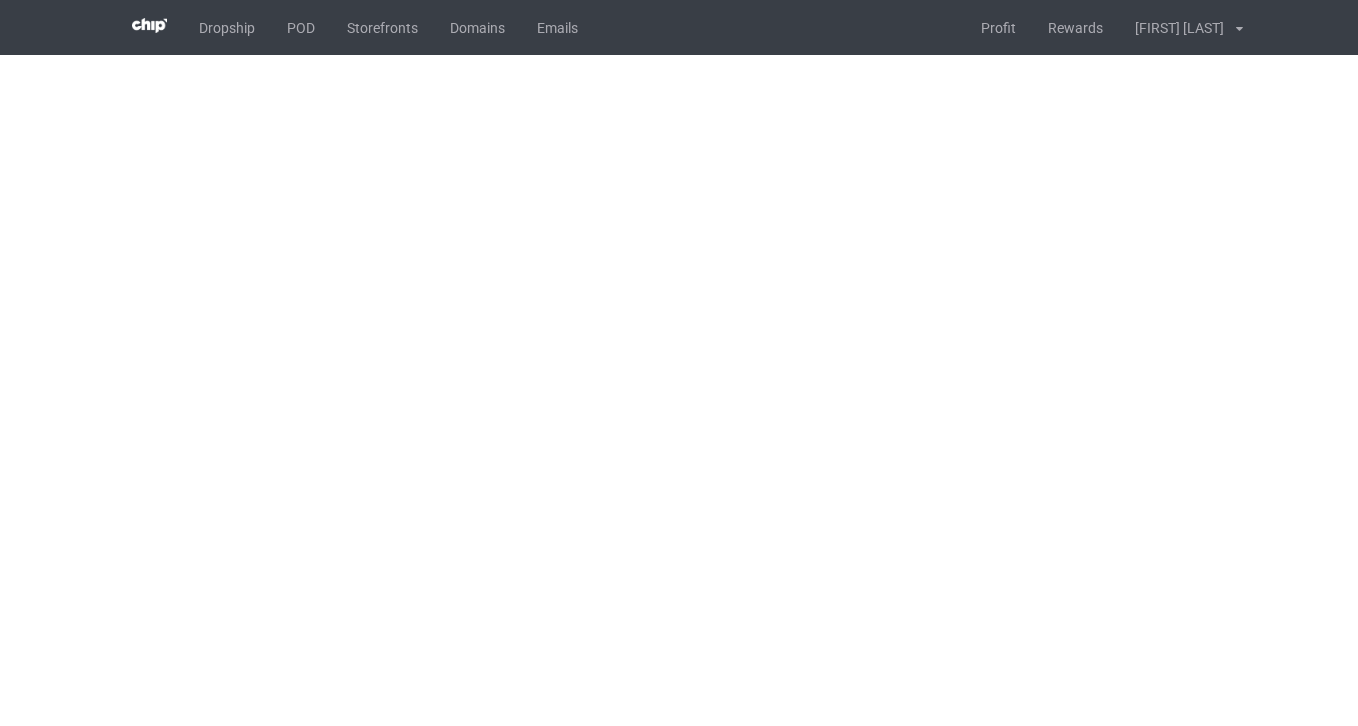 scroll, scrollTop: 0, scrollLeft: 0, axis: both 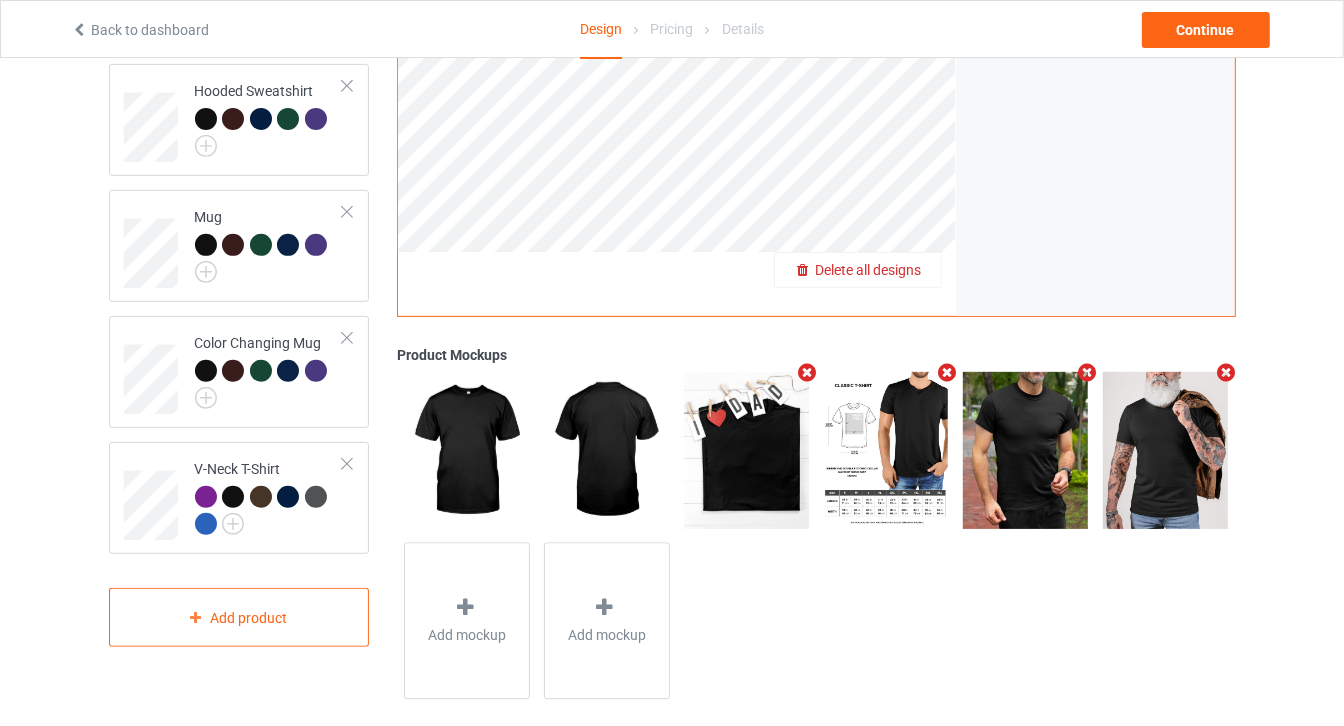 click on "Delete all designs" at bounding box center (868, 270) 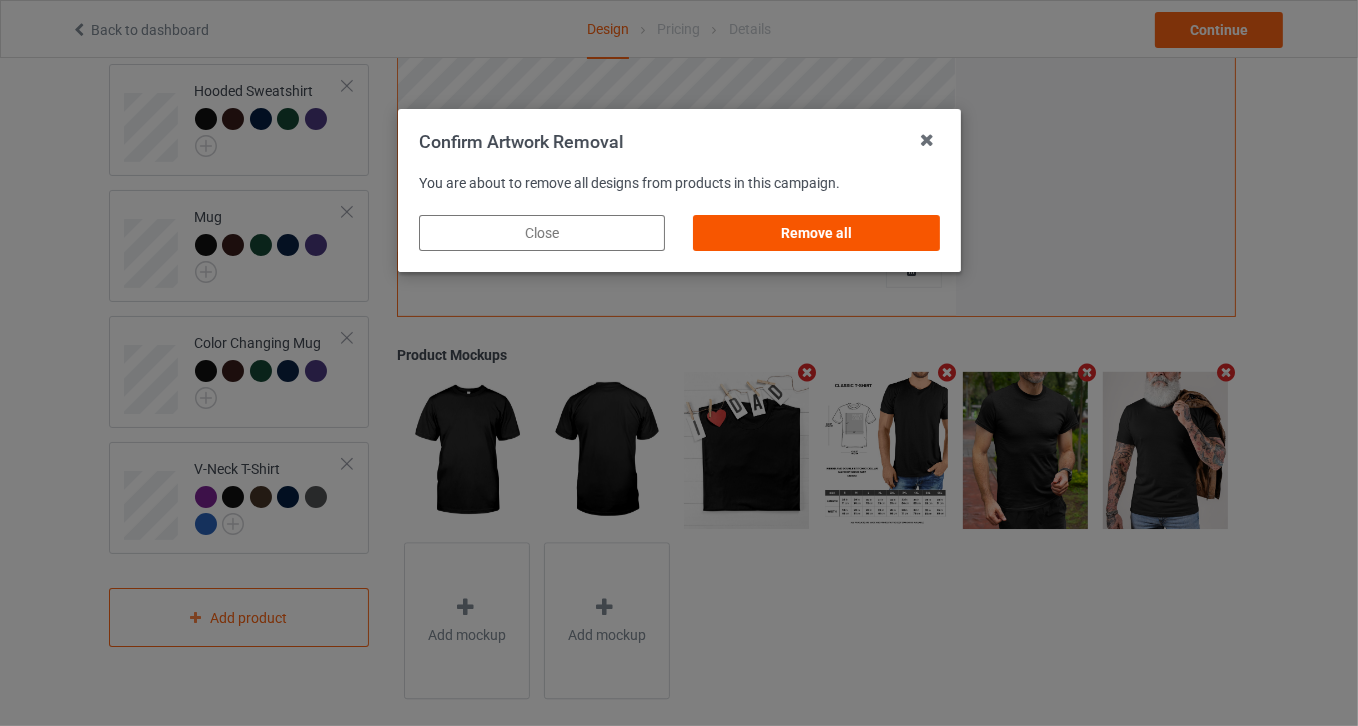 click on "Remove all" at bounding box center [816, 233] 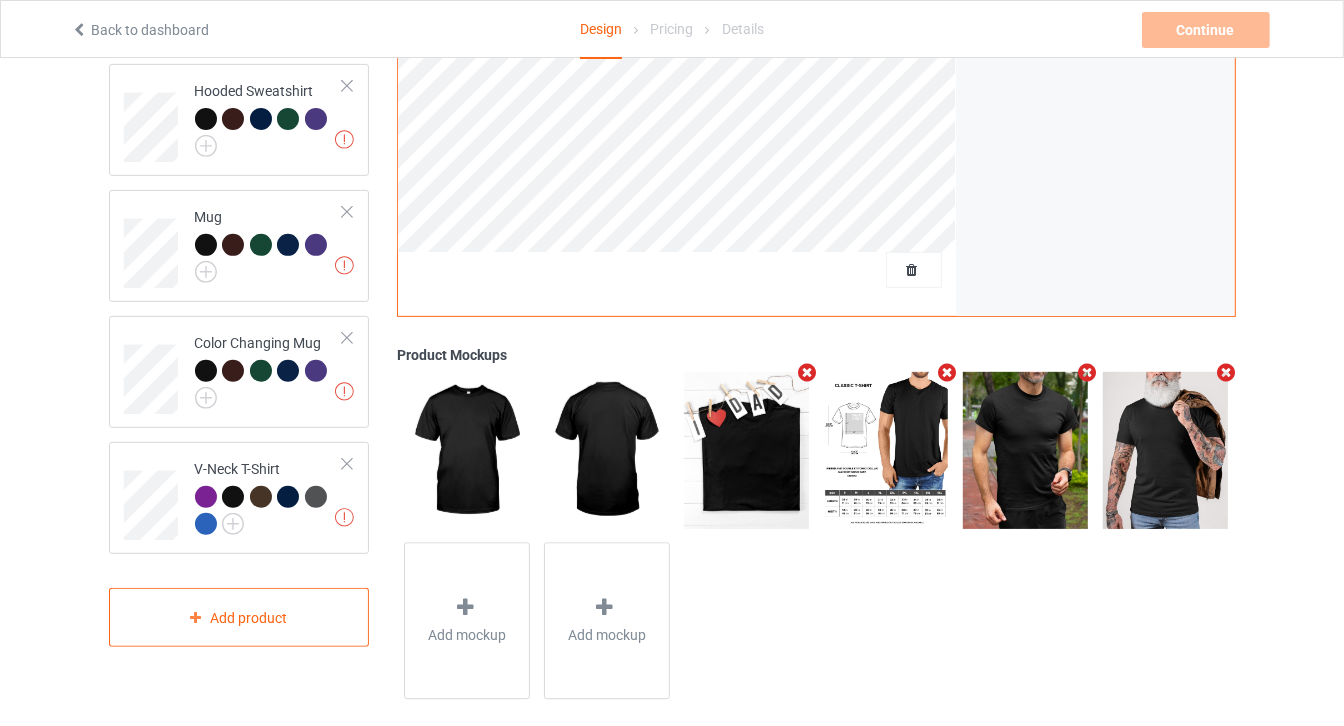click at bounding box center [807, 372] 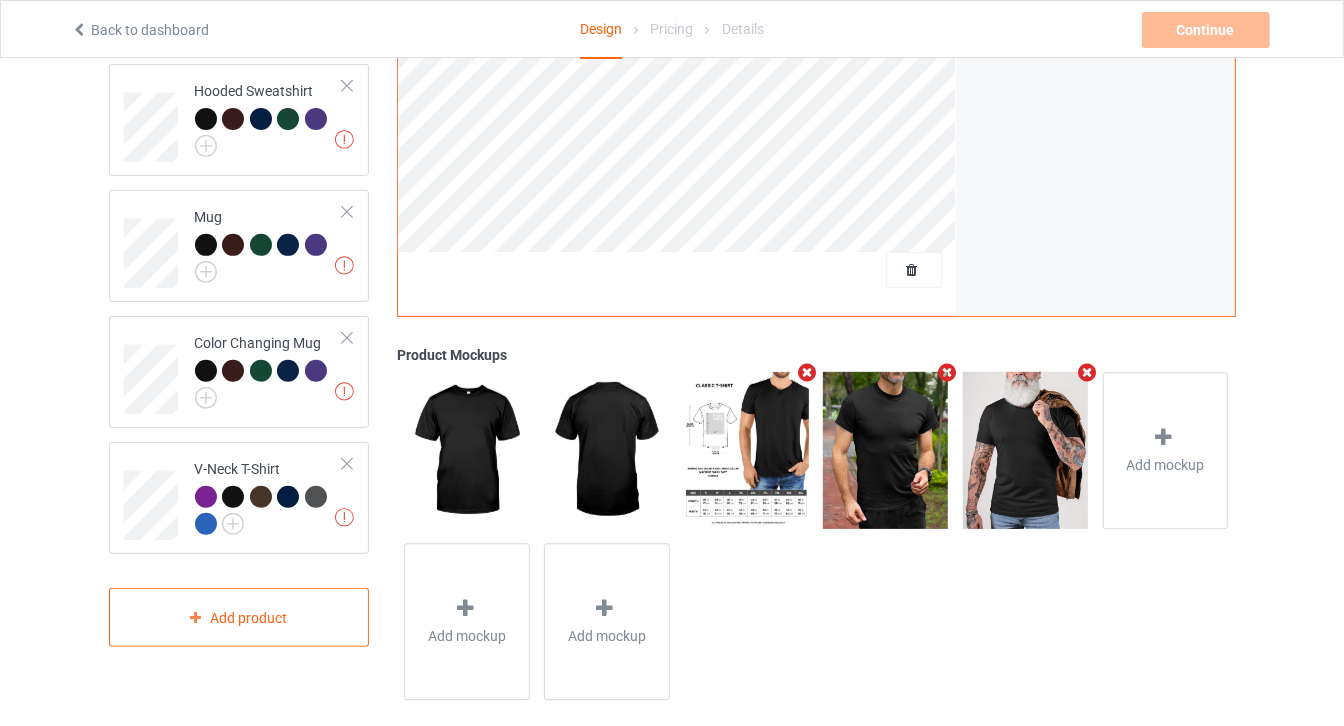click at bounding box center (947, 372) 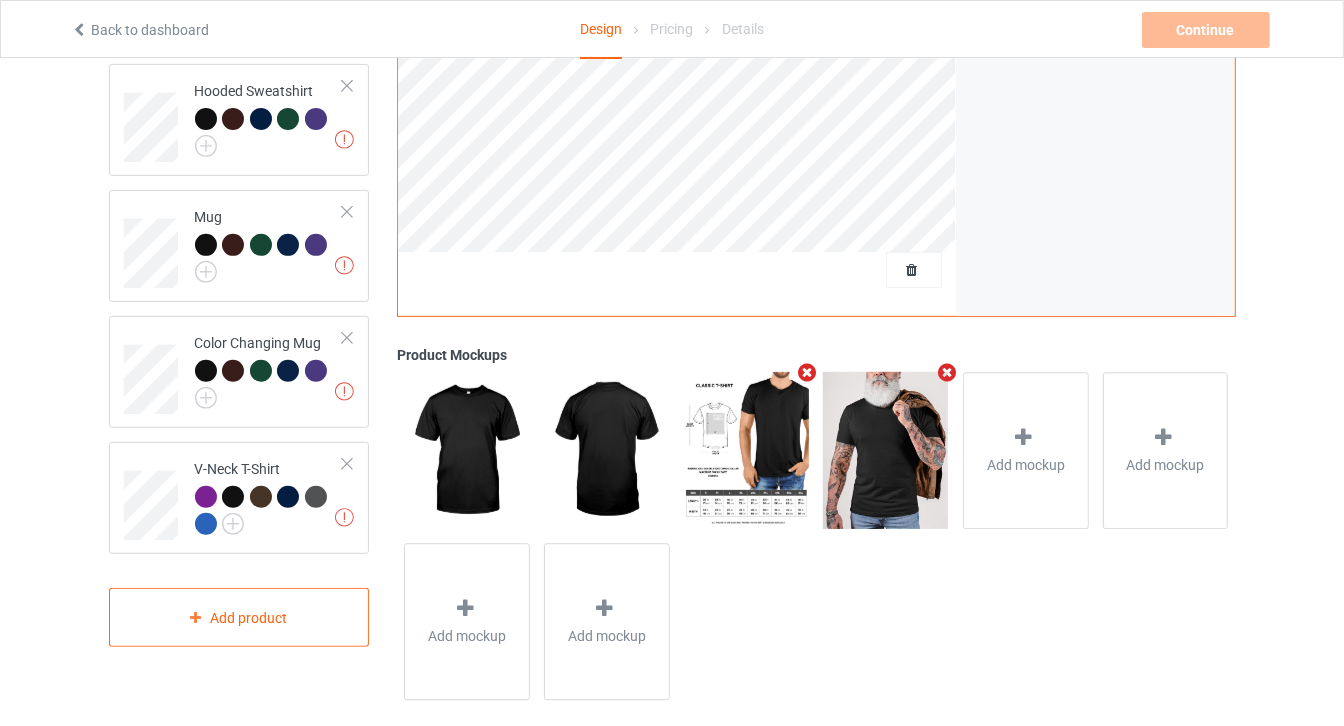 click at bounding box center [947, 372] 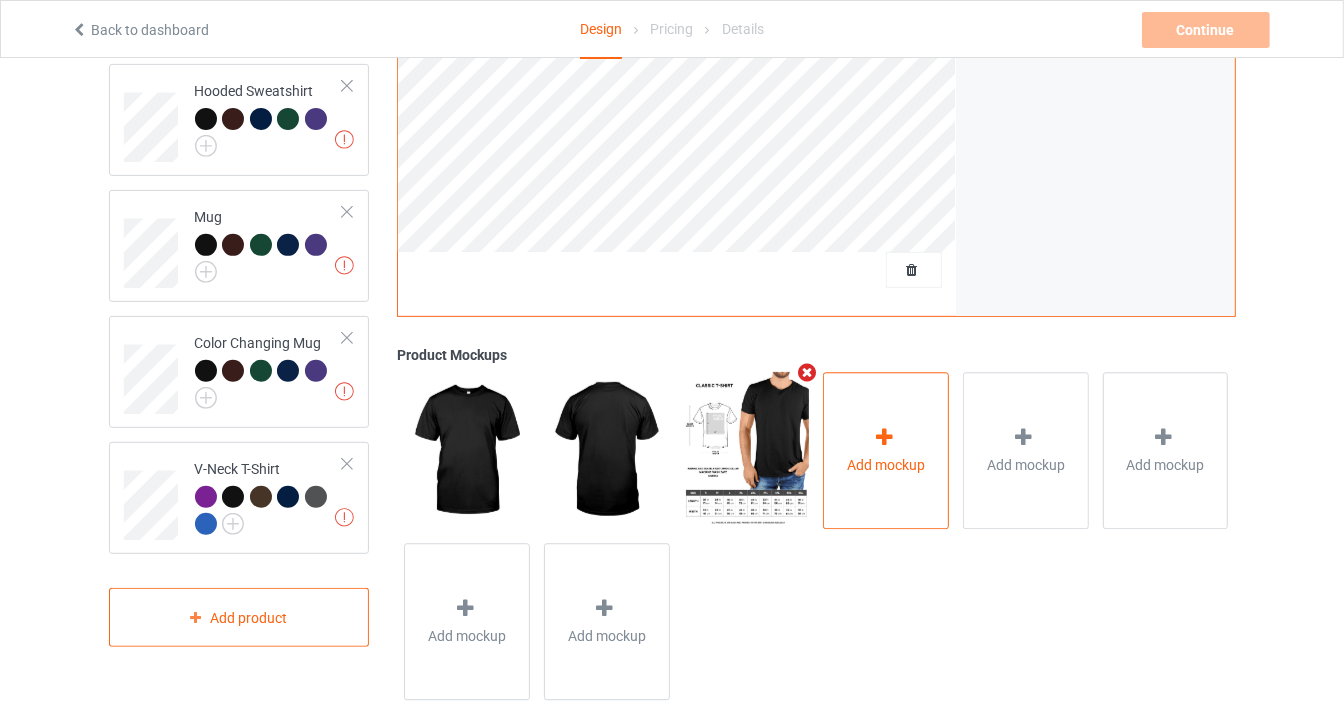 scroll, scrollTop: 90, scrollLeft: 0, axis: vertical 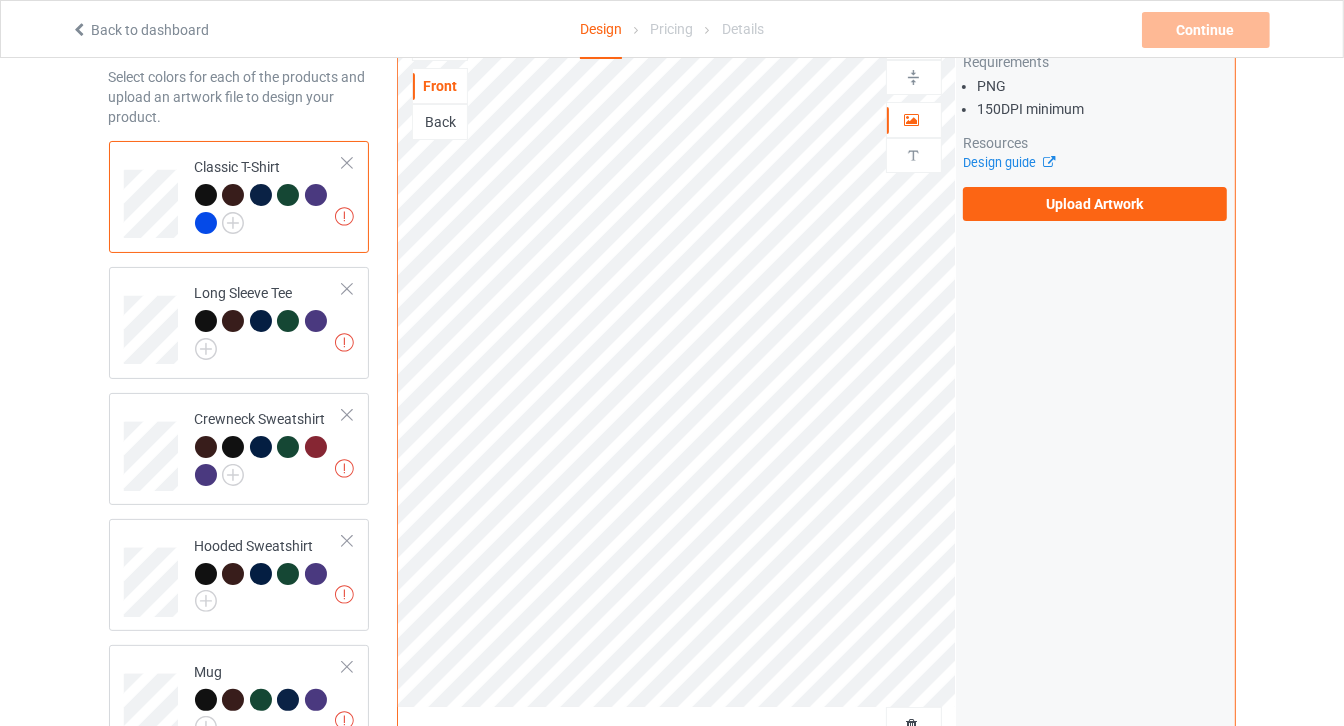 click on "Artwork Requirements PNG 150  DPI minimum Resources Design guide Upload Artwork" at bounding box center (1095, 119) 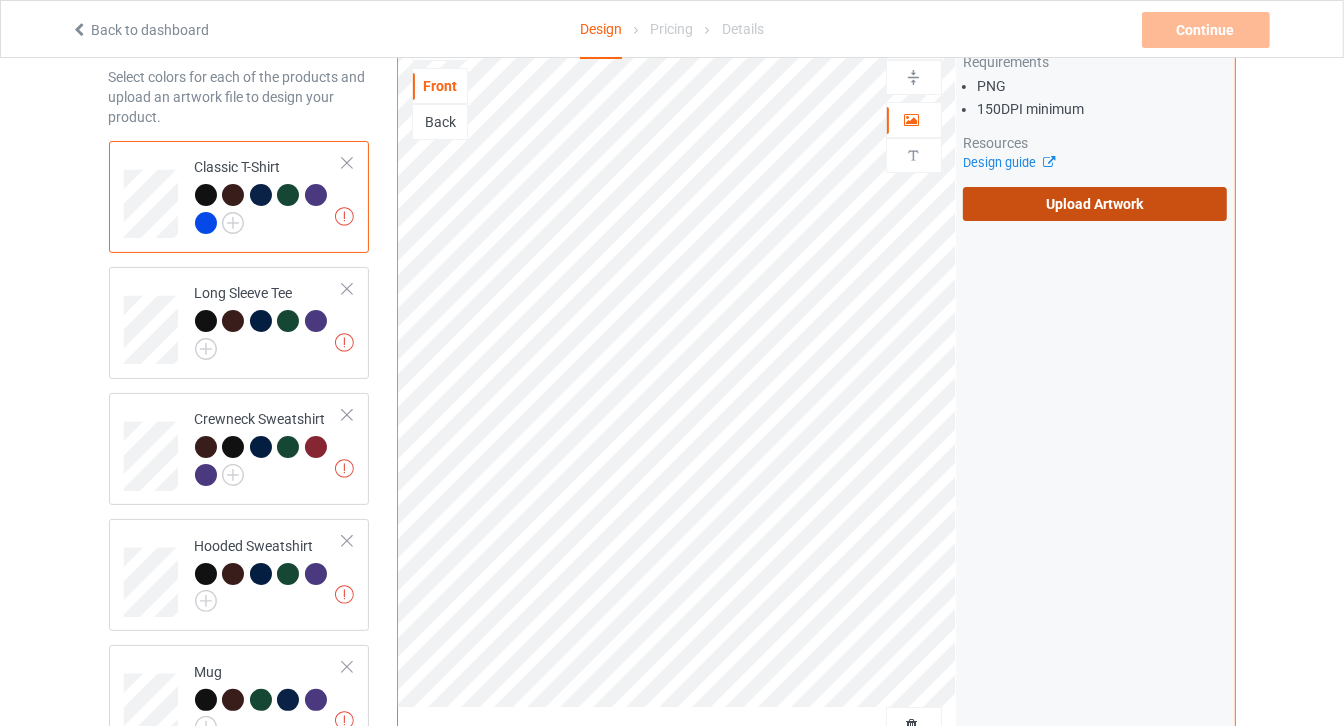 click on "Upload Artwork" at bounding box center (1095, 204) 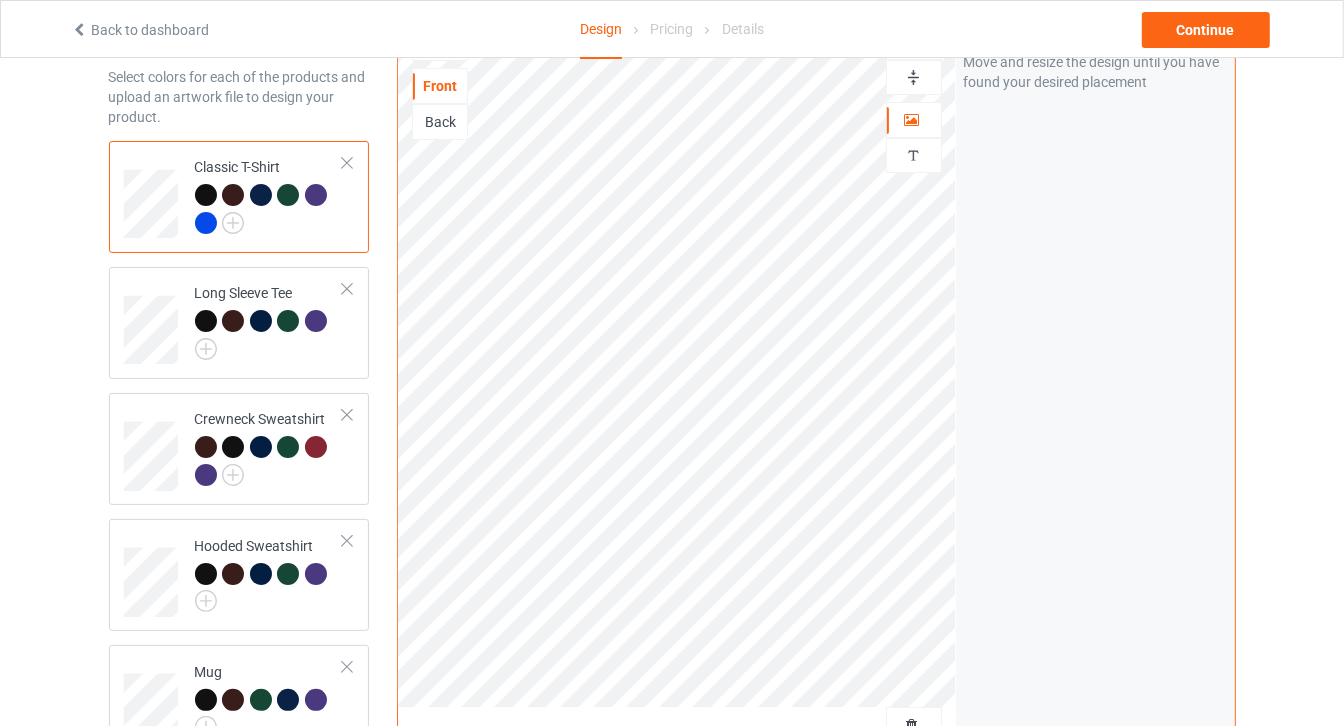 click at bounding box center (913, 77) 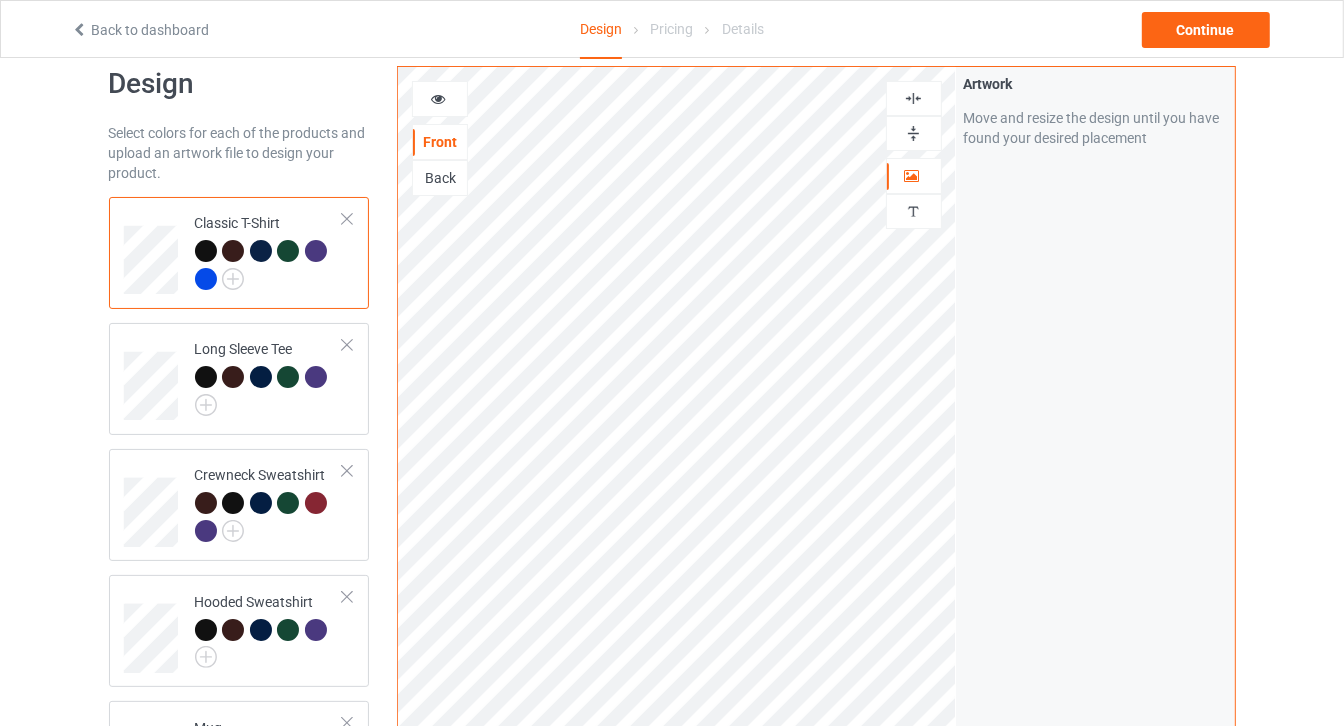 scroll, scrollTop: 0, scrollLeft: 0, axis: both 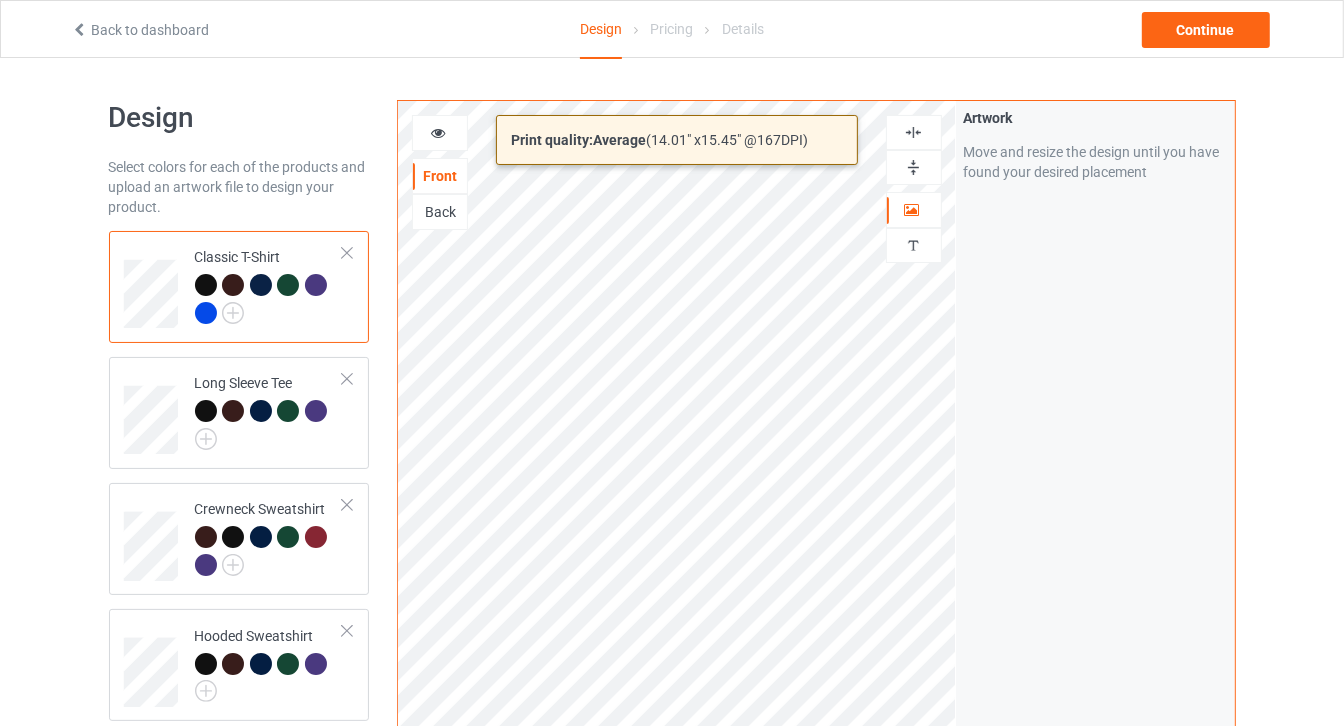 click on "Print quality:  Average  (  14.01 " x  15.45 " @ 167 DPI) Front Back Artwork Personalized text Artwork Move and resize the design until you have found your desired placement" at bounding box center (816, 481) 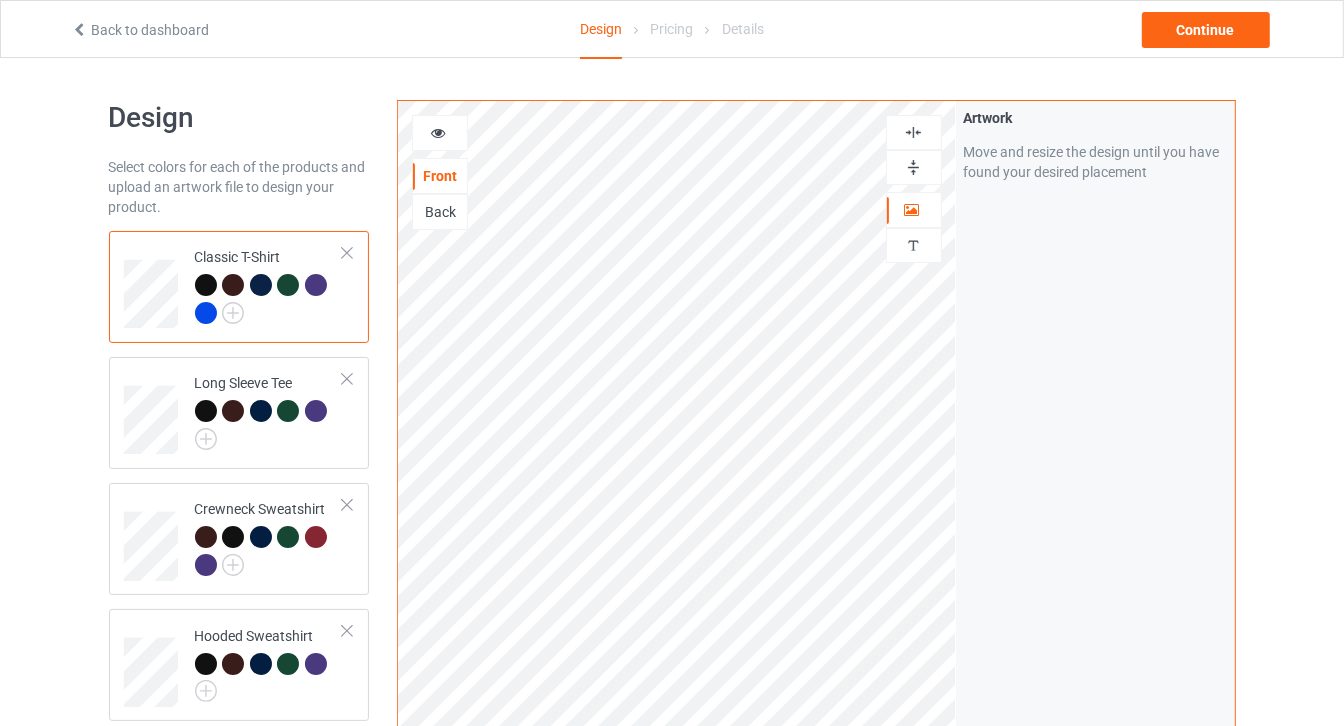 click at bounding box center (913, 167) 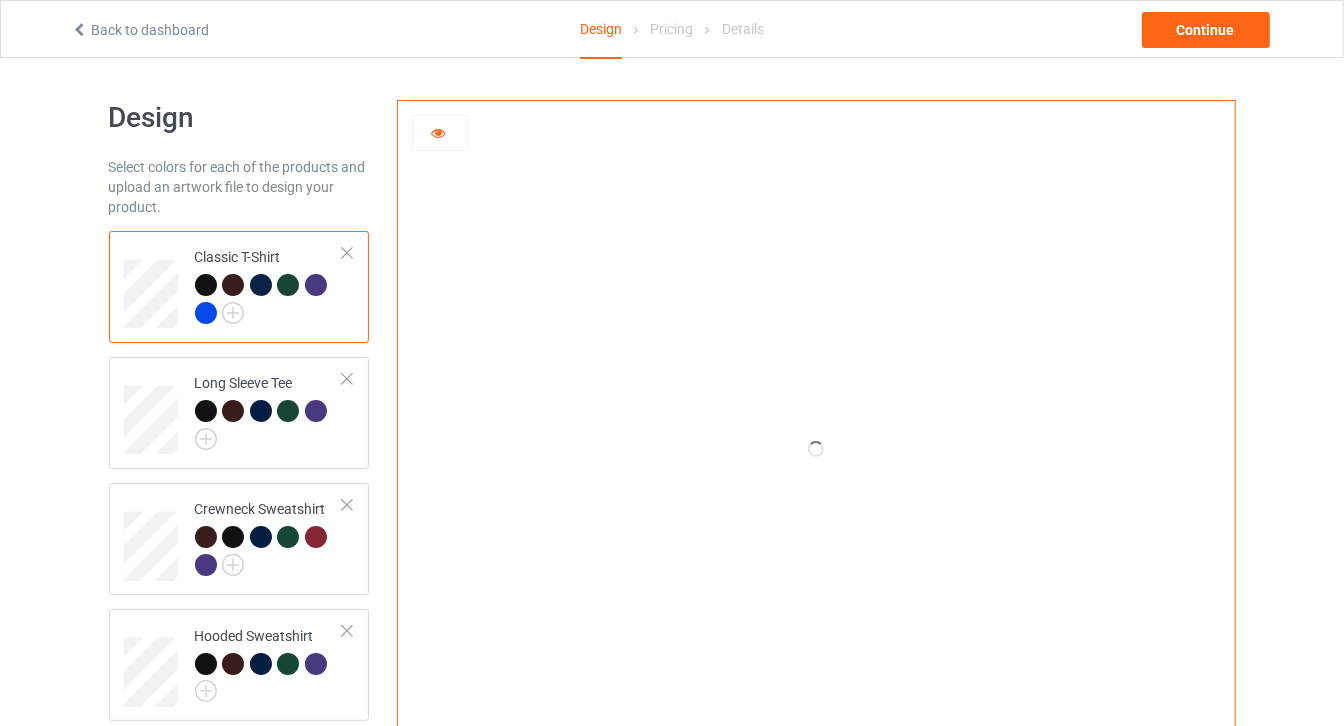 click at bounding box center (438, 130) 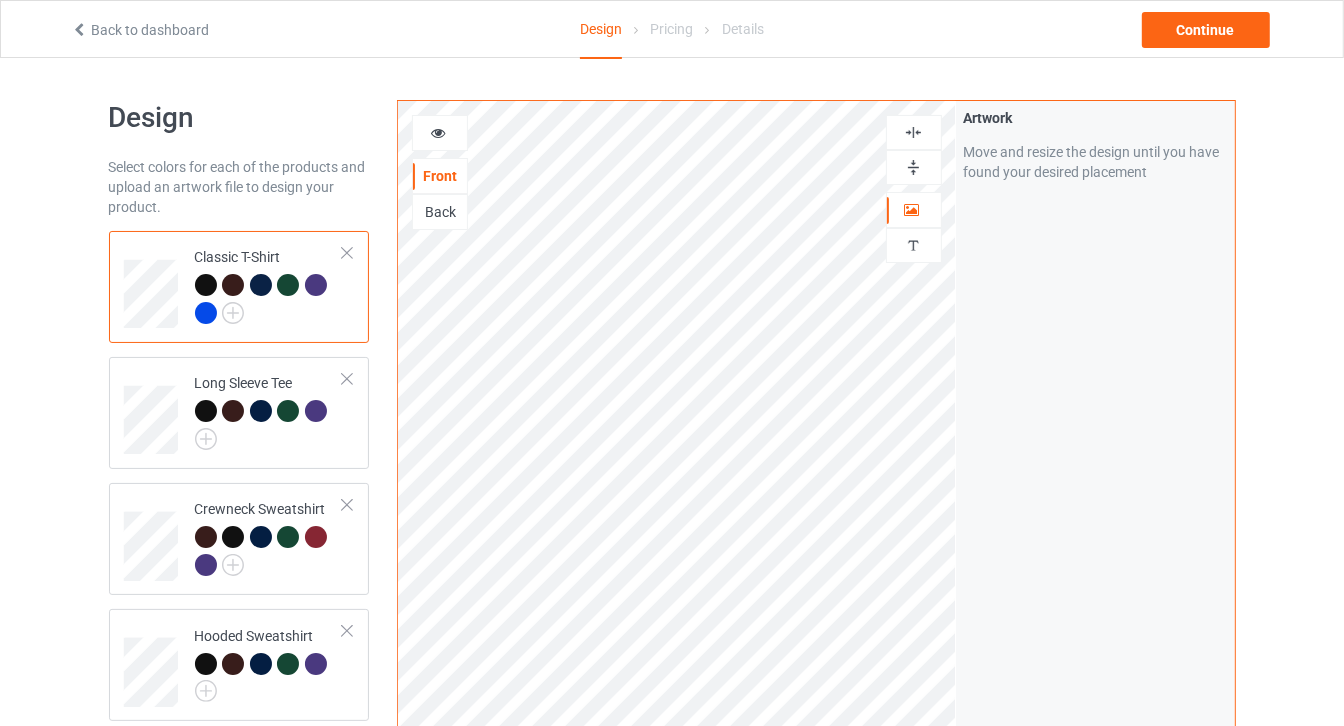 click at bounding box center [438, 130] 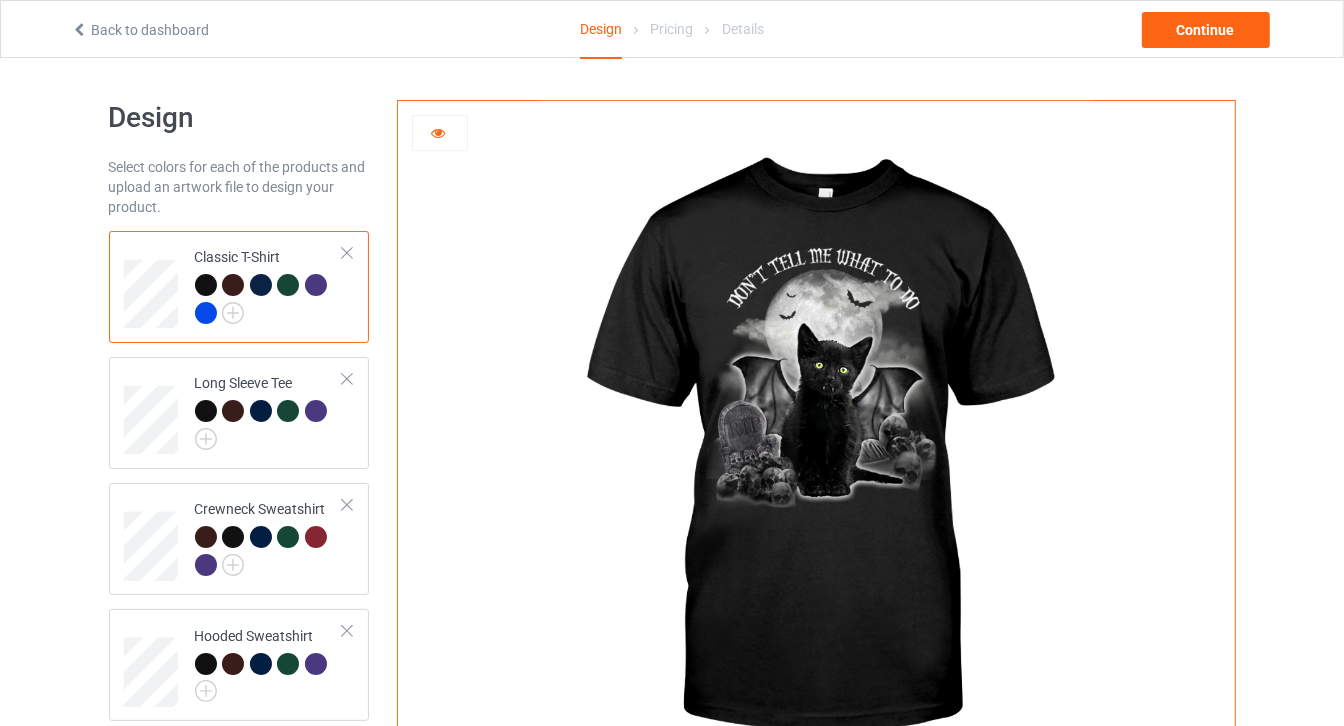 click at bounding box center [233, 285] 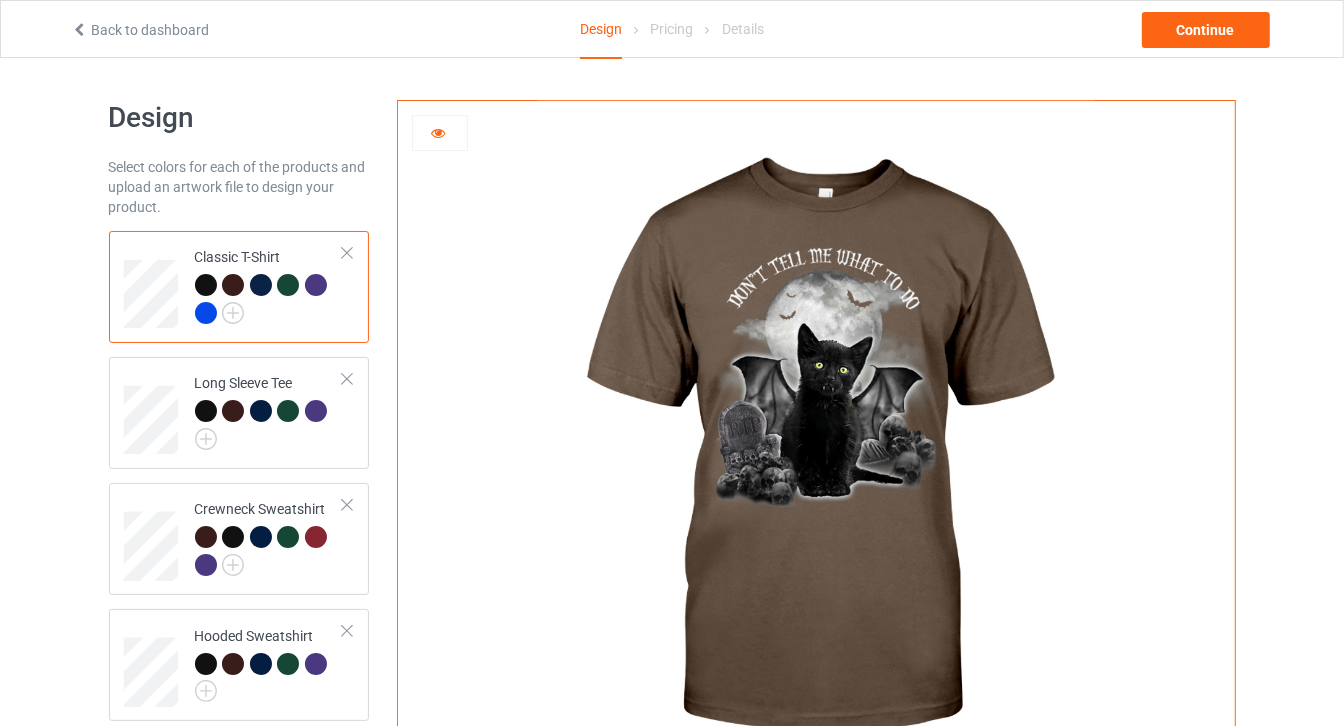 click at bounding box center [261, 285] 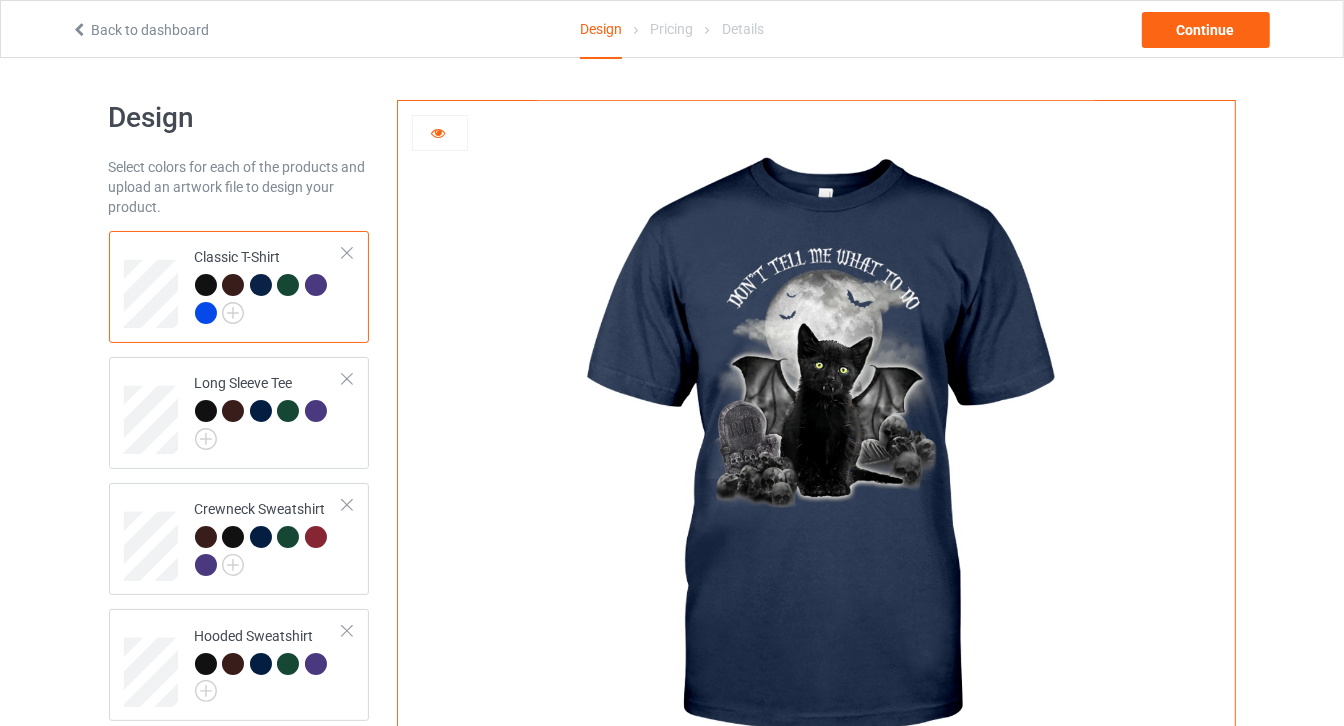 click at bounding box center (288, 285) 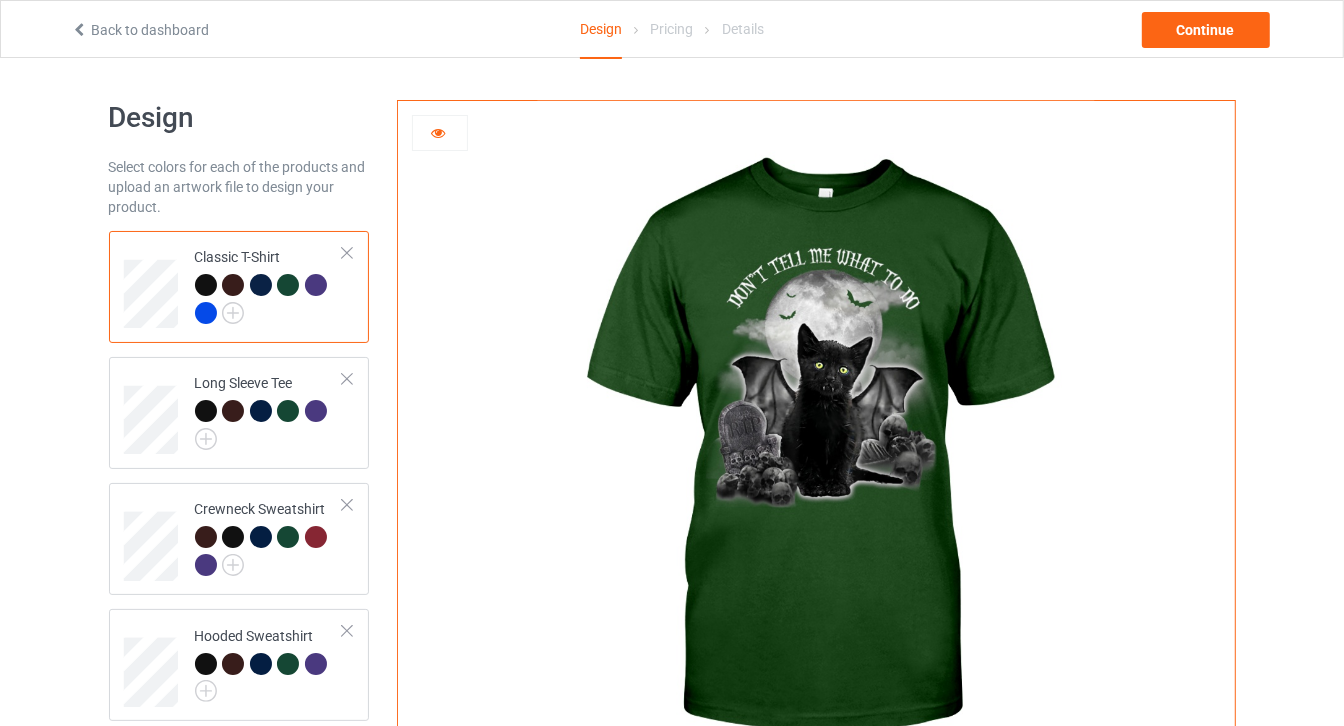click at bounding box center (316, 285) 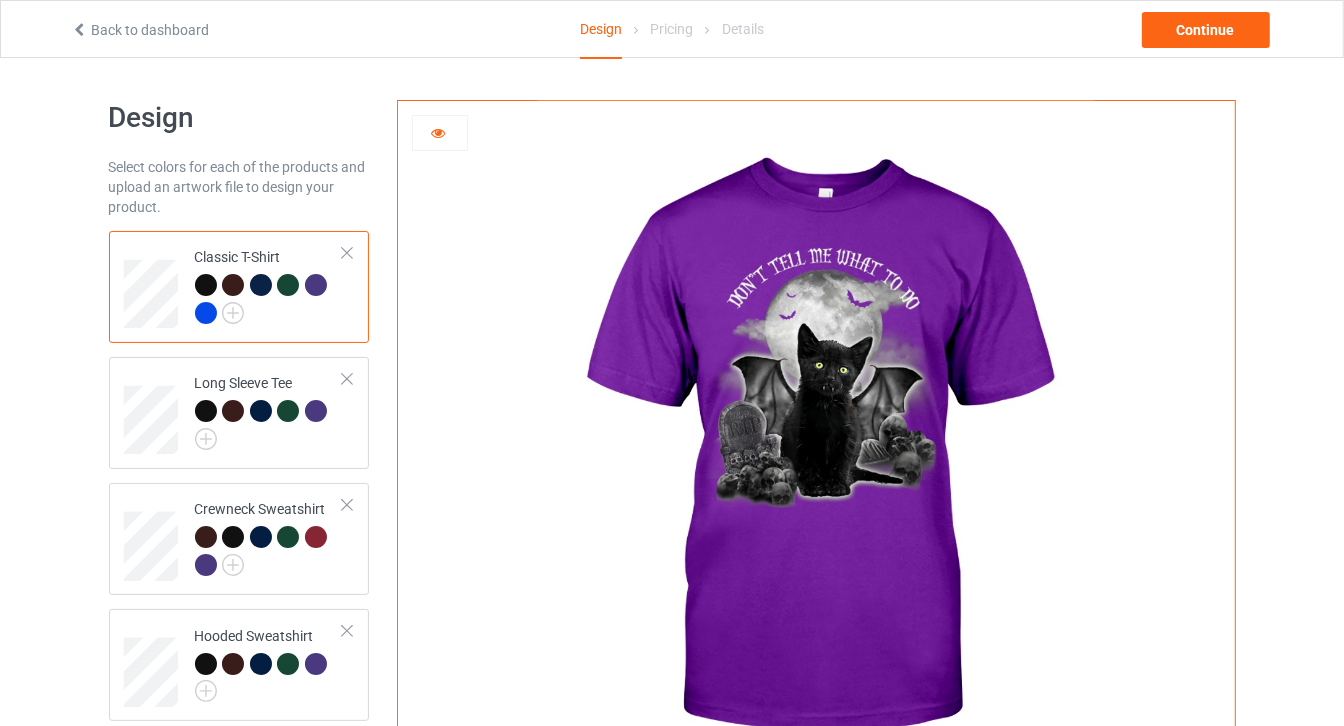 click at bounding box center (206, 313) 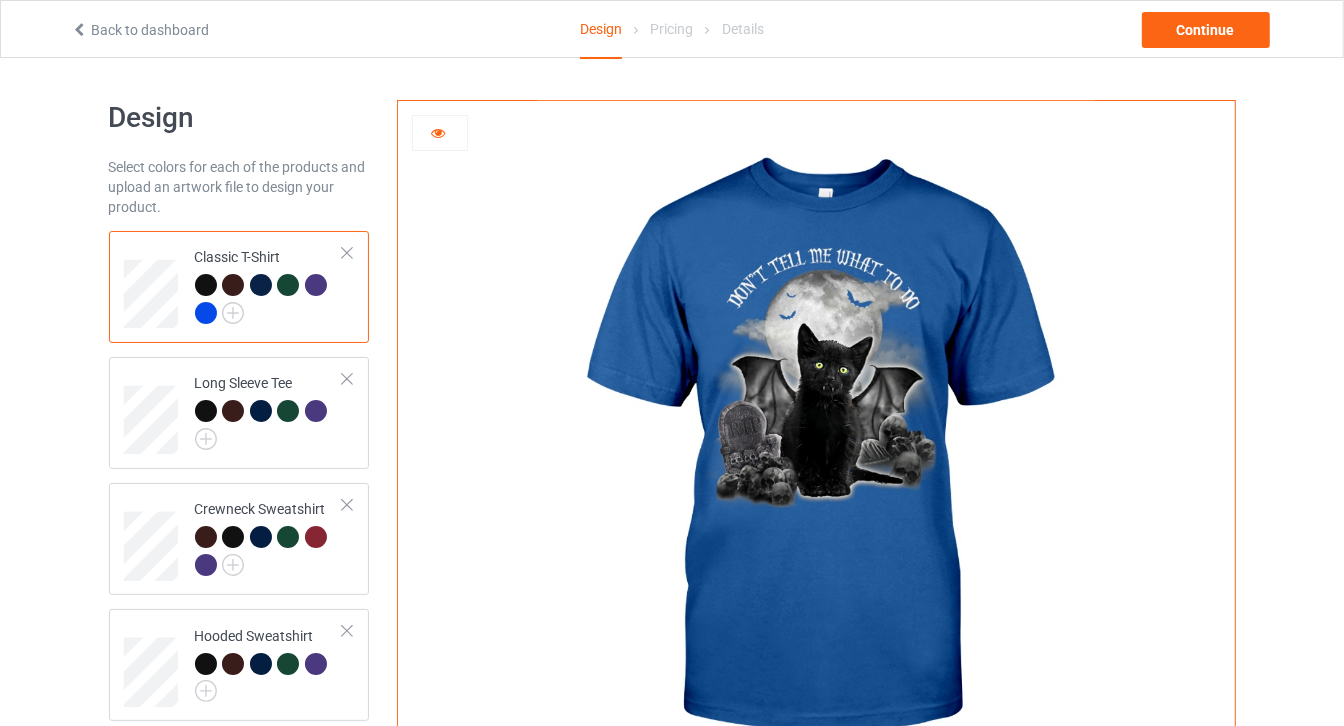 click at bounding box center (206, 285) 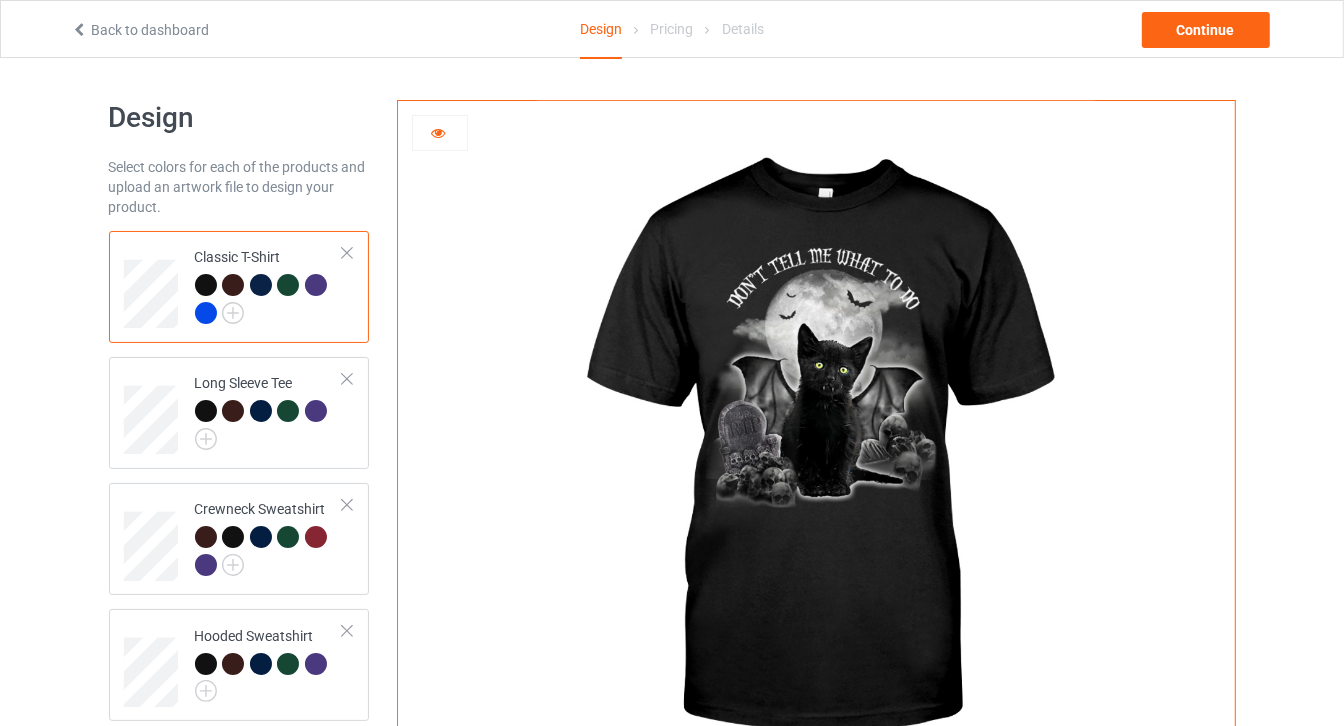 click at bounding box center (233, 285) 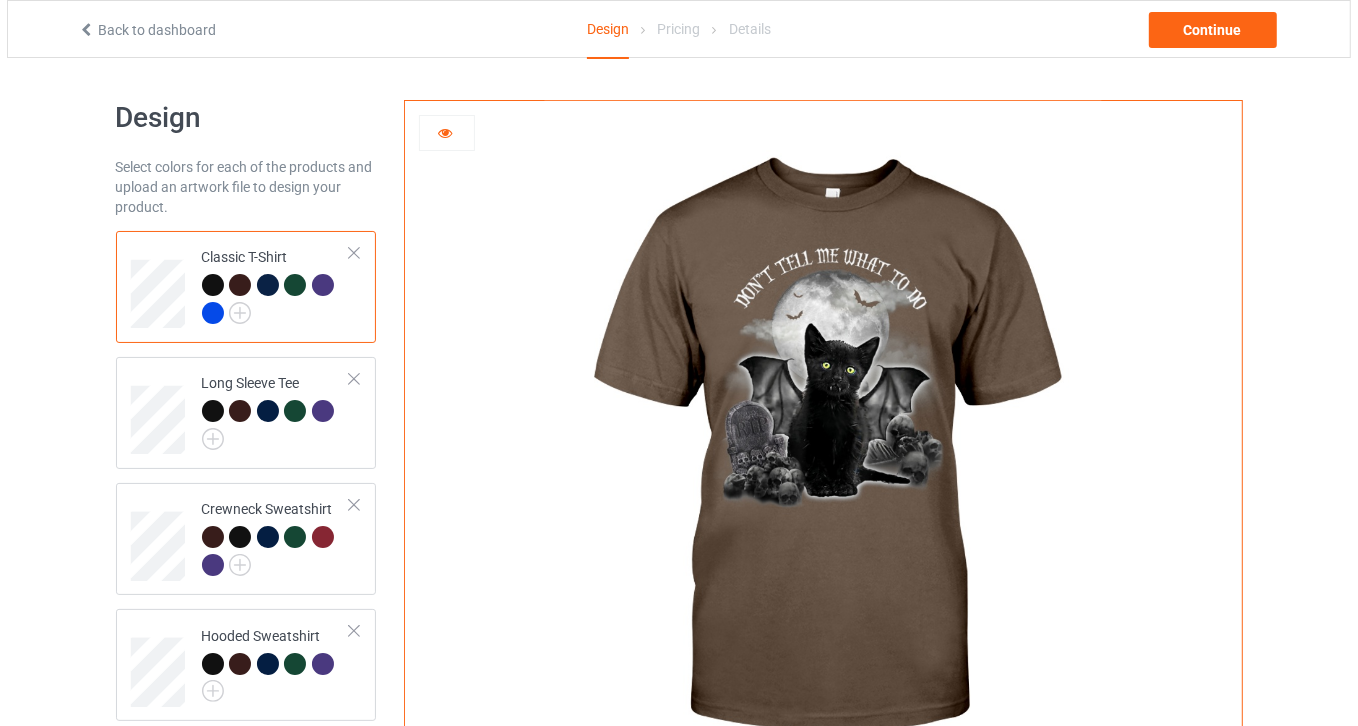 scroll, scrollTop: 516, scrollLeft: 0, axis: vertical 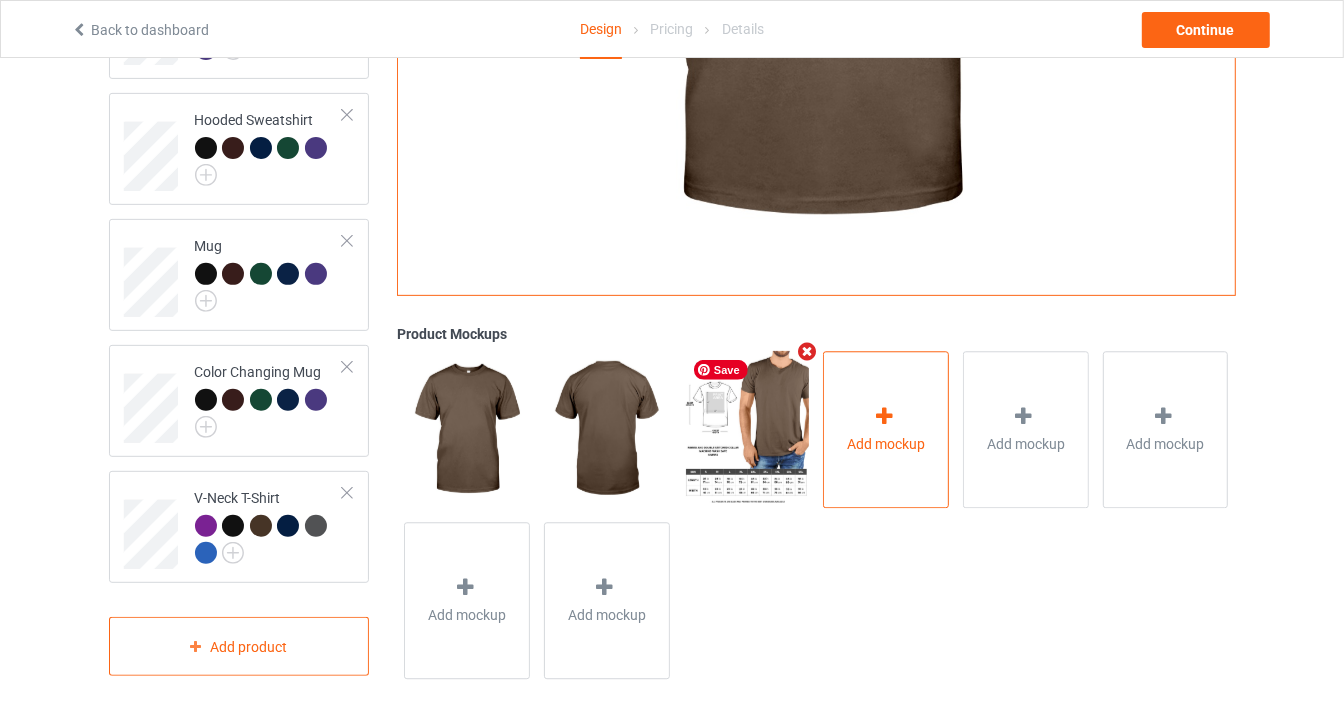 click on "Add mockup" at bounding box center (886, 444) 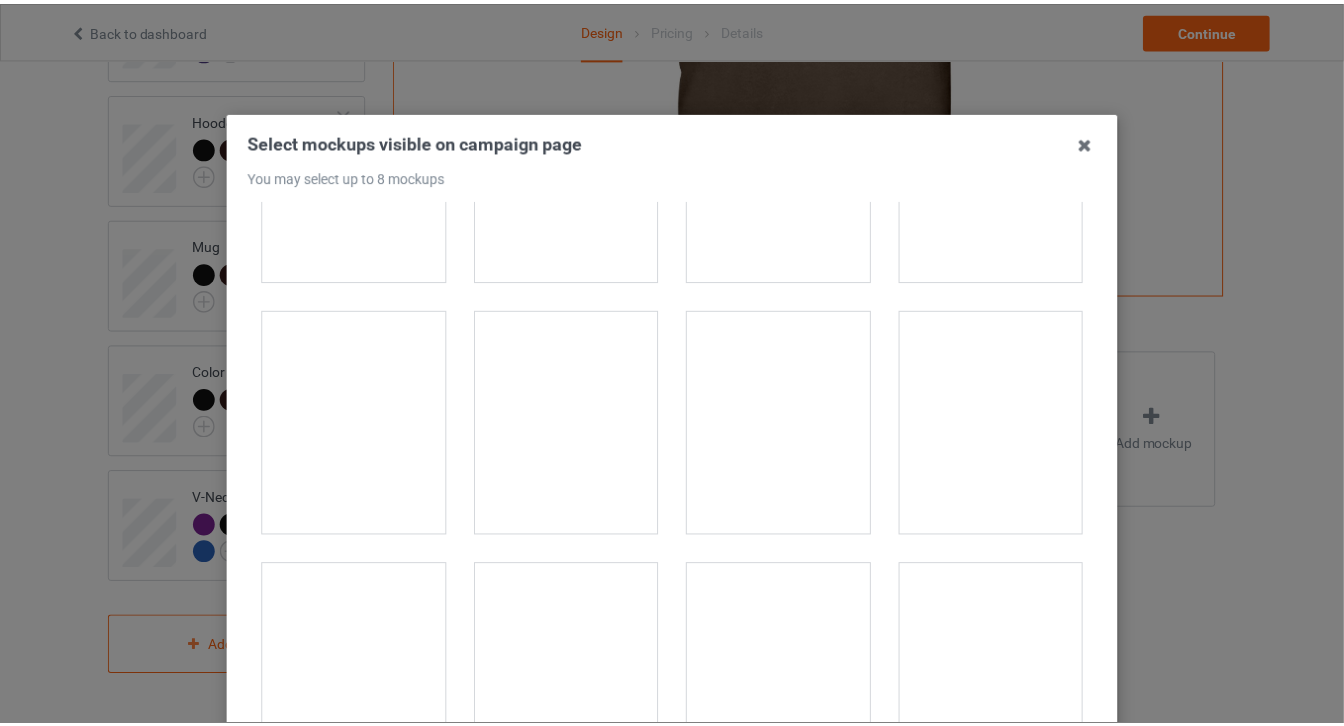 scroll, scrollTop: 15454, scrollLeft: 0, axis: vertical 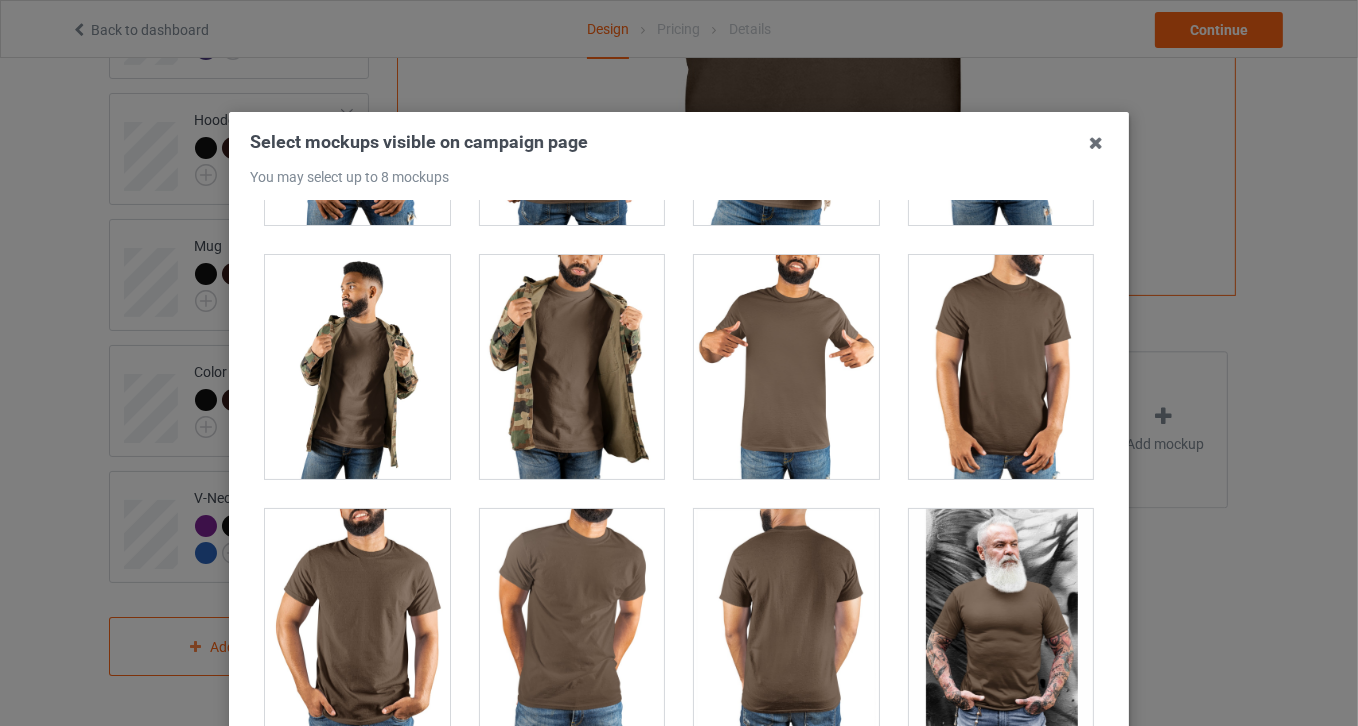 click at bounding box center (1096, 143) 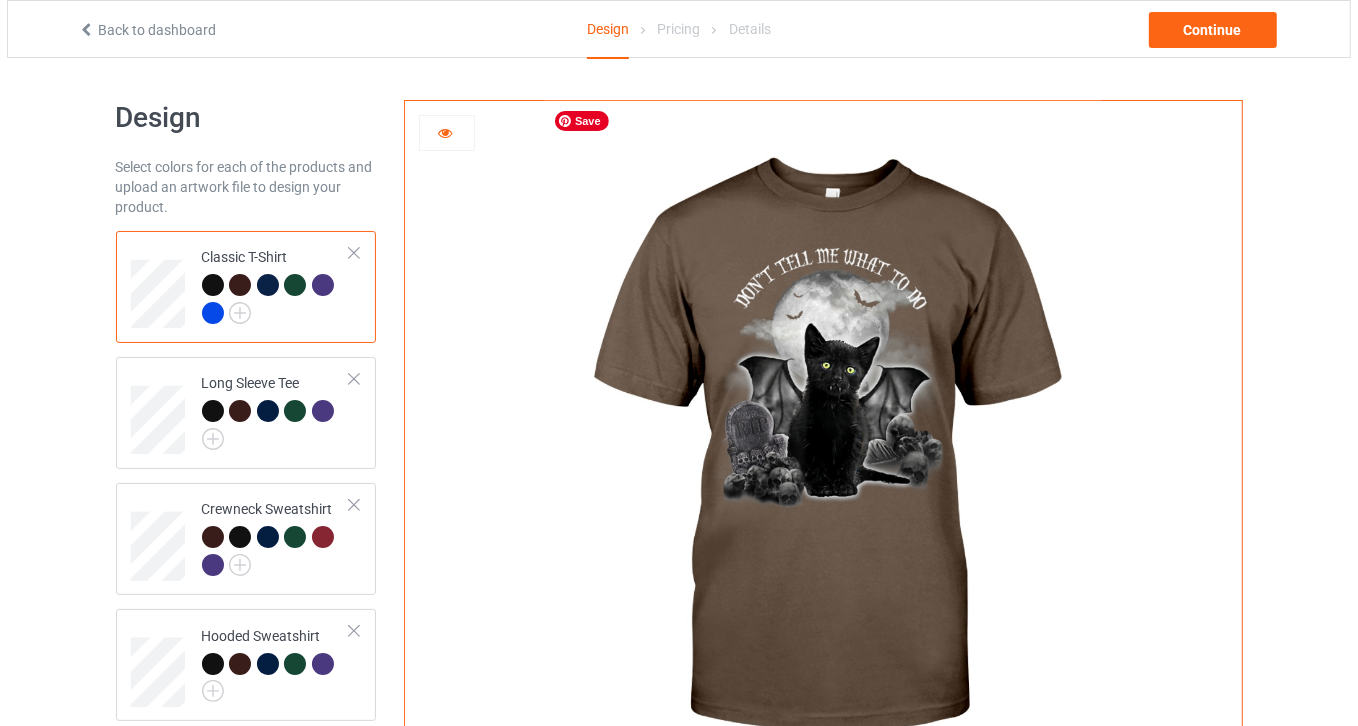 scroll, scrollTop: 516, scrollLeft: 0, axis: vertical 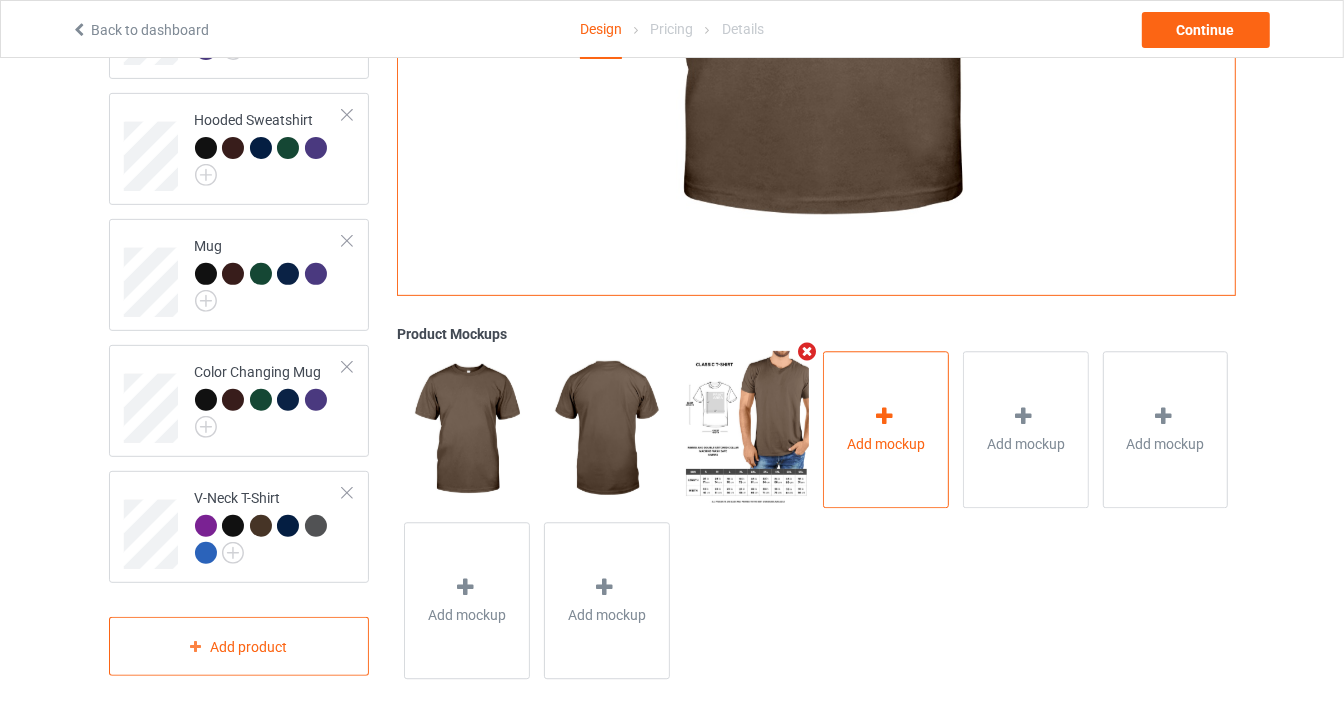 click on "Add mockup" at bounding box center (886, 429) 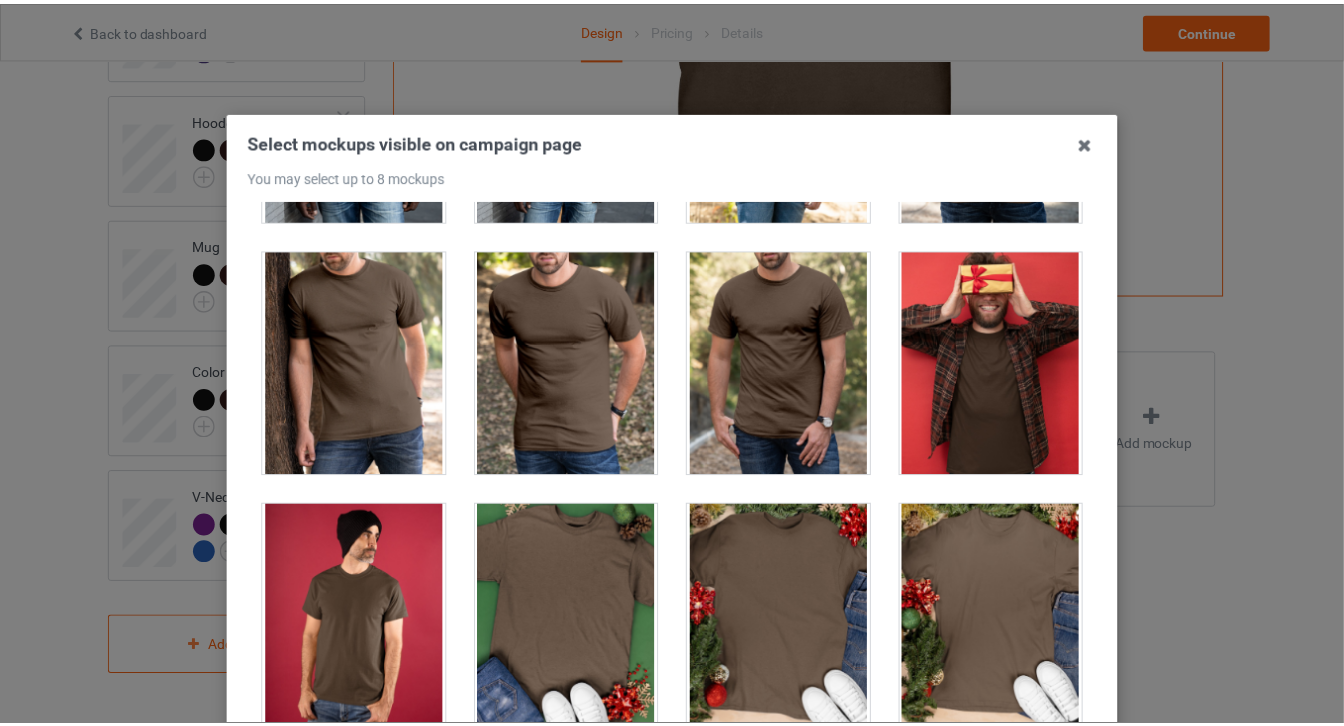 scroll, scrollTop: 2727, scrollLeft: 0, axis: vertical 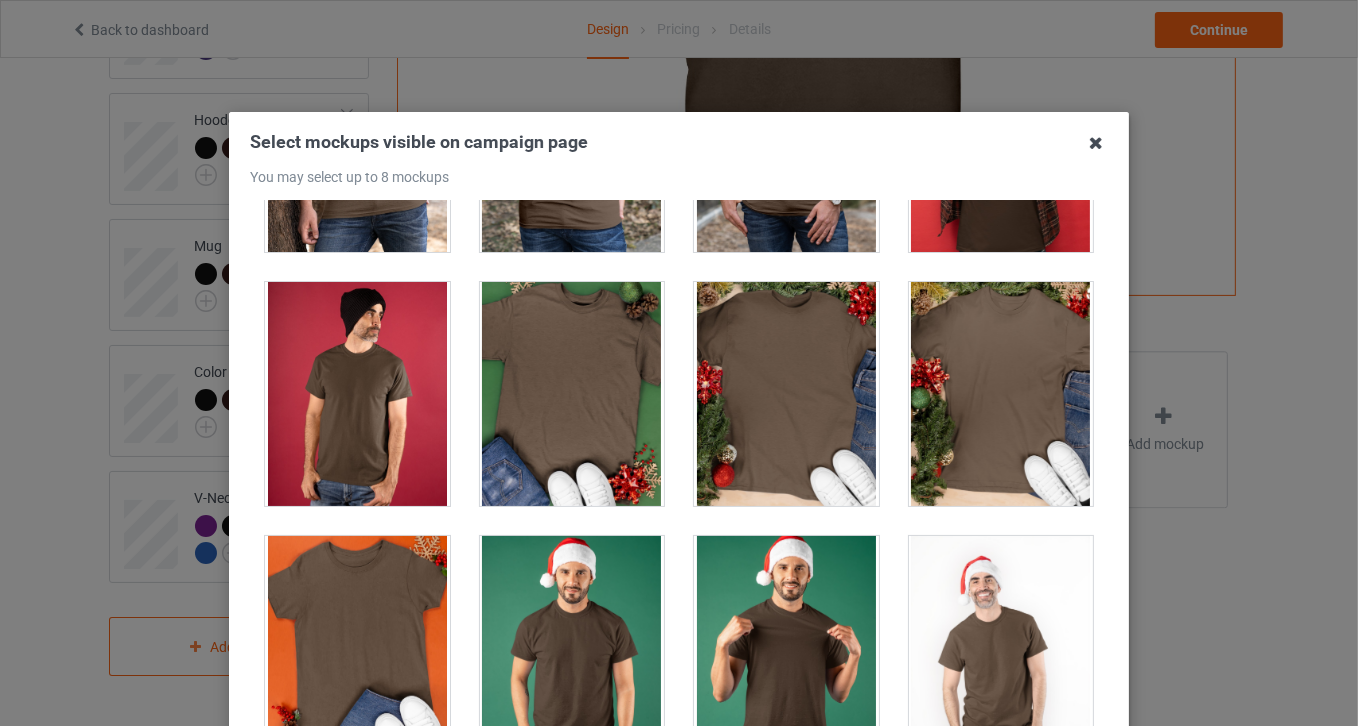 drag, startPoint x: 1095, startPoint y: 159, endPoint x: 1090, endPoint y: 143, distance: 16.763054 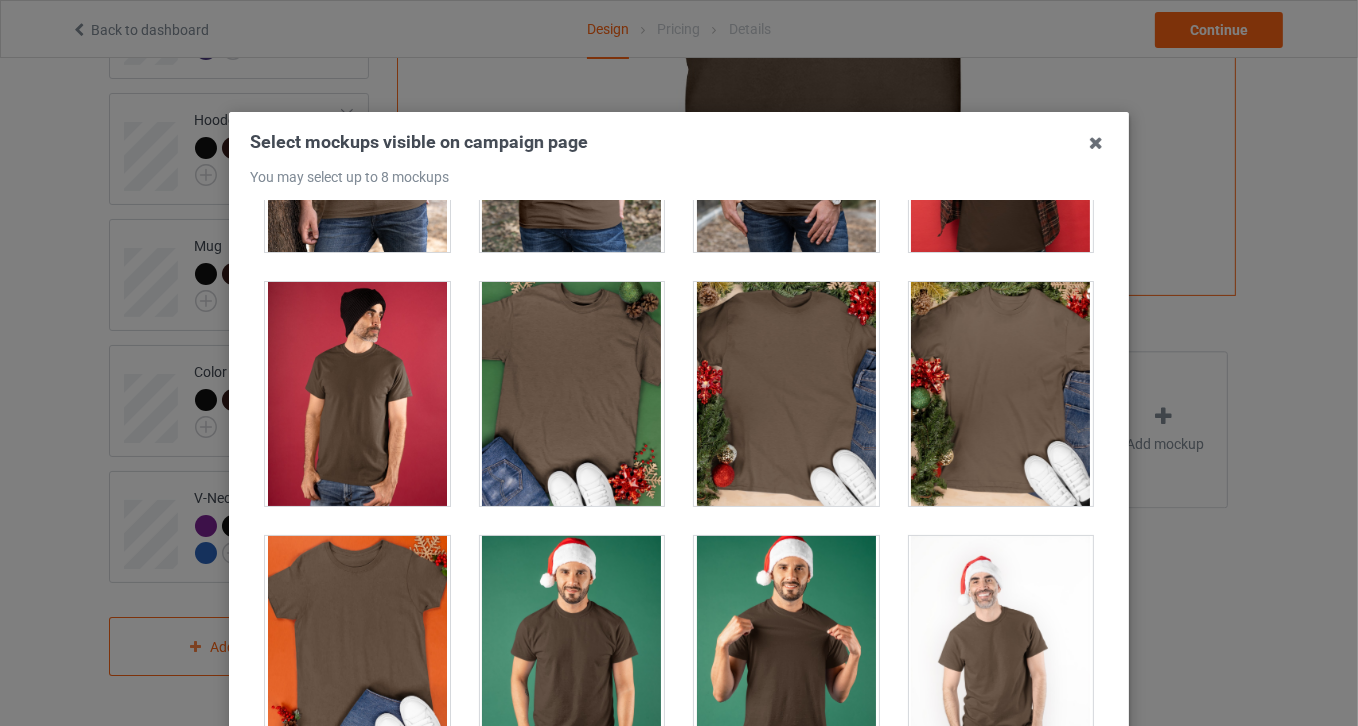 drag, startPoint x: 1090, startPoint y: 143, endPoint x: 1179, endPoint y: 81, distance: 108.46658 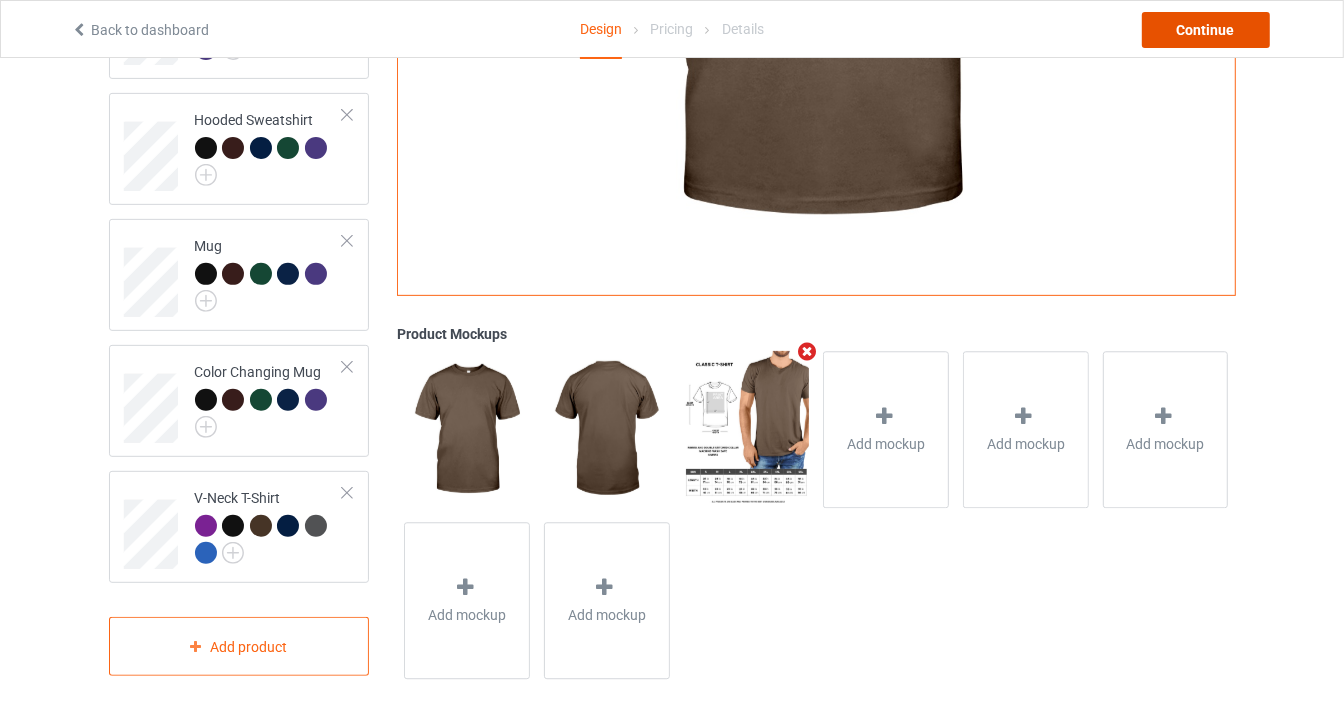 click on "Continue" at bounding box center (1206, 30) 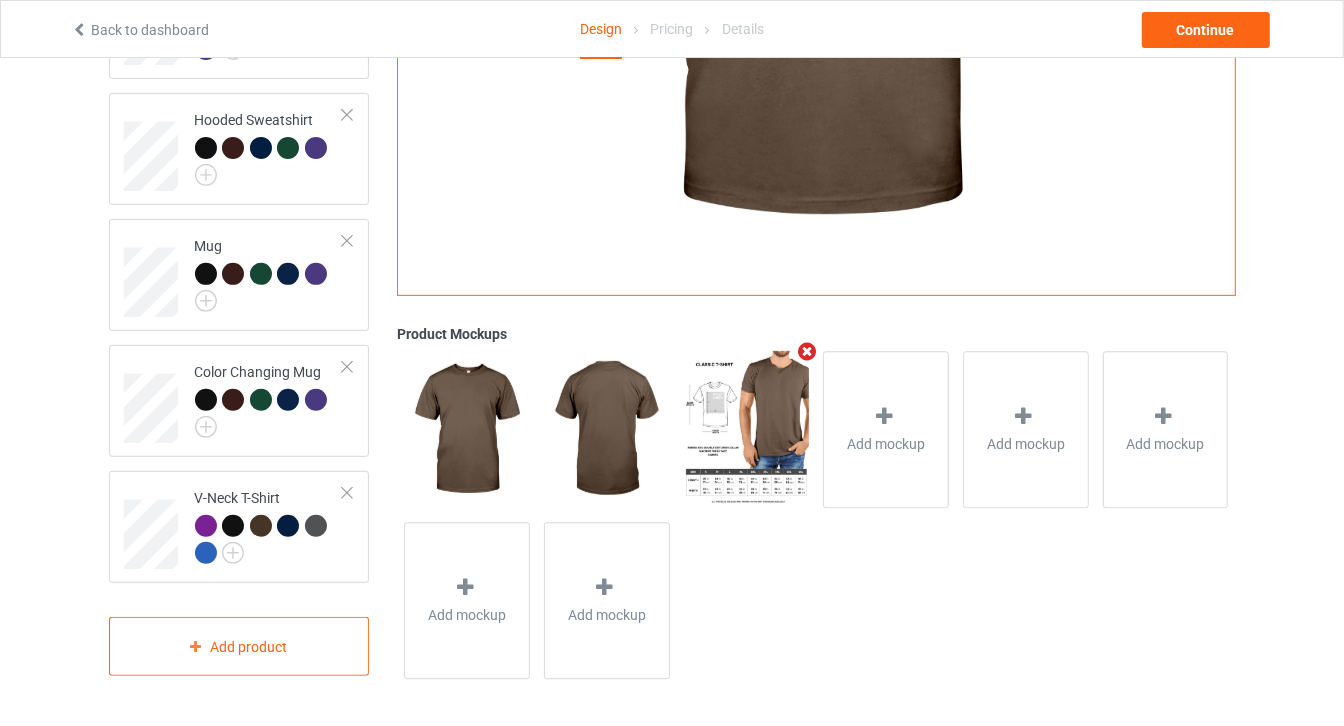 scroll, scrollTop: 0, scrollLeft: 0, axis: both 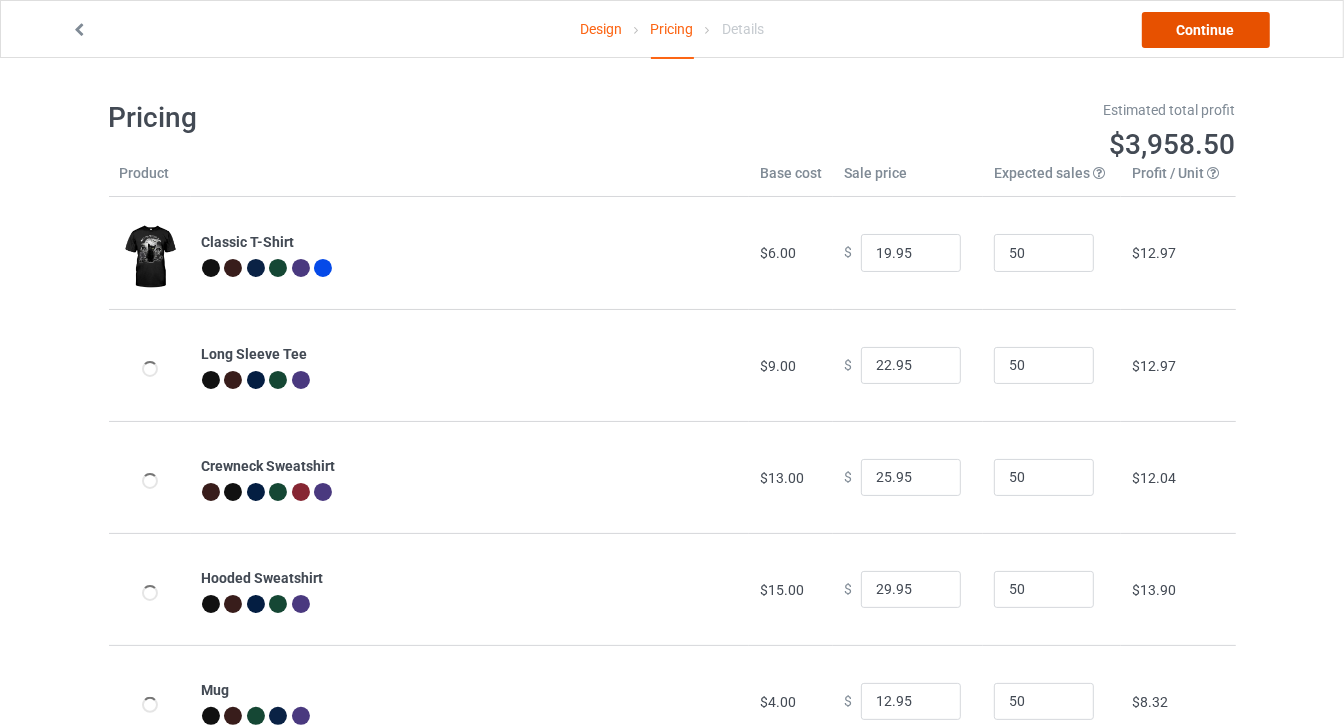 click on "Continue" at bounding box center (1206, 30) 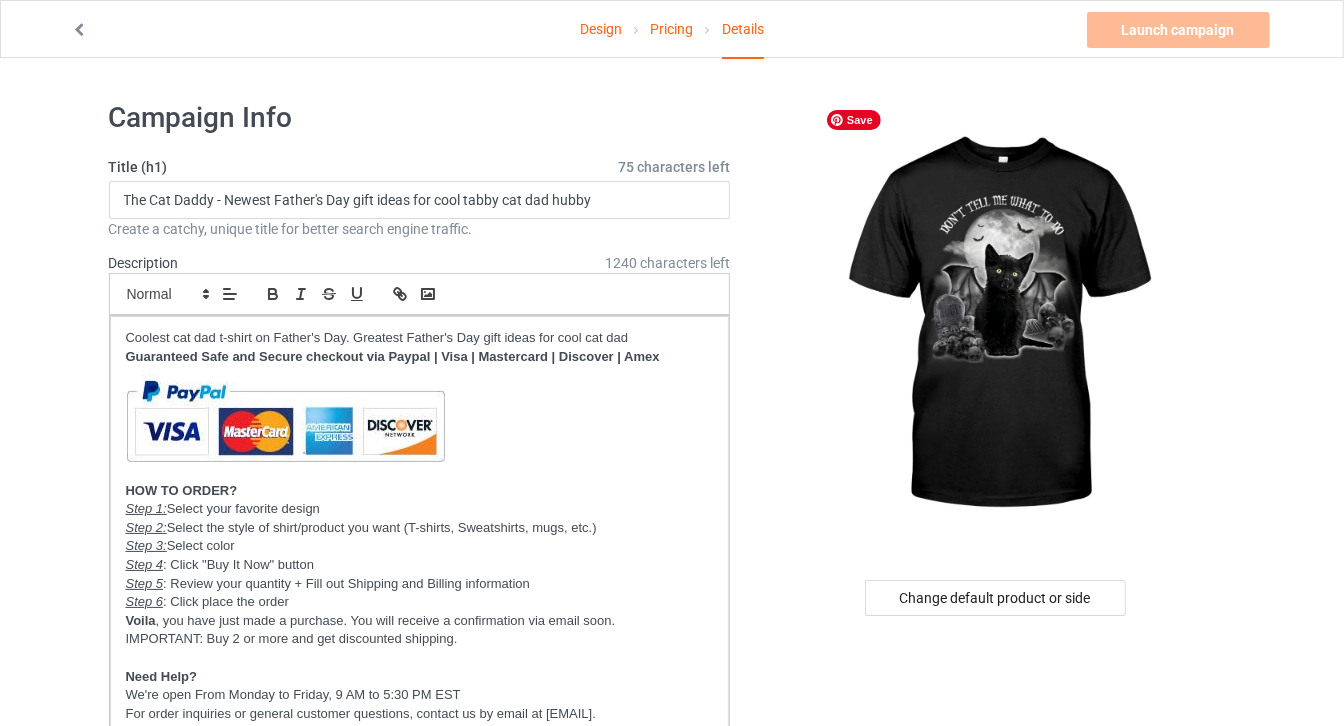 scroll, scrollTop: 545, scrollLeft: 0, axis: vertical 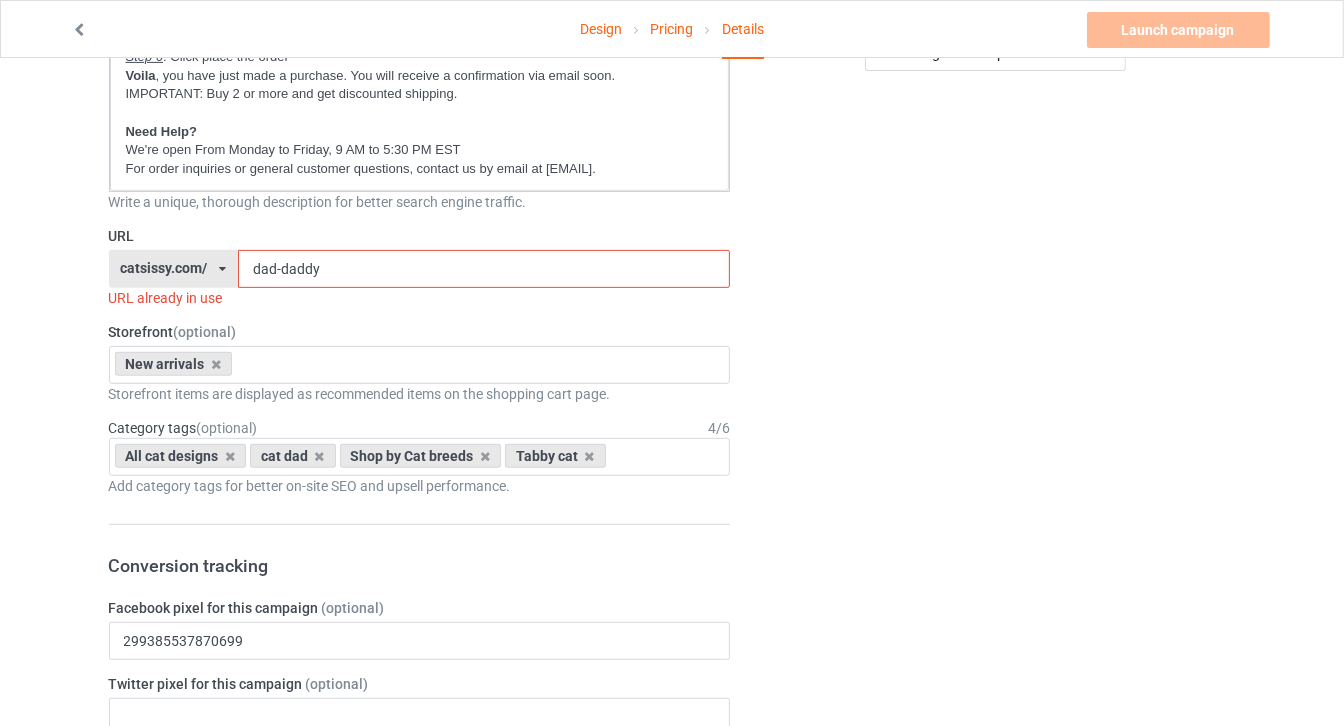 click on "catsissy.com/ aestheticscup.com/ catsissy.com/ laztee.com/ teechip.com/ 5eeae638d8ba525af9c534b2 6729c8e6dc3bf600350d45eb 5eeae190d8ba525af9c53426 587d0d41cee36fd012c64a69" at bounding box center (173, 269) 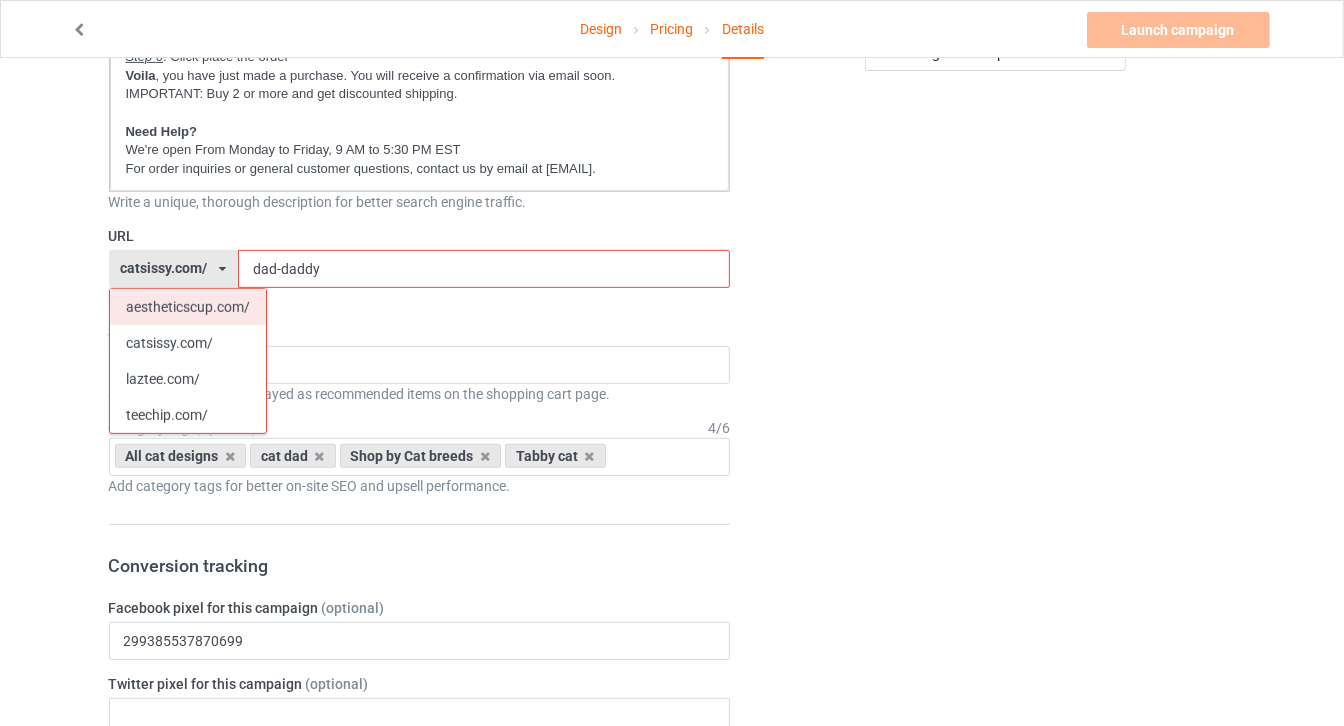 click on "aestheticscup.com/" at bounding box center (188, 307) 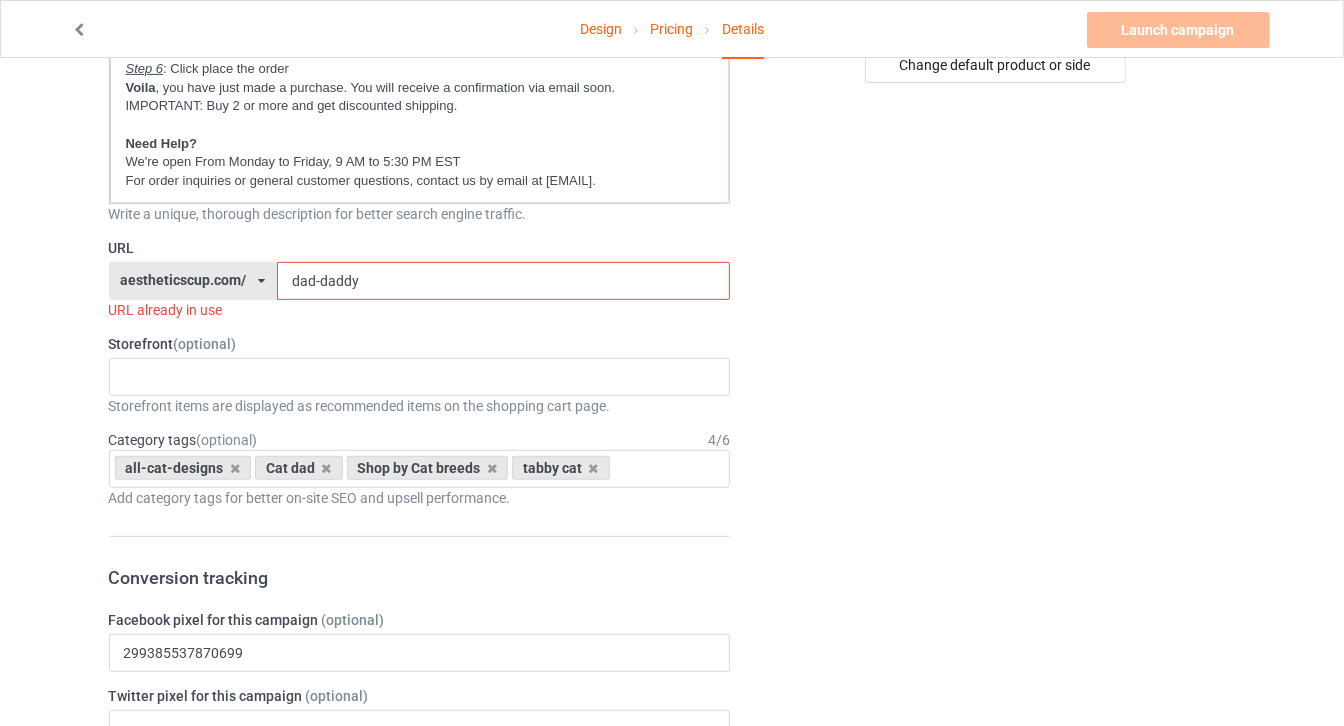 scroll, scrollTop: 727, scrollLeft: 0, axis: vertical 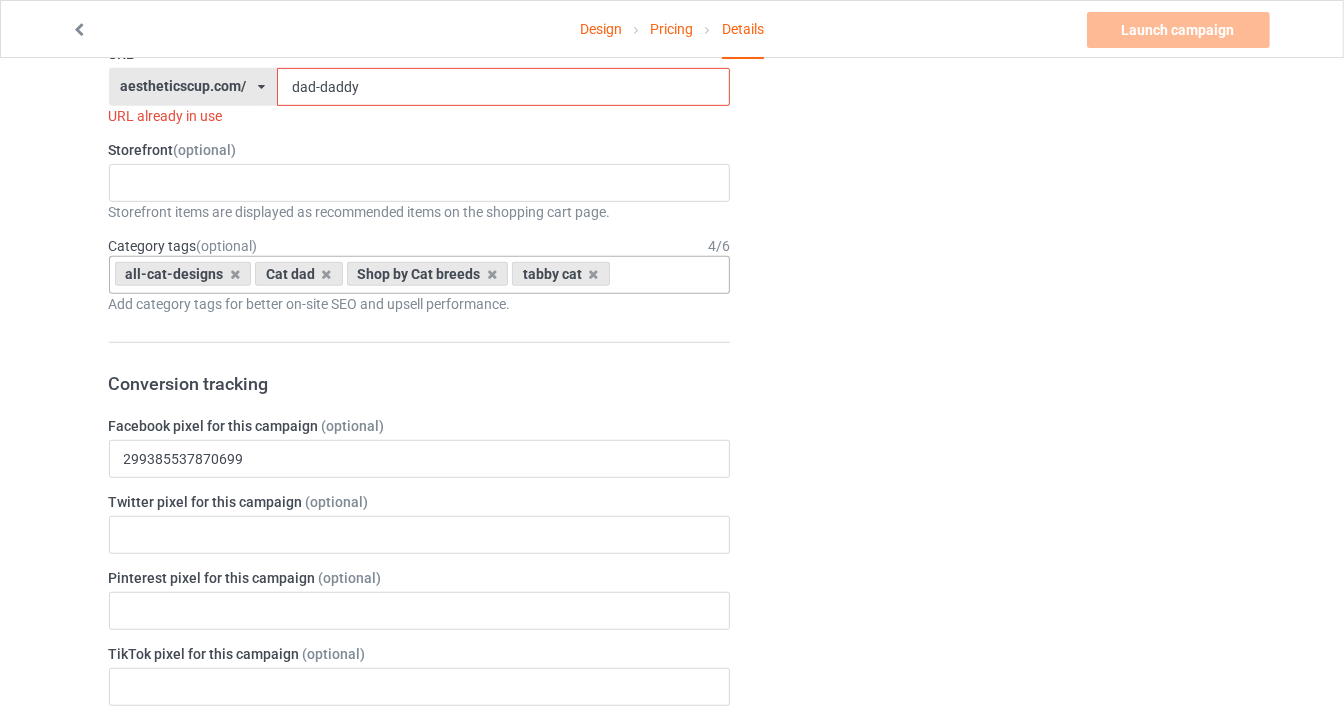 click at bounding box center (594, 274) 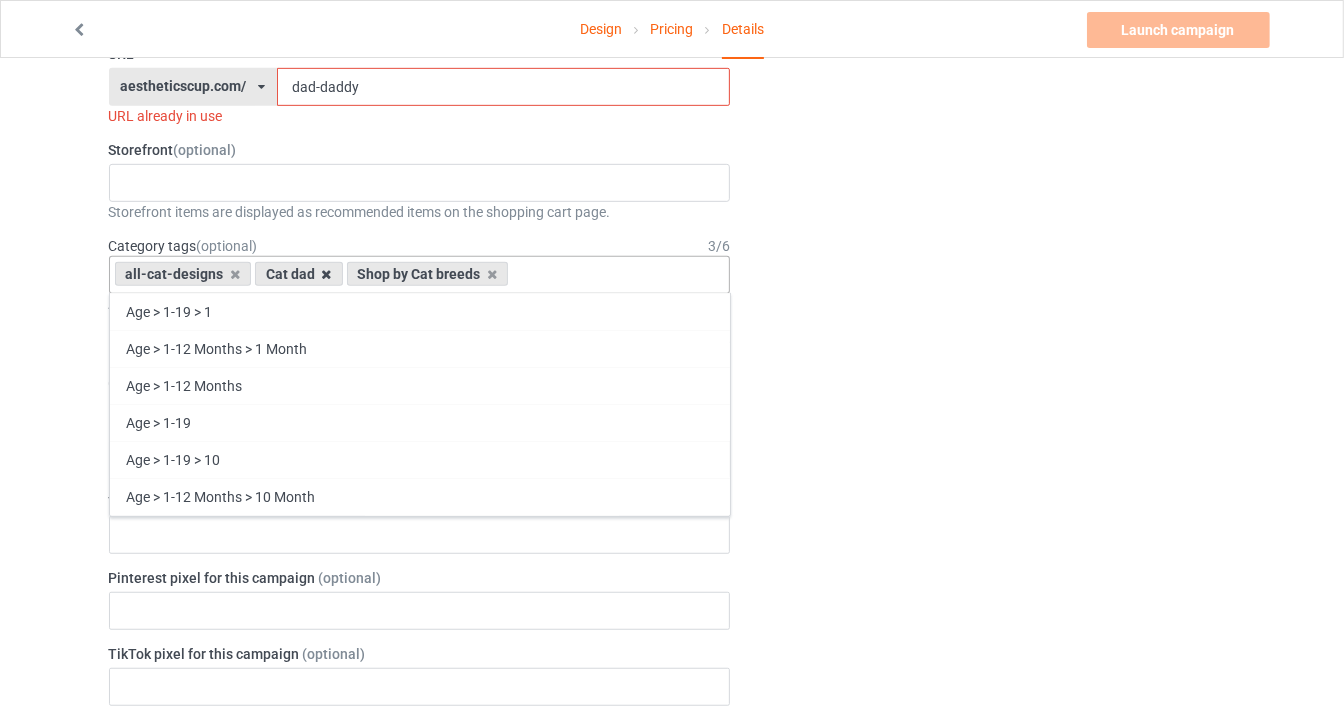 click at bounding box center (327, 274) 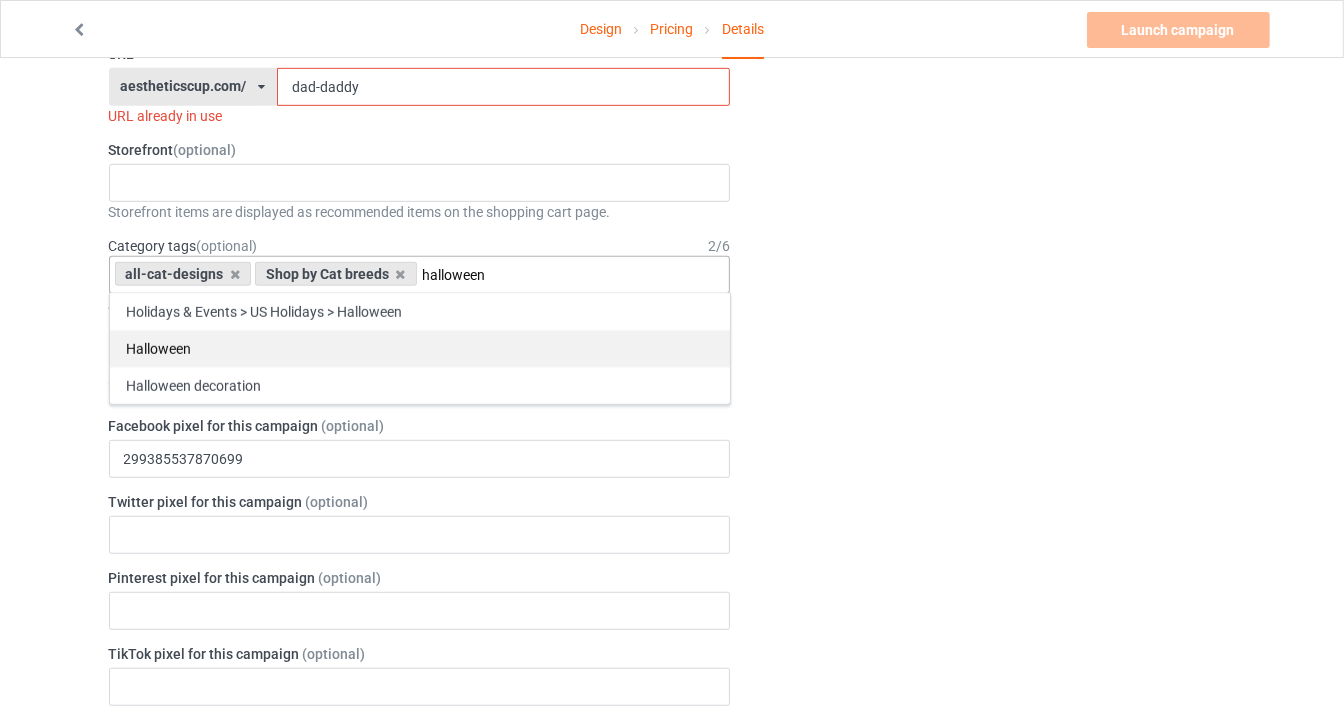 type on "halloween" 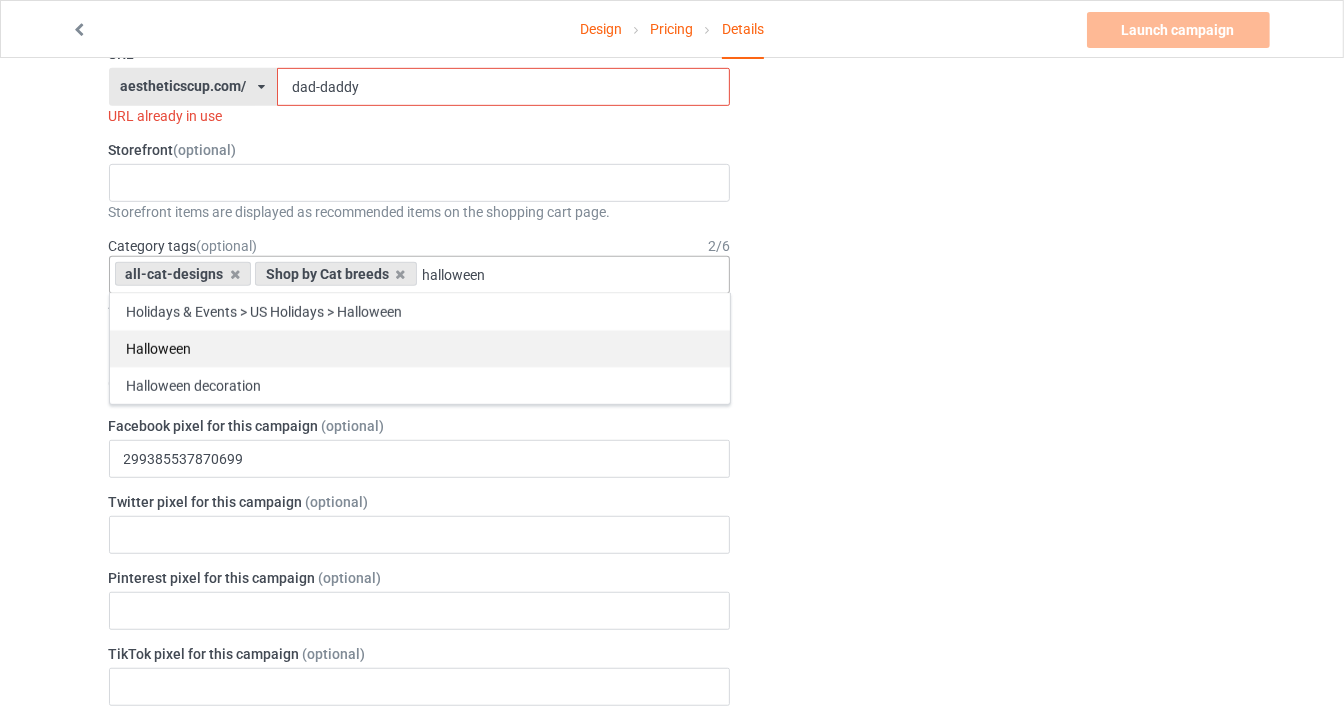 click on "Halloween" at bounding box center (420, 348) 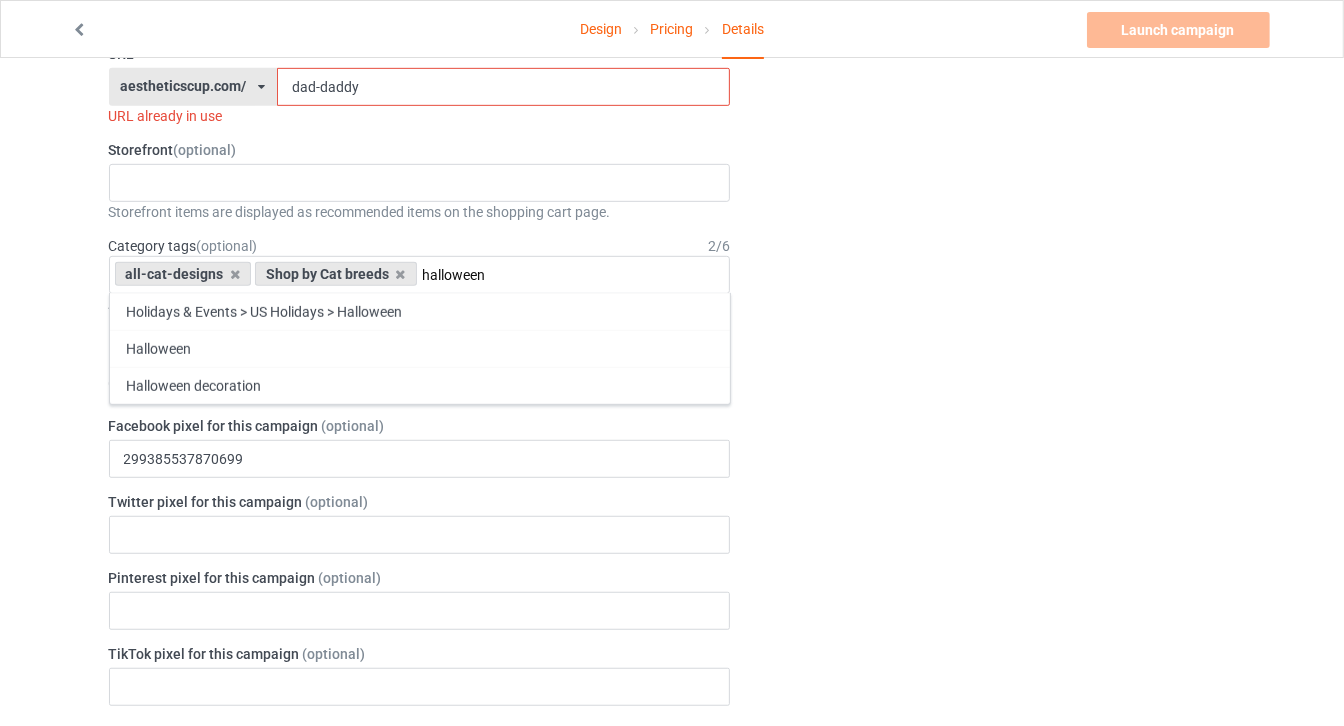 type 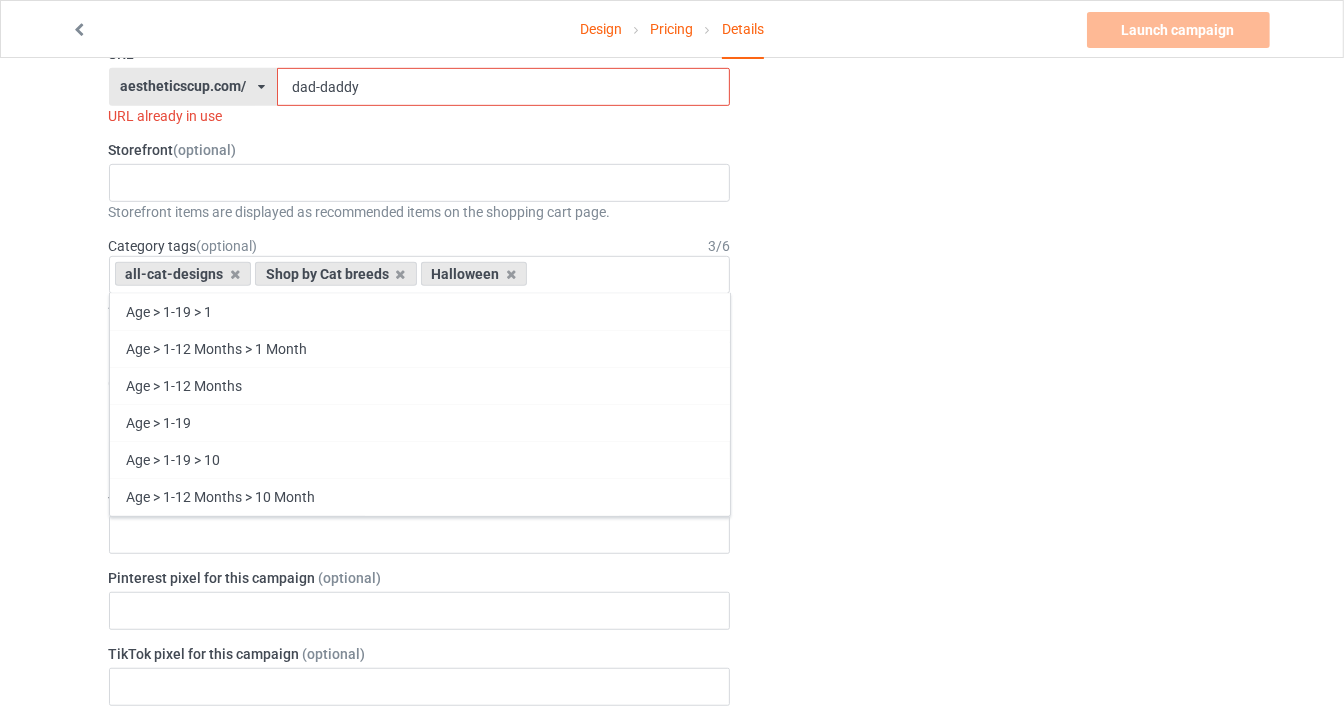 click on "Change default product or side" at bounding box center [996, 545] 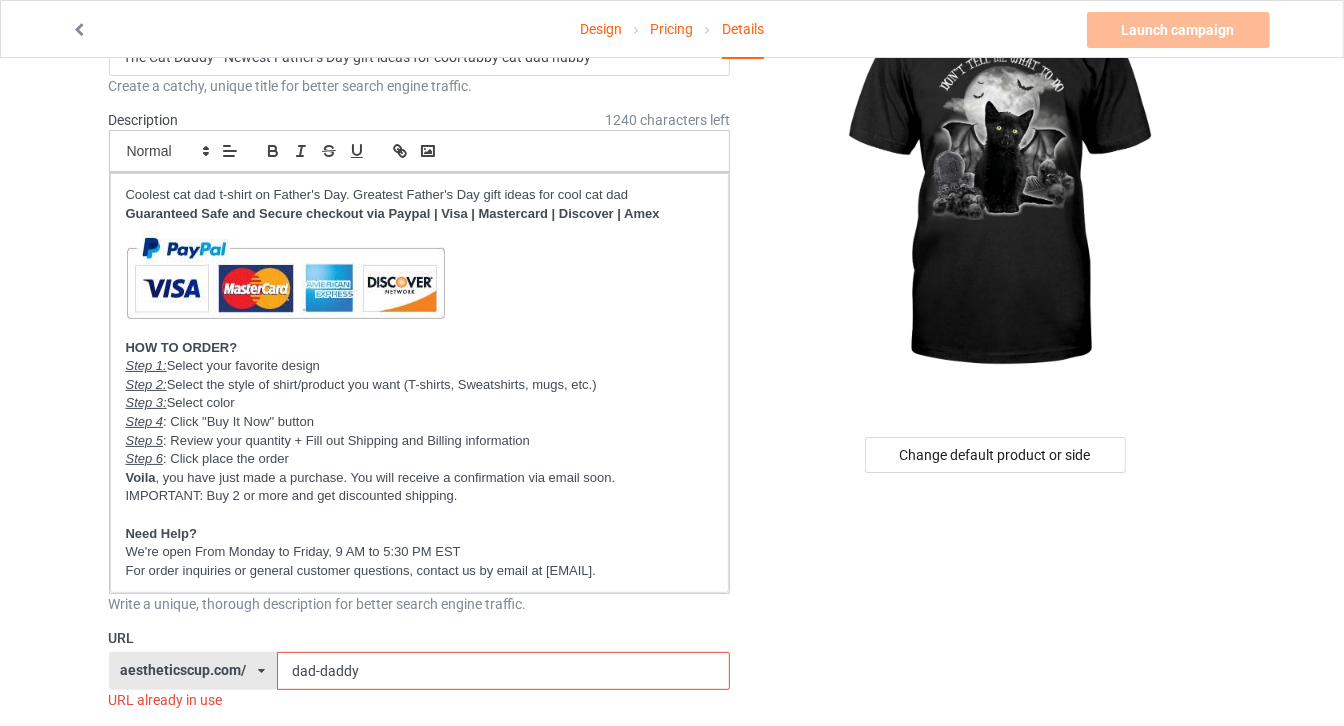 scroll, scrollTop: 0, scrollLeft: 0, axis: both 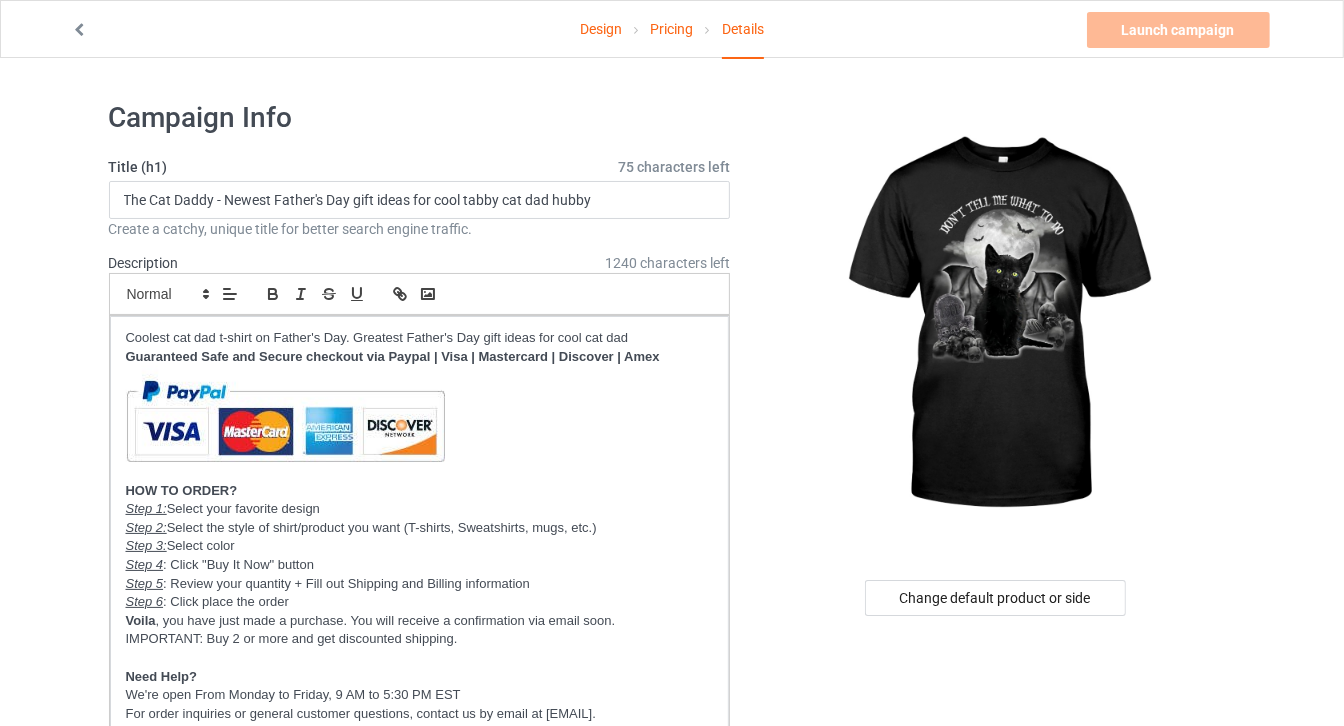 click on "Design" at bounding box center [601, 29] 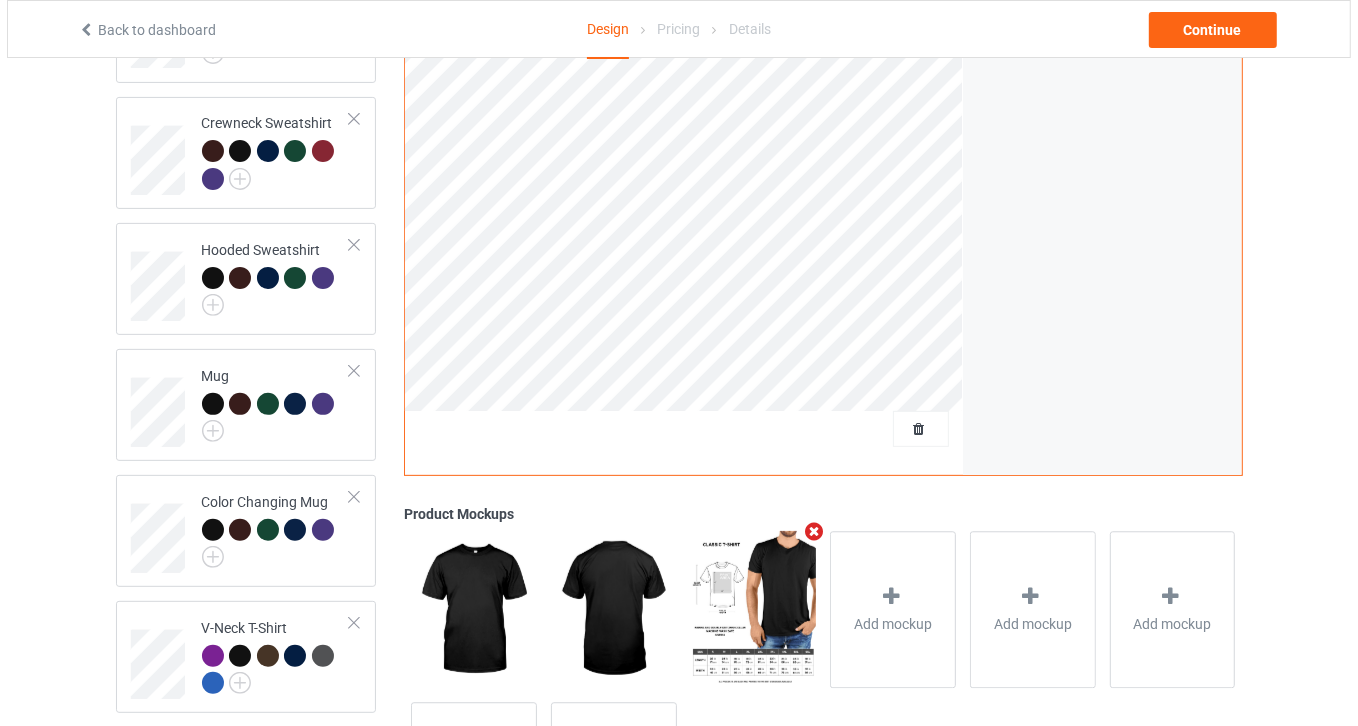 scroll, scrollTop: 566, scrollLeft: 0, axis: vertical 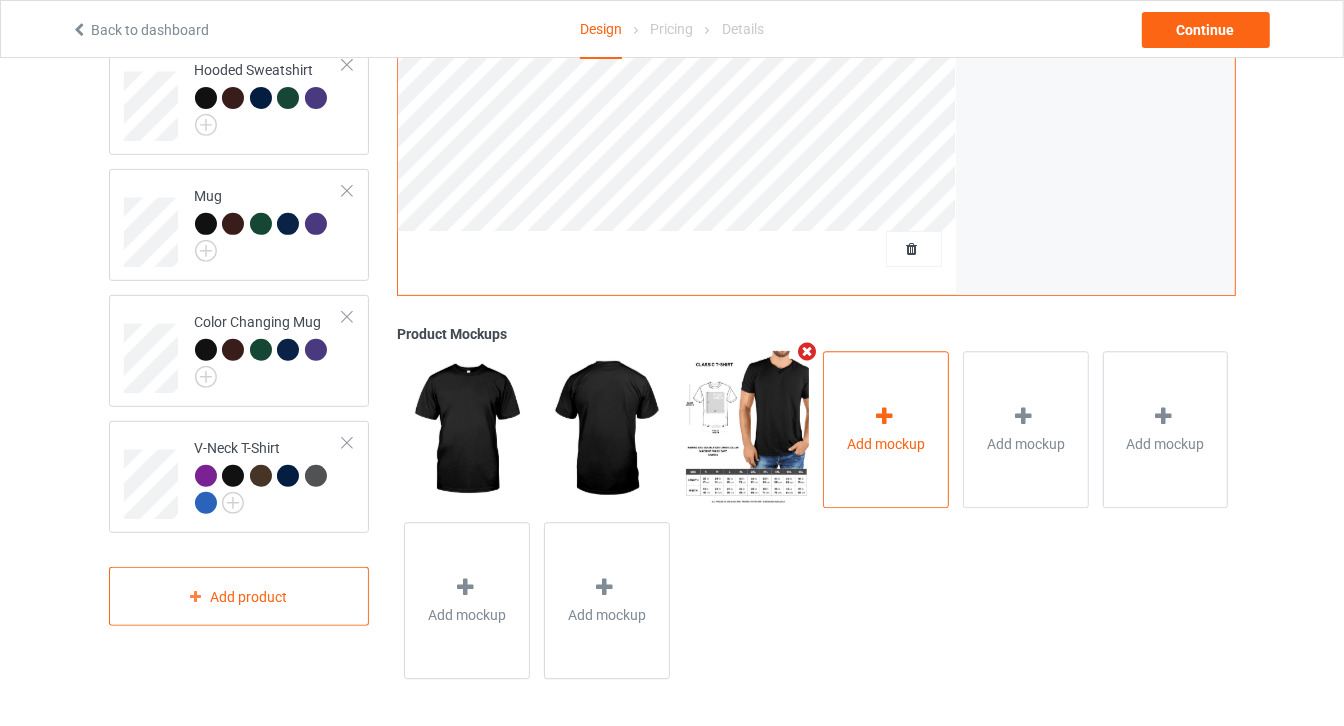 click on "Add mockup" at bounding box center (886, 444) 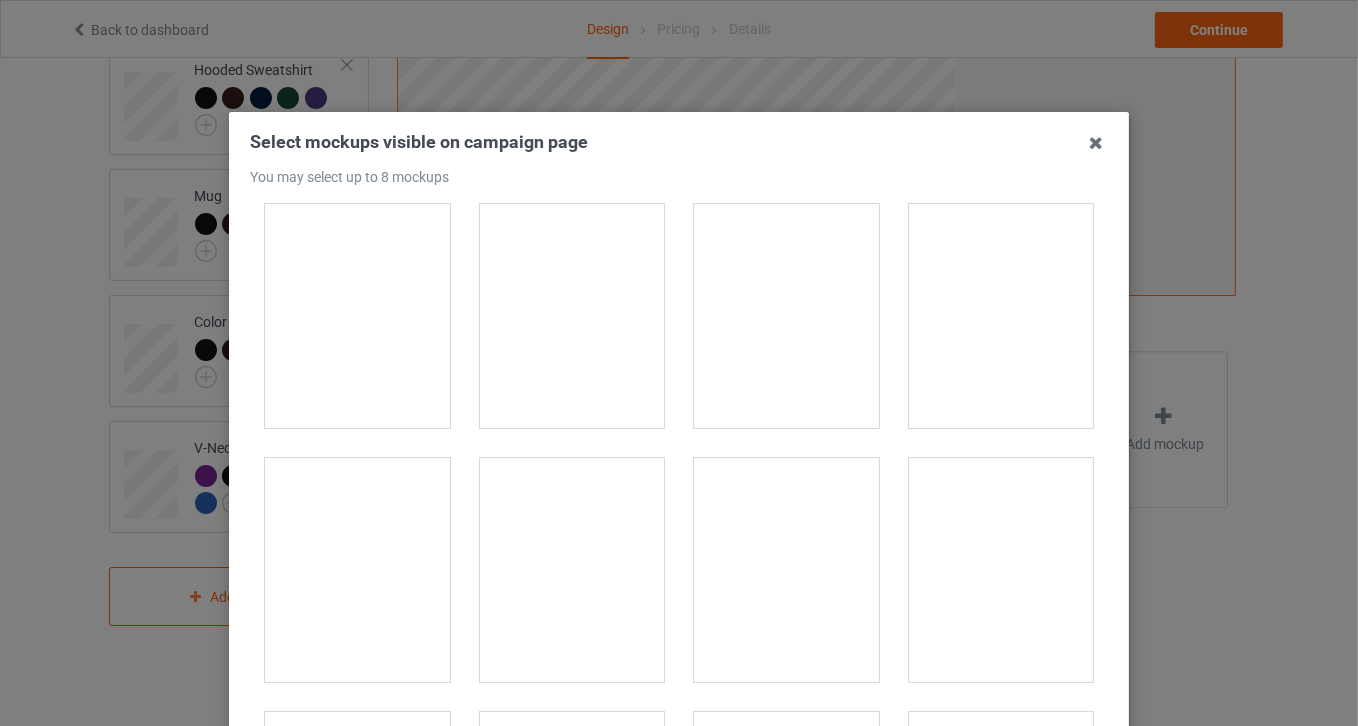 scroll, scrollTop: 19727, scrollLeft: 0, axis: vertical 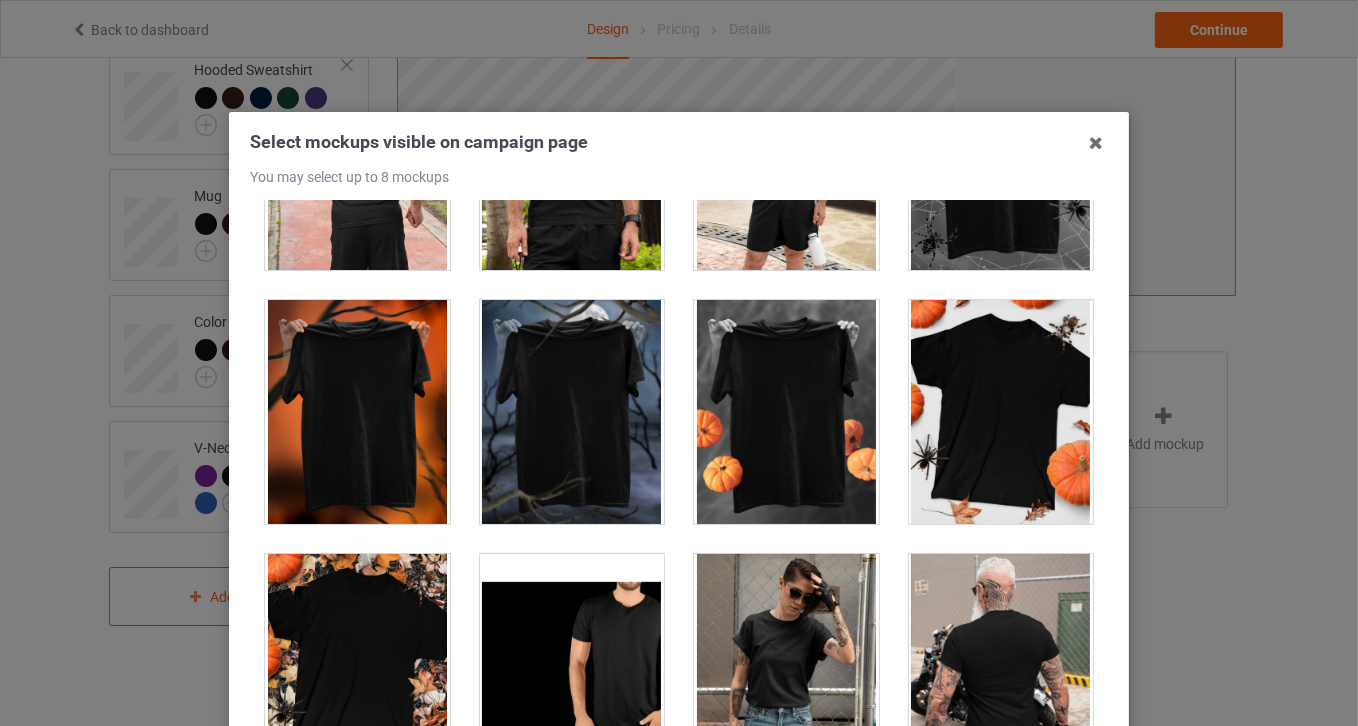 click at bounding box center [1001, 412] 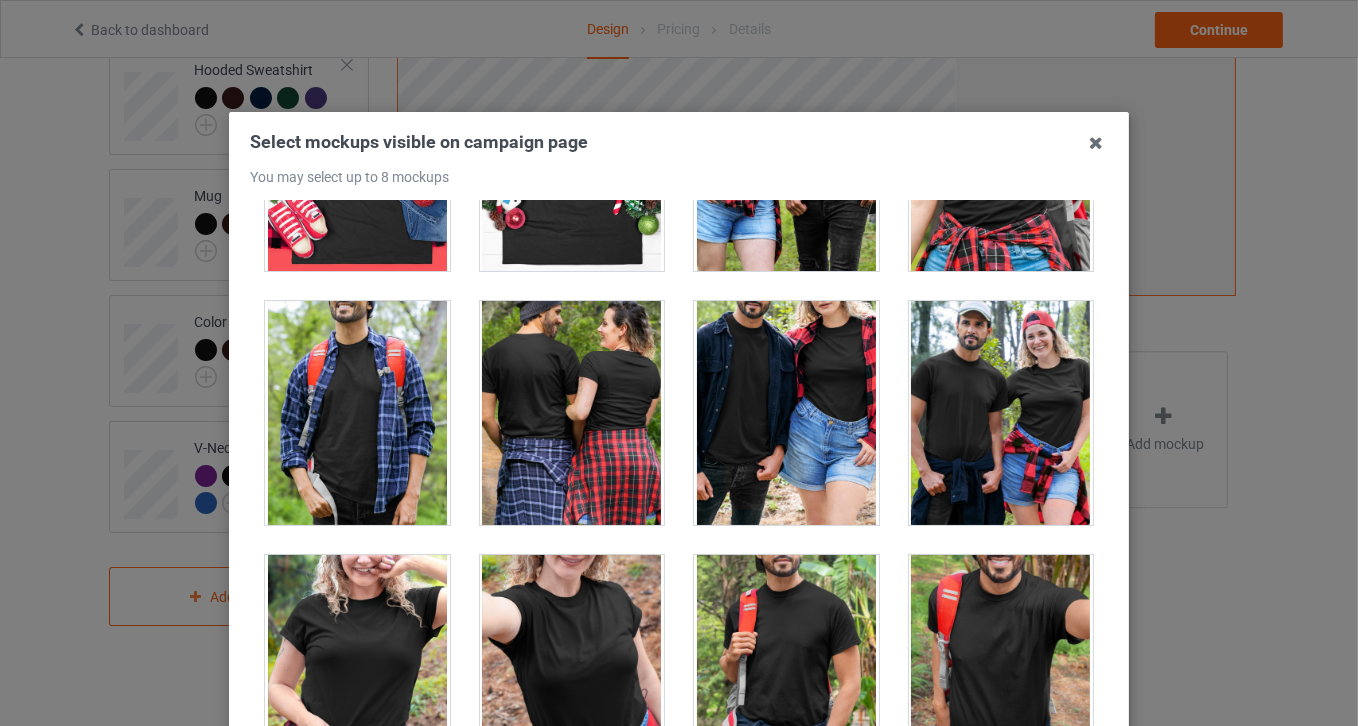 scroll, scrollTop: 22181, scrollLeft: 0, axis: vertical 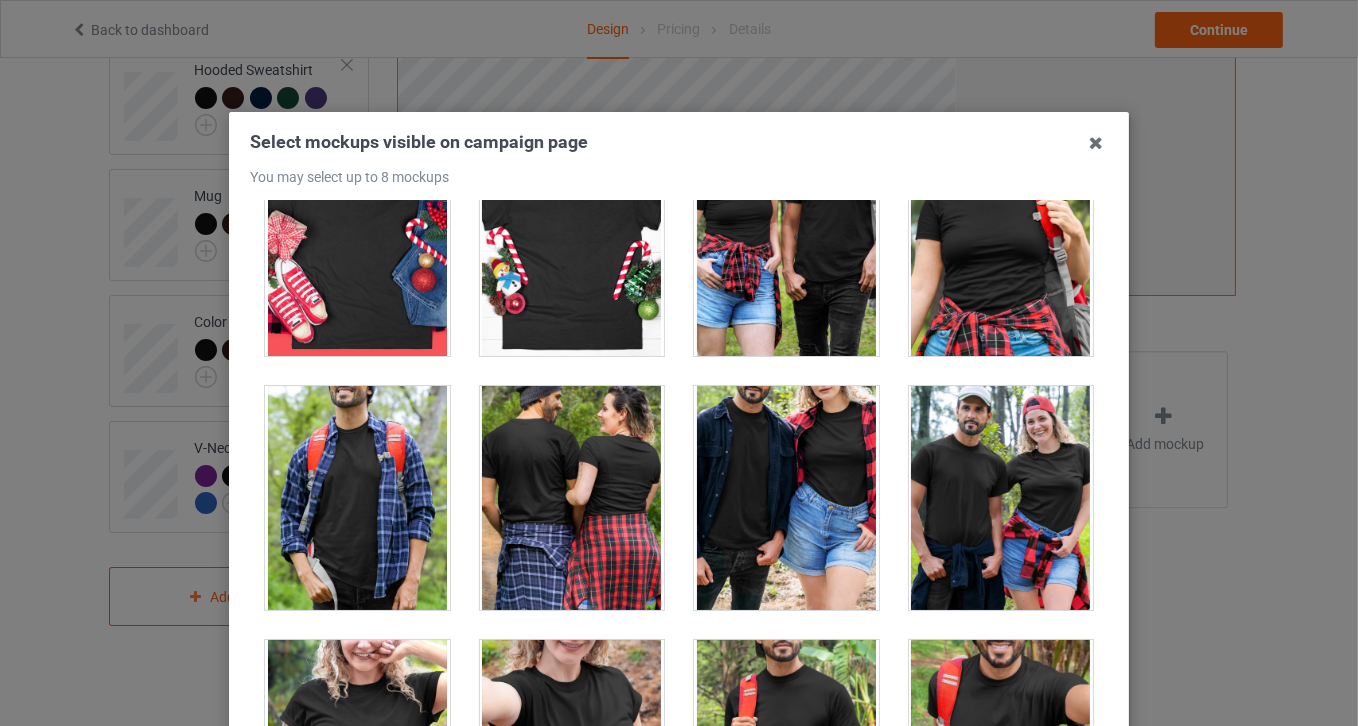 click at bounding box center (357, 498) 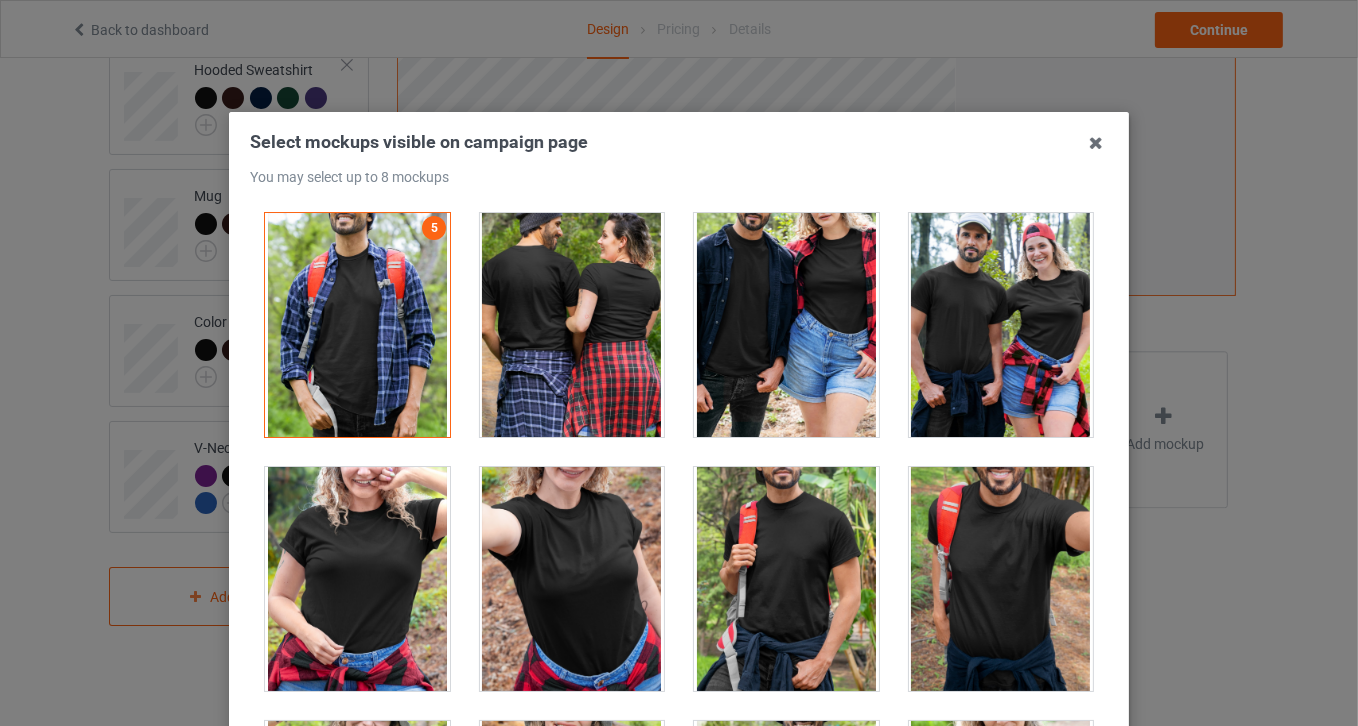 scroll, scrollTop: 22627, scrollLeft: 0, axis: vertical 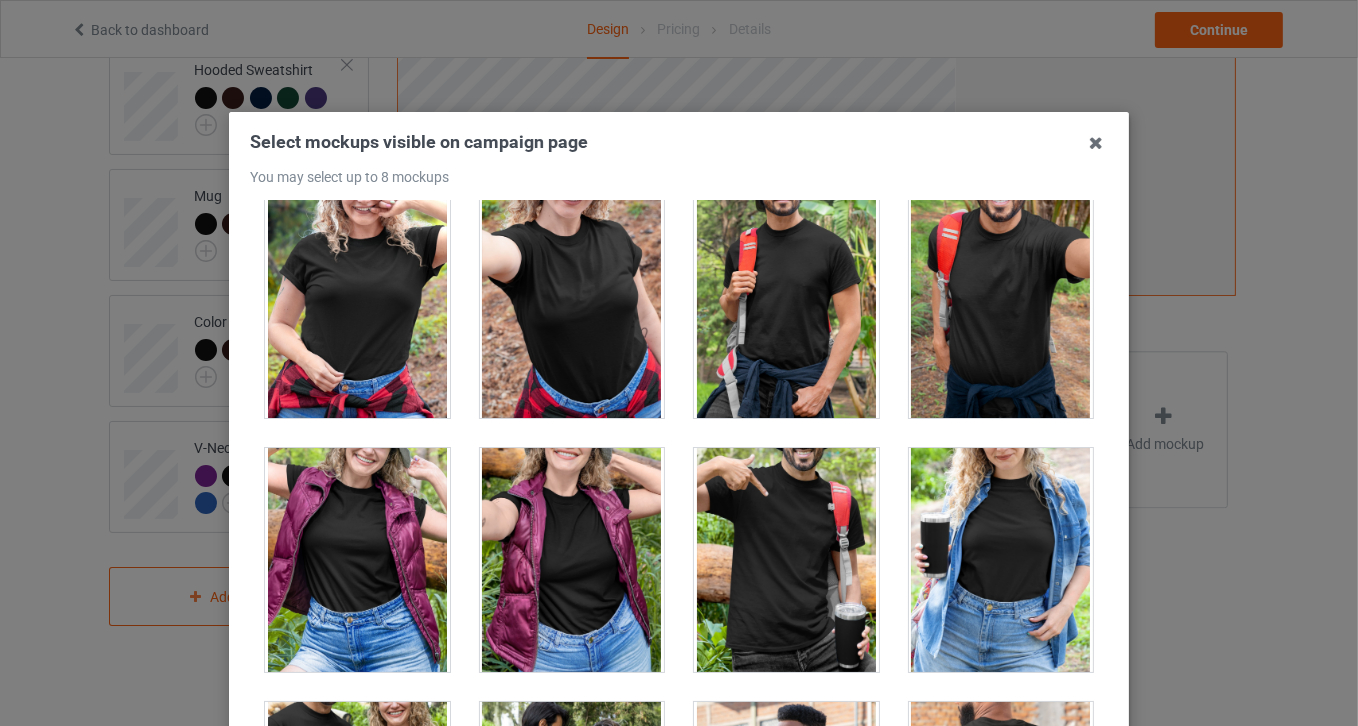 click at bounding box center (1001, 560) 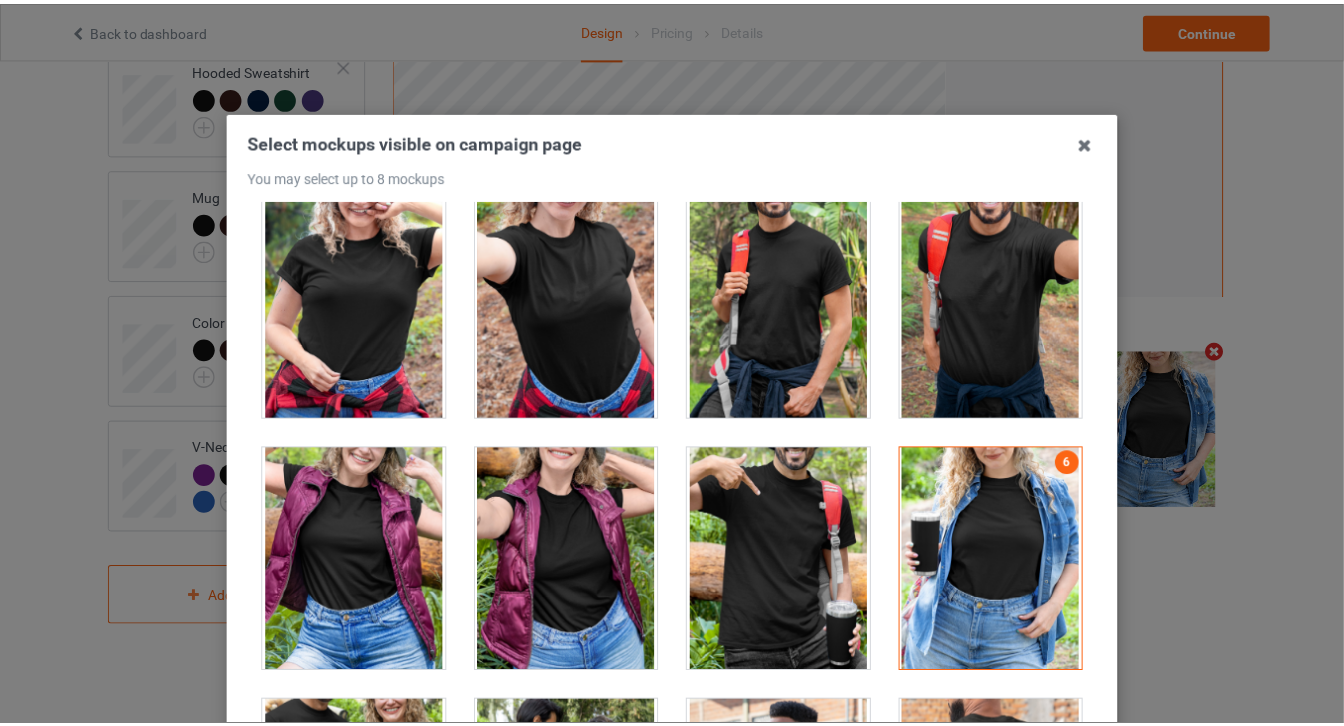 scroll, scrollTop: 258, scrollLeft: 0, axis: vertical 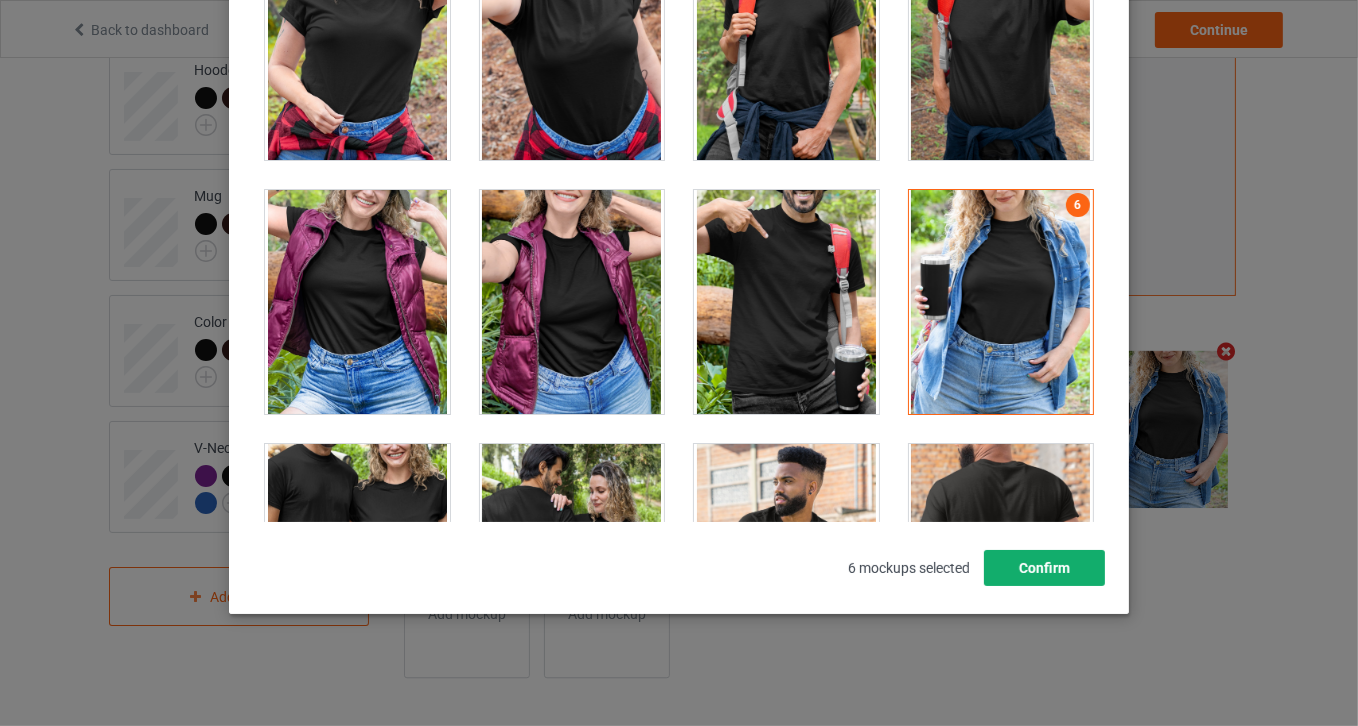 click on "Confirm" at bounding box center [1044, 568] 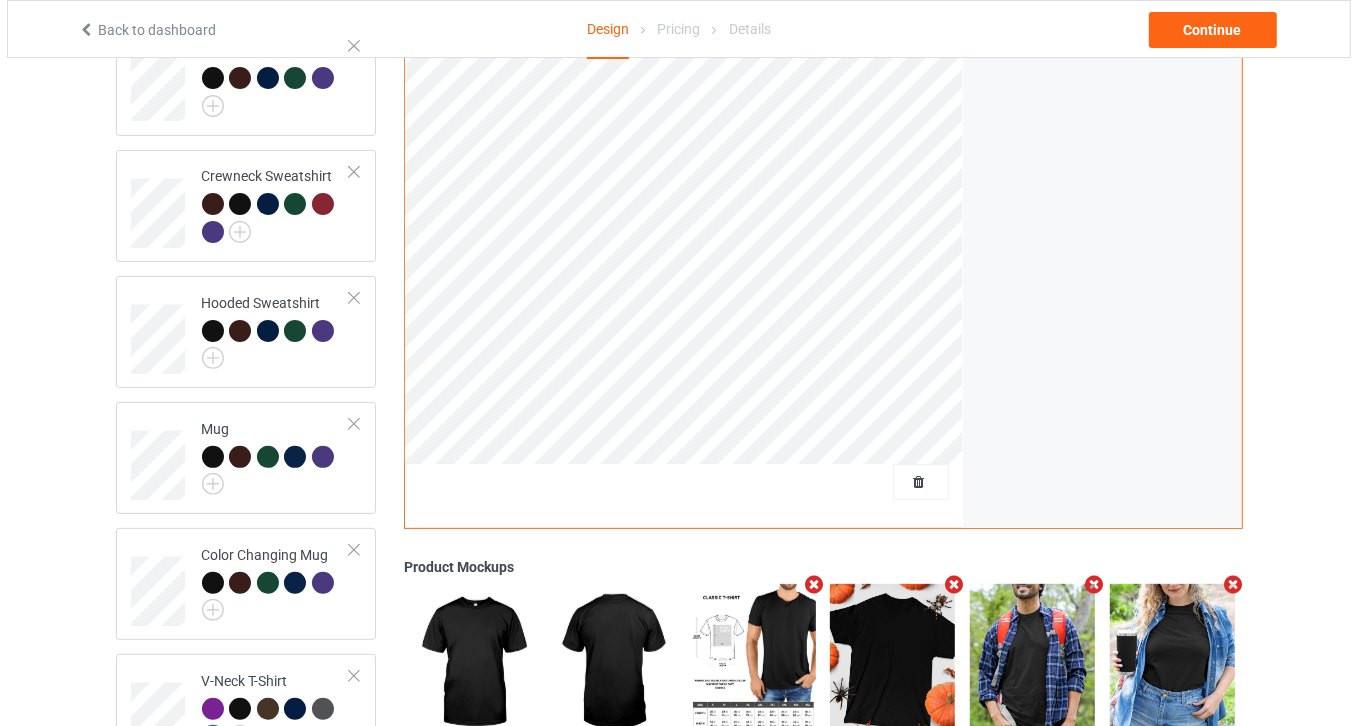 scroll, scrollTop: 566, scrollLeft: 0, axis: vertical 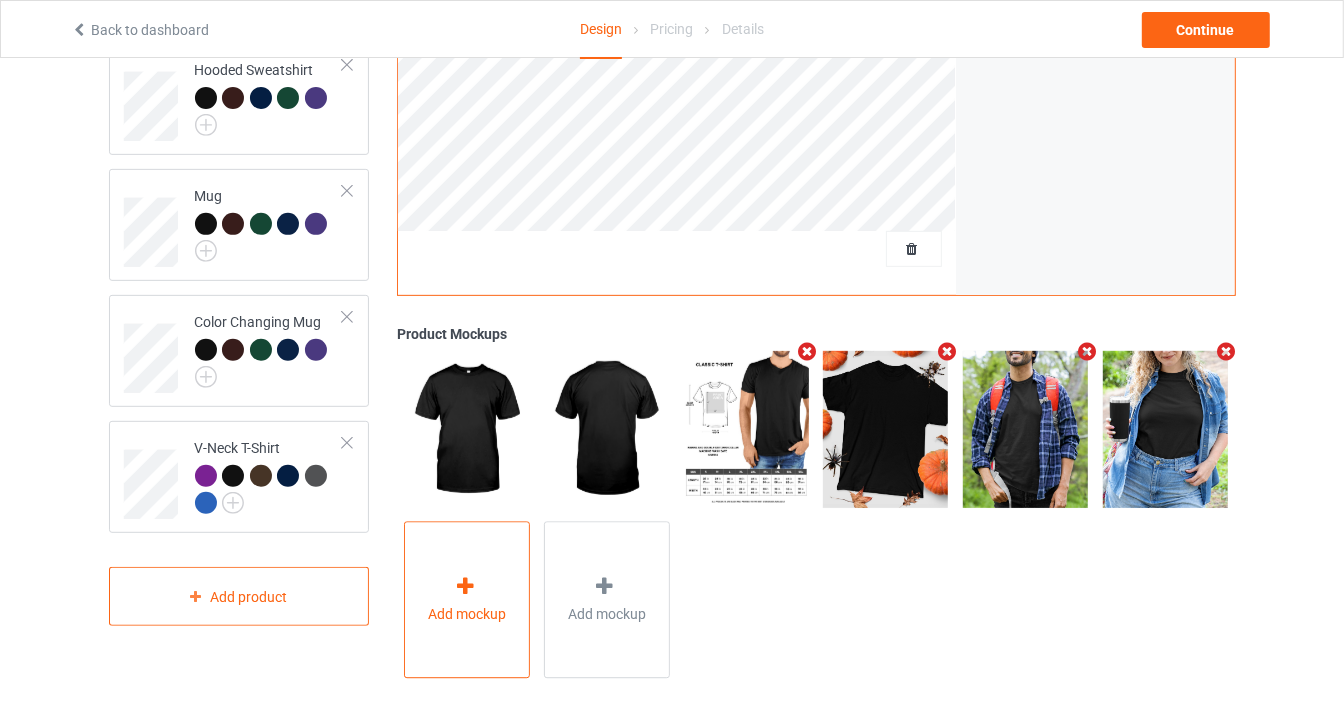 click on "Add mockup" at bounding box center (467, 600) 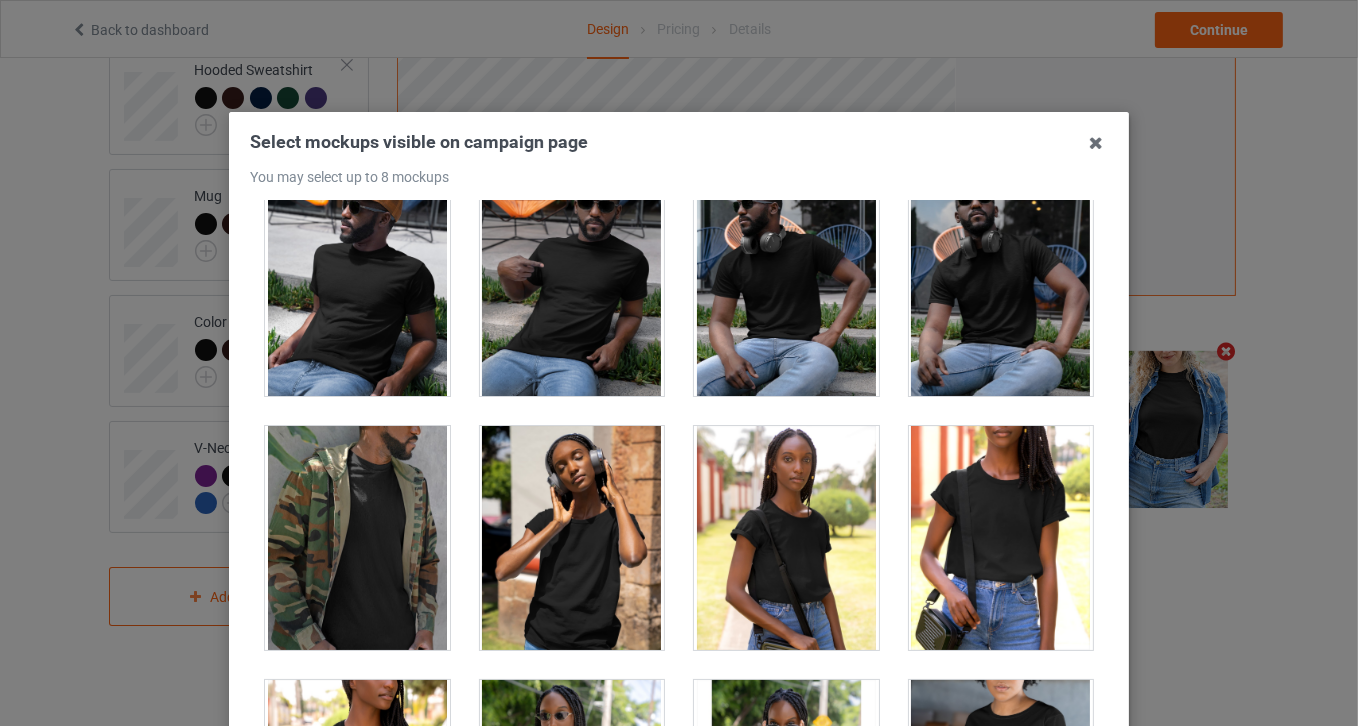 scroll, scrollTop: 14818, scrollLeft: 0, axis: vertical 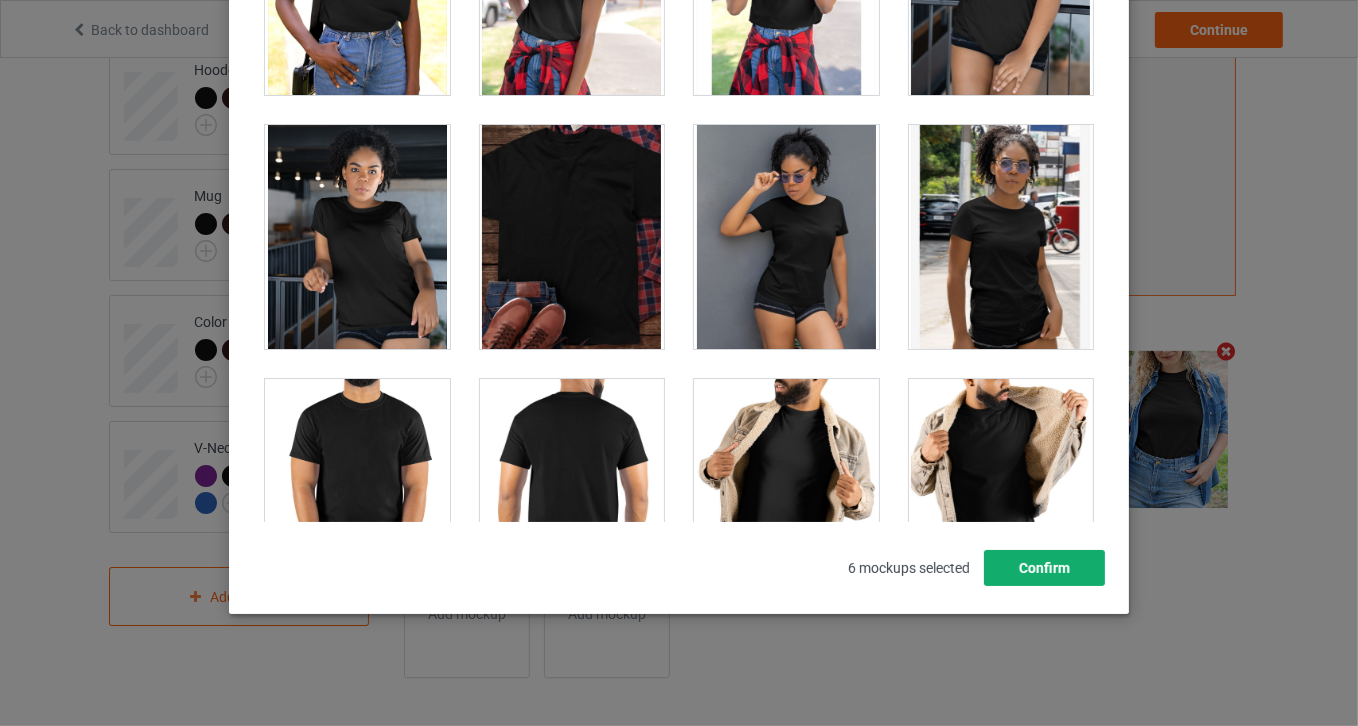 click on "Confirm" at bounding box center (1044, 568) 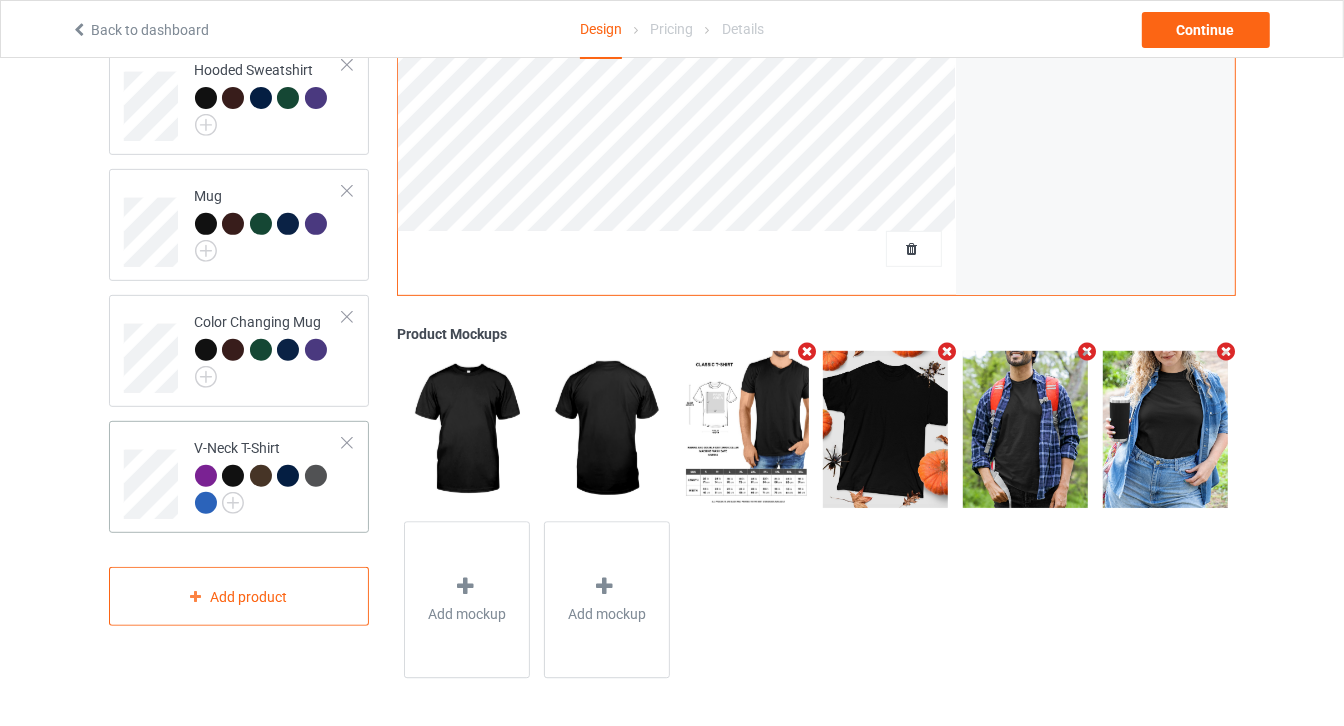 scroll, scrollTop: 0, scrollLeft: 0, axis: both 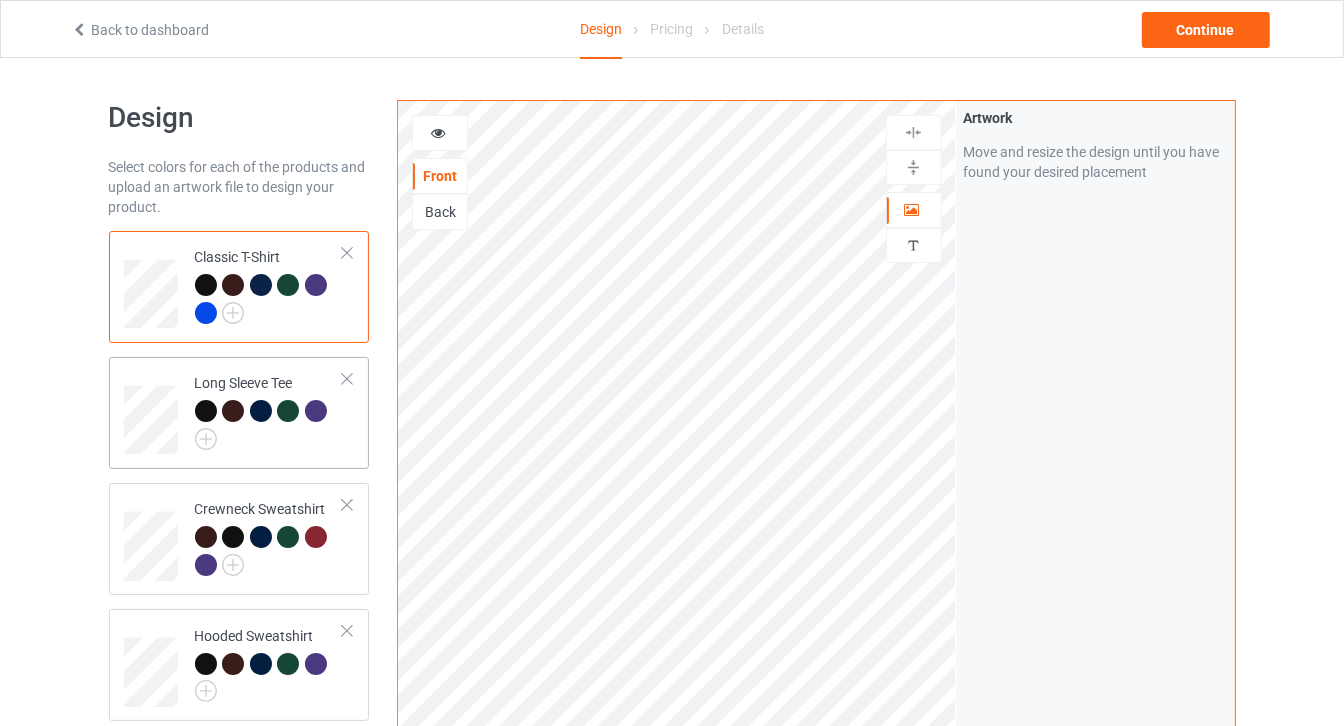 click on "Long Sleeve Tee" at bounding box center (269, 408) 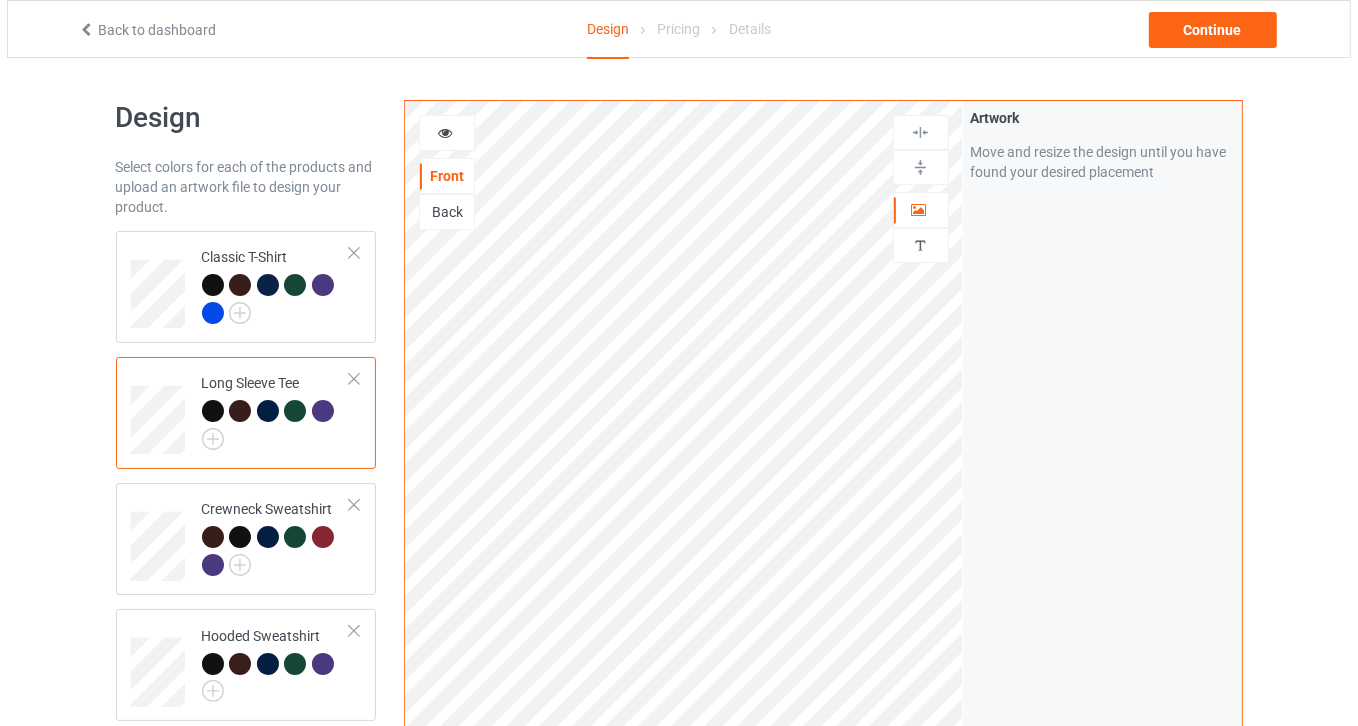 scroll, scrollTop: 566, scrollLeft: 0, axis: vertical 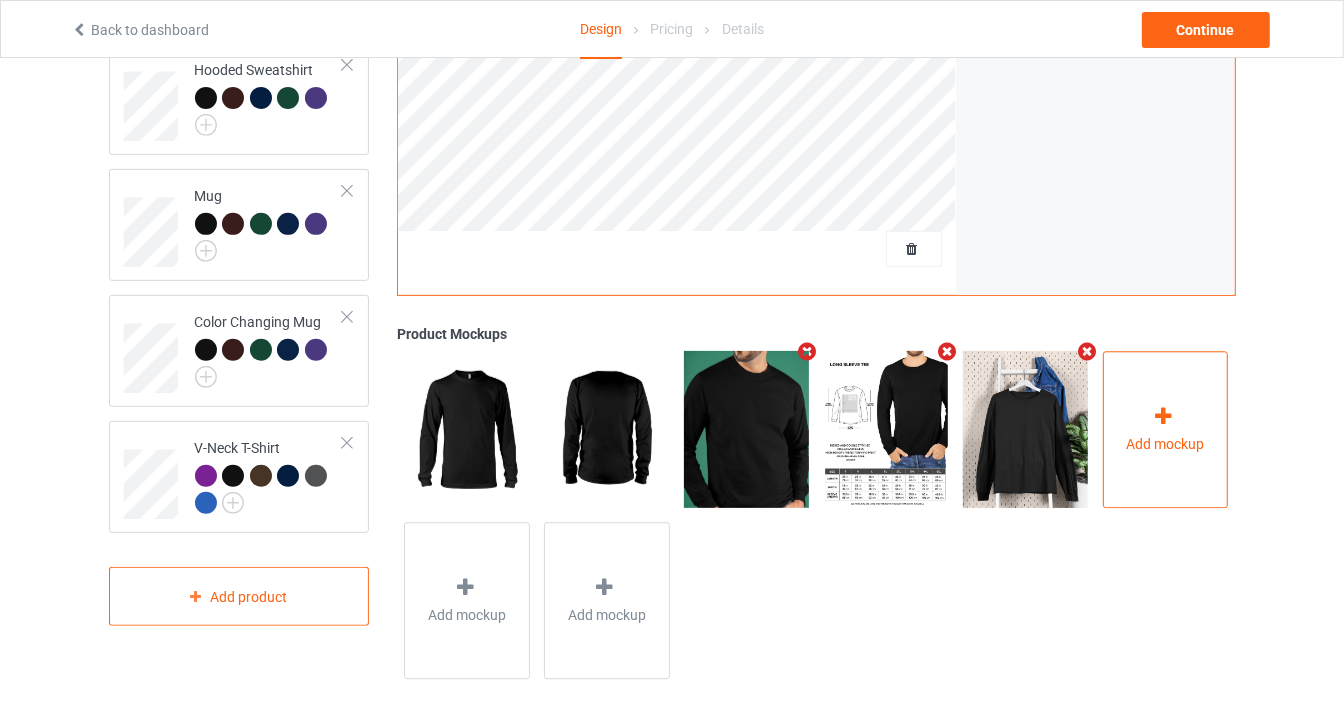 click at bounding box center [1163, 416] 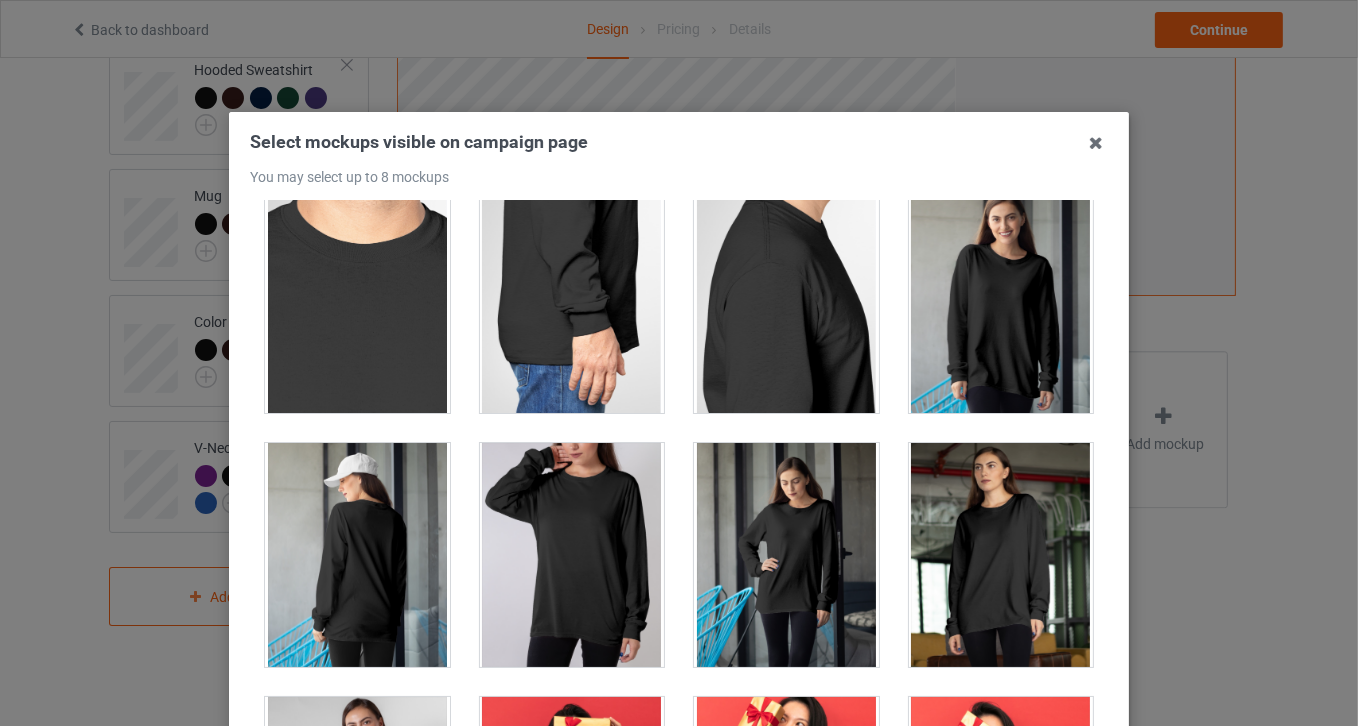 scroll, scrollTop: 1590, scrollLeft: 0, axis: vertical 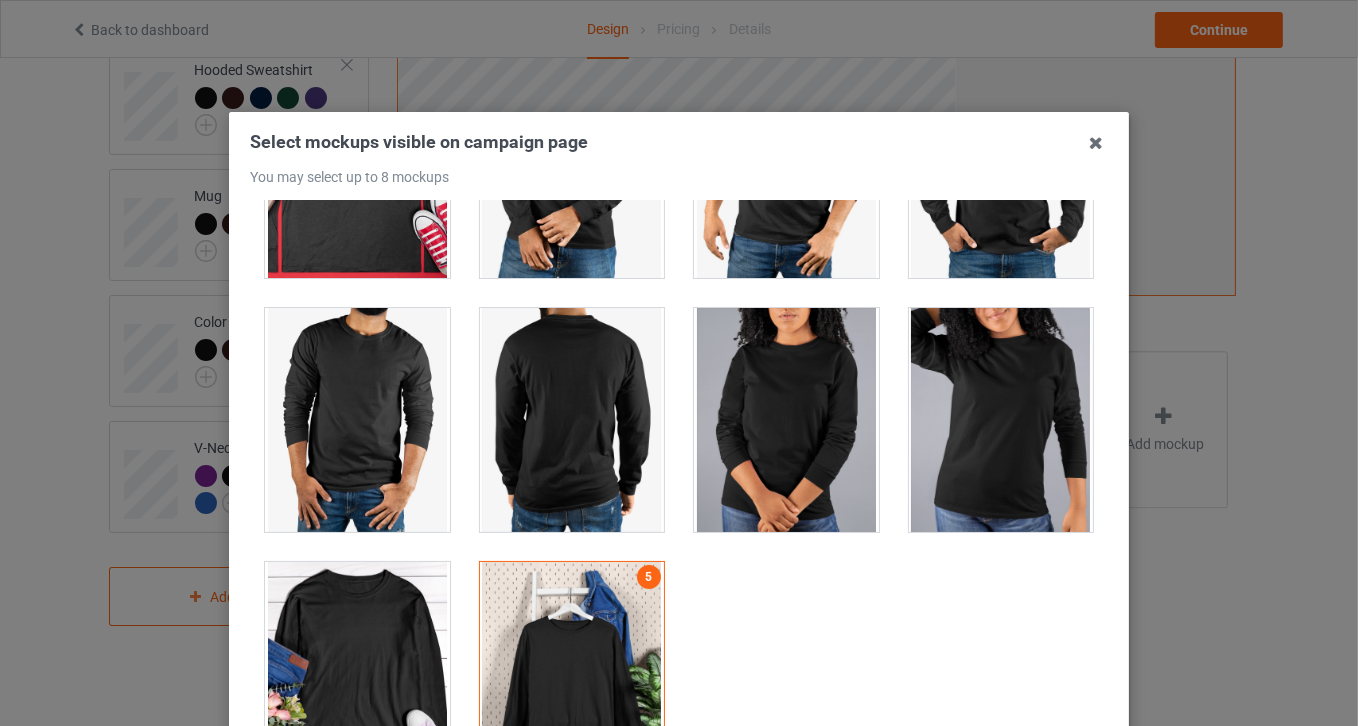 click at bounding box center (572, 674) 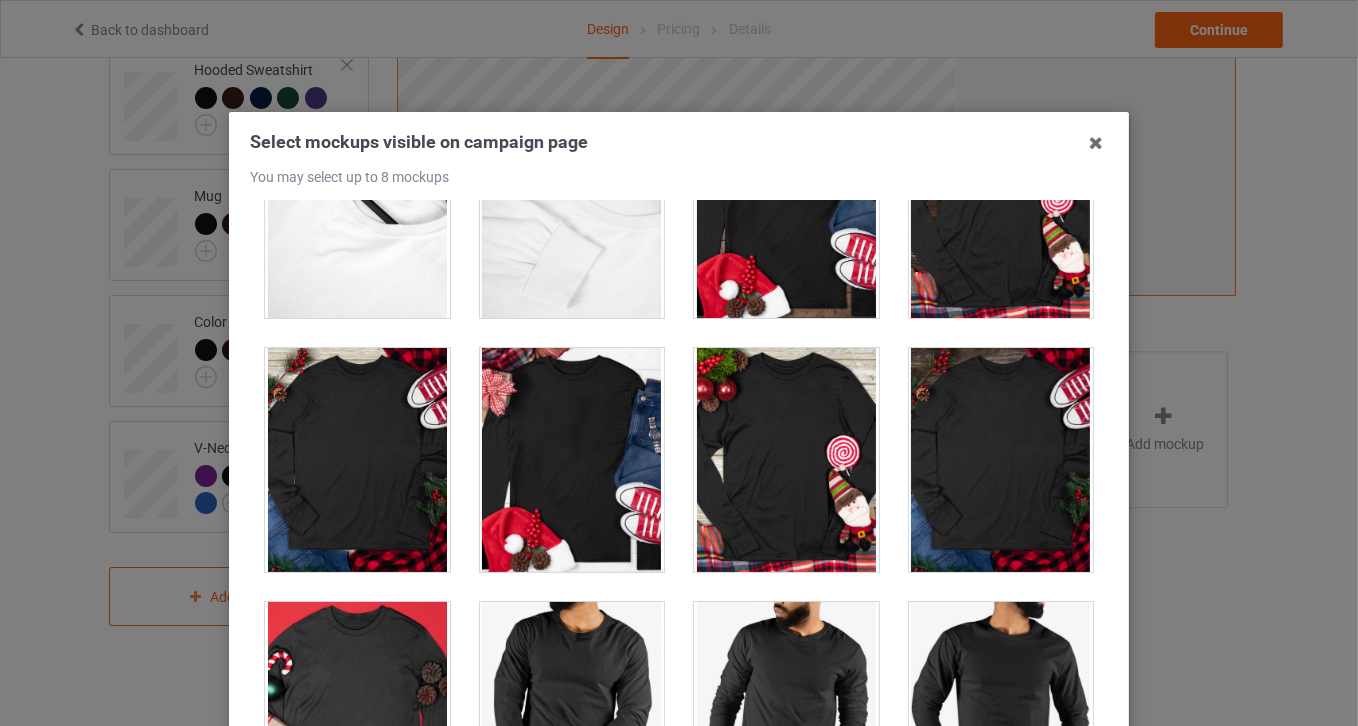 scroll, scrollTop: 5495, scrollLeft: 0, axis: vertical 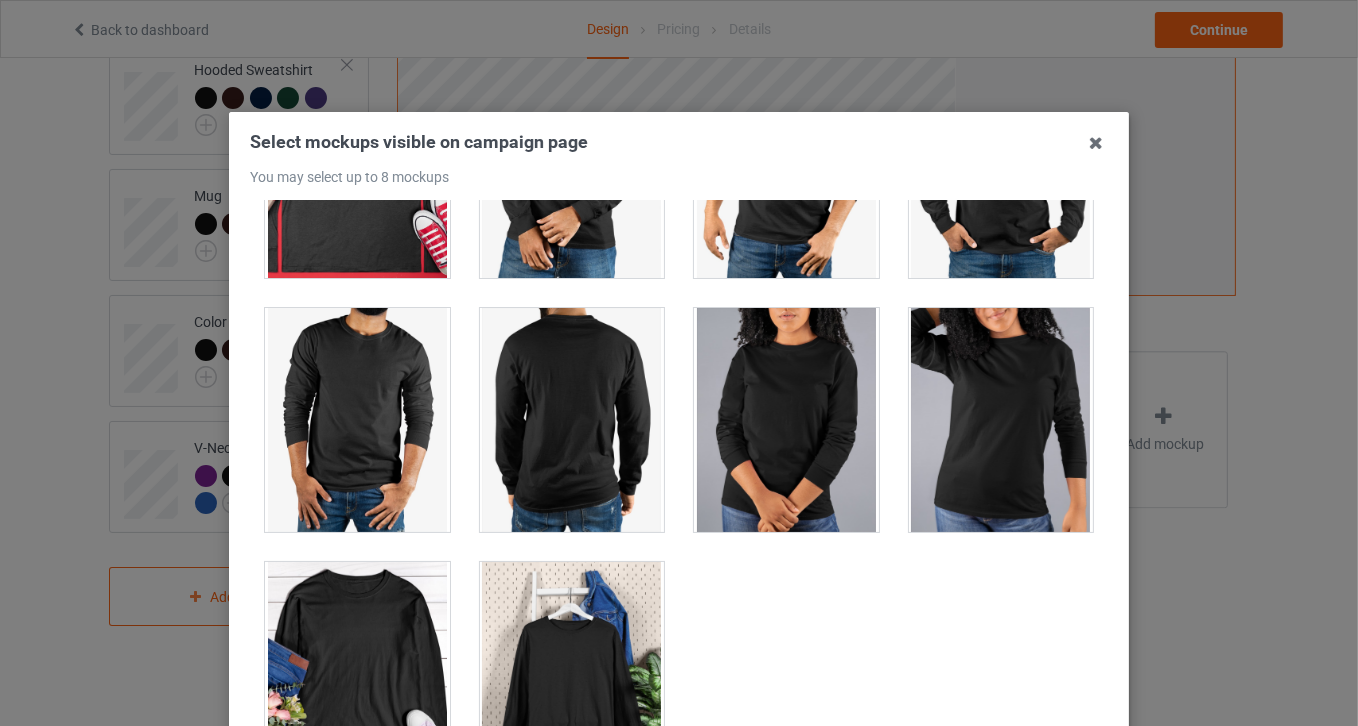 click at bounding box center (572, 674) 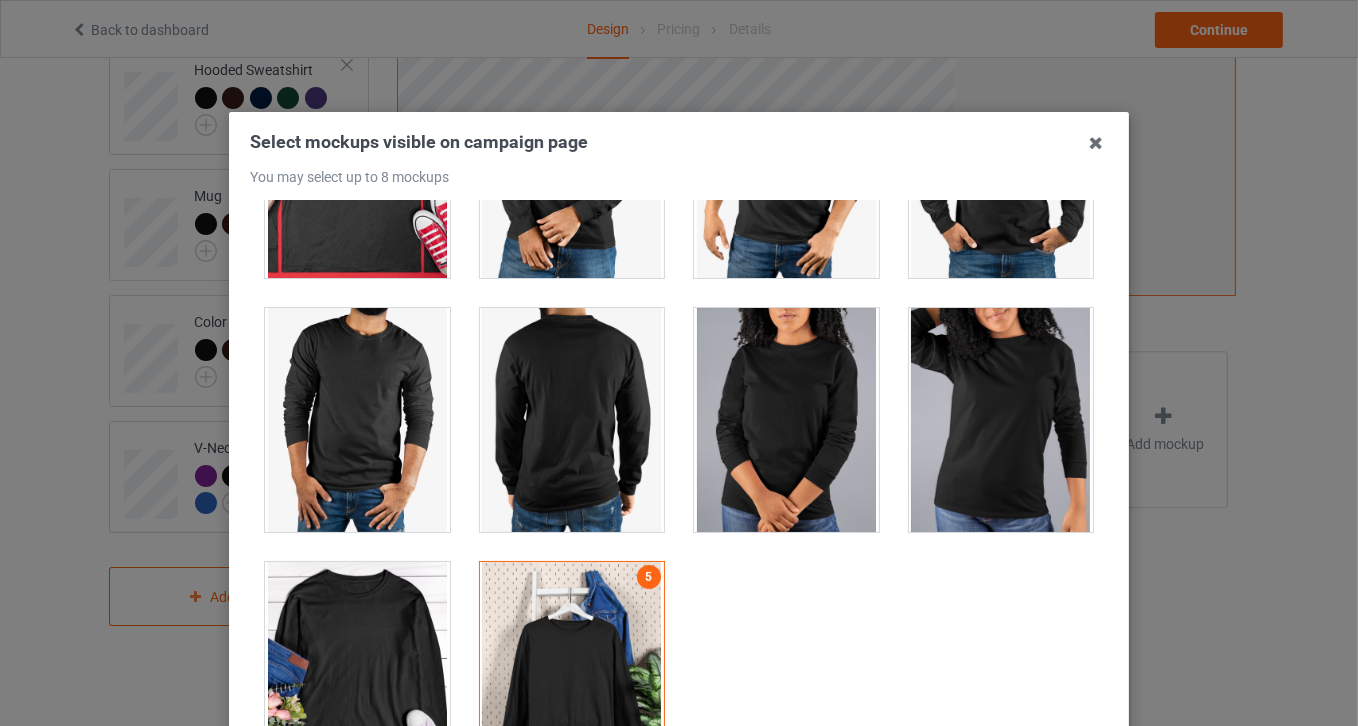 scroll, scrollTop: 258, scrollLeft: 0, axis: vertical 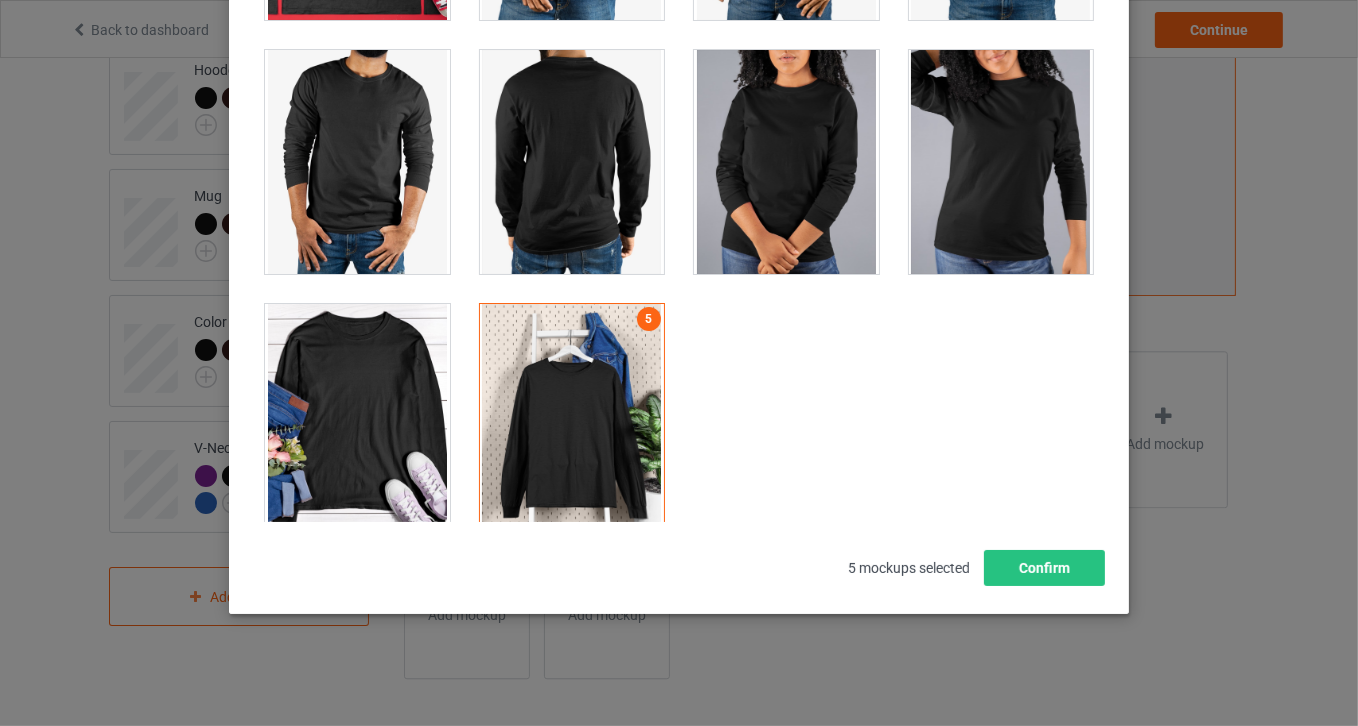 click at bounding box center [357, 416] 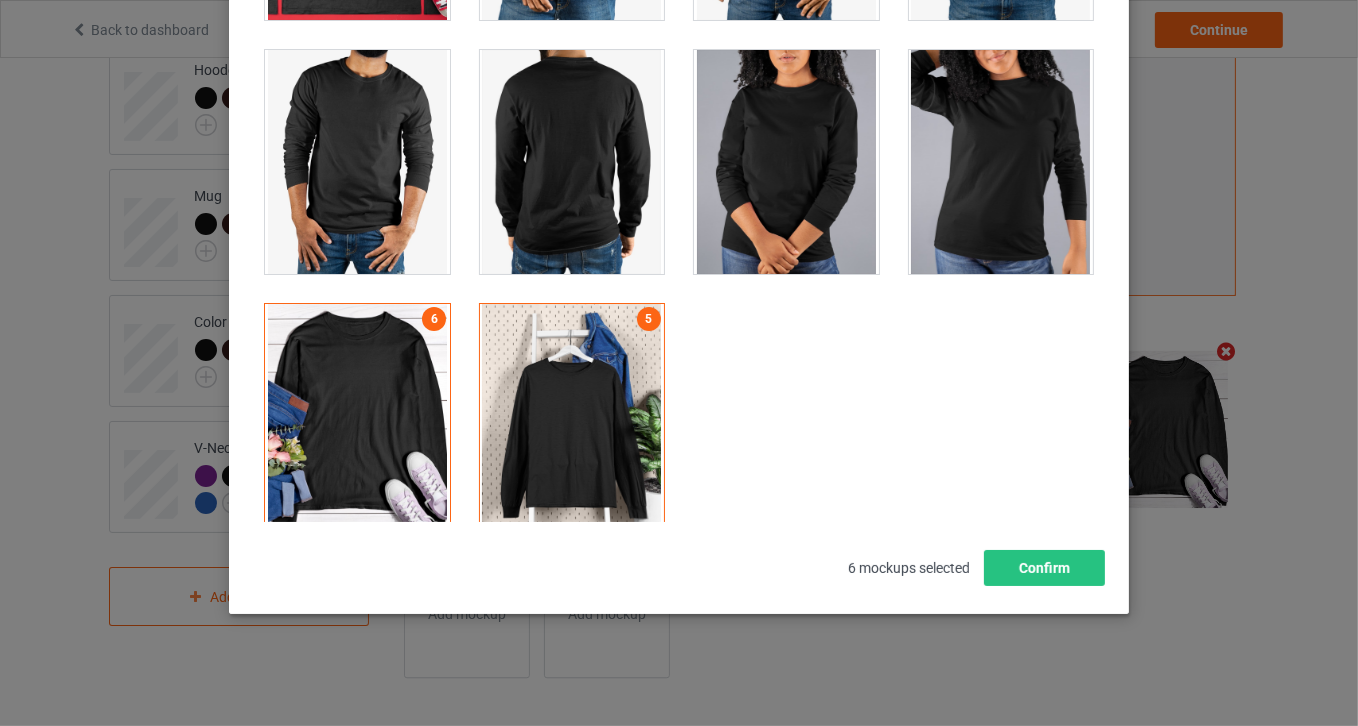 scroll, scrollTop: 566, scrollLeft: 0, axis: vertical 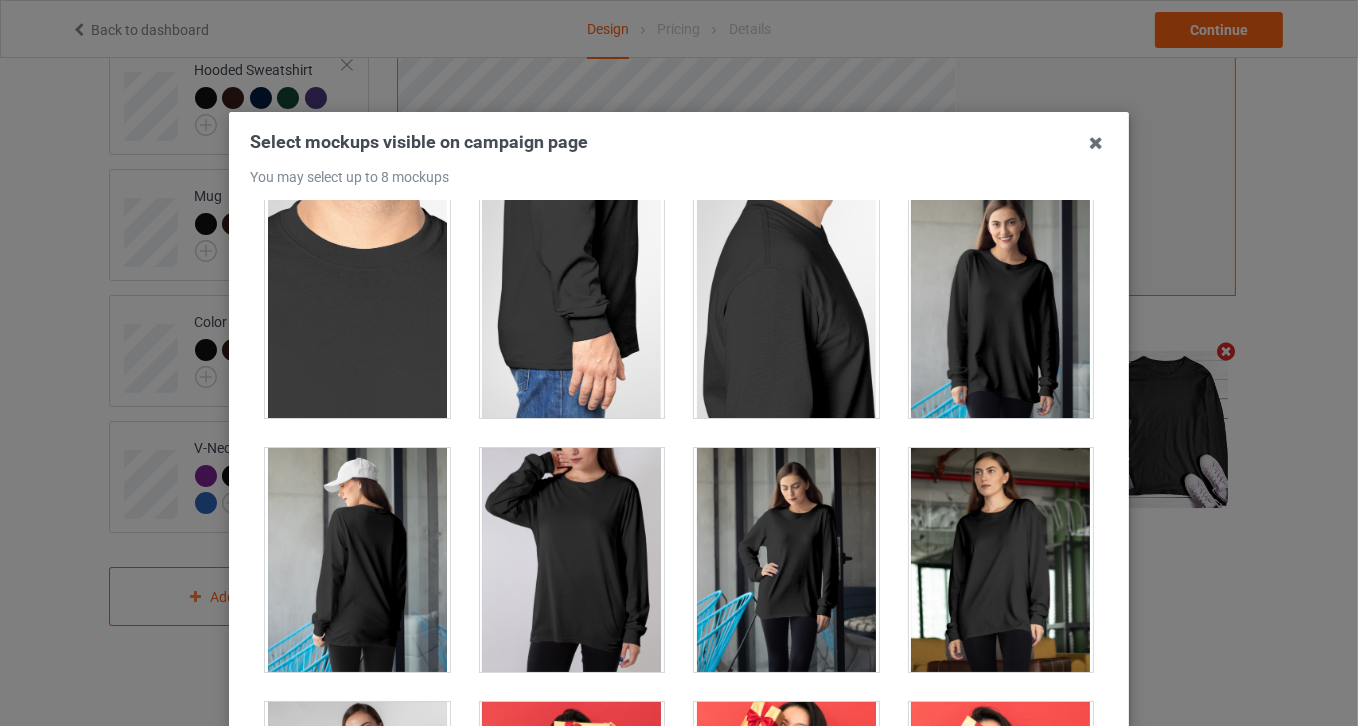 click at bounding box center [572, 560] 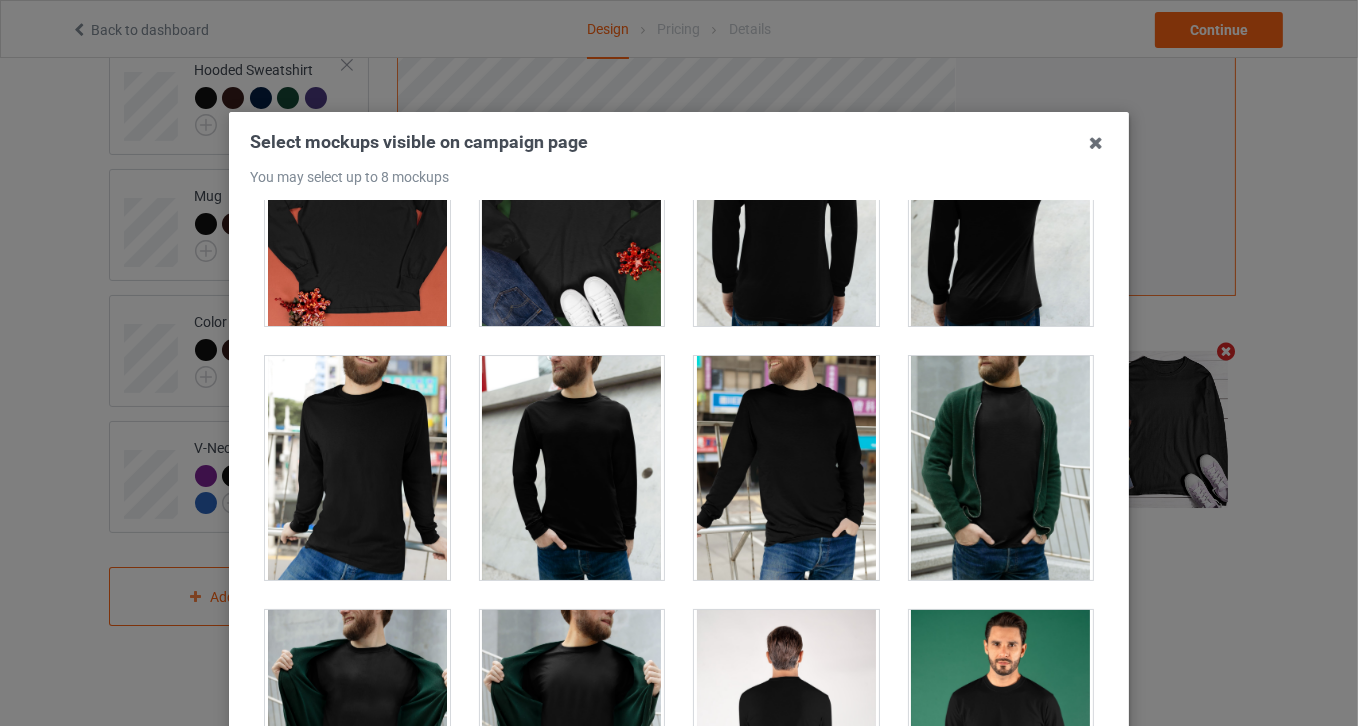 scroll, scrollTop: 2909, scrollLeft: 0, axis: vertical 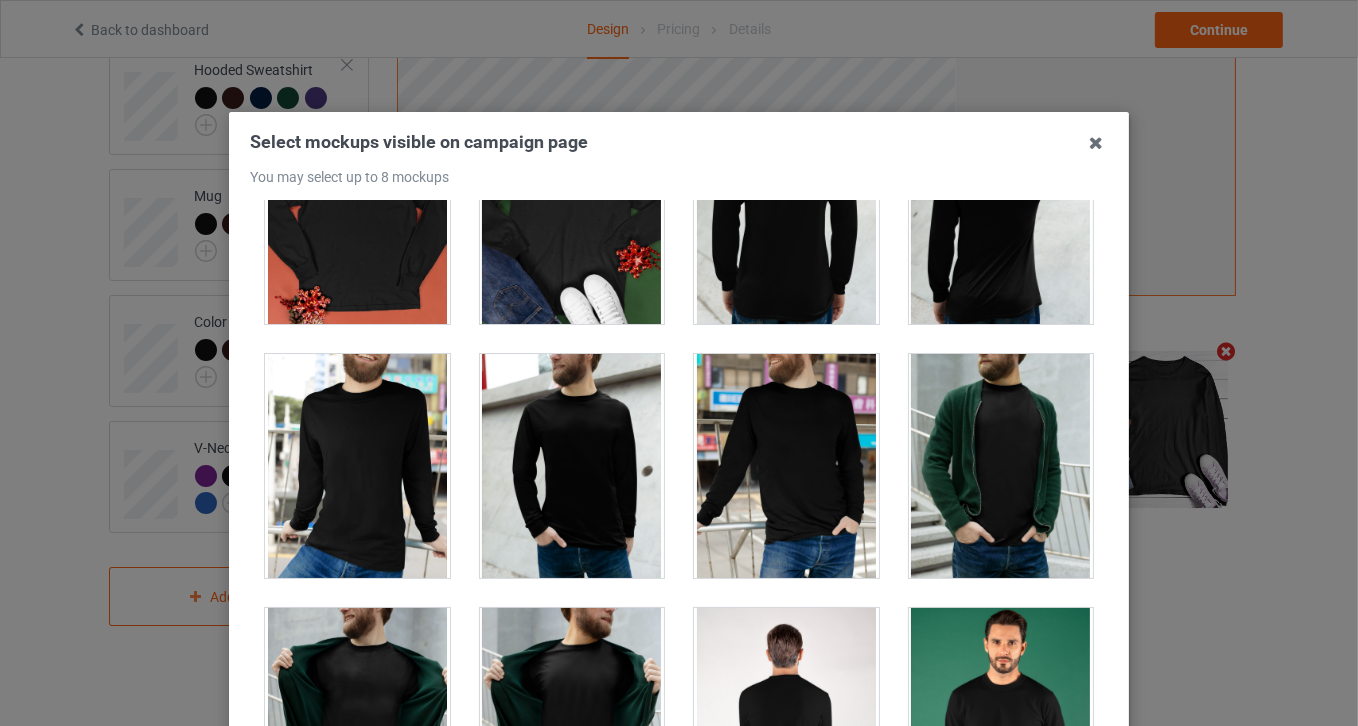 click at bounding box center [1001, 466] 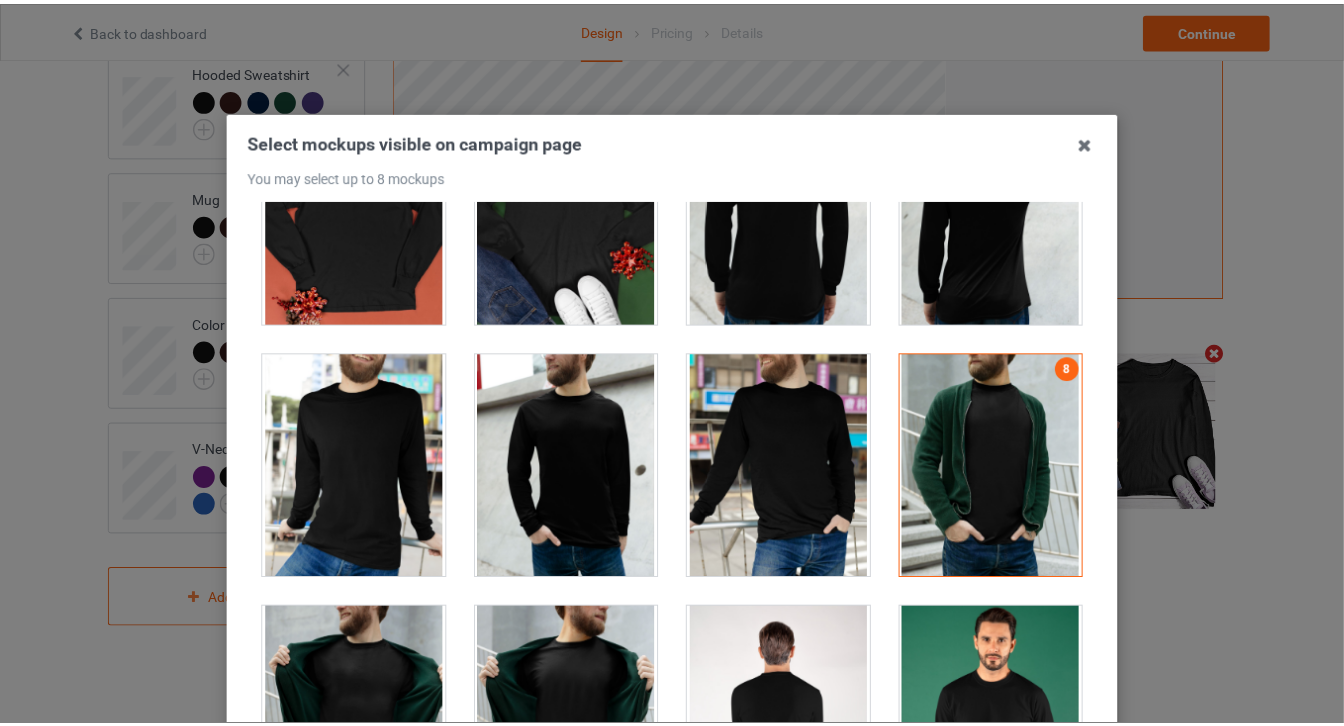 scroll, scrollTop: 258, scrollLeft: 0, axis: vertical 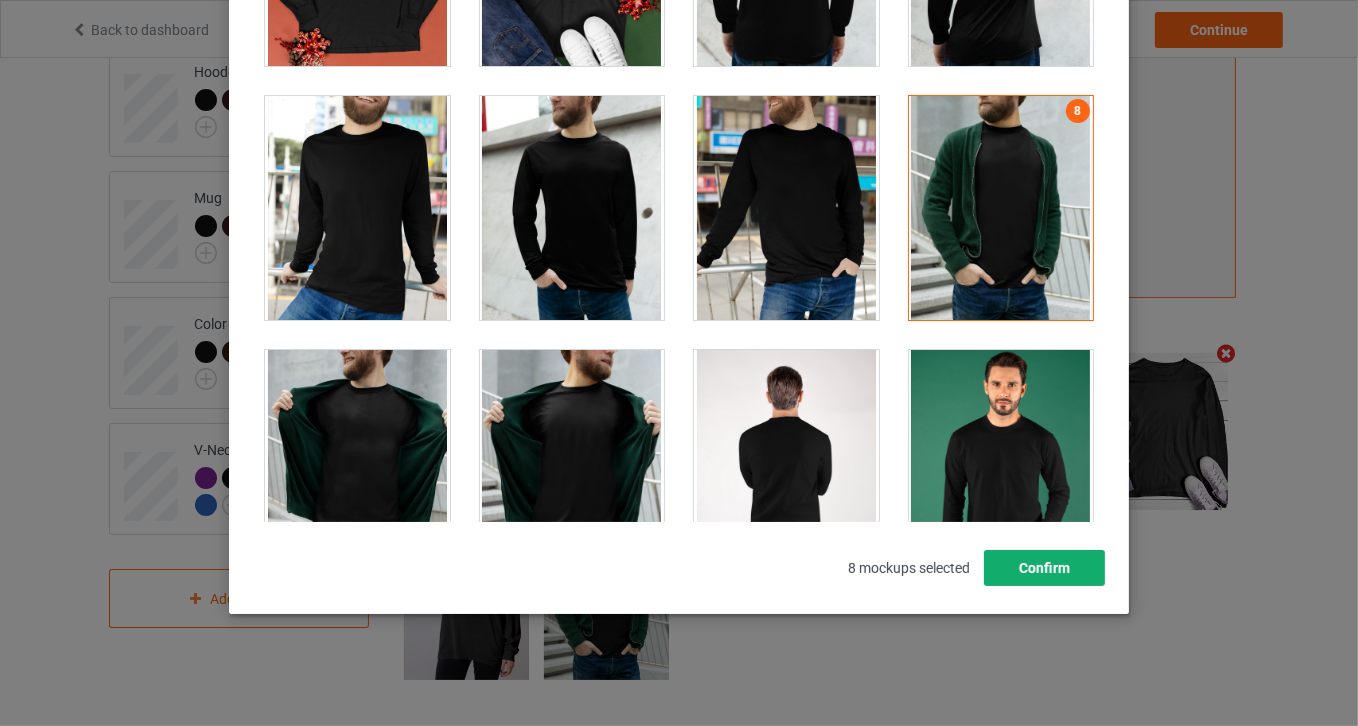 click on "Confirm" at bounding box center (1044, 568) 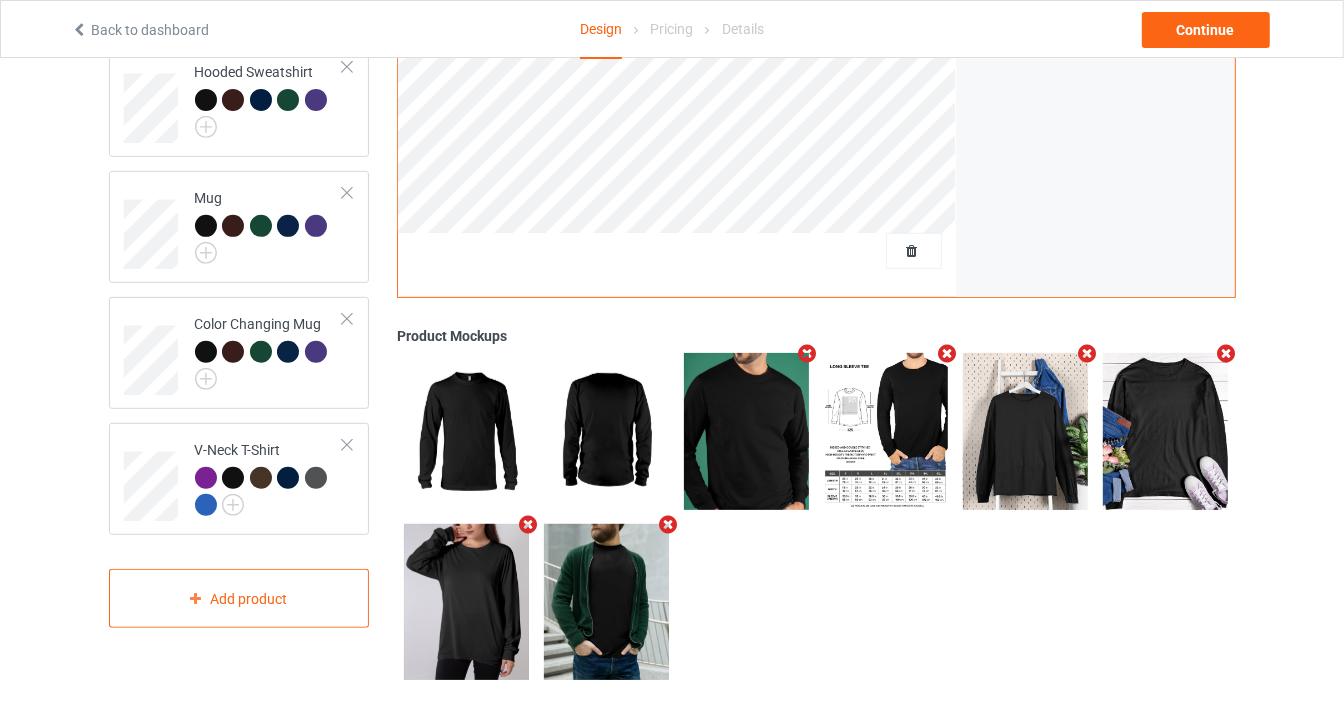 click at bounding box center (807, 353) 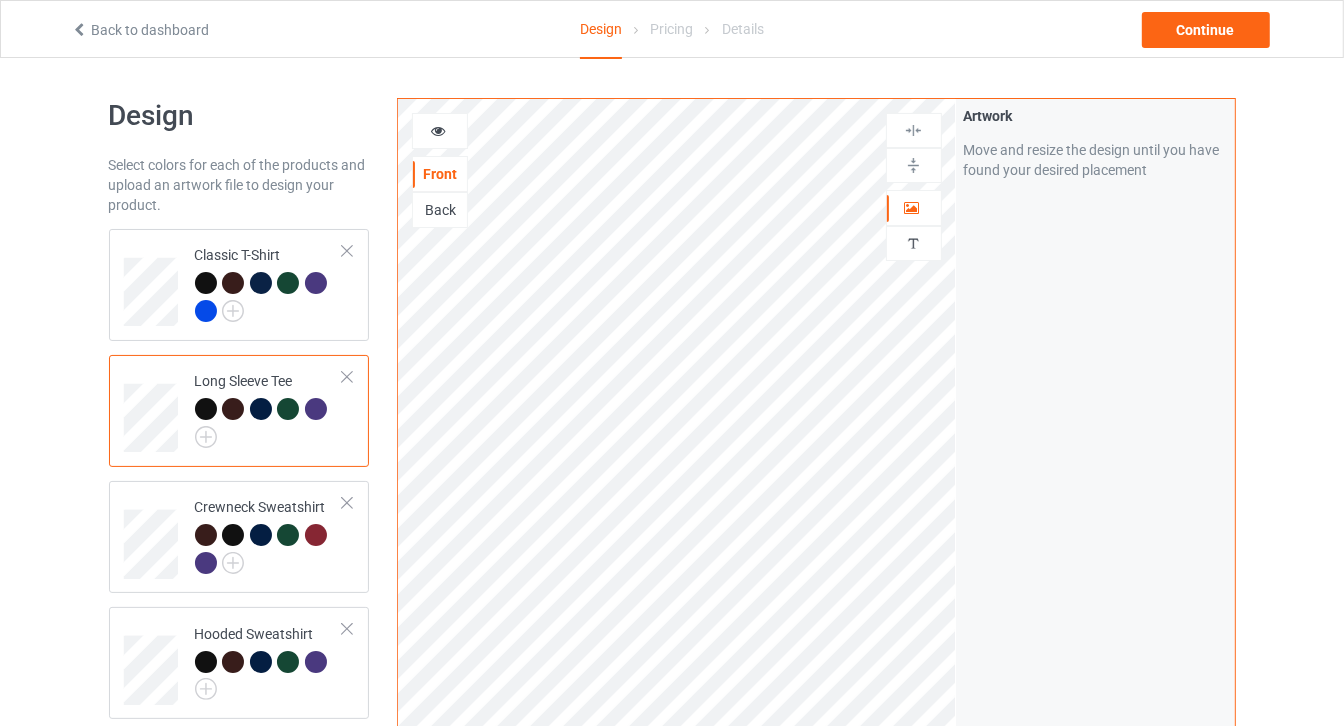 scroll, scrollTop: 0, scrollLeft: 0, axis: both 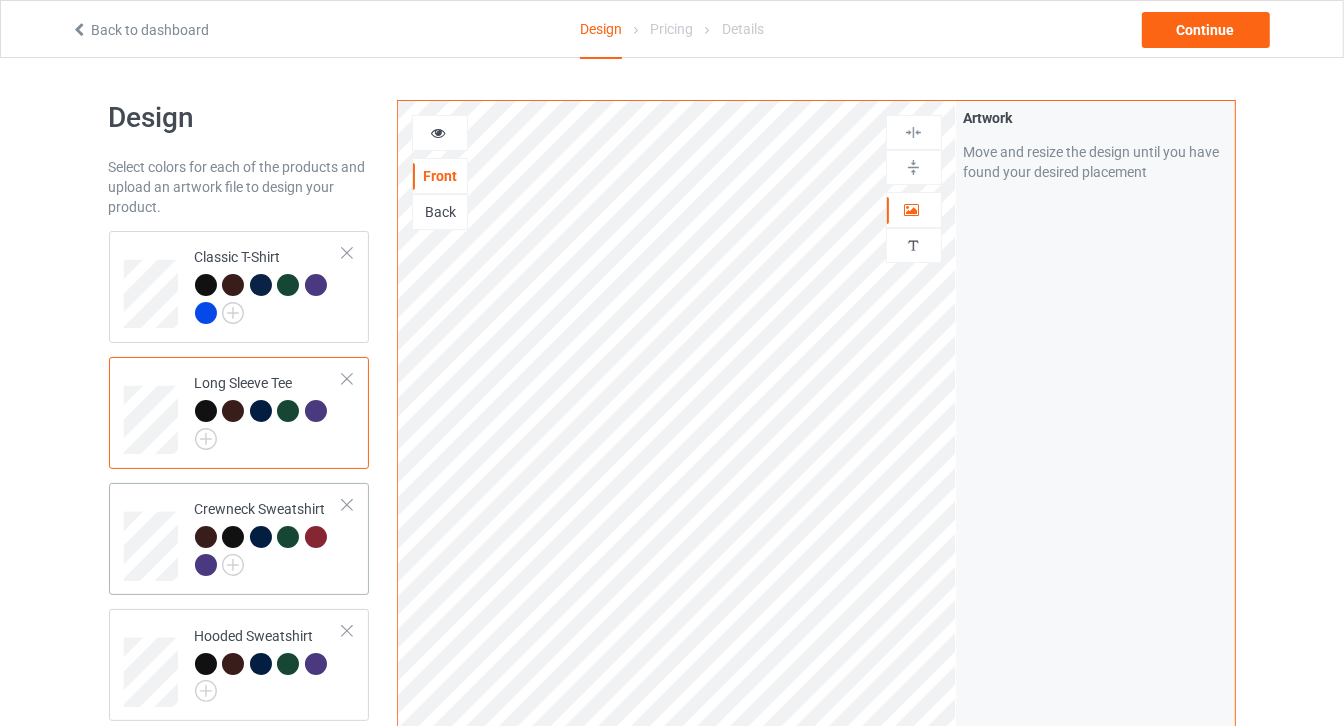 click on "Crewneck Sweatshirt" at bounding box center (269, 536) 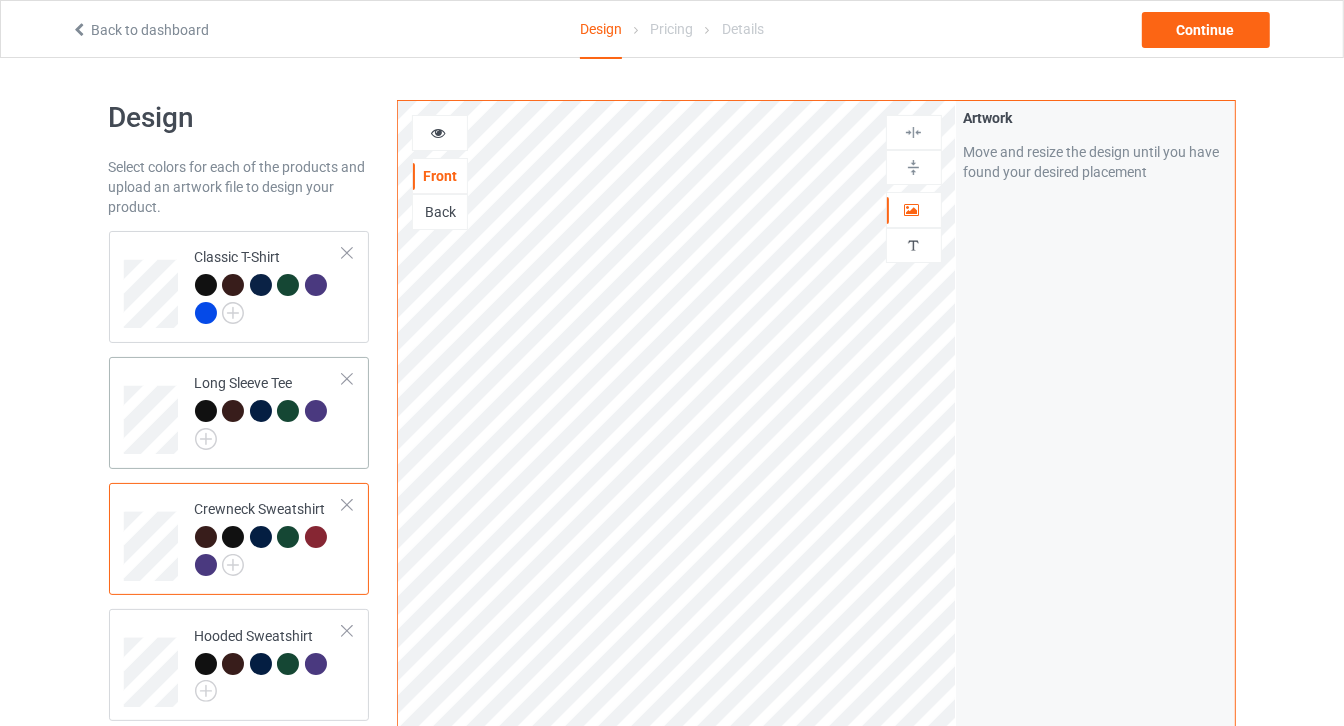 click at bounding box center (269, 425) 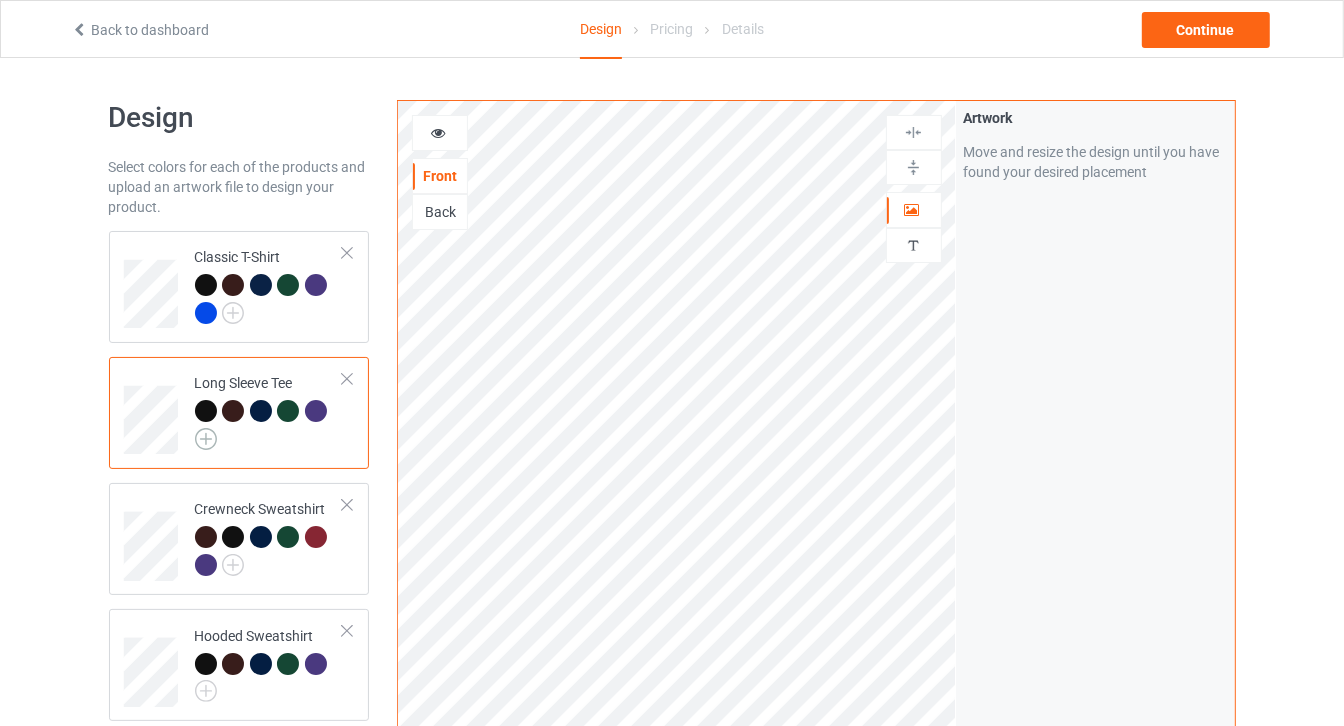 click at bounding box center [206, 439] 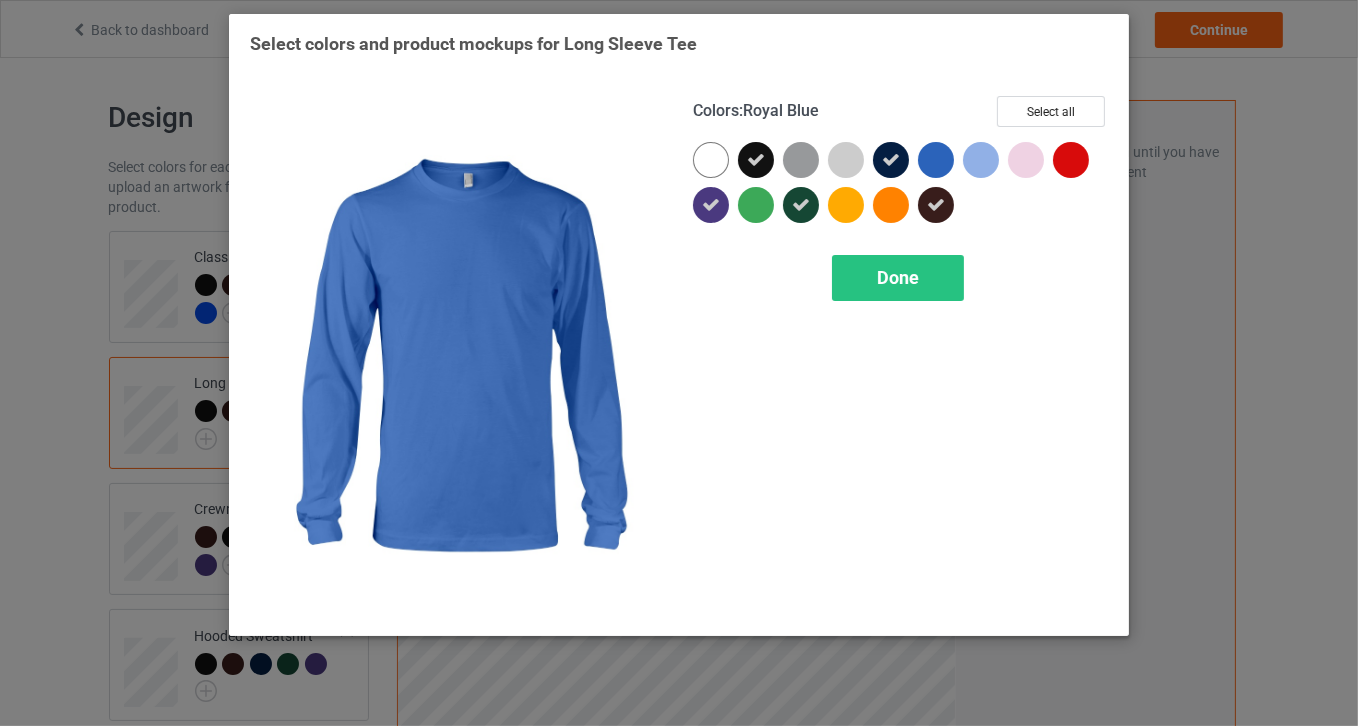 click at bounding box center (936, 160) 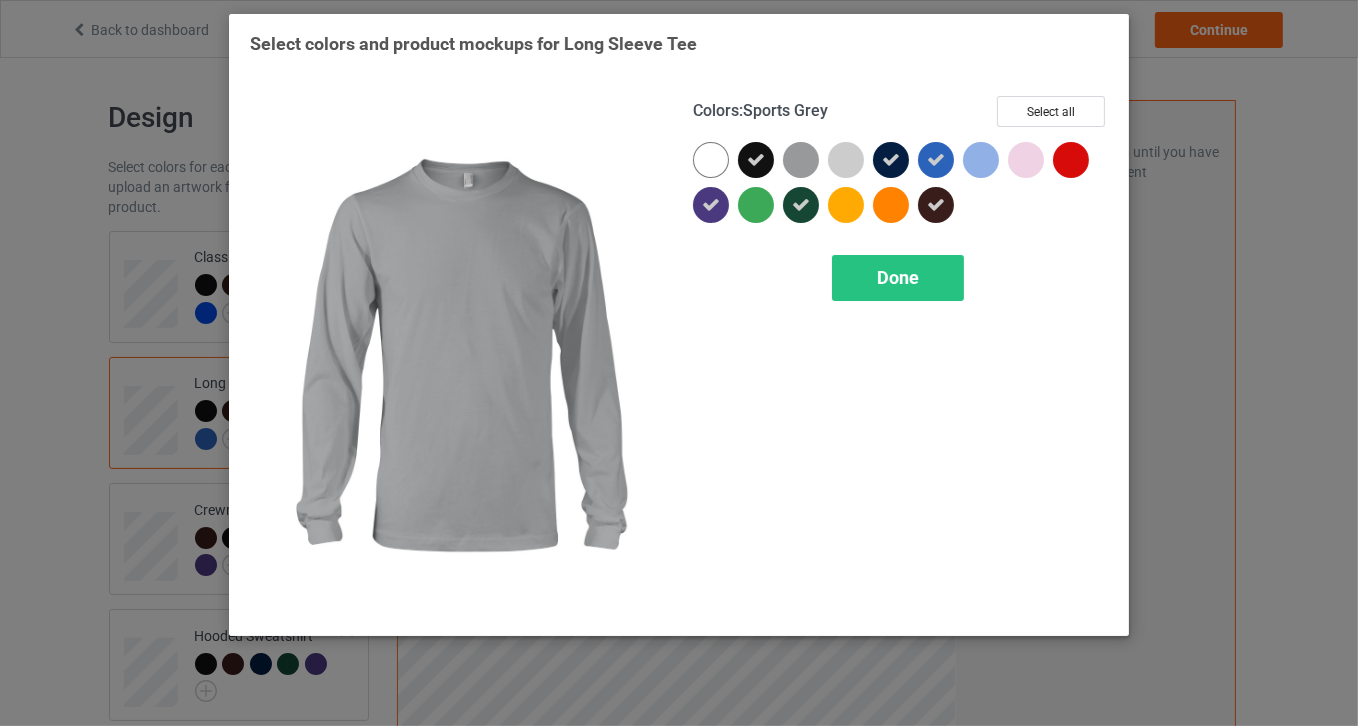click at bounding box center [801, 160] 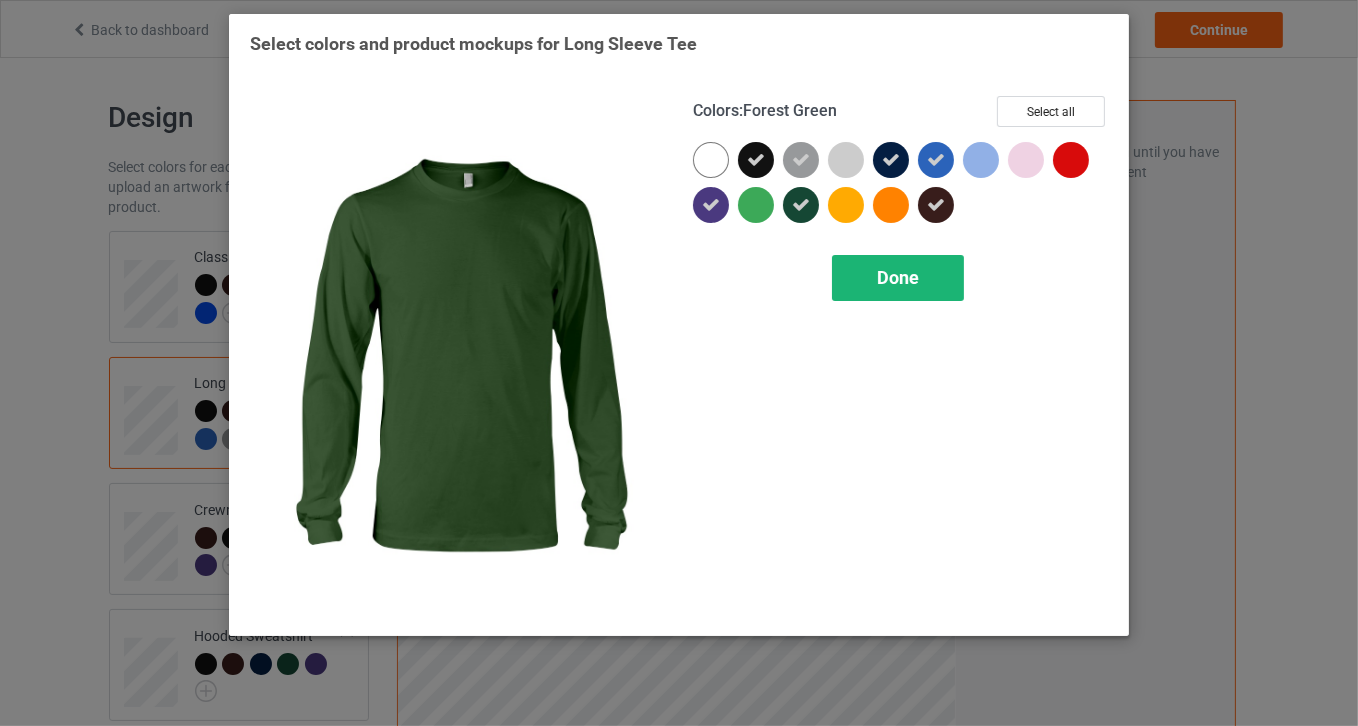 click on "Done" at bounding box center (898, 278) 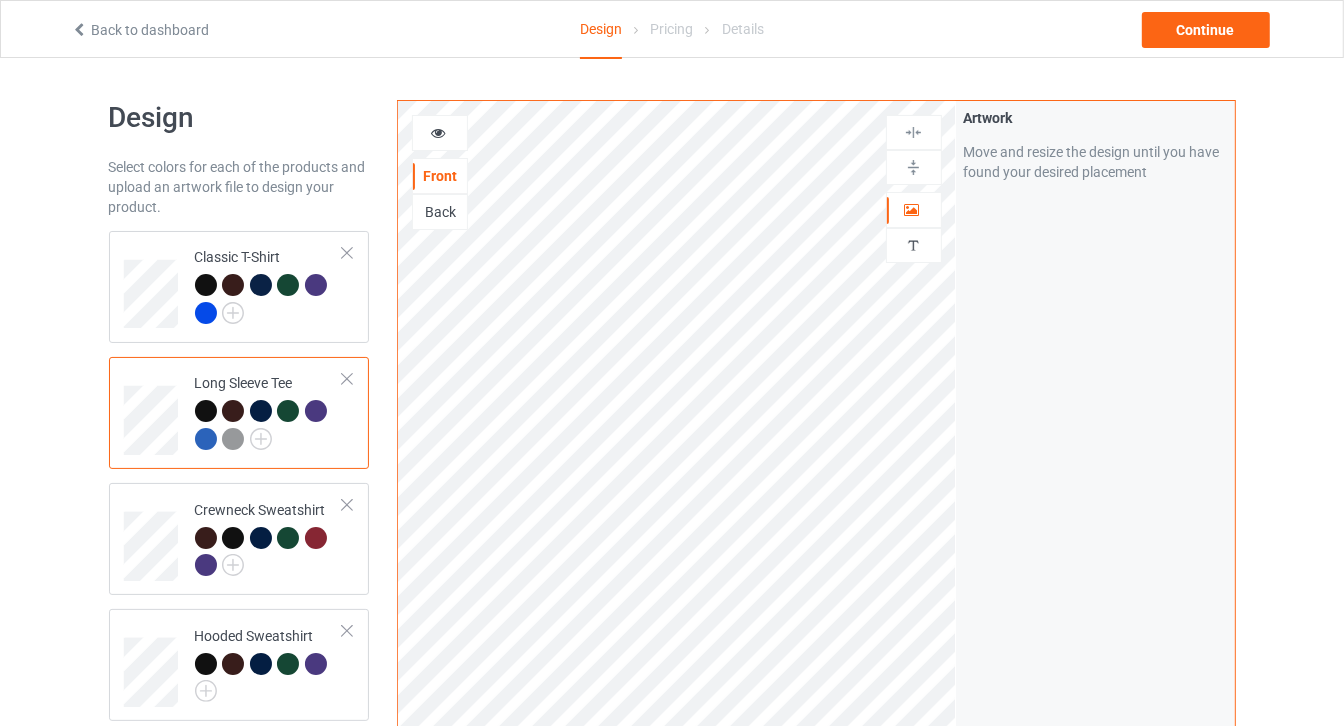 click at bounding box center [438, 130] 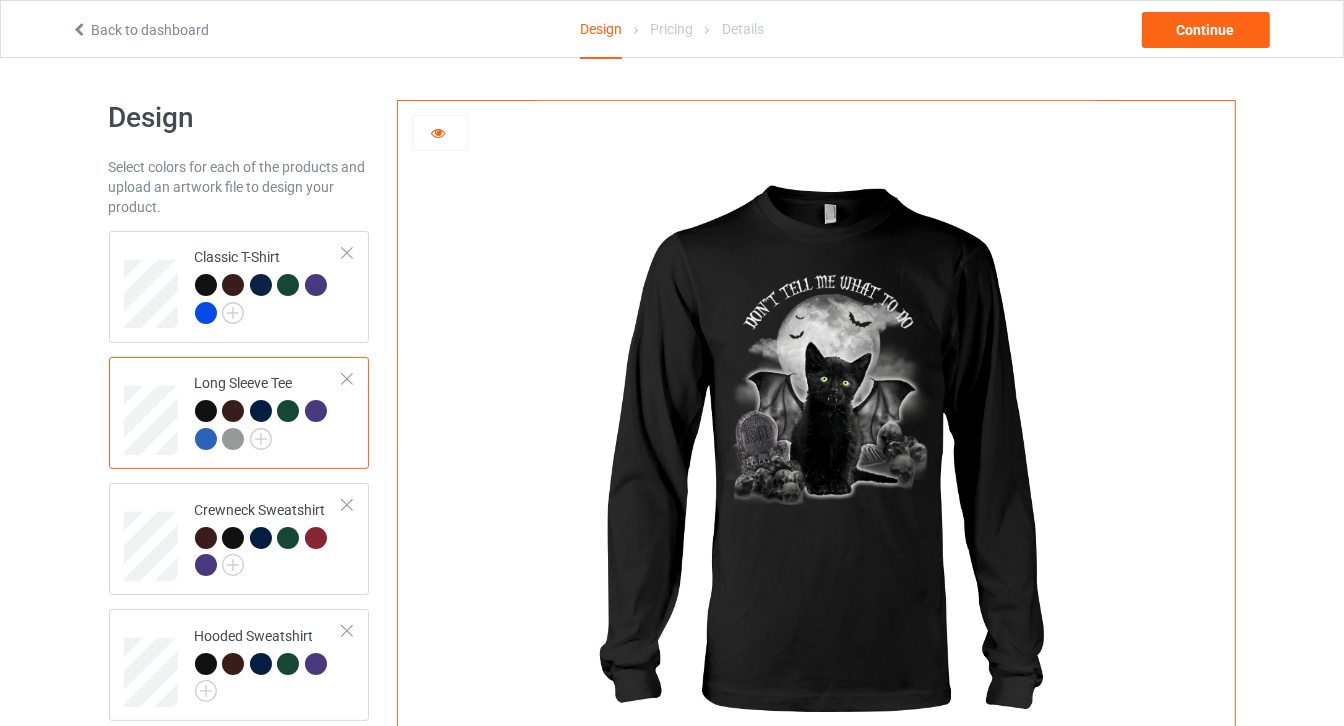 click at bounding box center [233, 439] 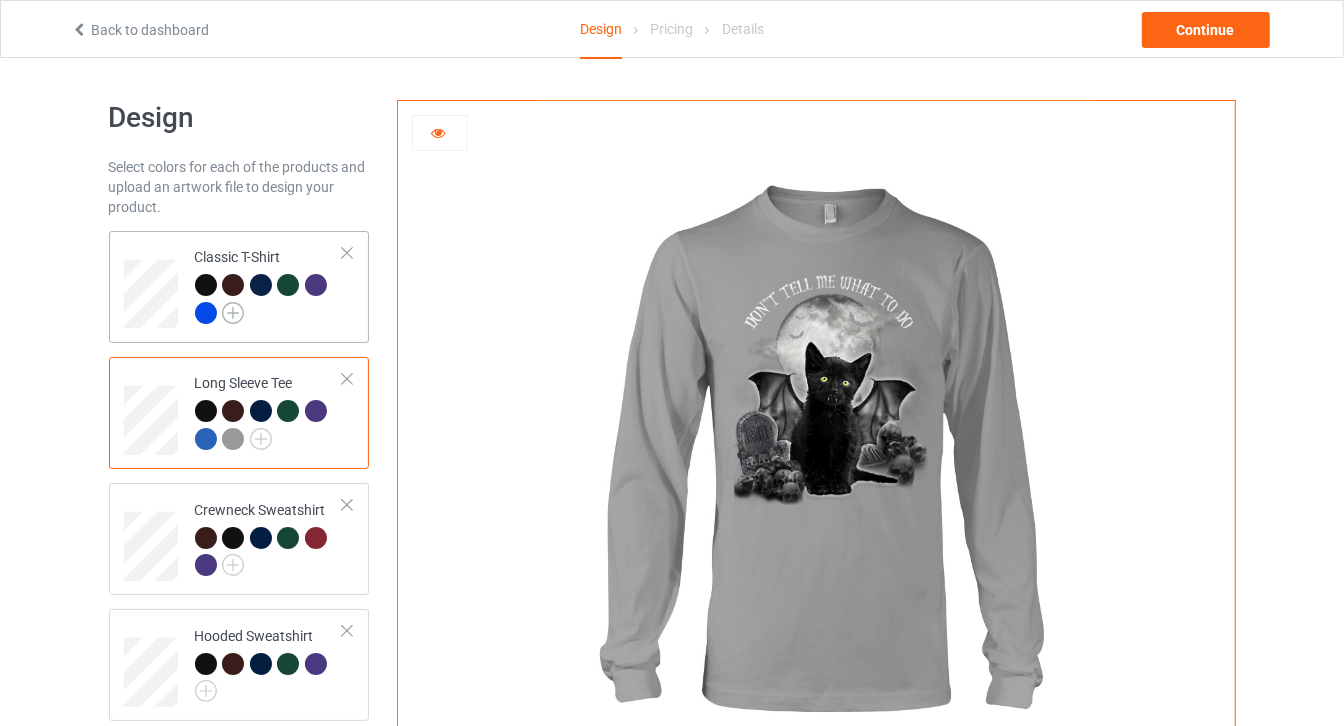 click at bounding box center (233, 313) 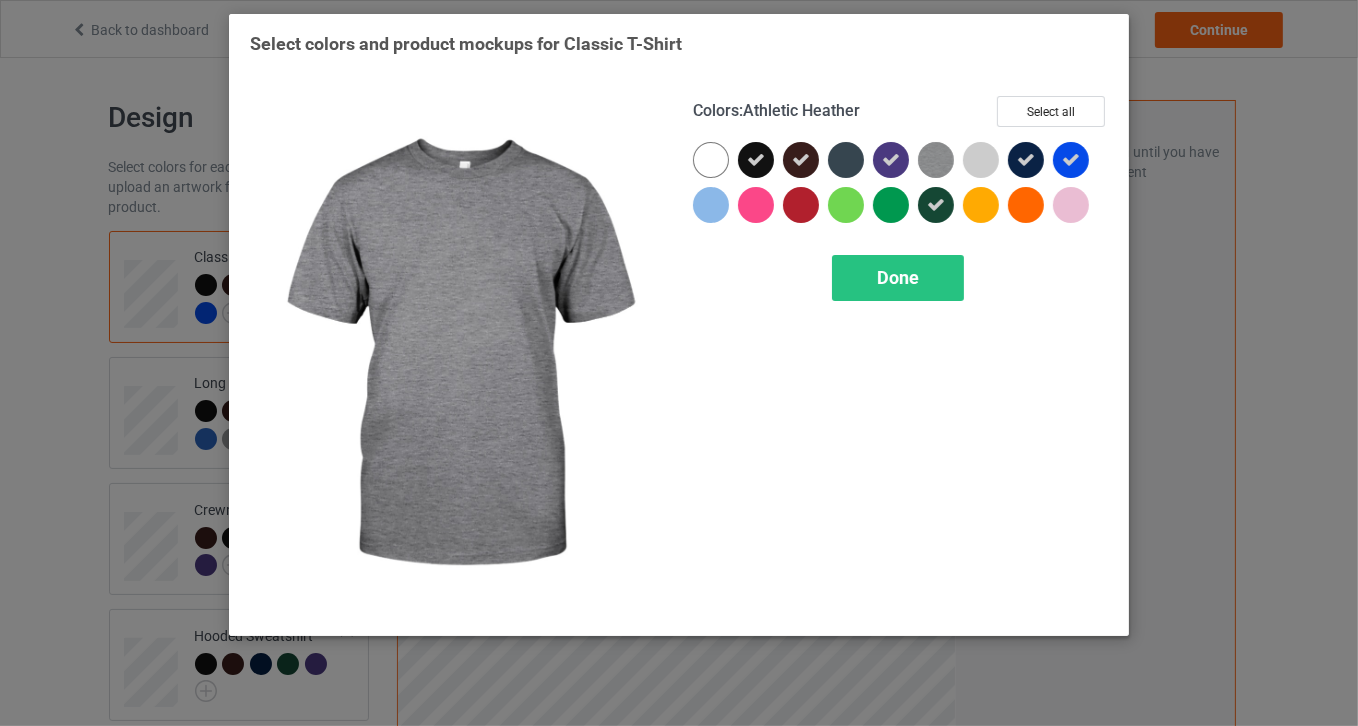 click at bounding box center (936, 160) 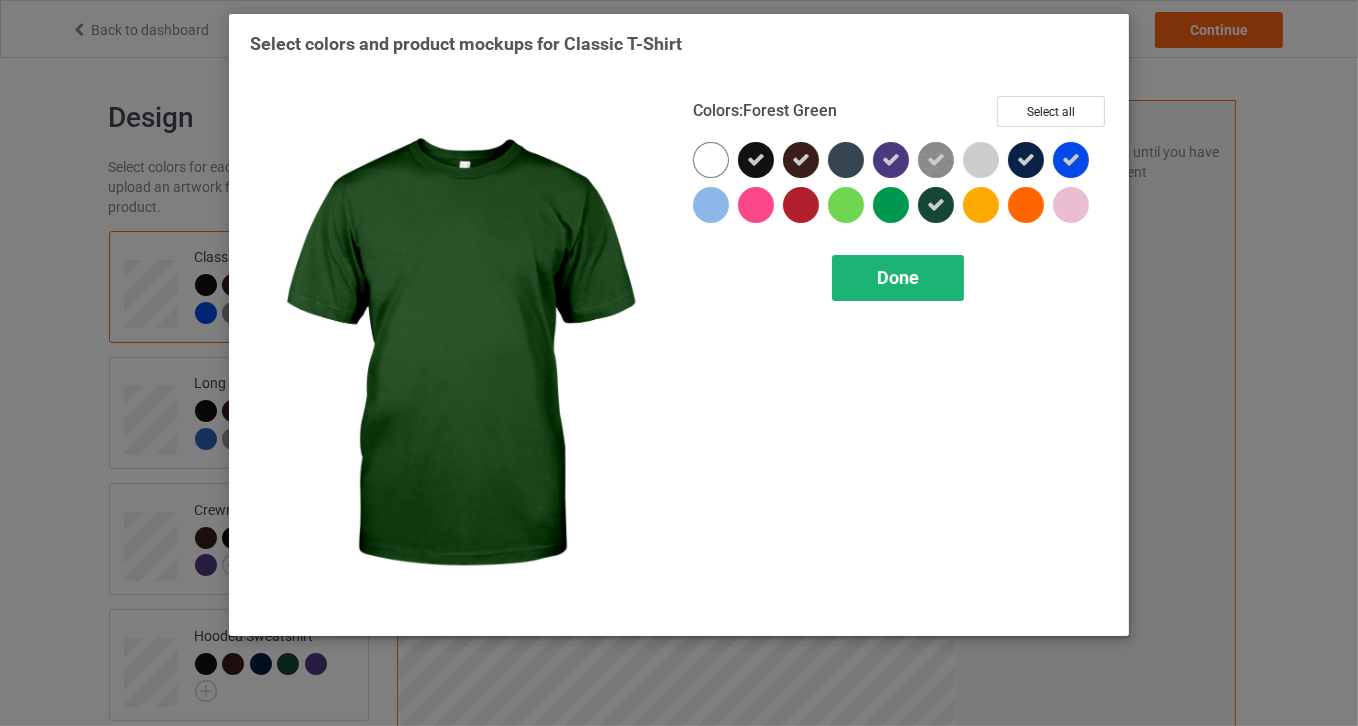 click on "Done" at bounding box center [898, 277] 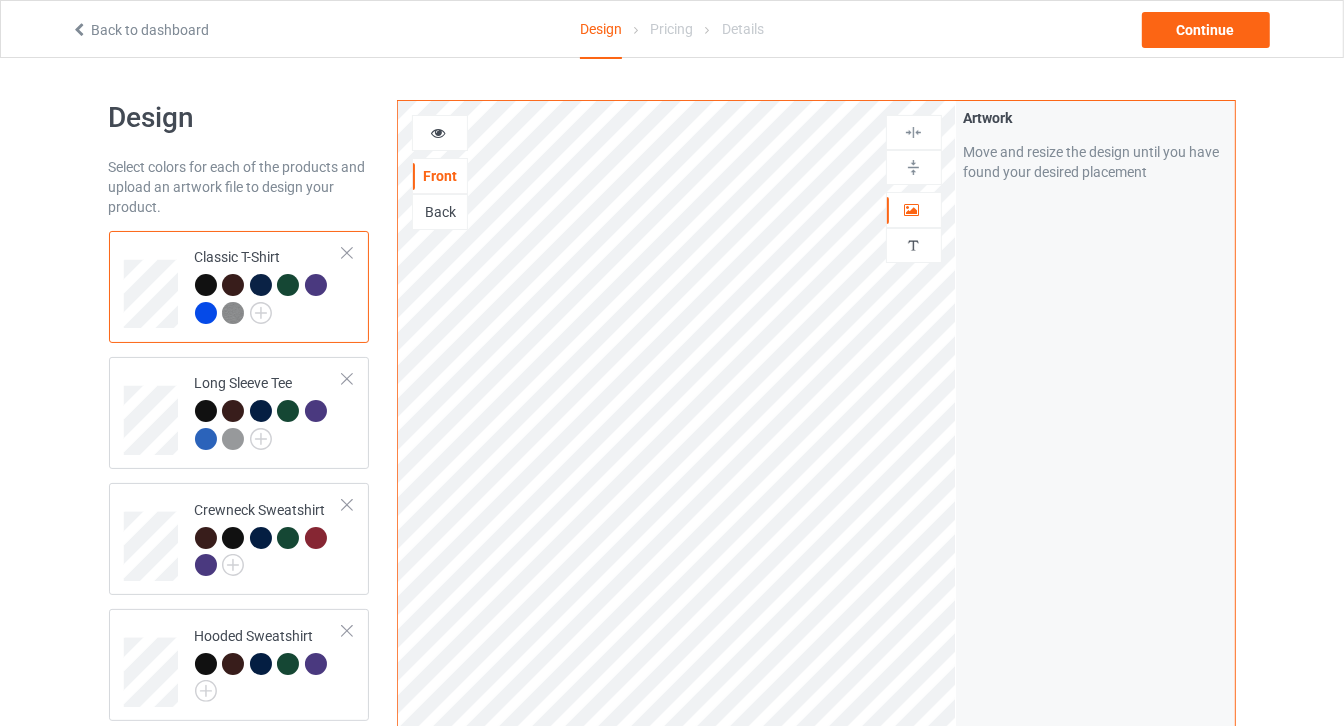 click at bounding box center (438, 130) 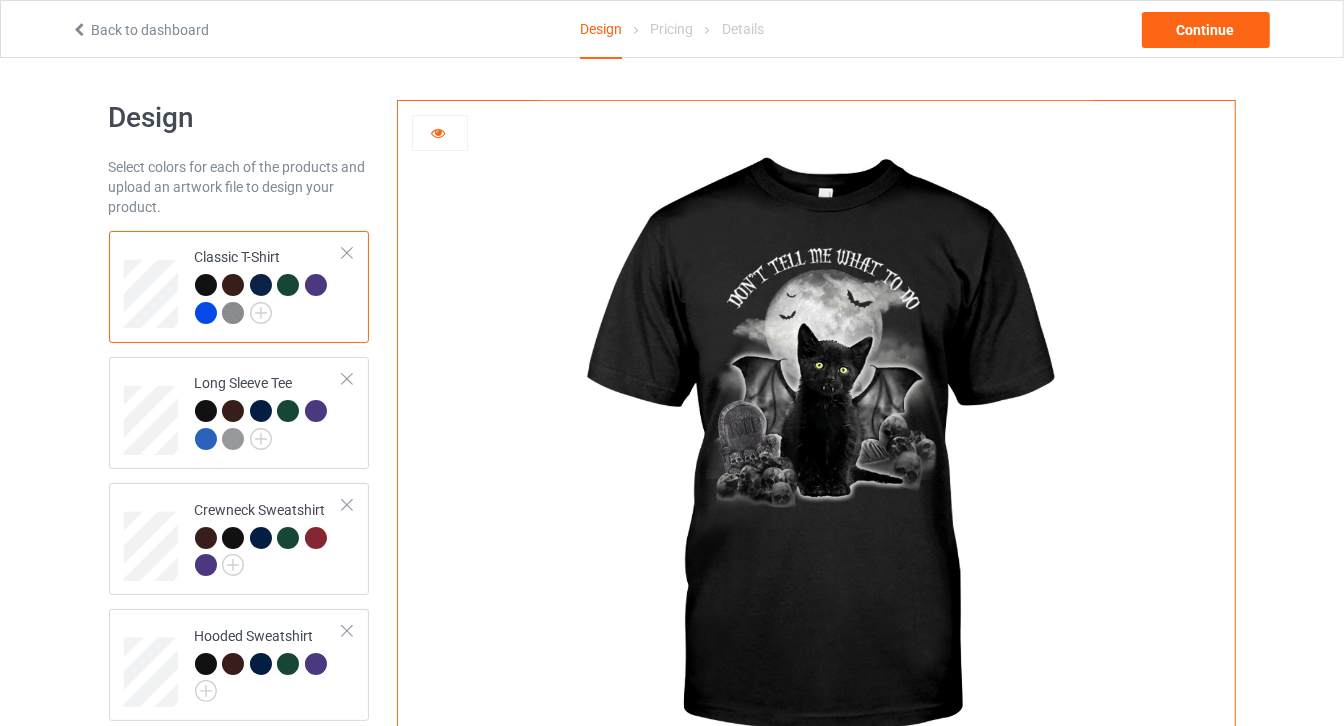click at bounding box center [233, 313] 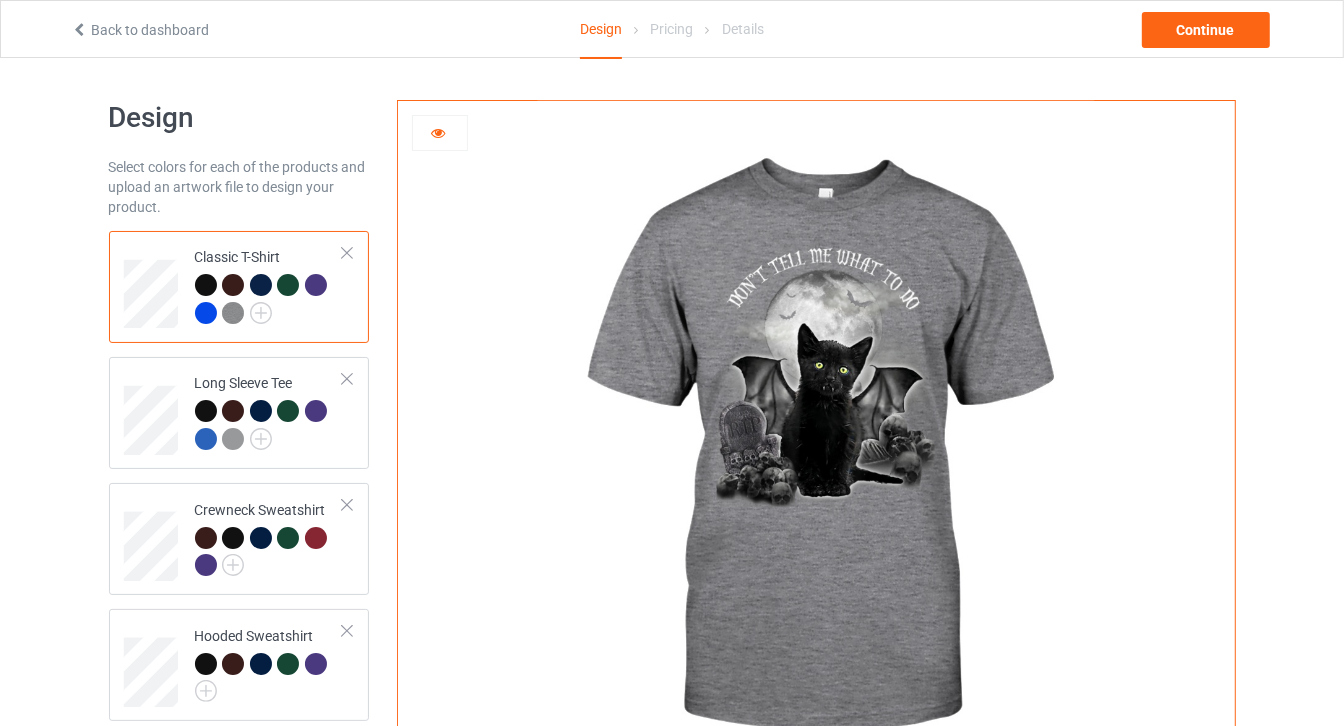 click at bounding box center (316, 285) 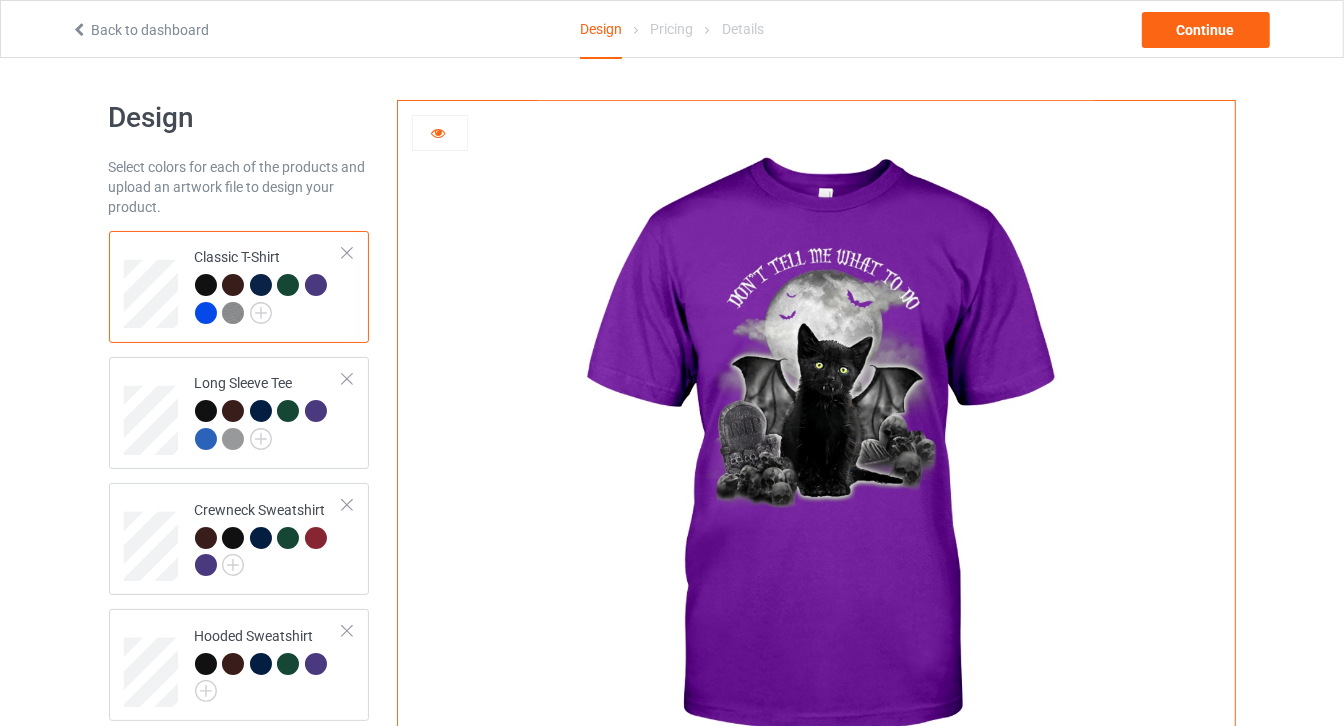 click at bounding box center [288, 285] 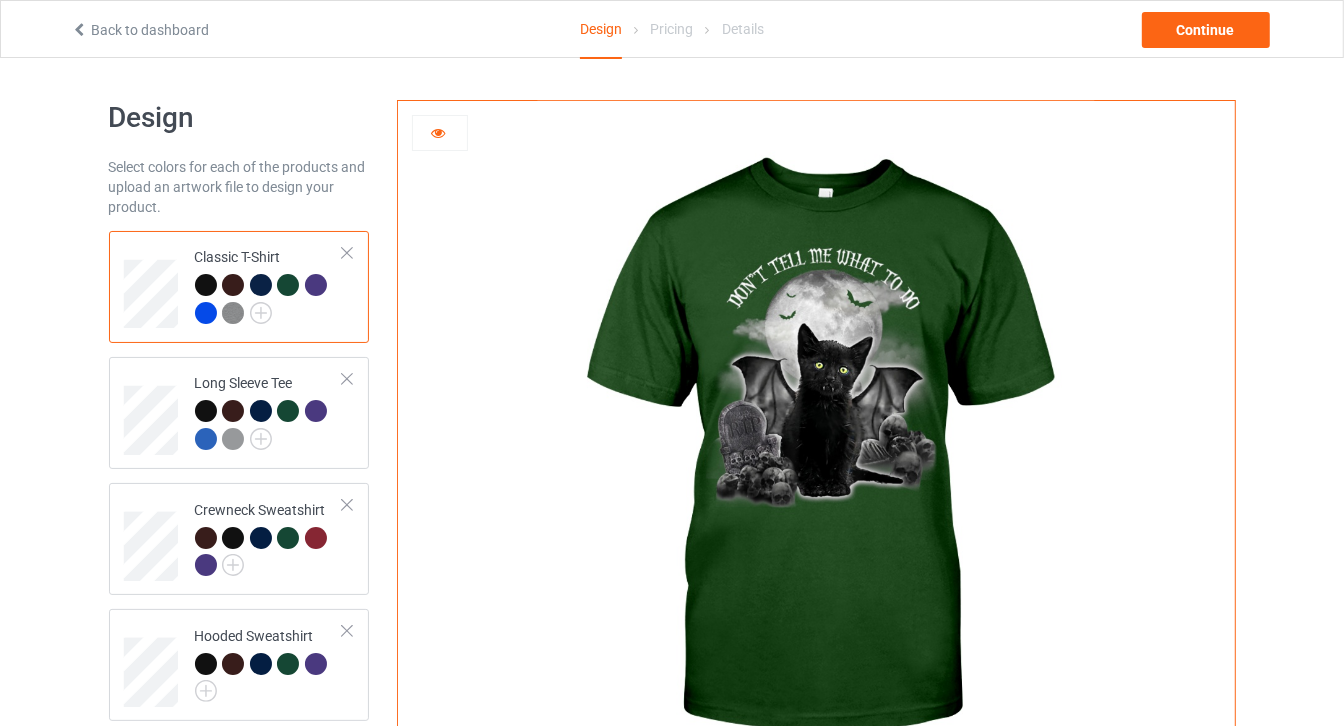 click at bounding box center [261, 285] 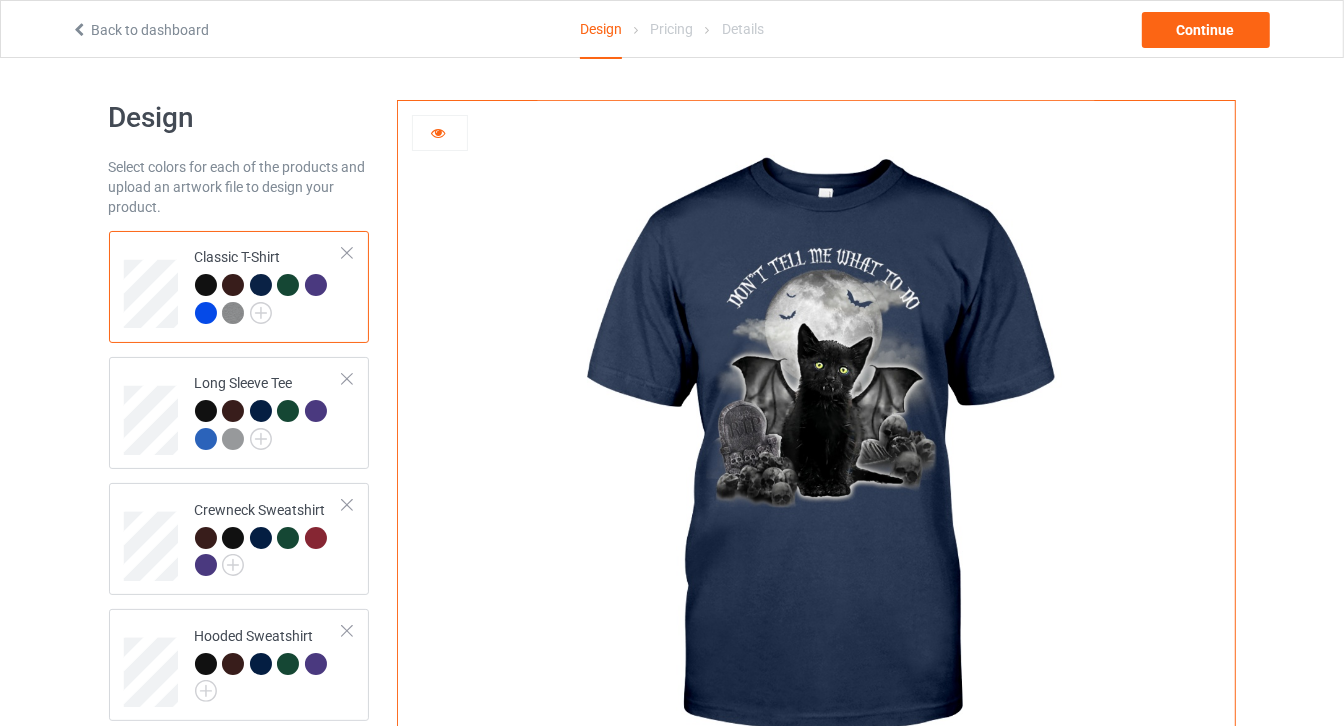 click at bounding box center [233, 285] 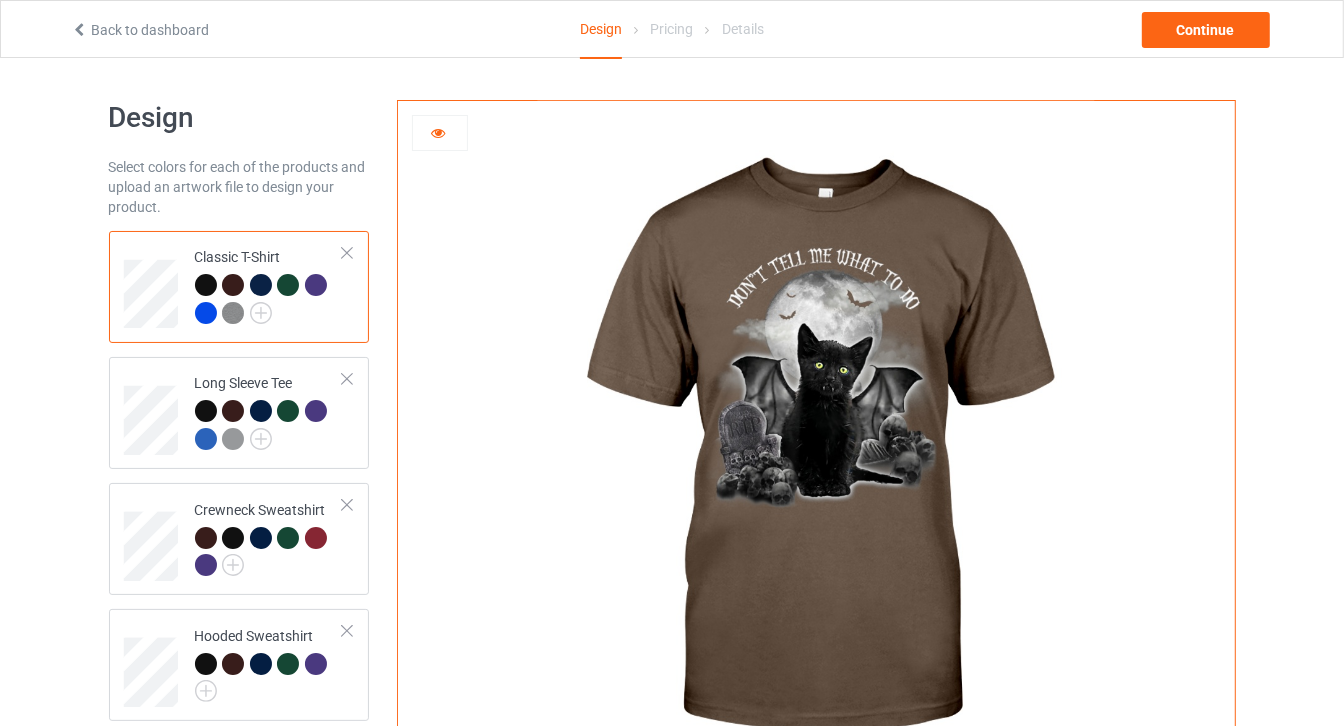 click at bounding box center (206, 285) 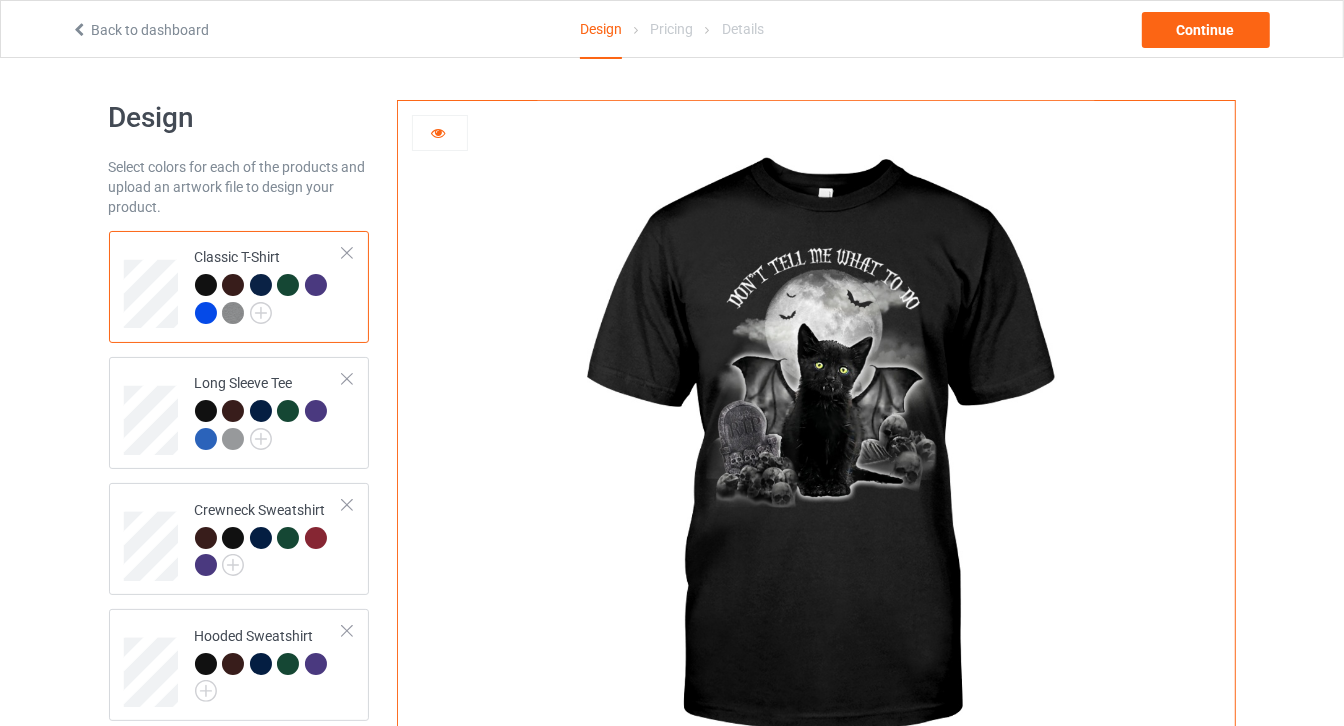 click at bounding box center (206, 313) 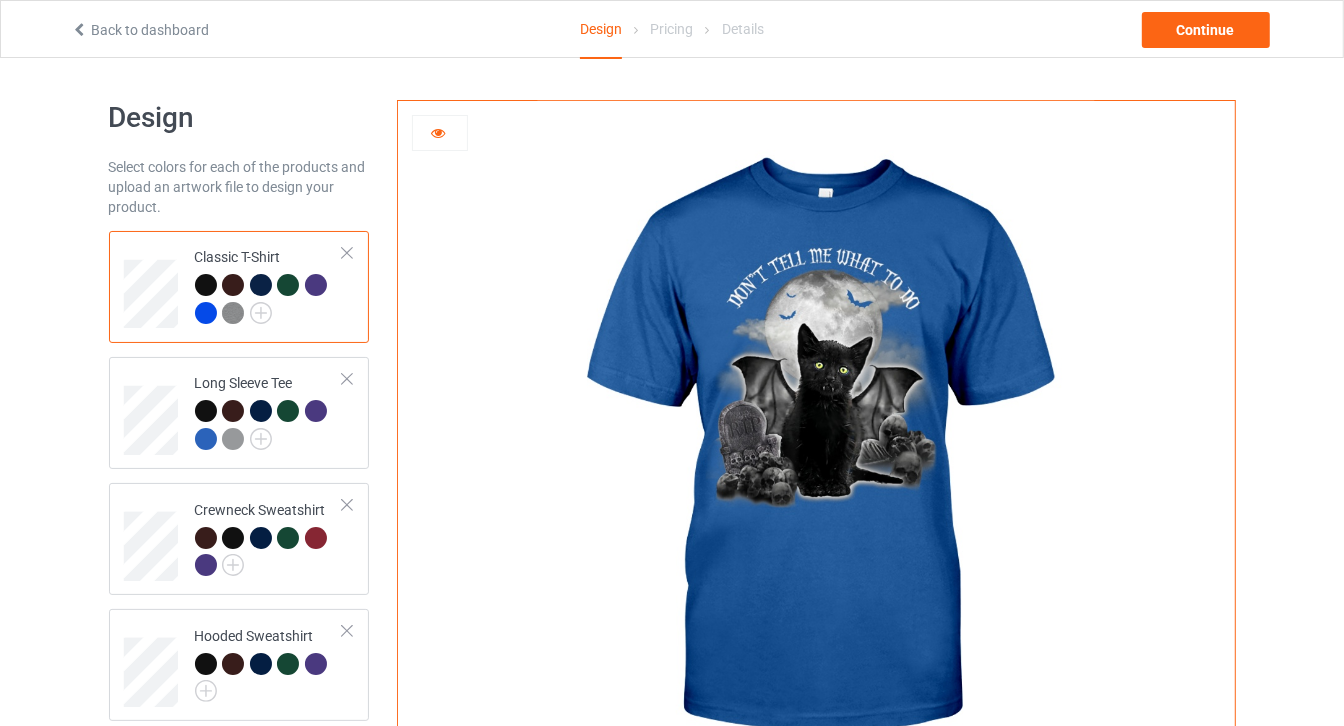 click at bounding box center [233, 313] 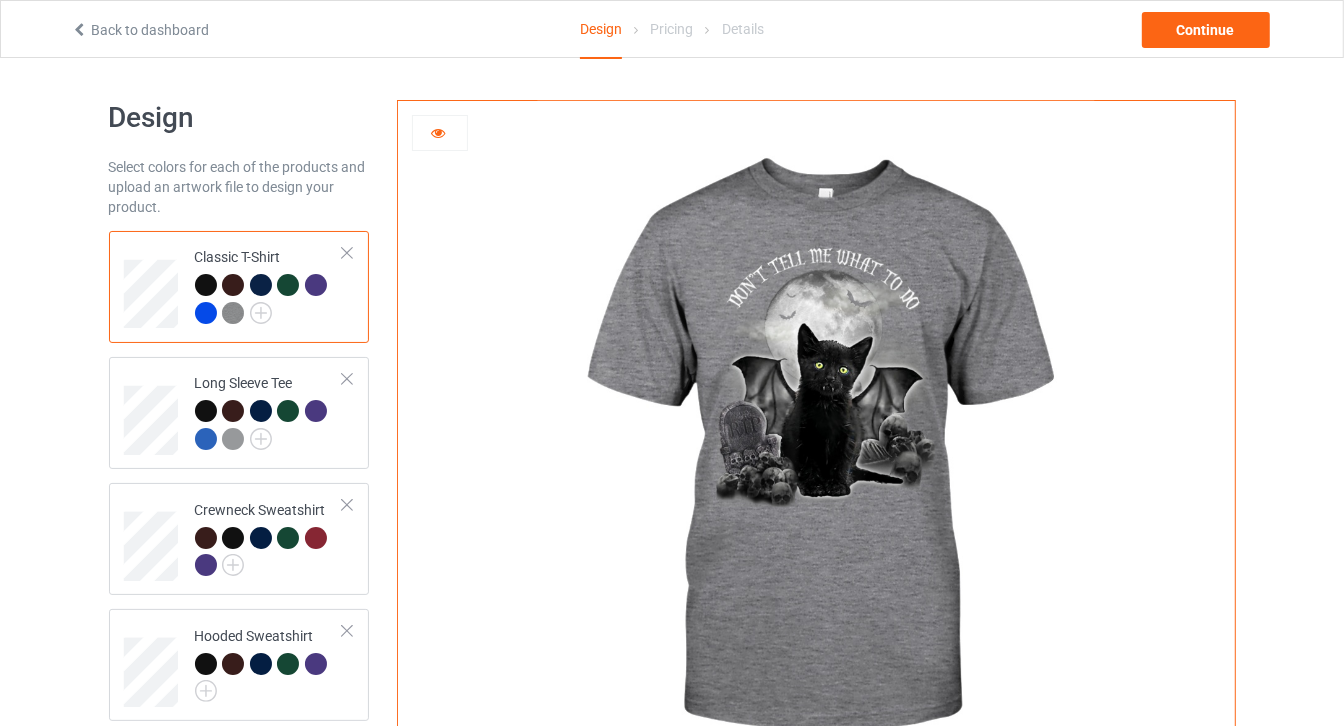 click at bounding box center (233, 285) 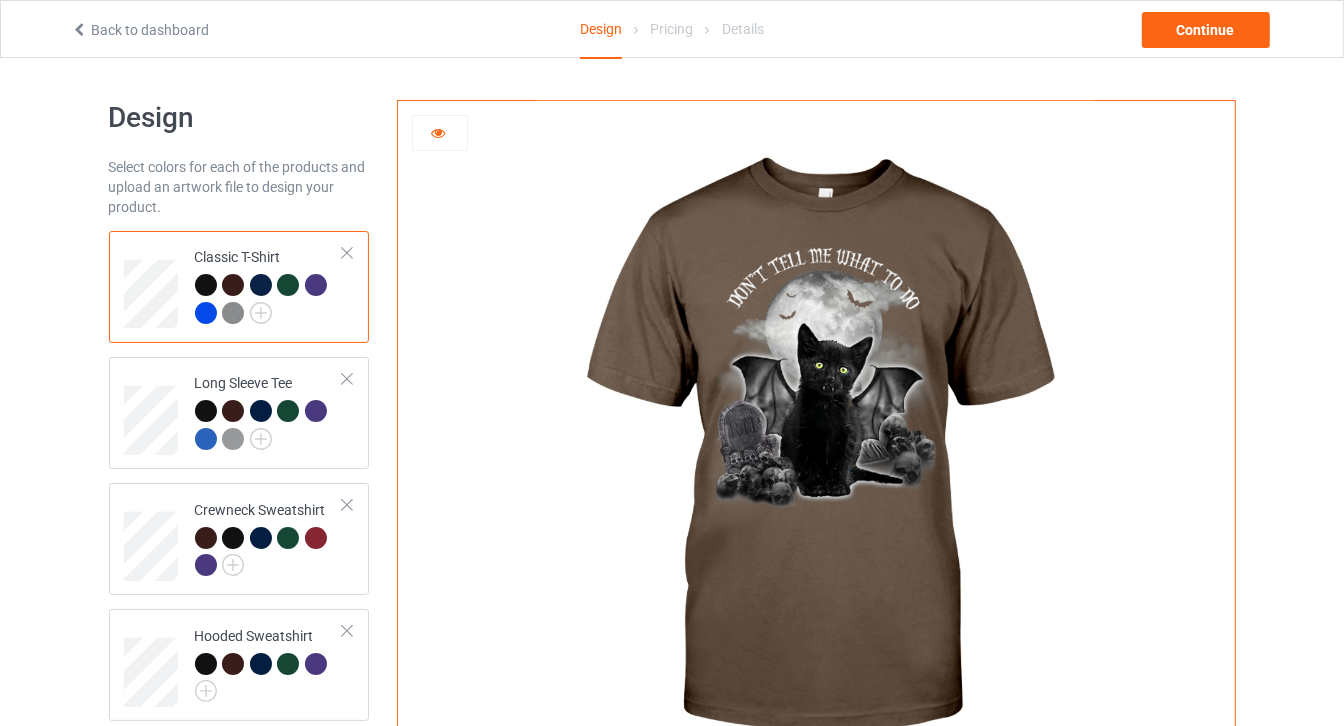 click at bounding box center [261, 285] 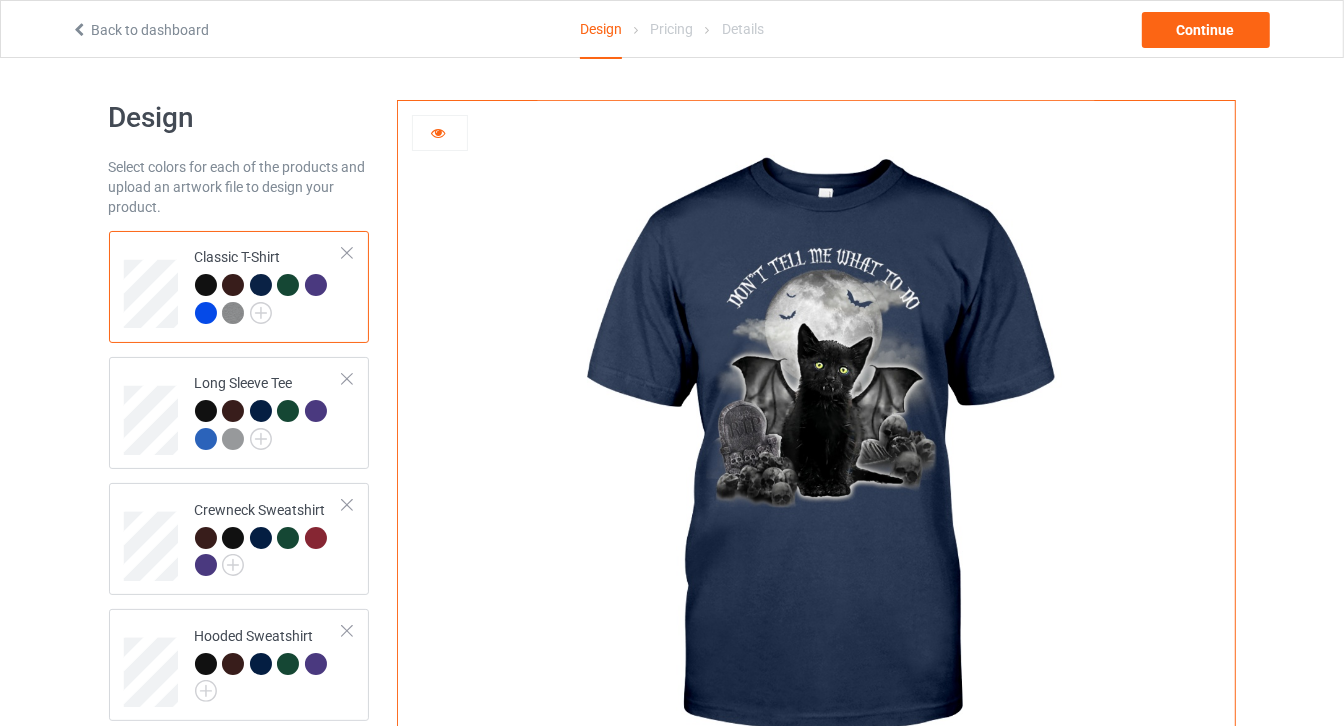 click at bounding box center (264, 288) 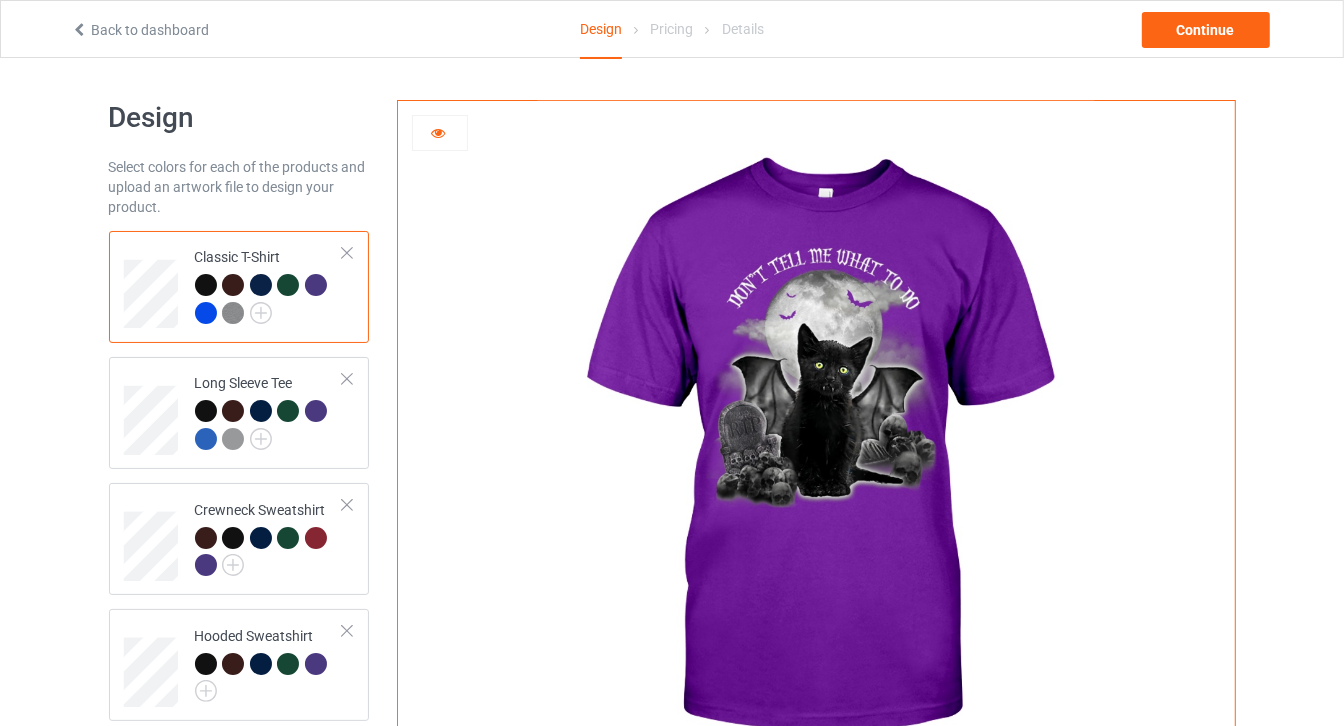 click at bounding box center [288, 285] 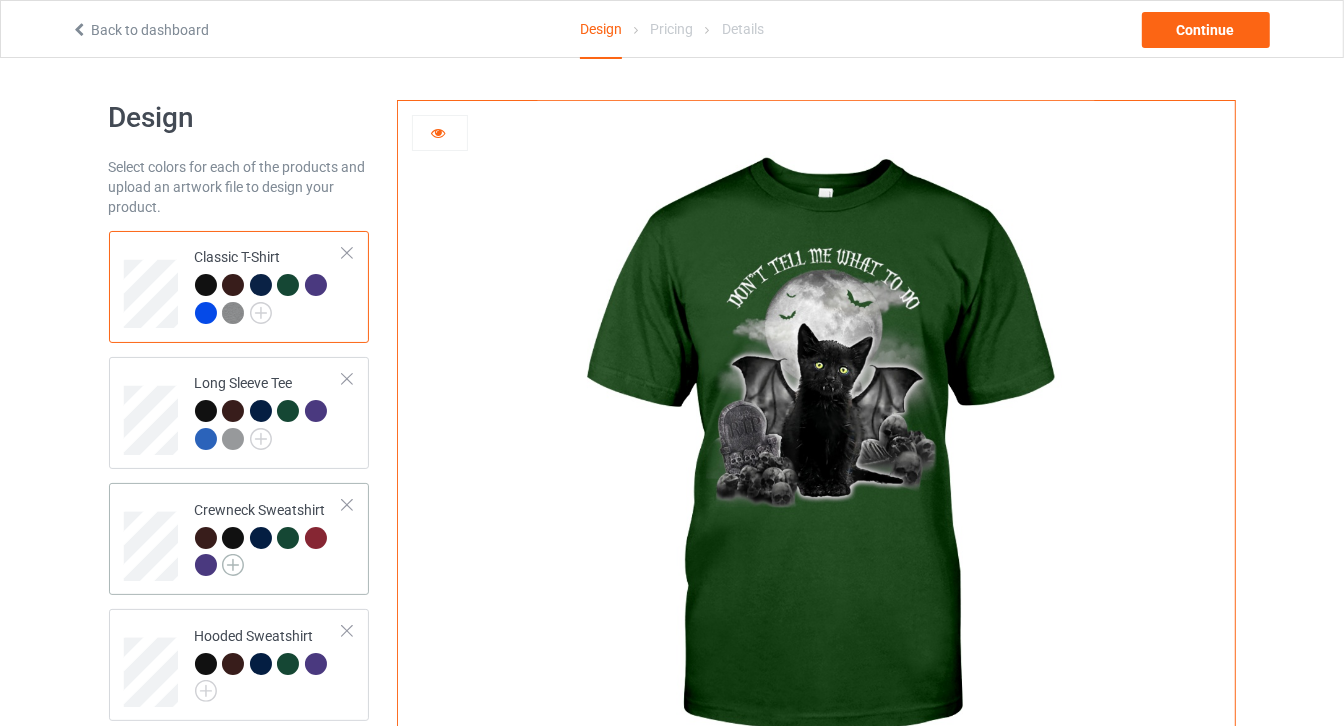 click at bounding box center [233, 565] 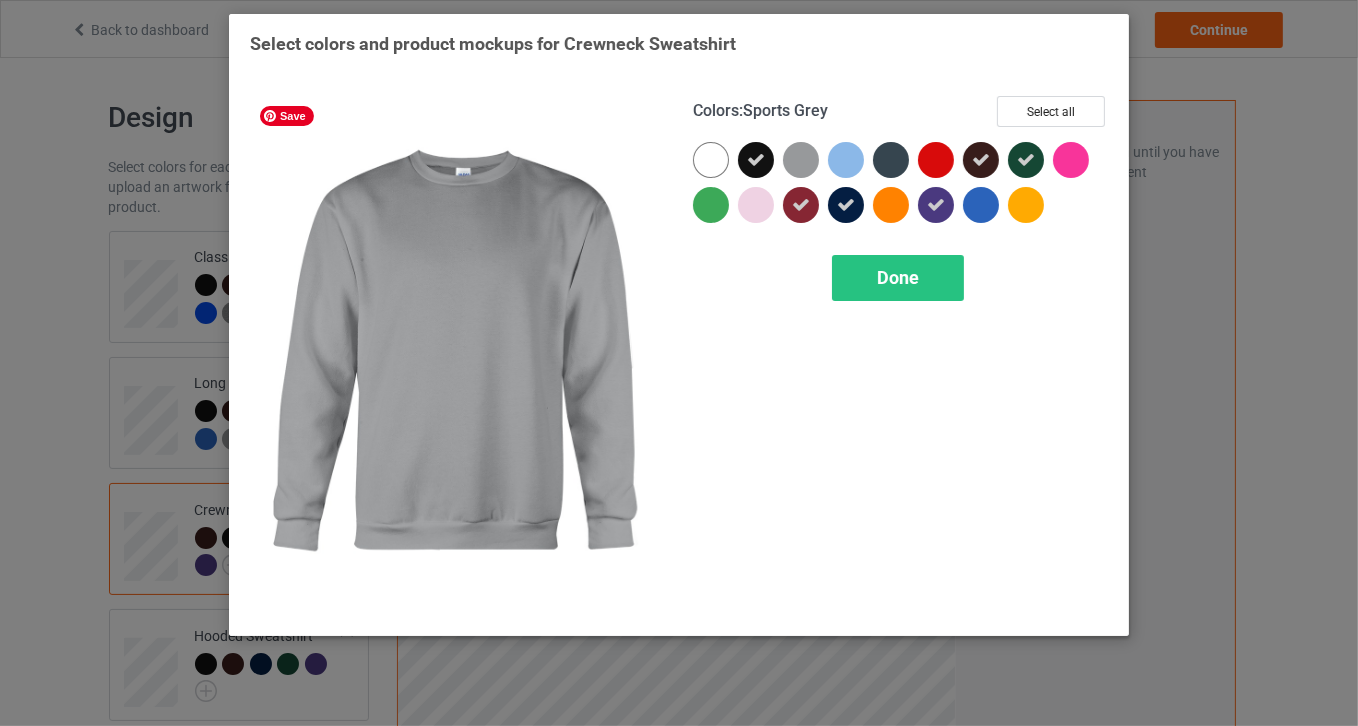 click at bounding box center [801, 160] 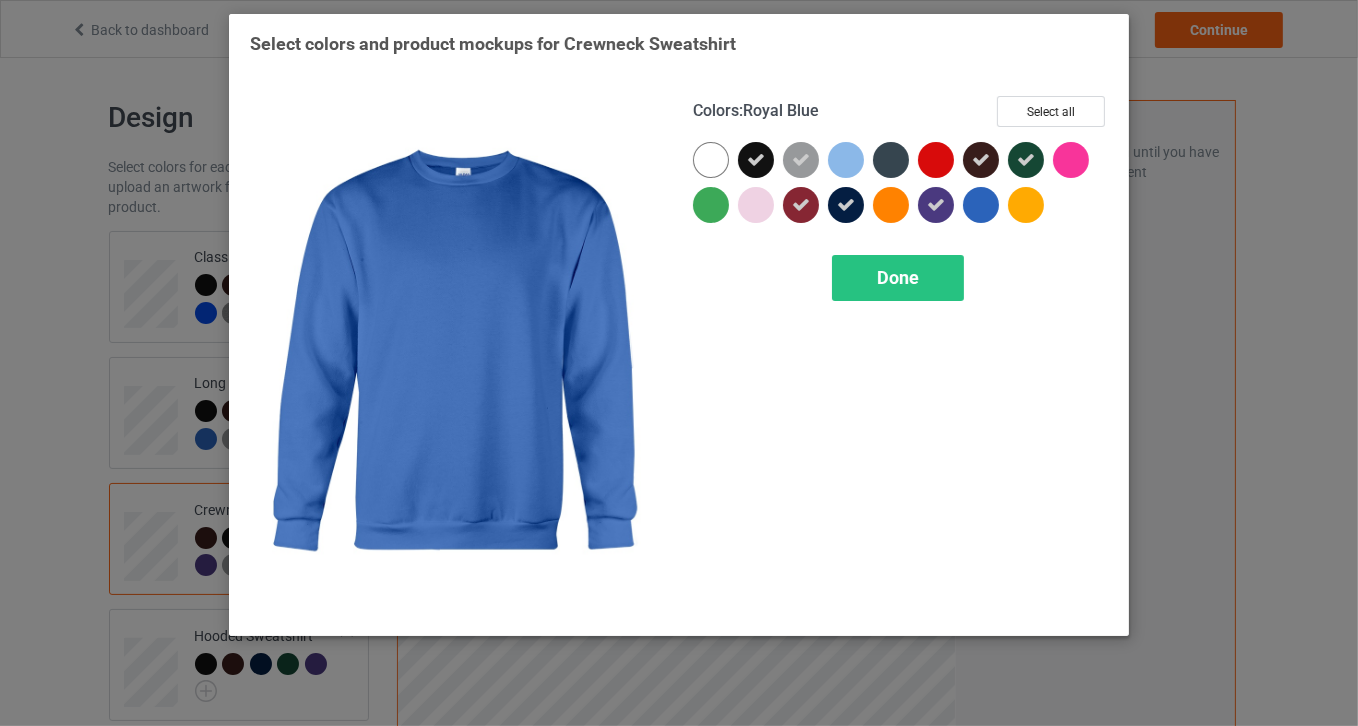 click at bounding box center (981, 205) 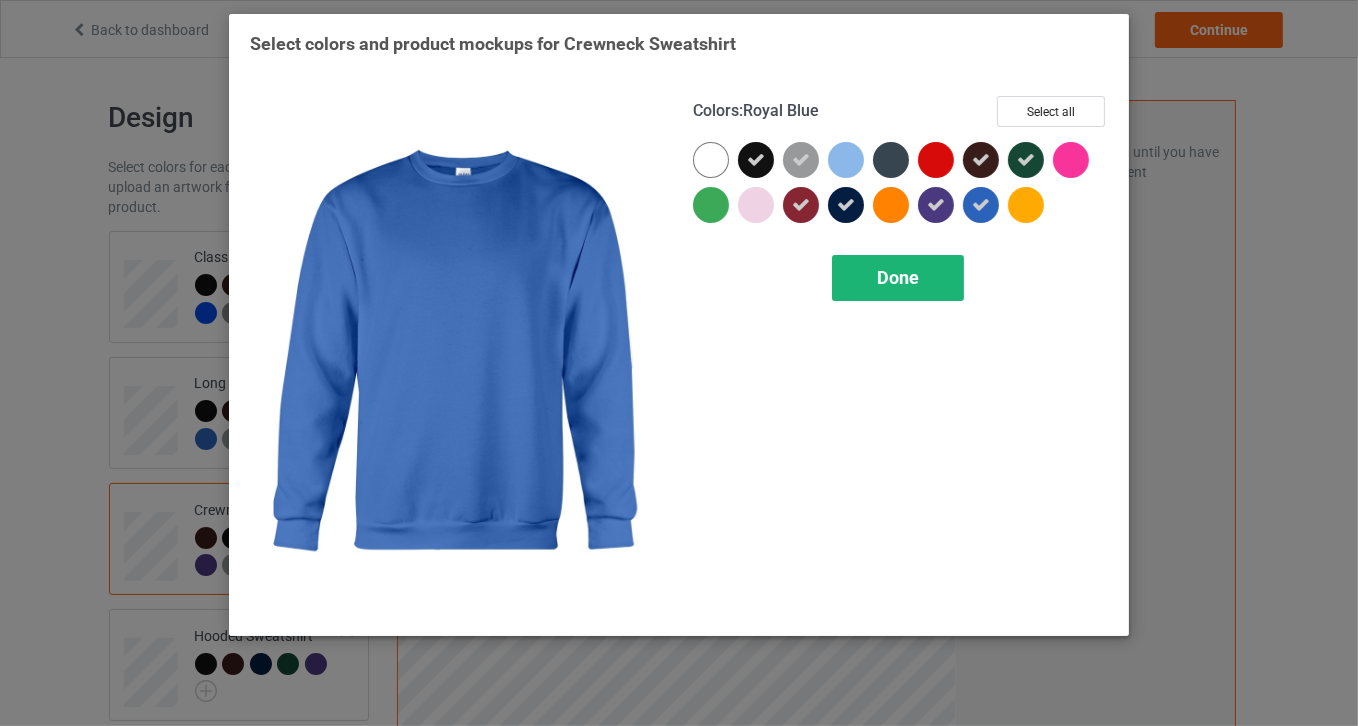 click on "Done" at bounding box center [898, 278] 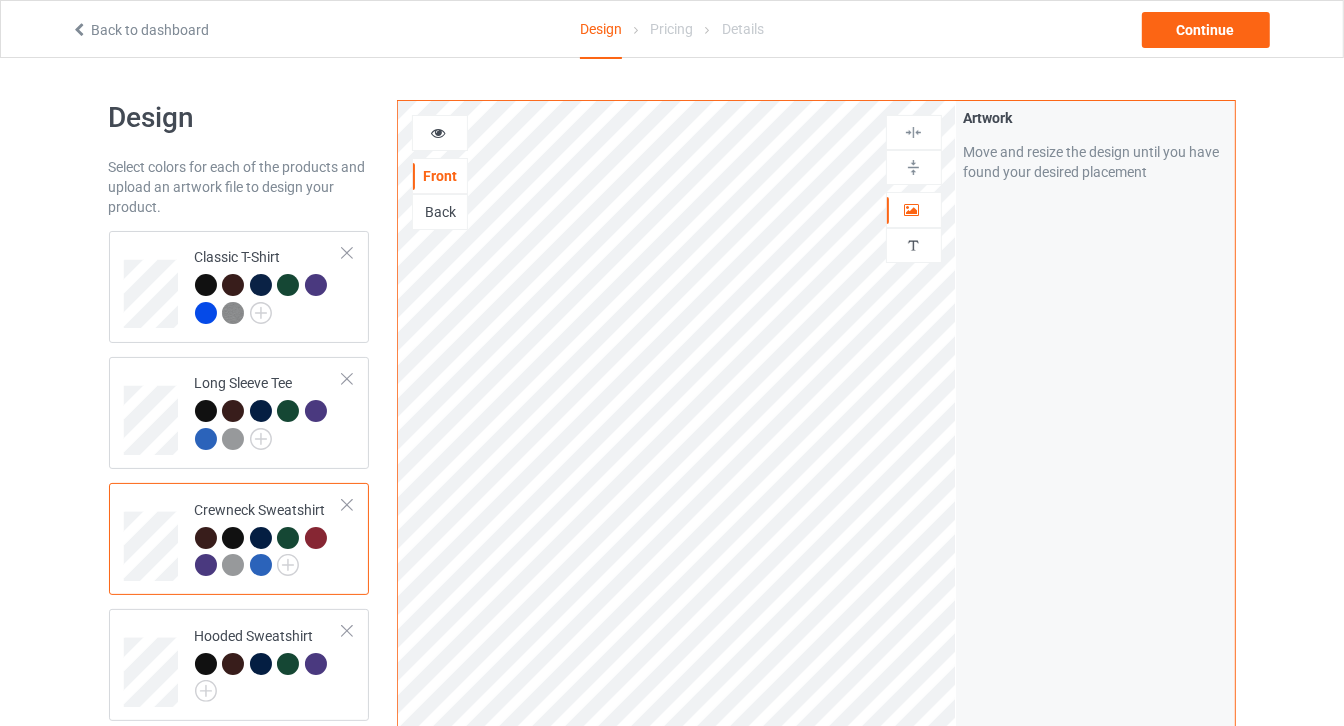 click at bounding box center [440, 133] 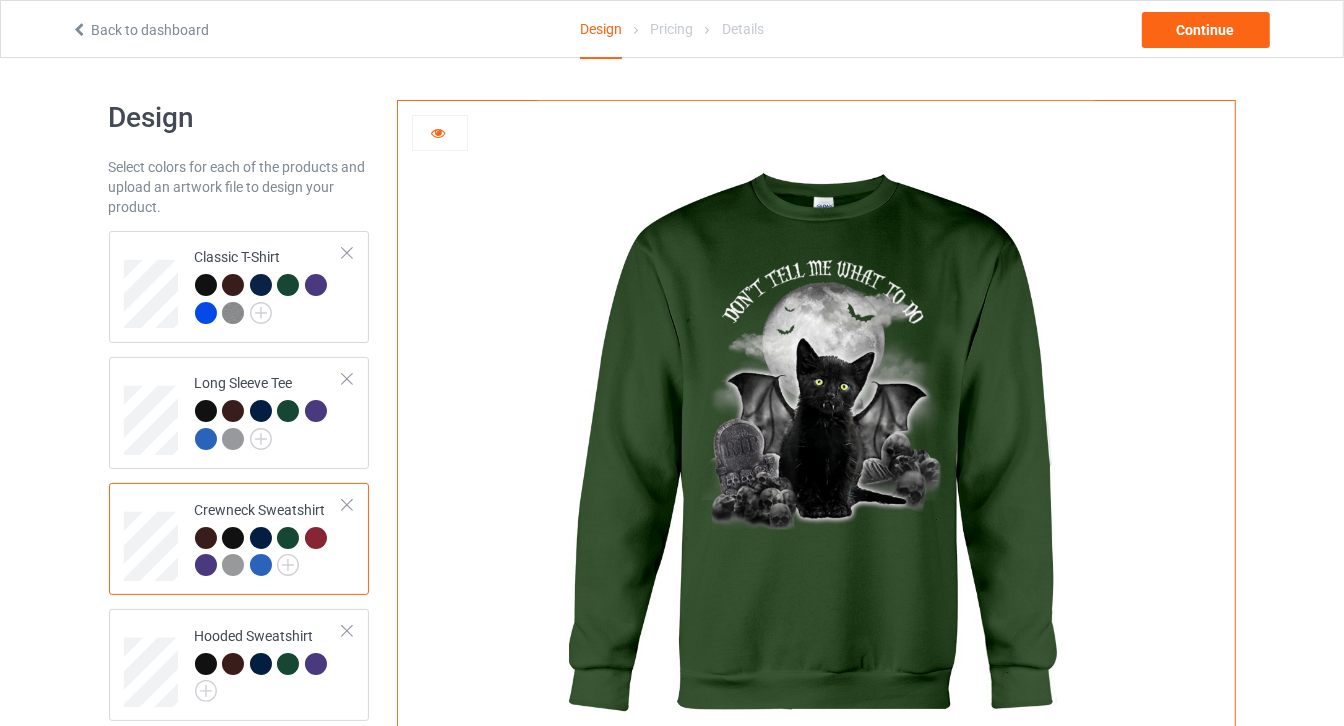 click at bounding box center (316, 538) 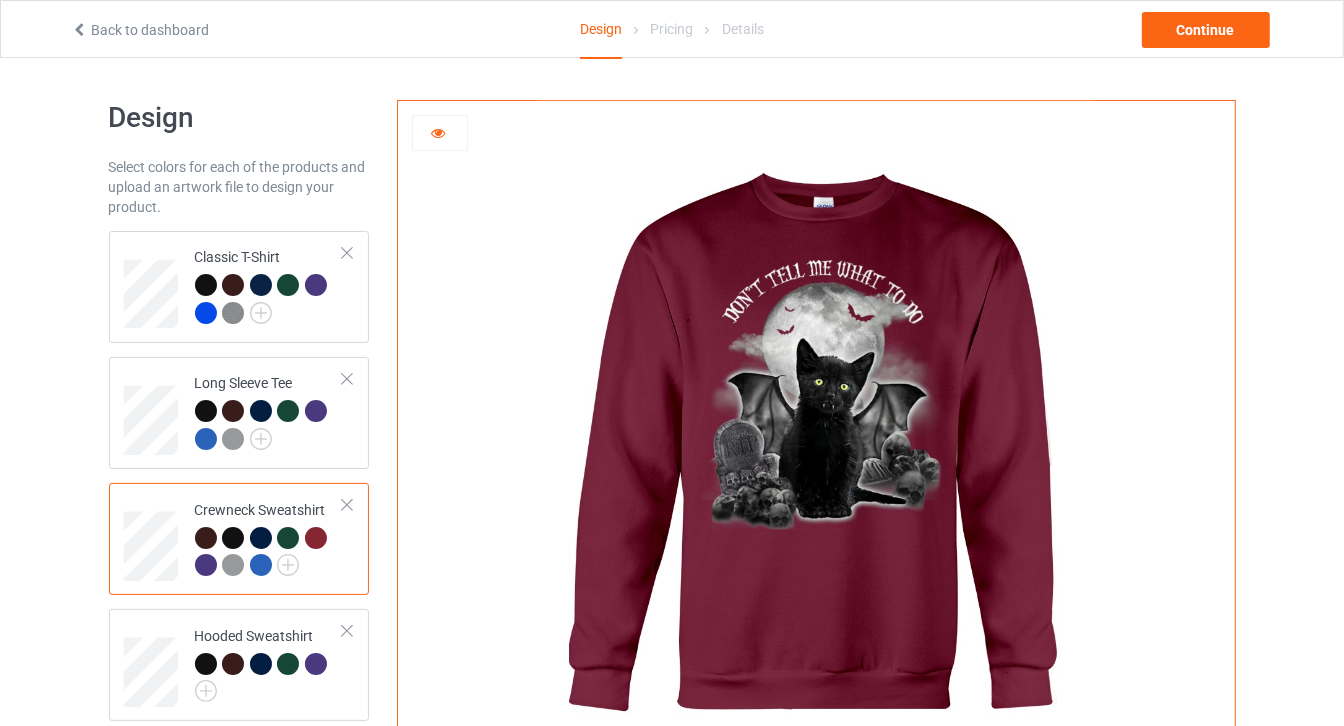 click at bounding box center (261, 565) 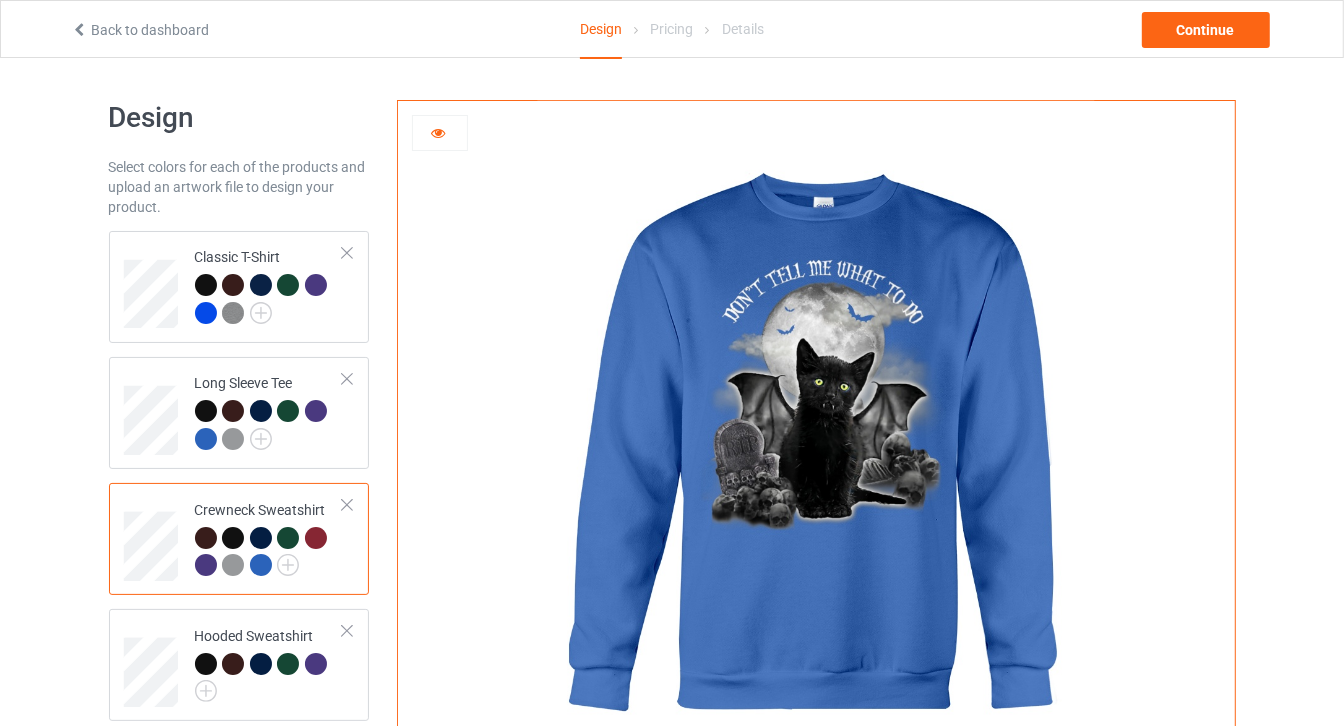 click at bounding box center [233, 565] 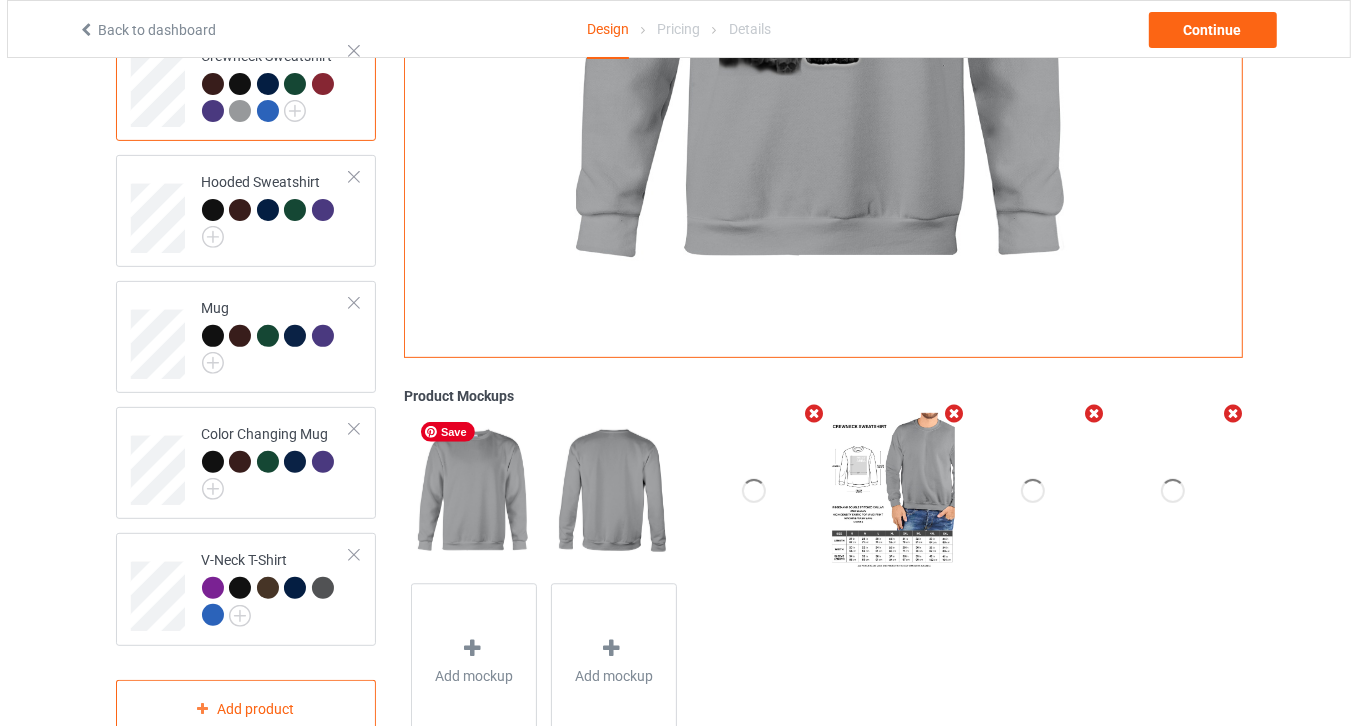 scroll, scrollTop: 516, scrollLeft: 0, axis: vertical 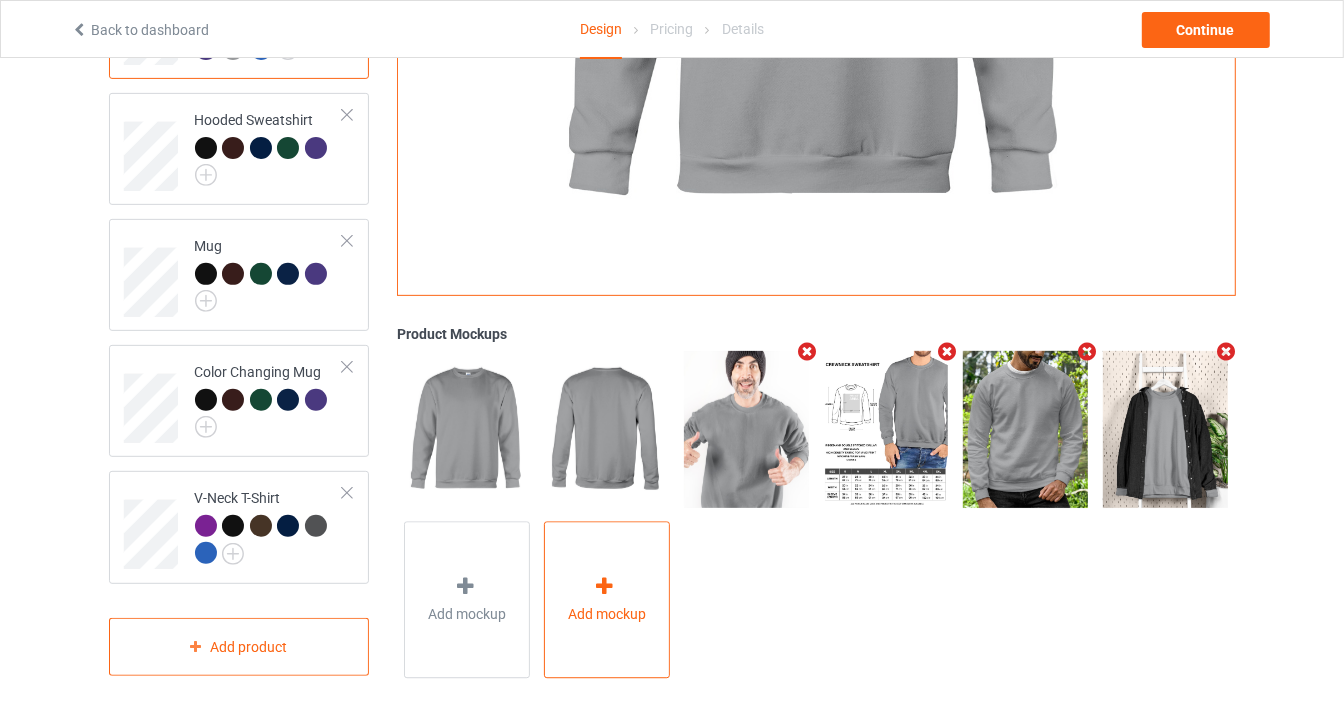 click on "Add mockup" at bounding box center (607, 600) 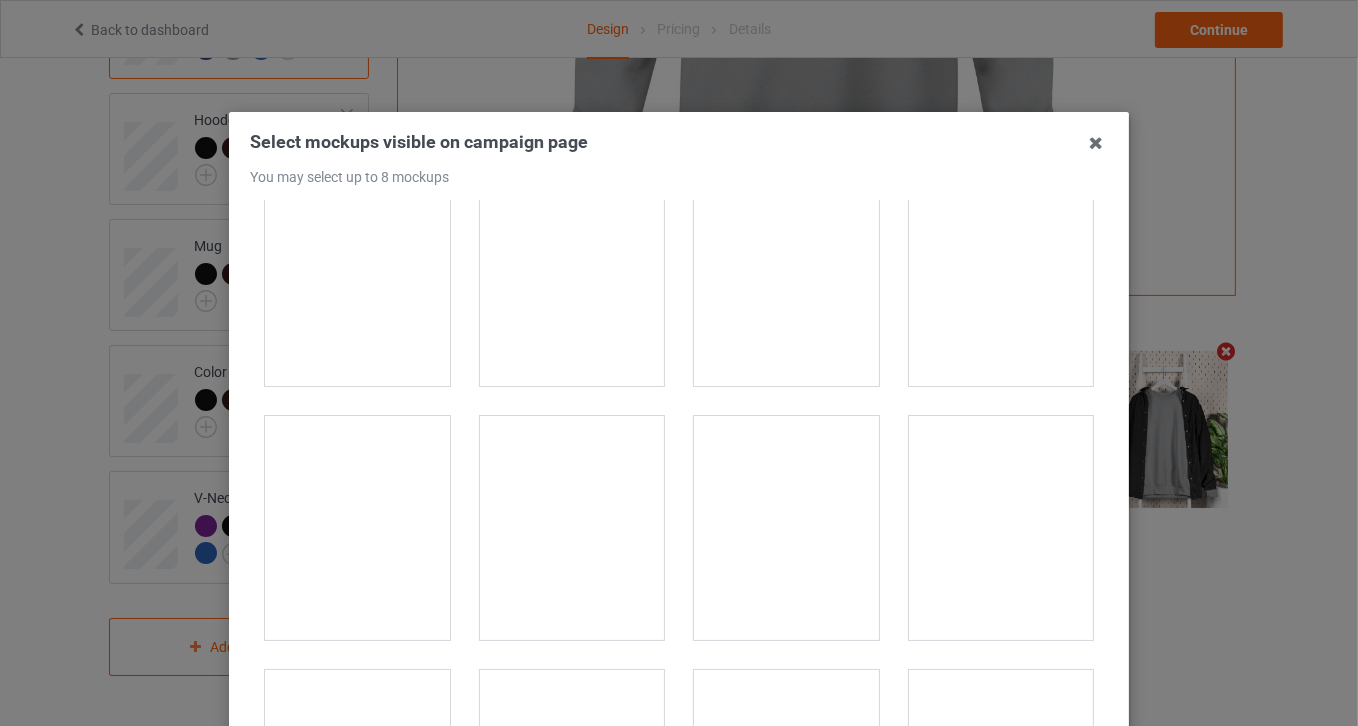 scroll, scrollTop: 4909, scrollLeft: 0, axis: vertical 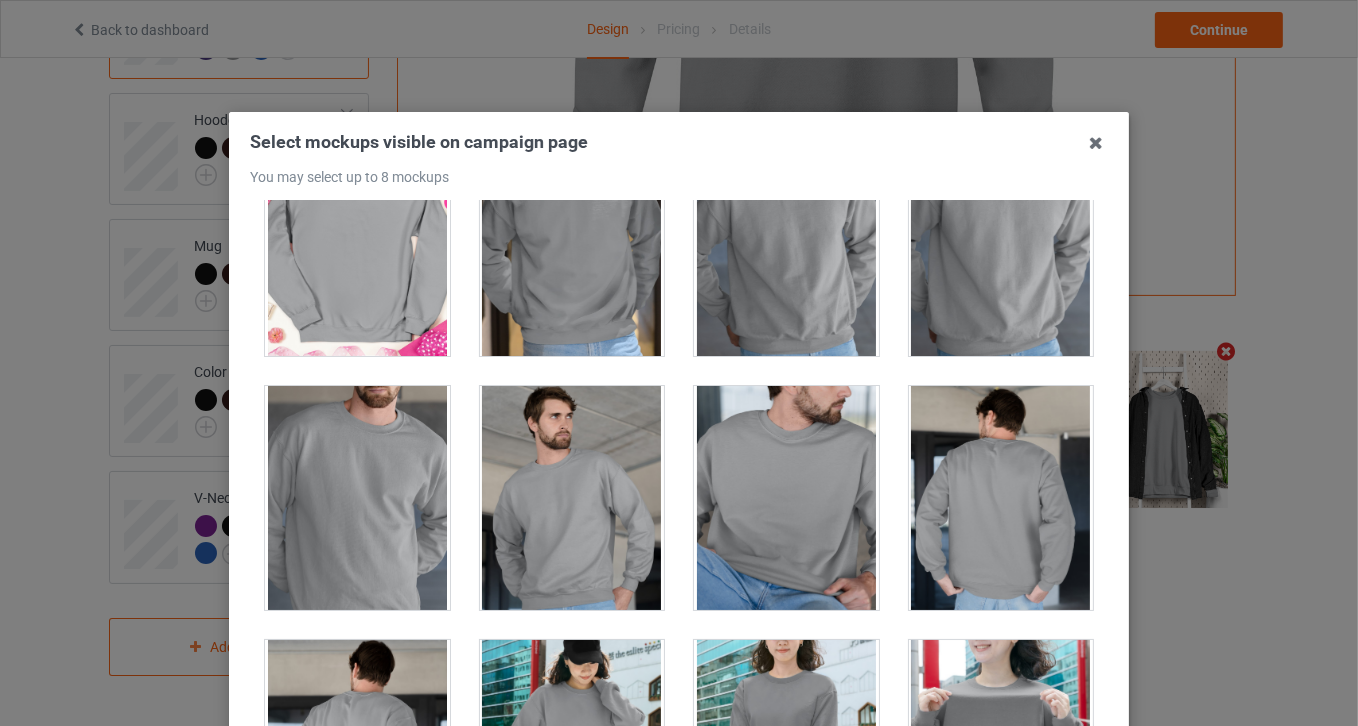 click at bounding box center [357, 498] 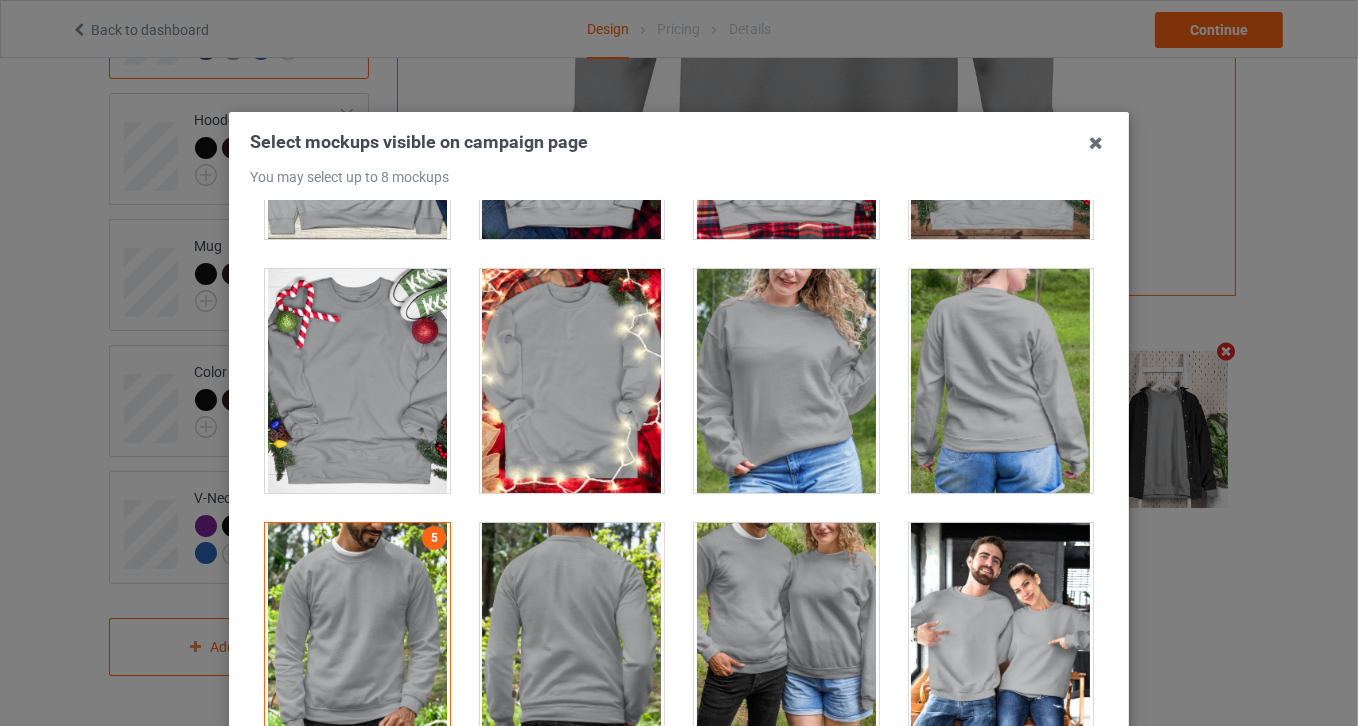scroll, scrollTop: 9181, scrollLeft: 0, axis: vertical 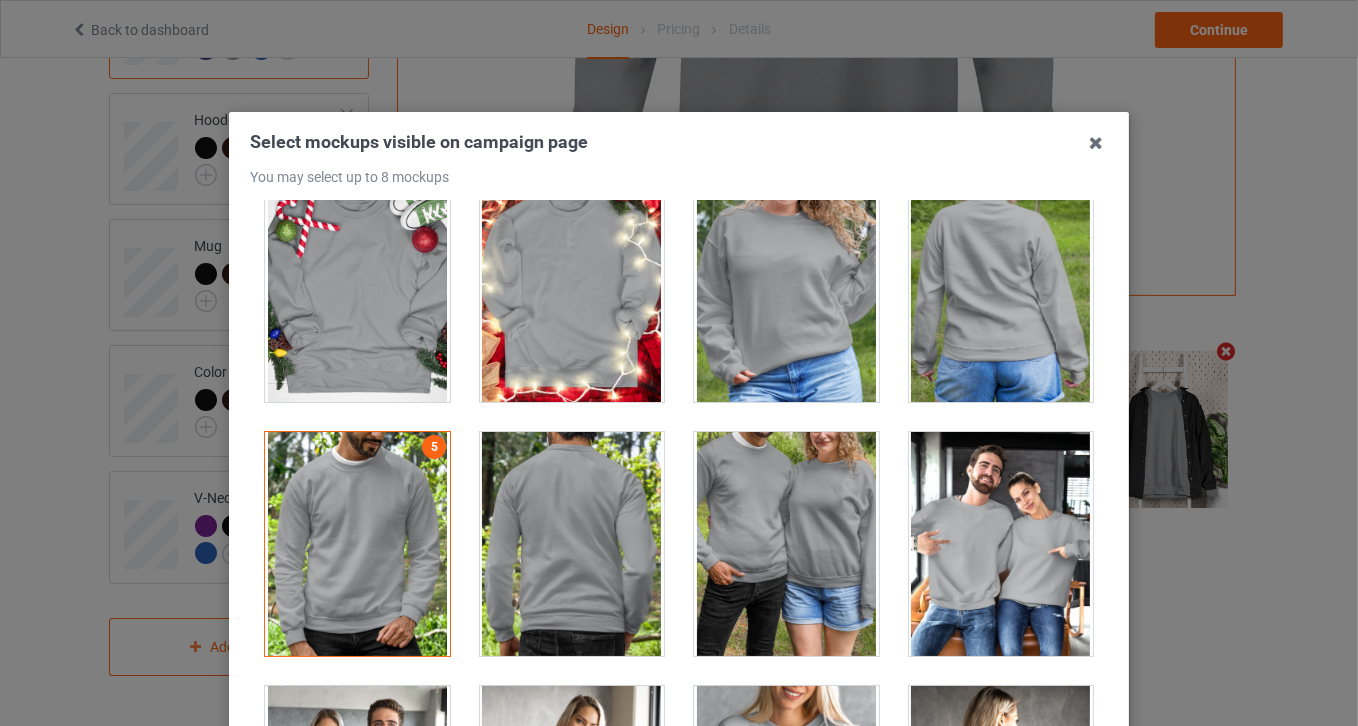 click at bounding box center [786, 290] 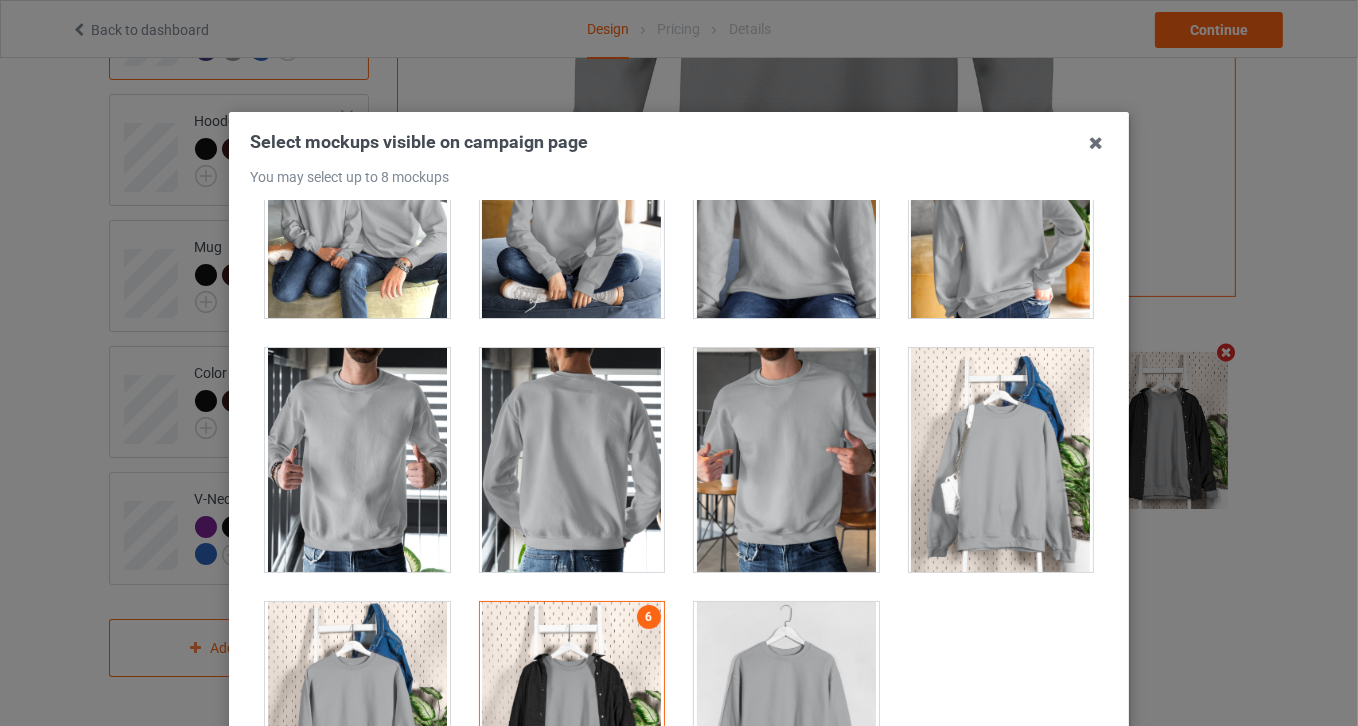 scroll, scrollTop: 9799, scrollLeft: 0, axis: vertical 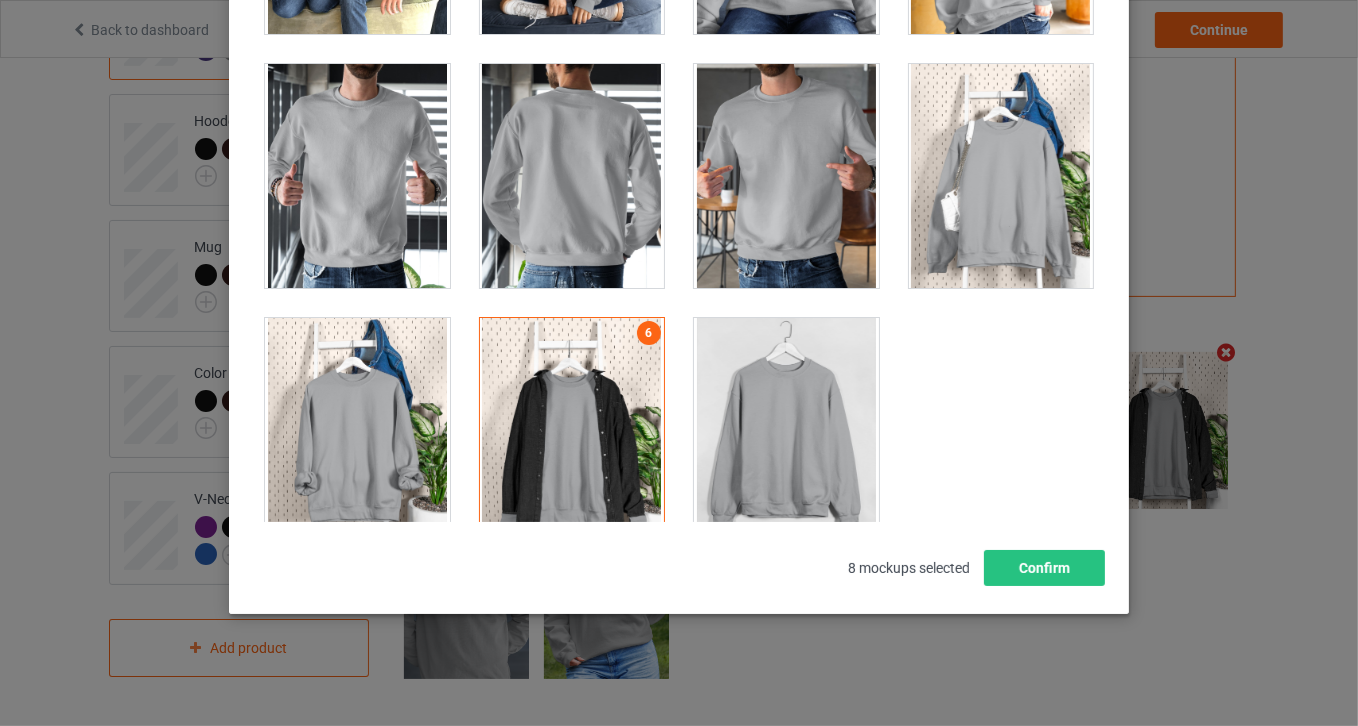 click at bounding box center (572, 430) 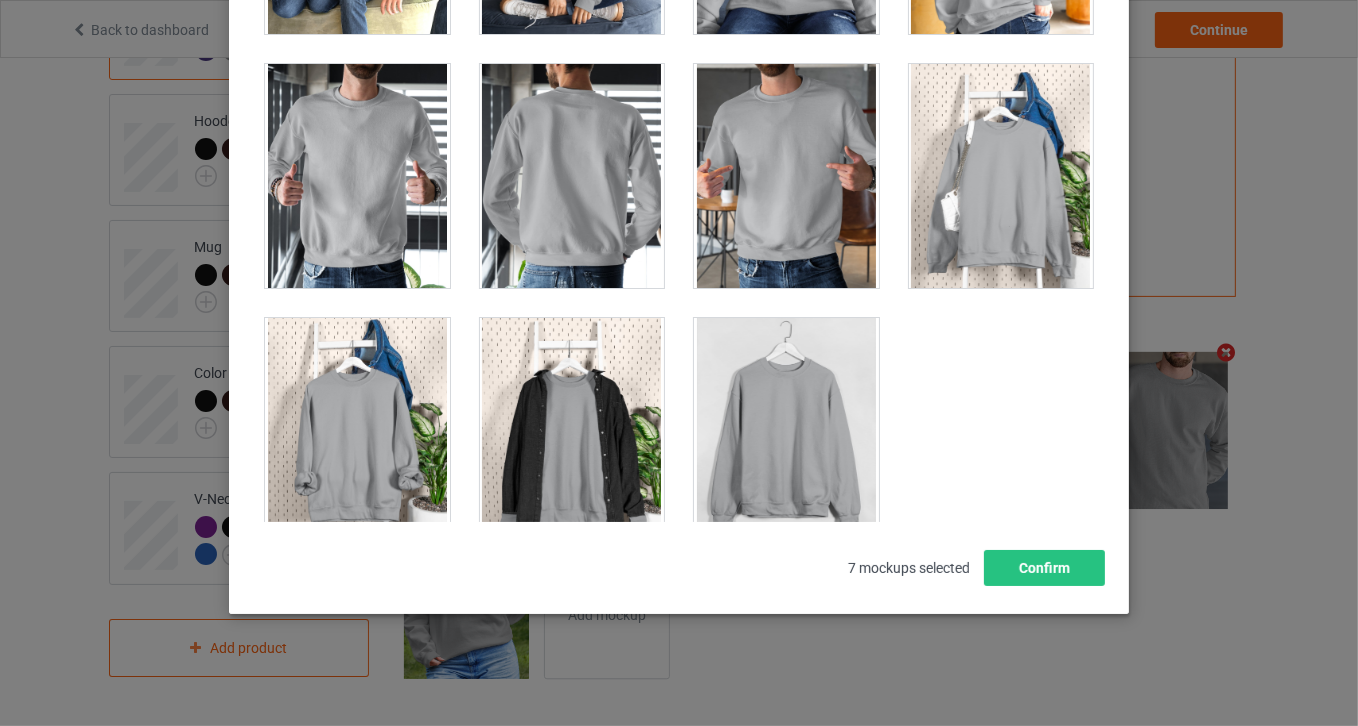 click at bounding box center [357, 430] 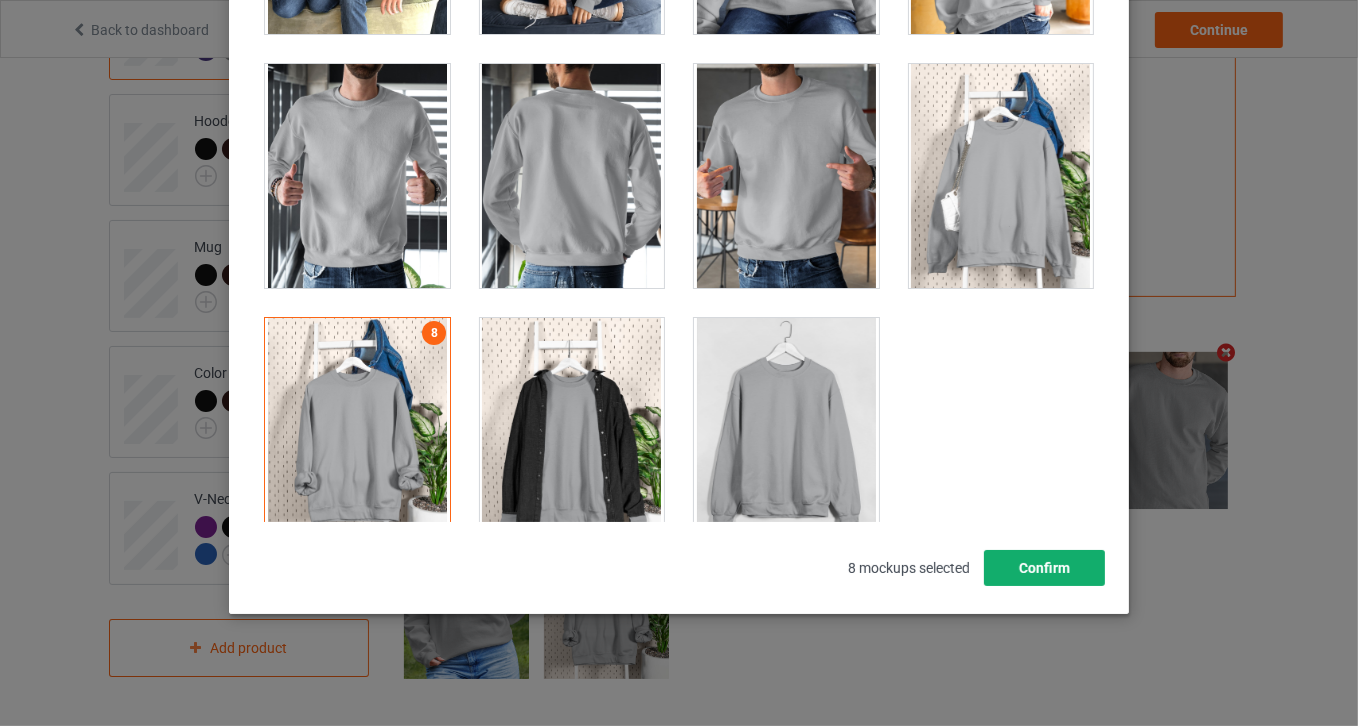 click on "Confirm" at bounding box center (1044, 568) 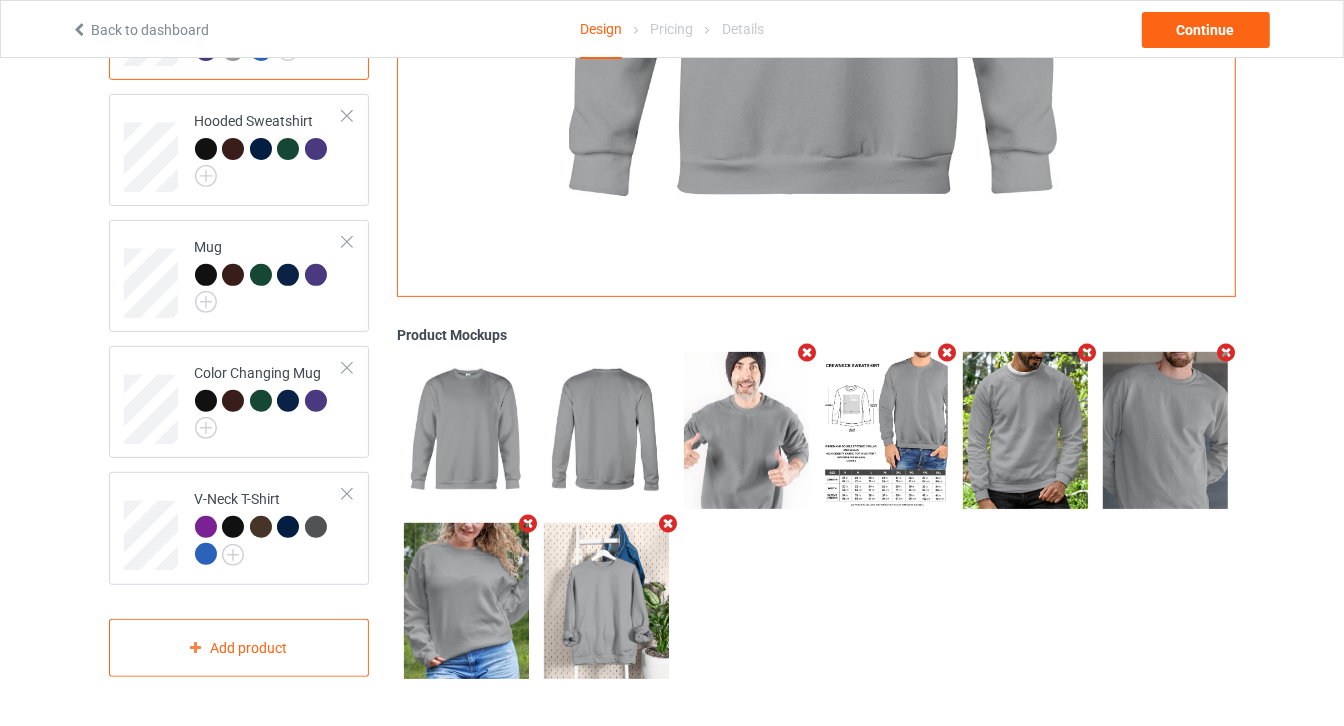 click at bounding box center (1087, 352) 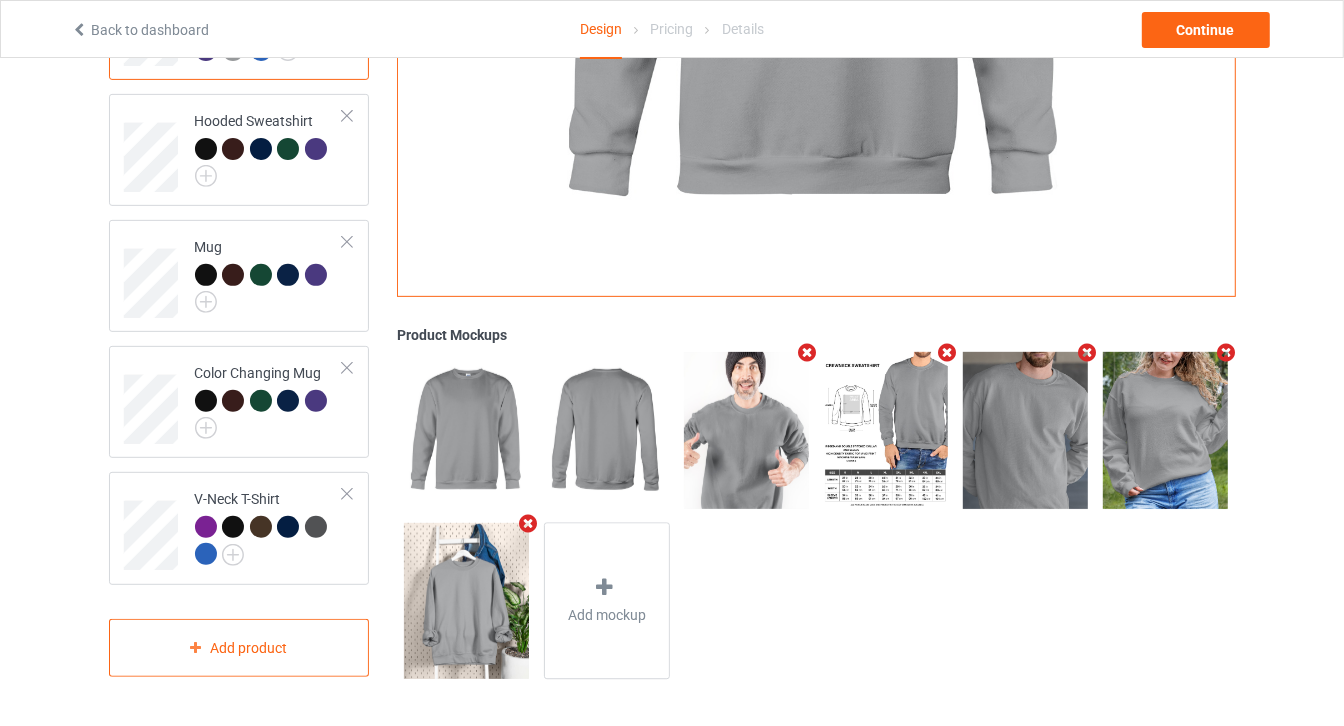 click at bounding box center [807, 352] 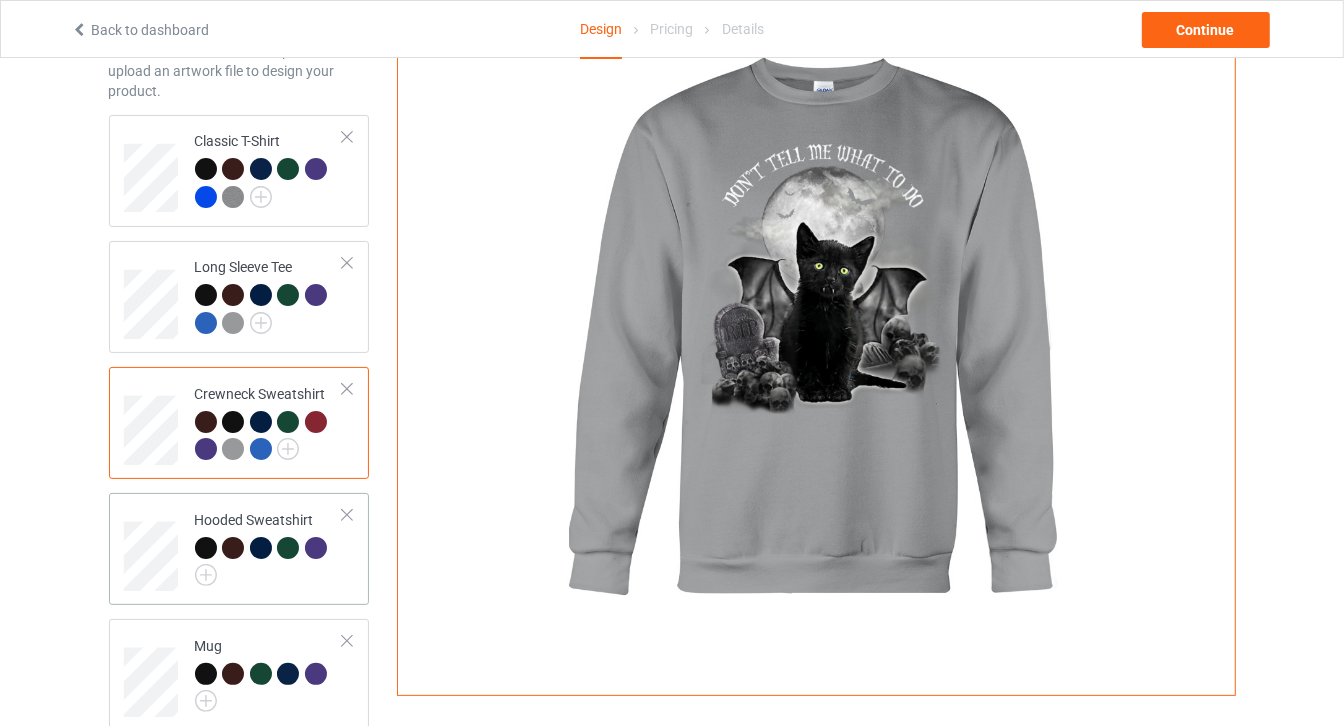 scroll, scrollTop: 181, scrollLeft: 0, axis: vertical 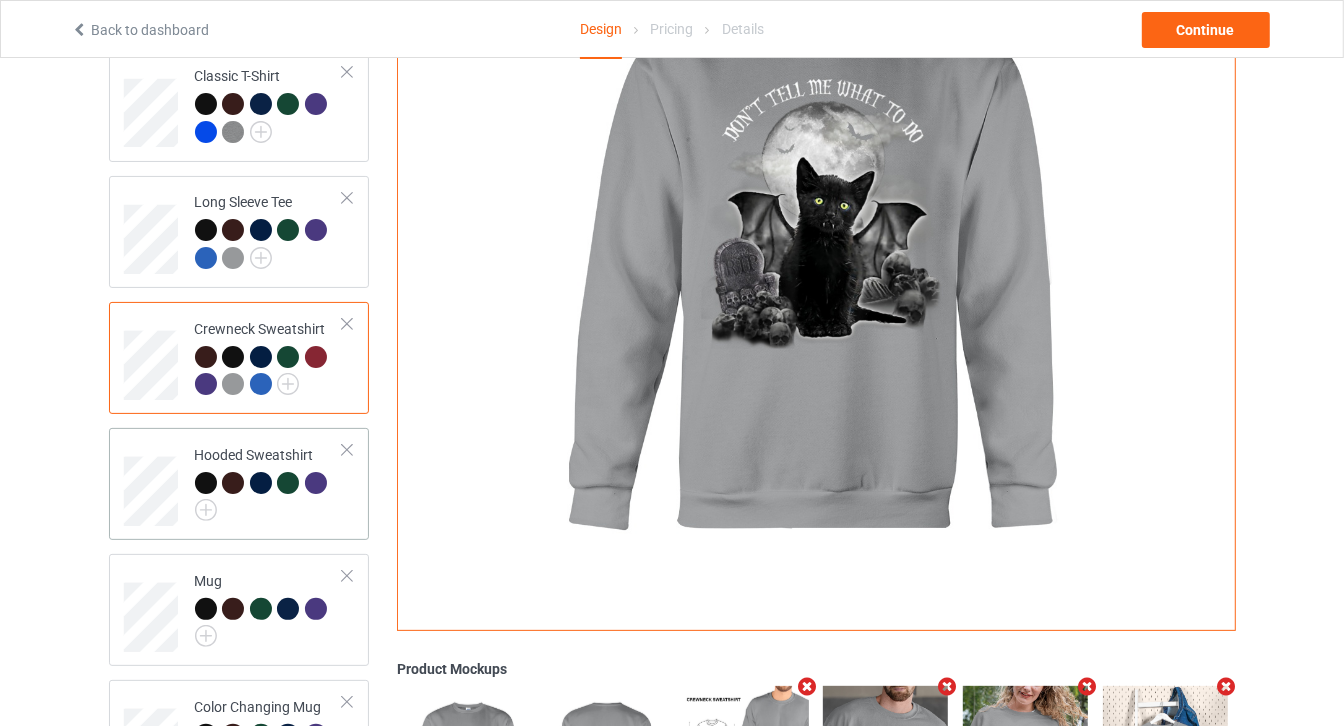 click at bounding box center [269, 497] 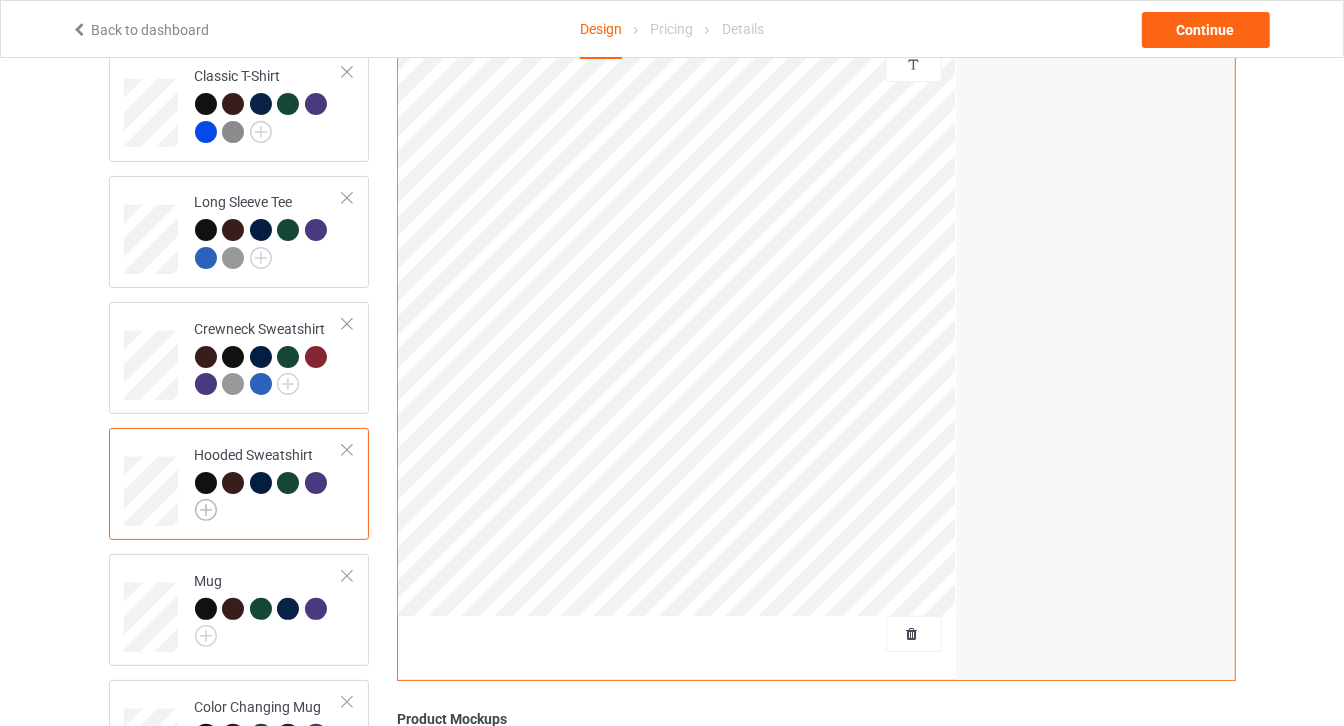 click at bounding box center [206, 510] 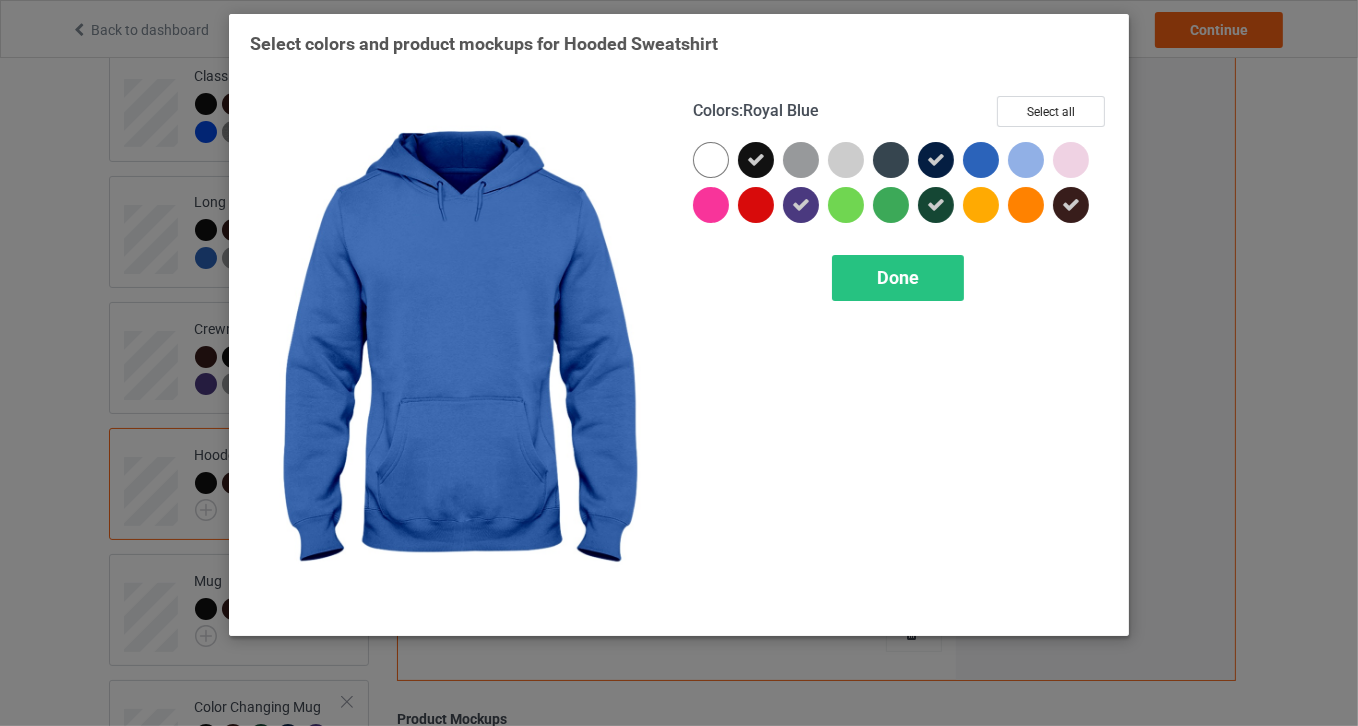 click at bounding box center (981, 160) 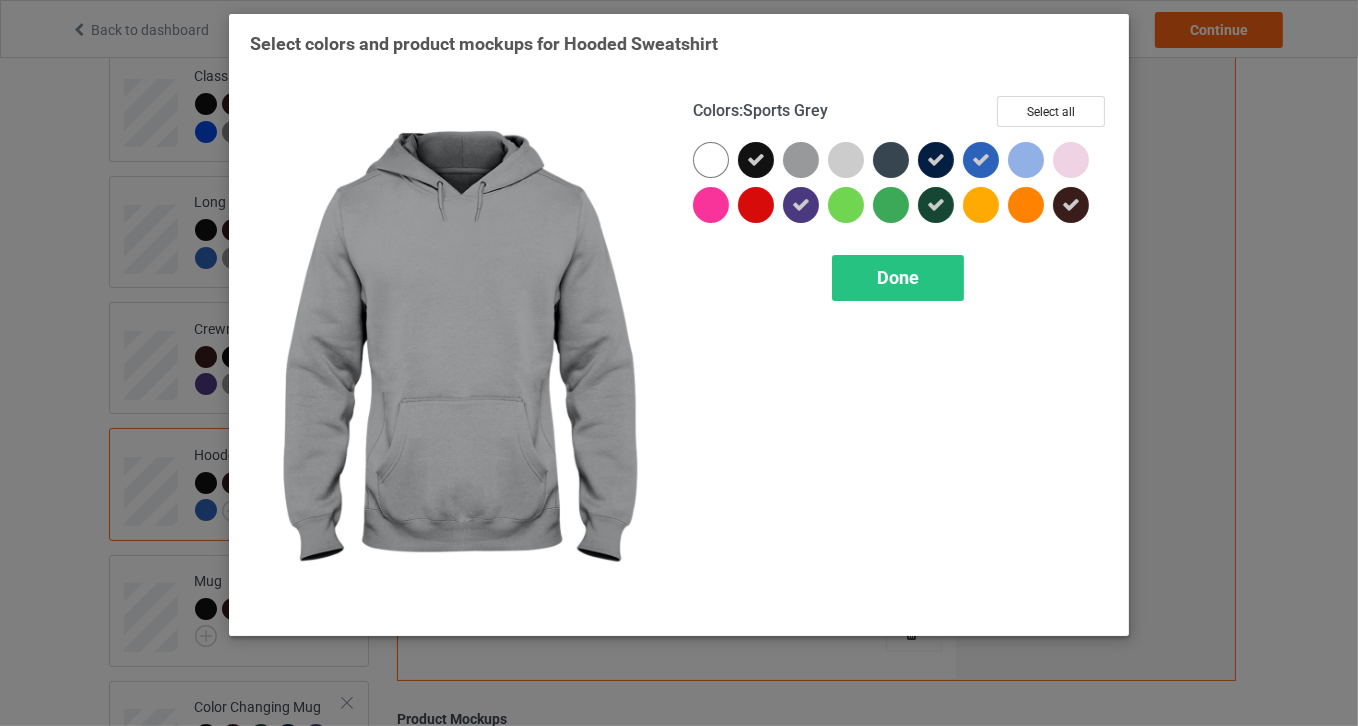 click at bounding box center [801, 160] 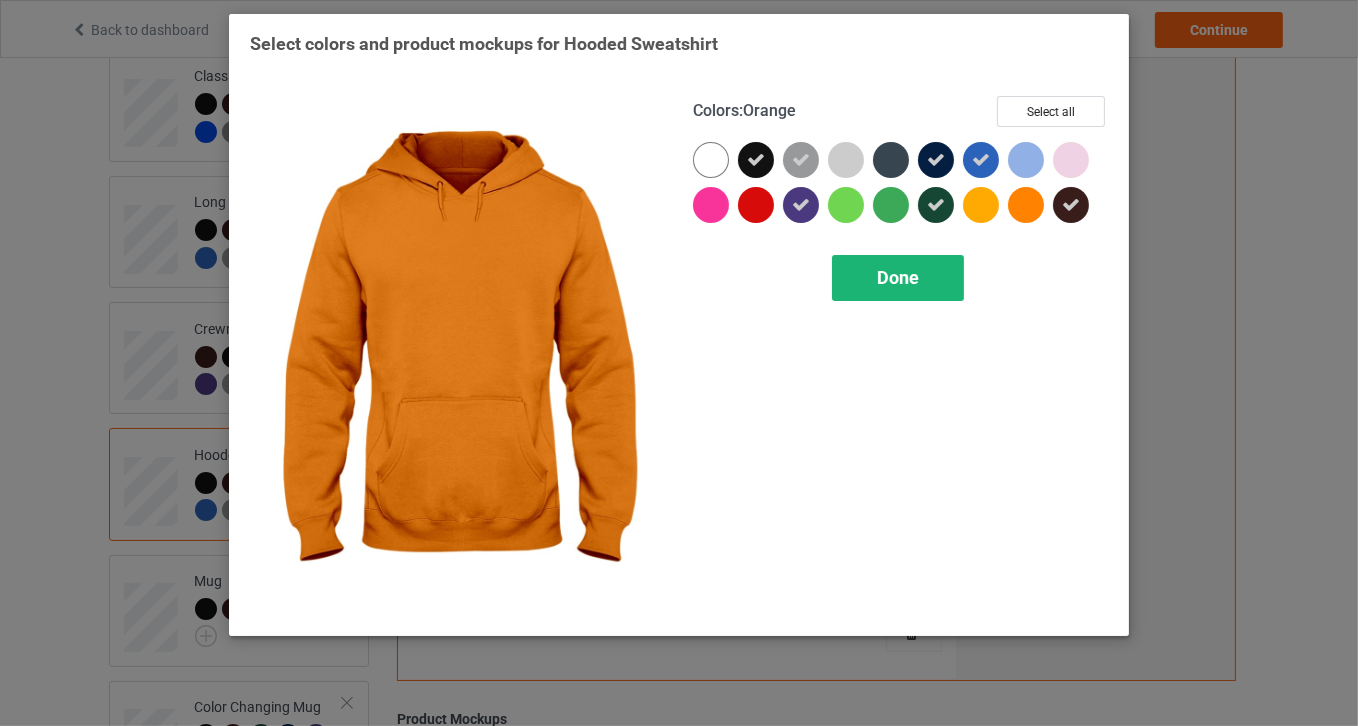 click on "Done" at bounding box center (898, 278) 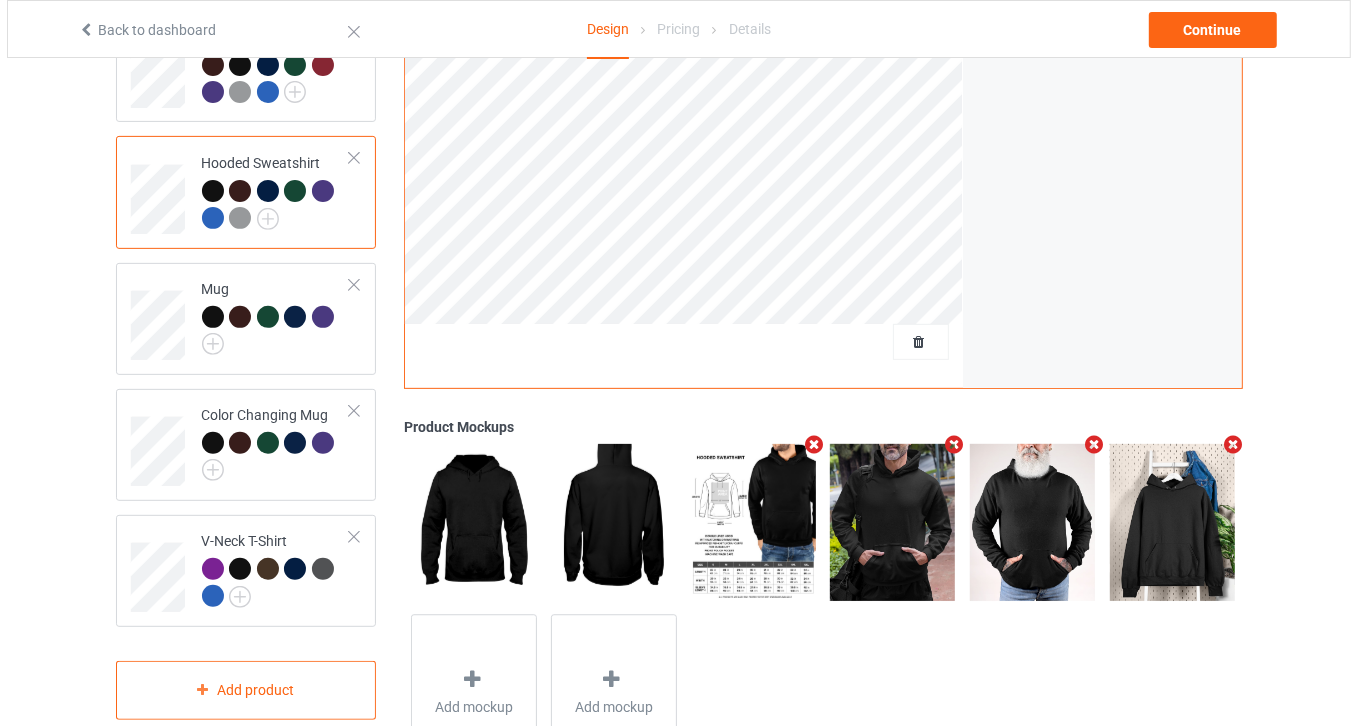 scroll, scrollTop: 566, scrollLeft: 0, axis: vertical 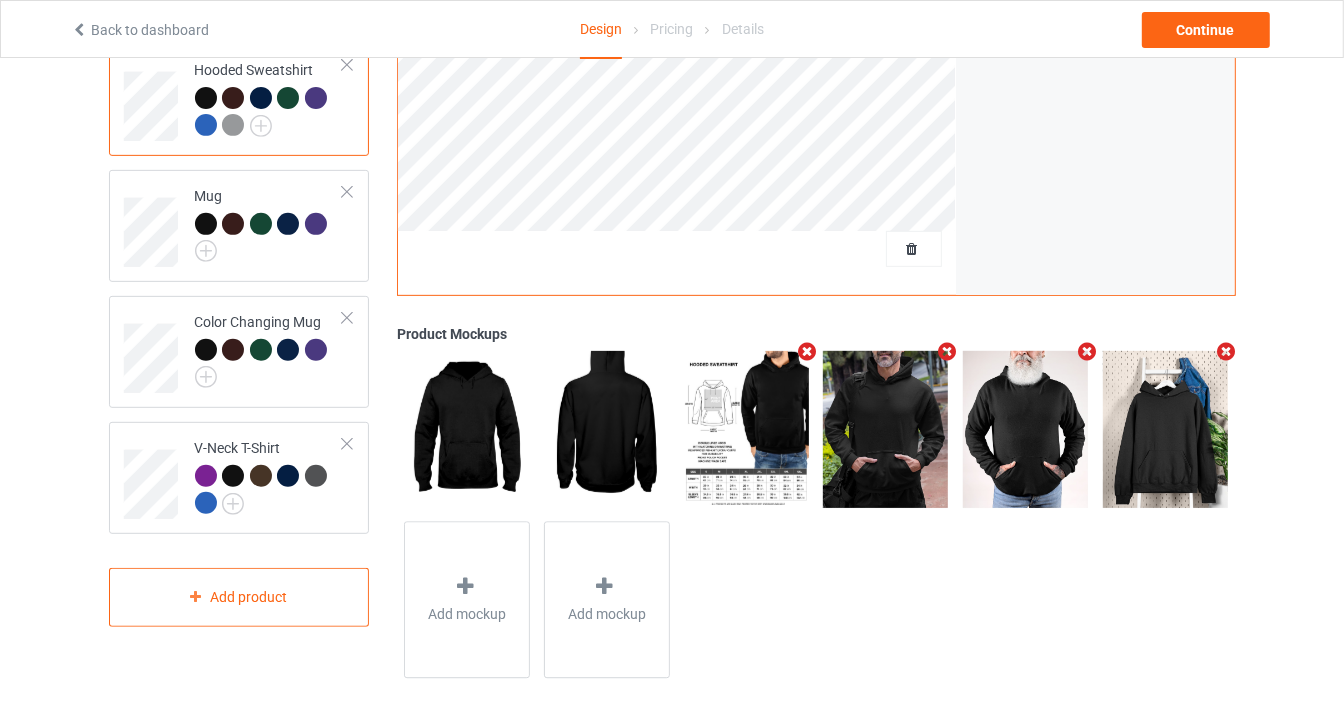 click at bounding box center [1087, 351] 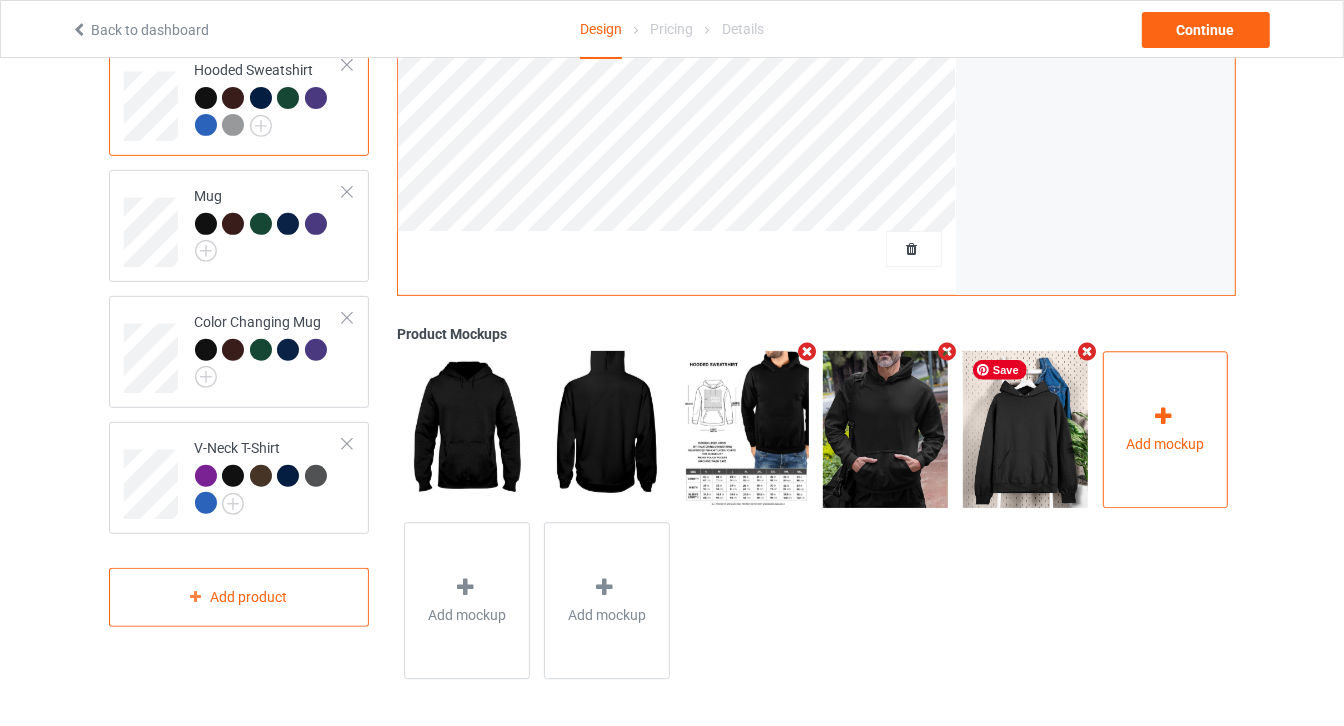 click on "Add mockup" at bounding box center (1166, 429) 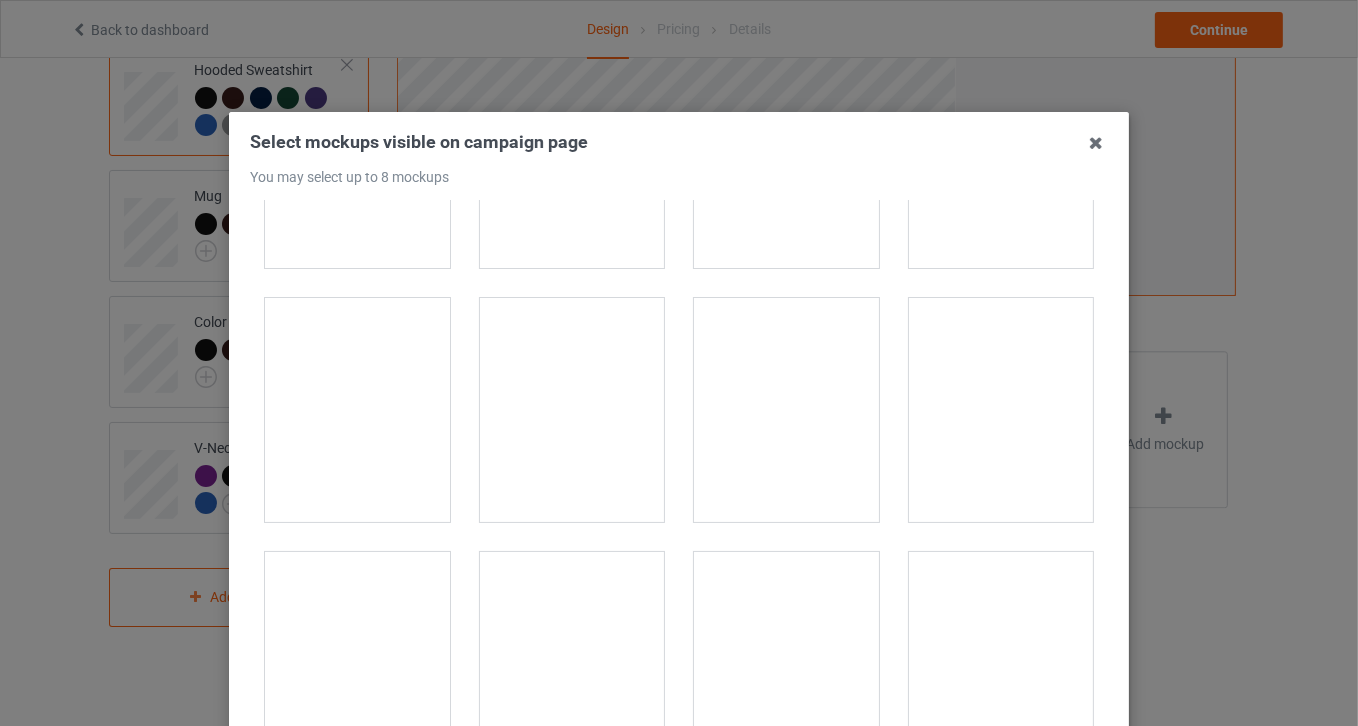 scroll, scrollTop: 3909, scrollLeft: 0, axis: vertical 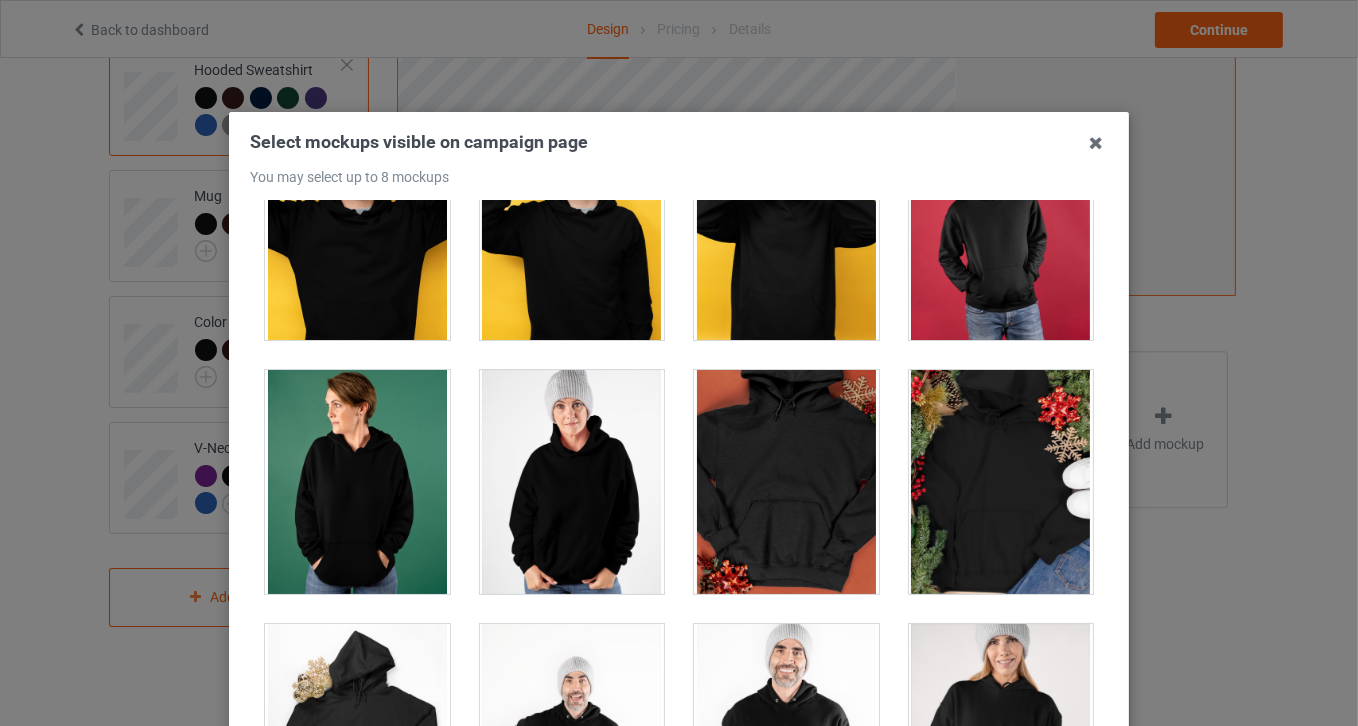 click at bounding box center [357, 482] 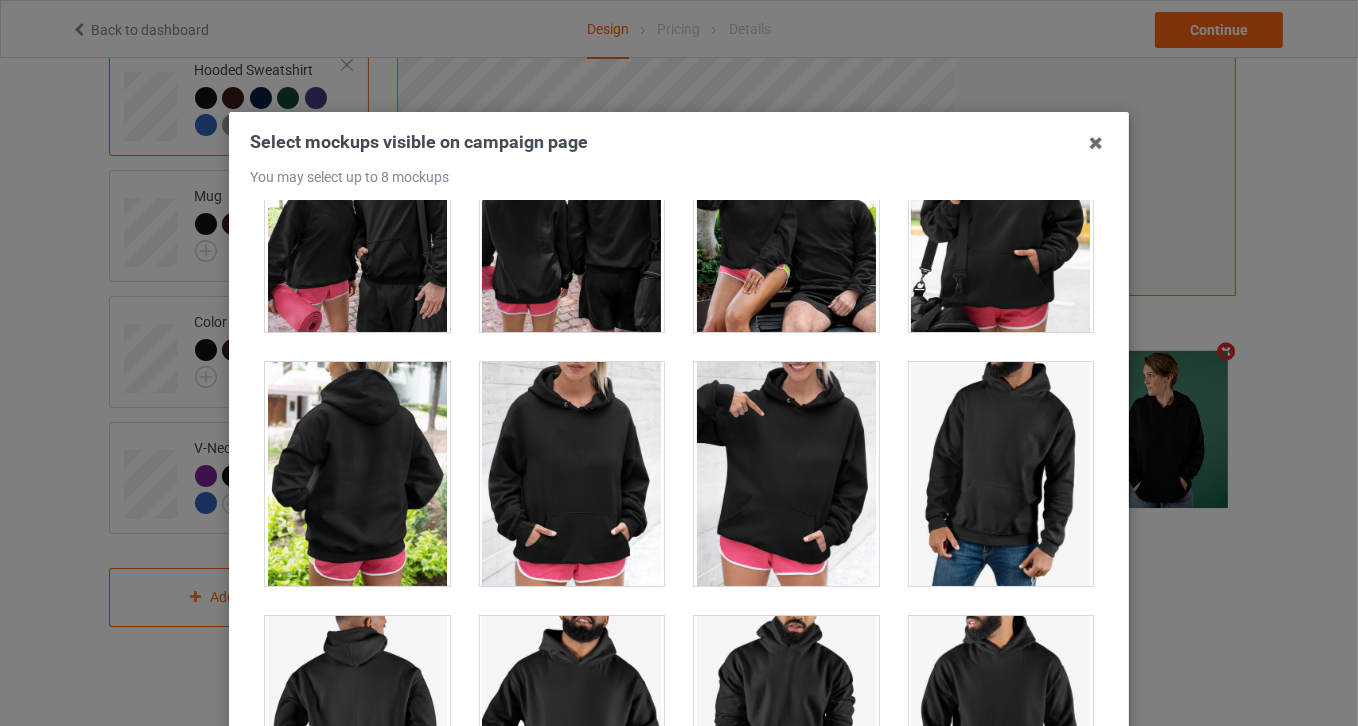scroll, scrollTop: 15727, scrollLeft: 0, axis: vertical 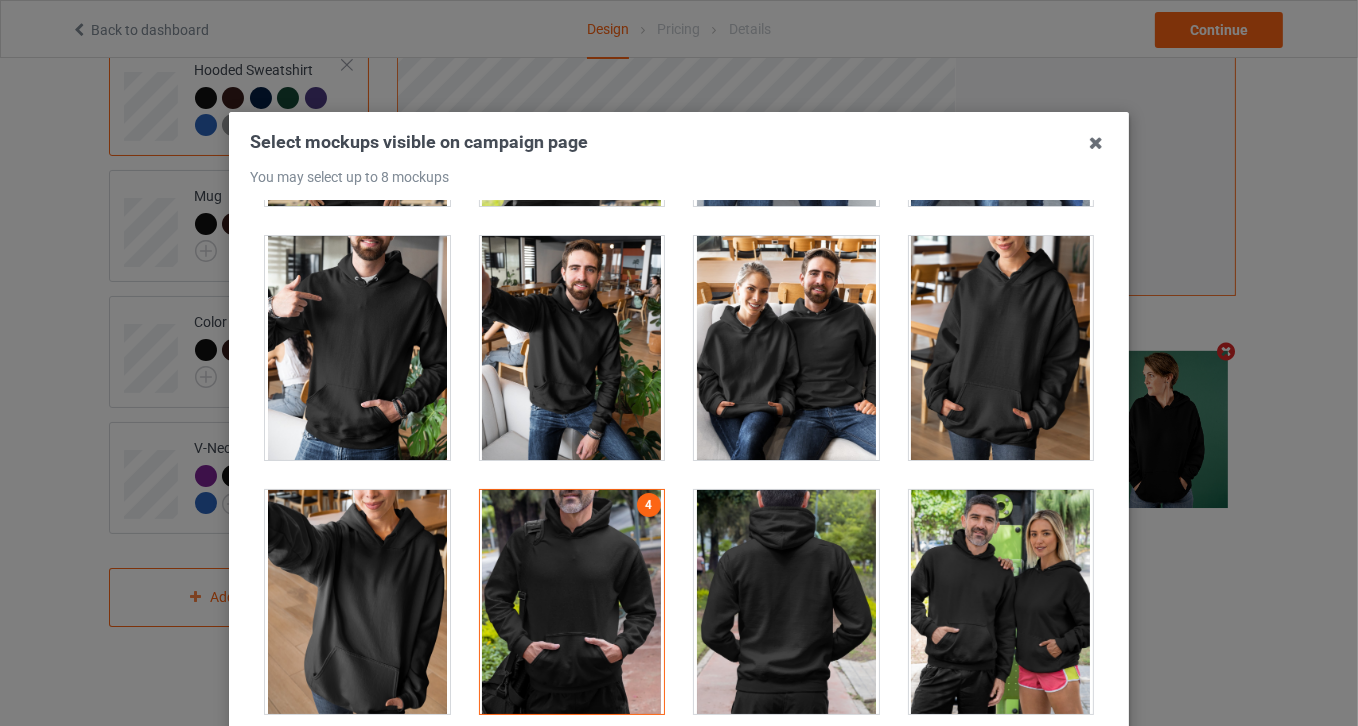 click at bounding box center [572, 602] 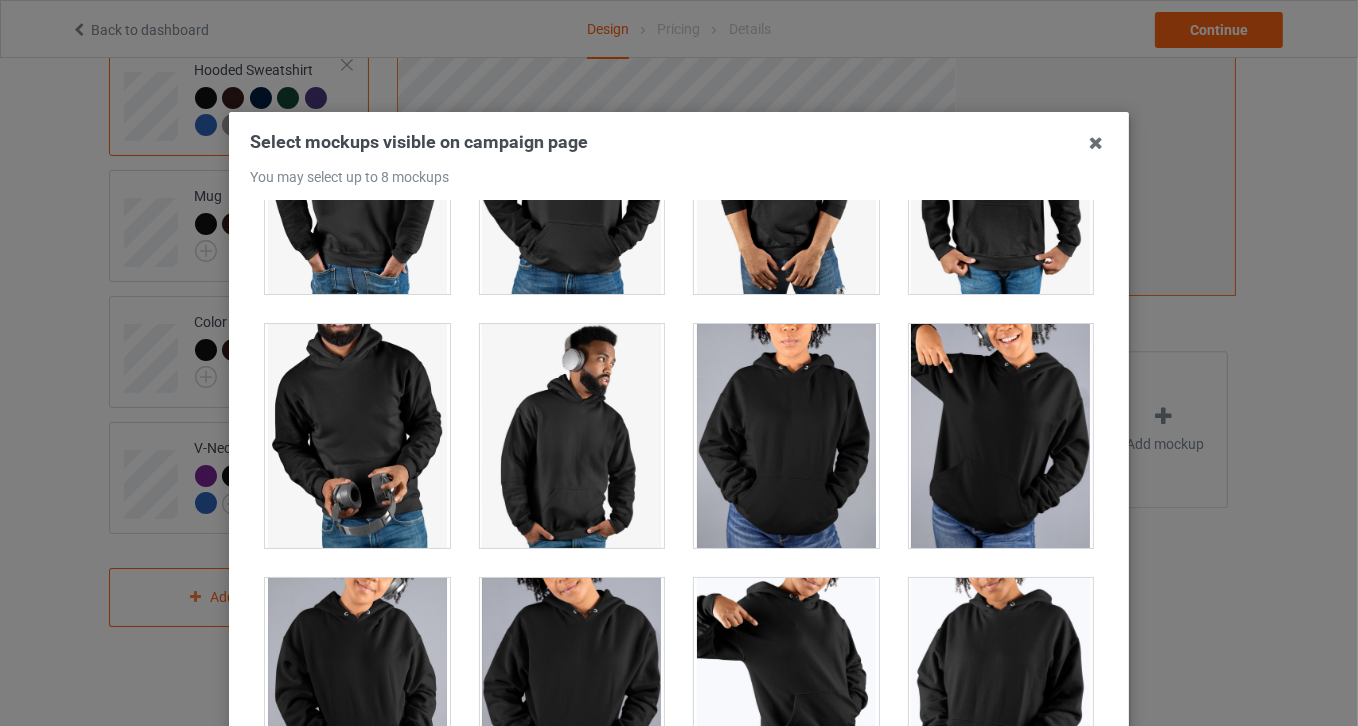 scroll, scrollTop: 17142, scrollLeft: 0, axis: vertical 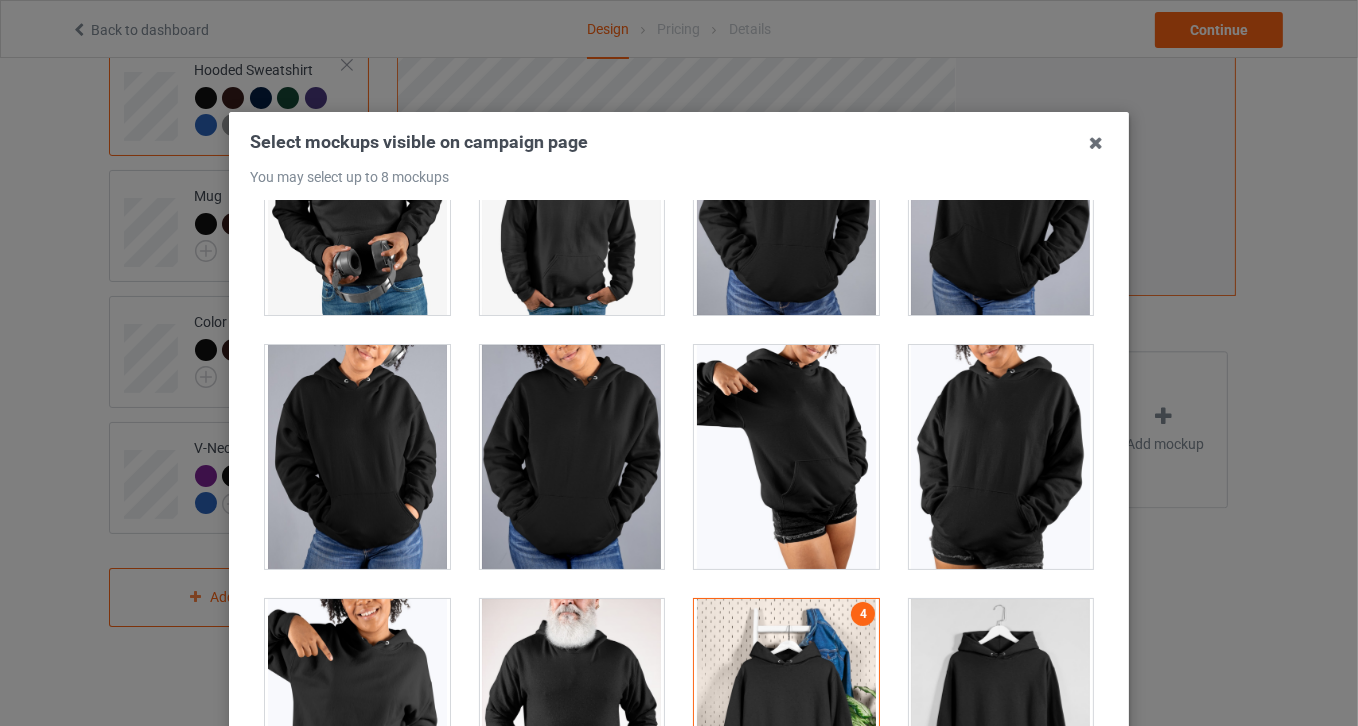 click at bounding box center [572, 711] 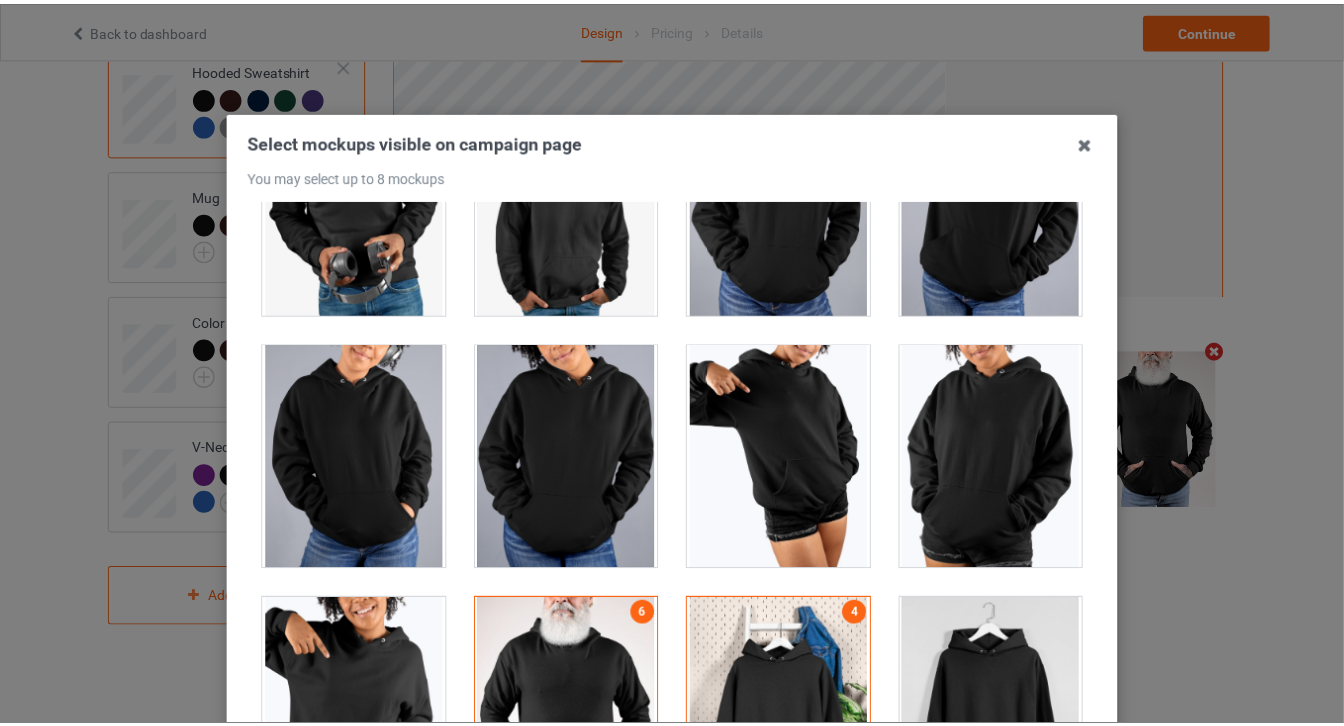 scroll, scrollTop: 258, scrollLeft: 0, axis: vertical 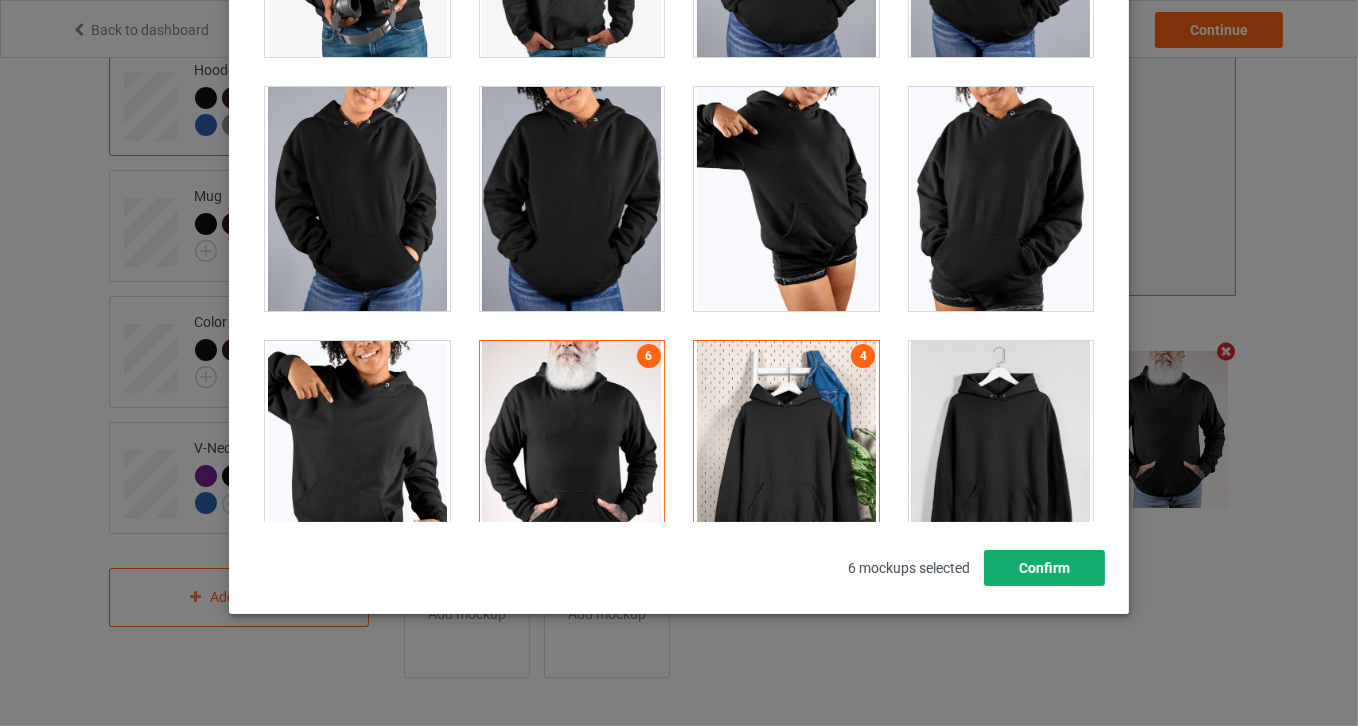 click on "Confirm" at bounding box center [1044, 568] 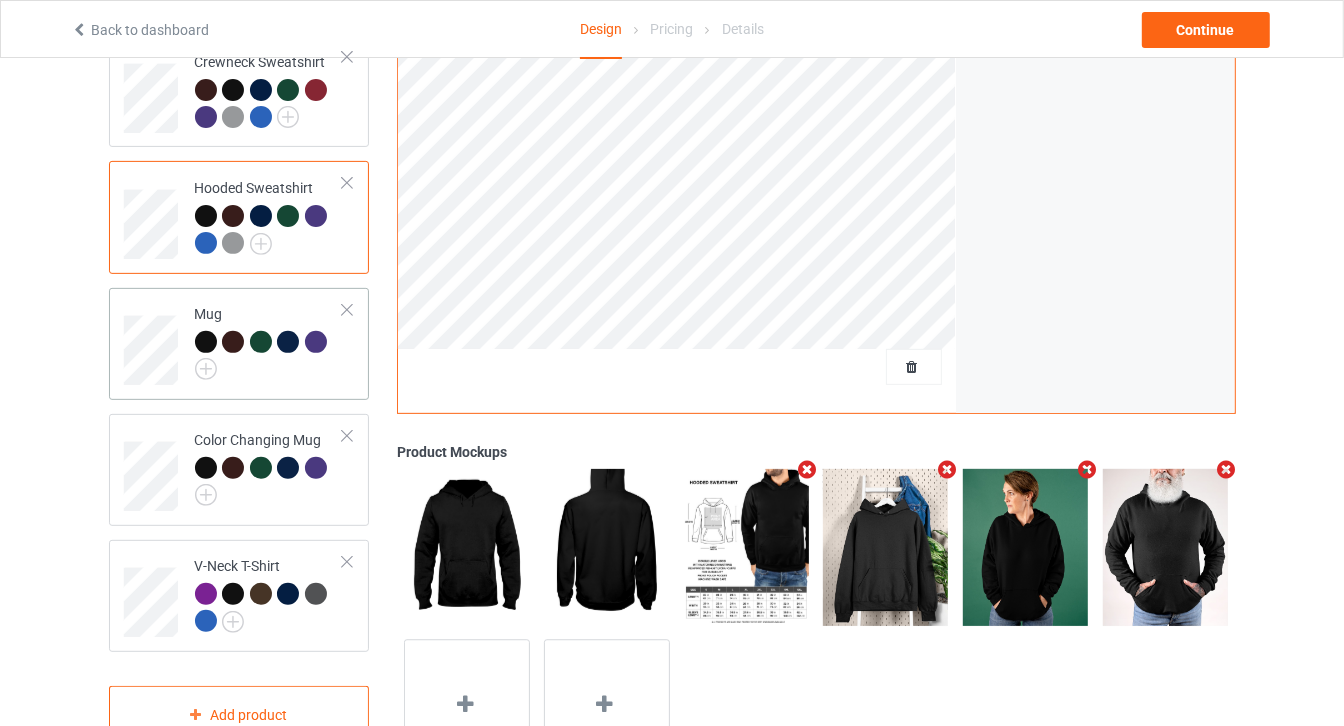 scroll, scrollTop: 293, scrollLeft: 0, axis: vertical 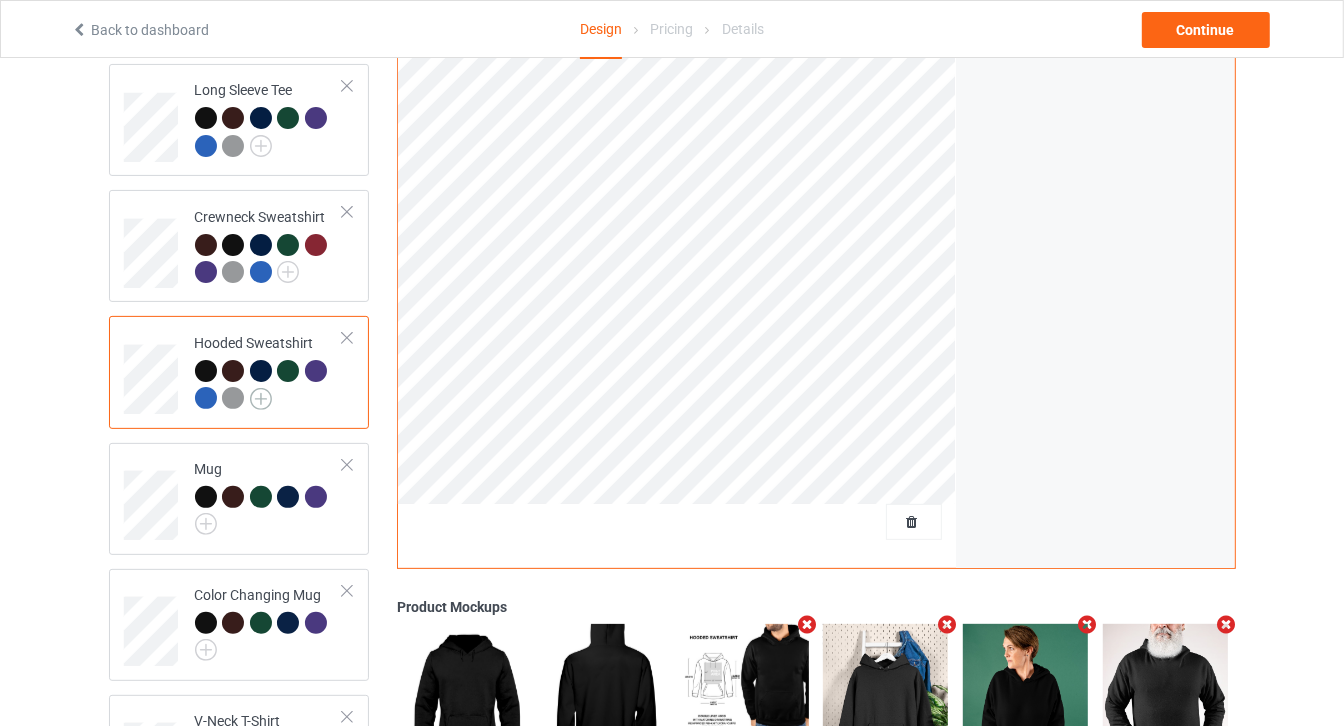 click at bounding box center (261, 399) 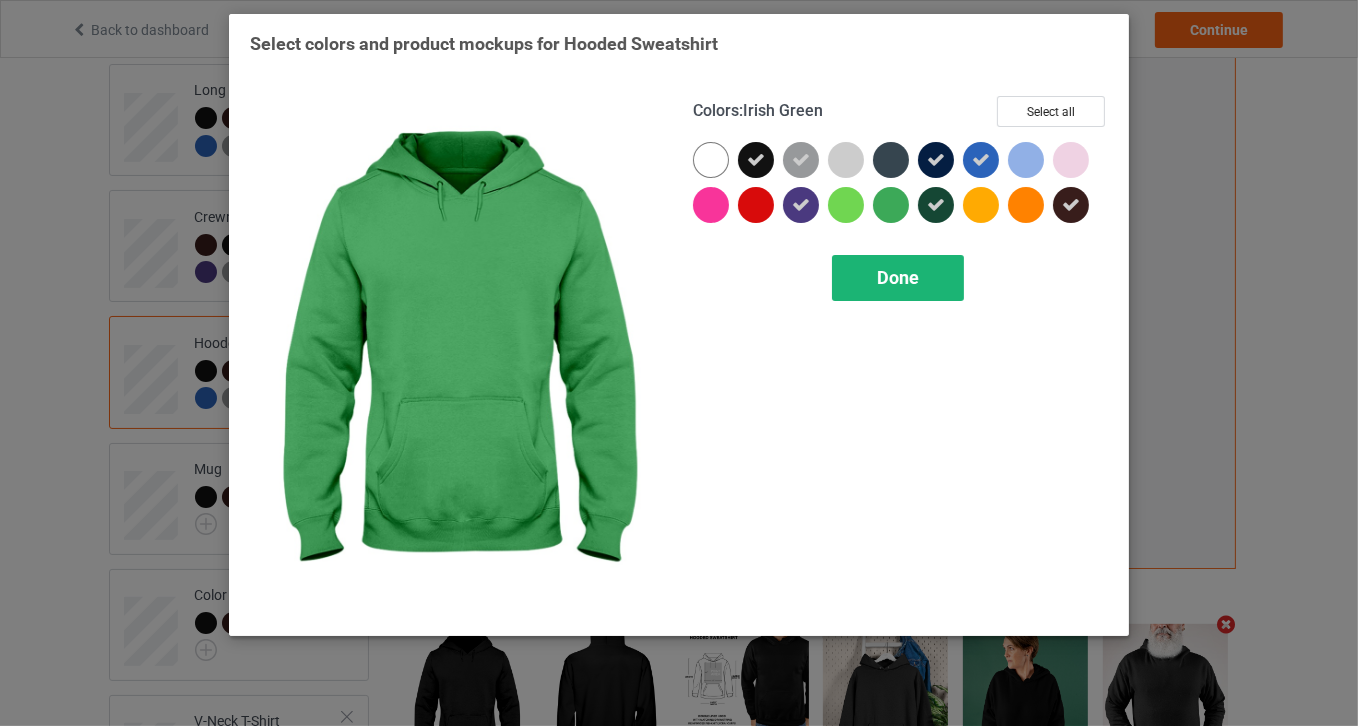 click on "Done" at bounding box center [898, 278] 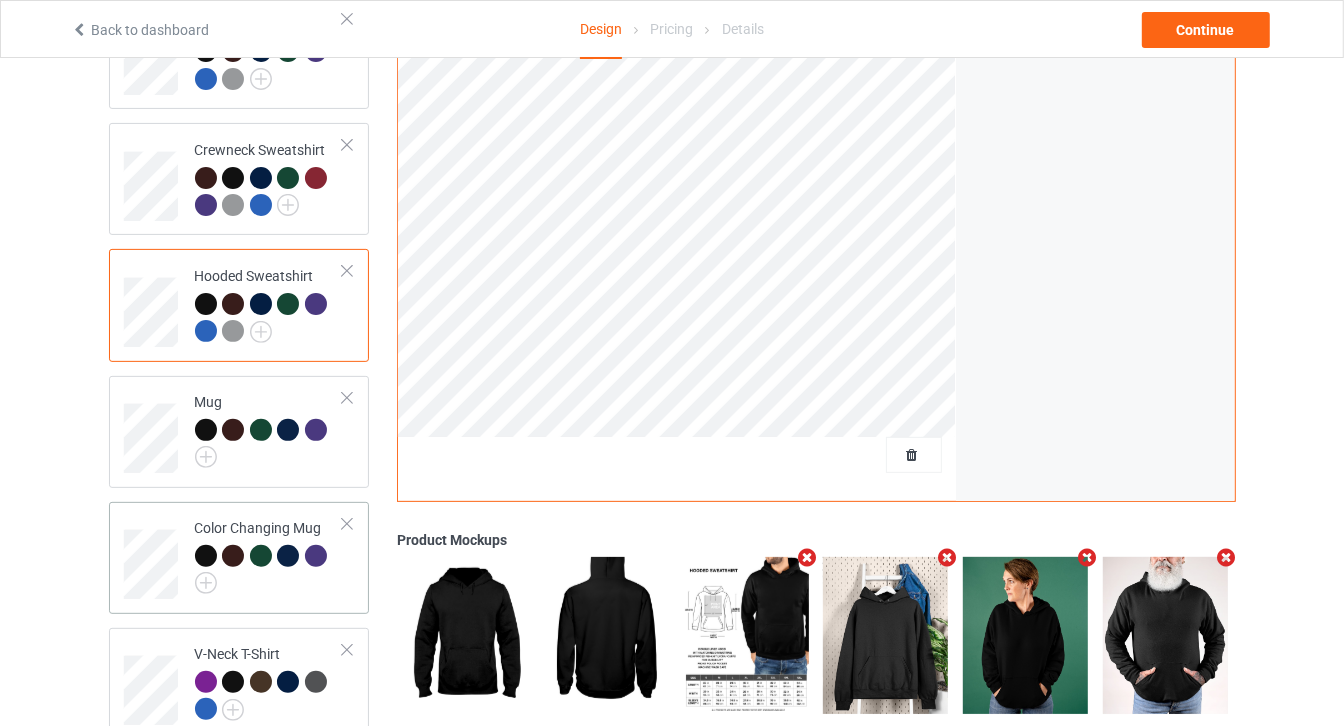 scroll, scrollTop: 384, scrollLeft: 0, axis: vertical 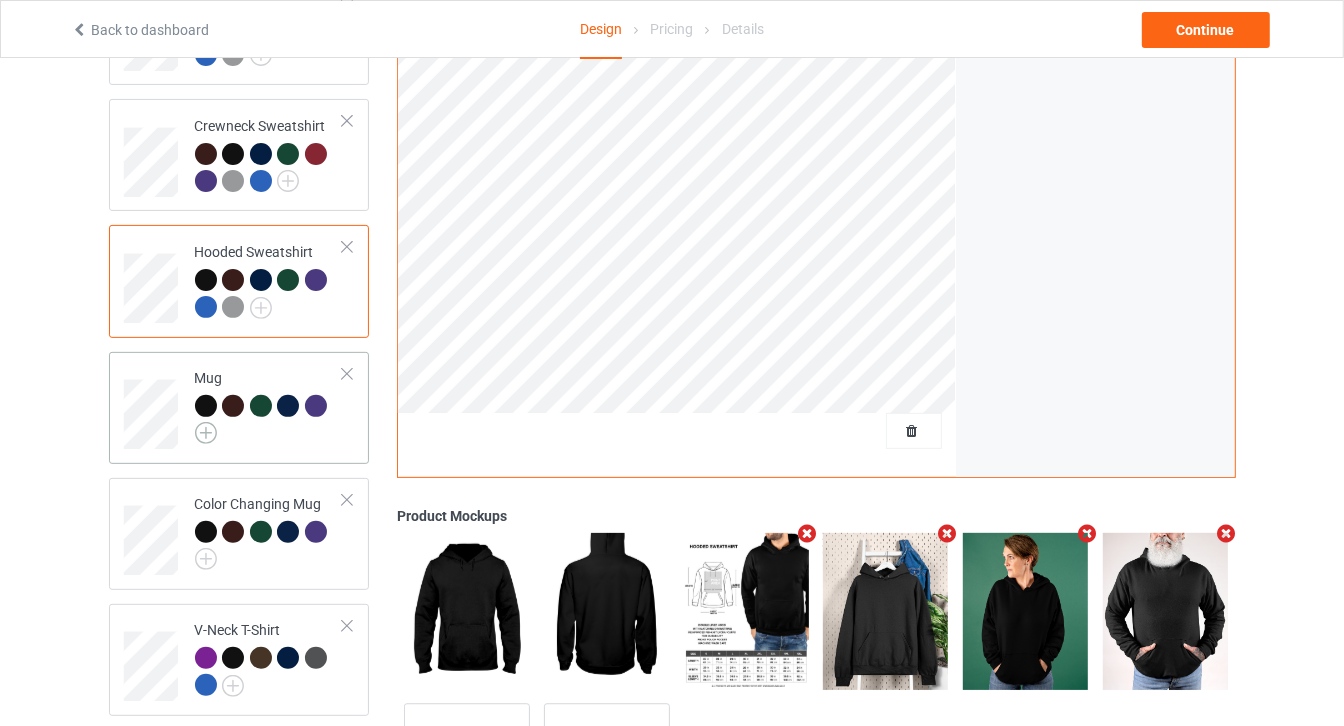 click at bounding box center (206, 433) 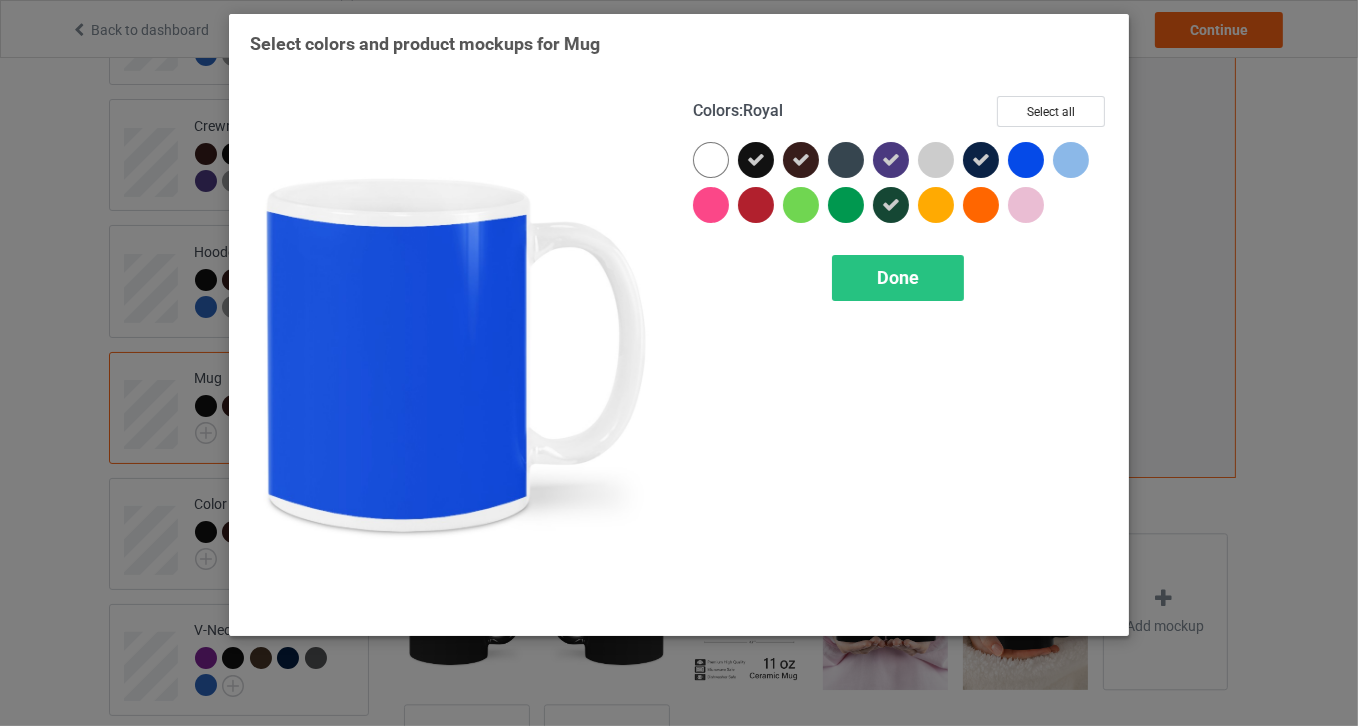 click at bounding box center (1026, 160) 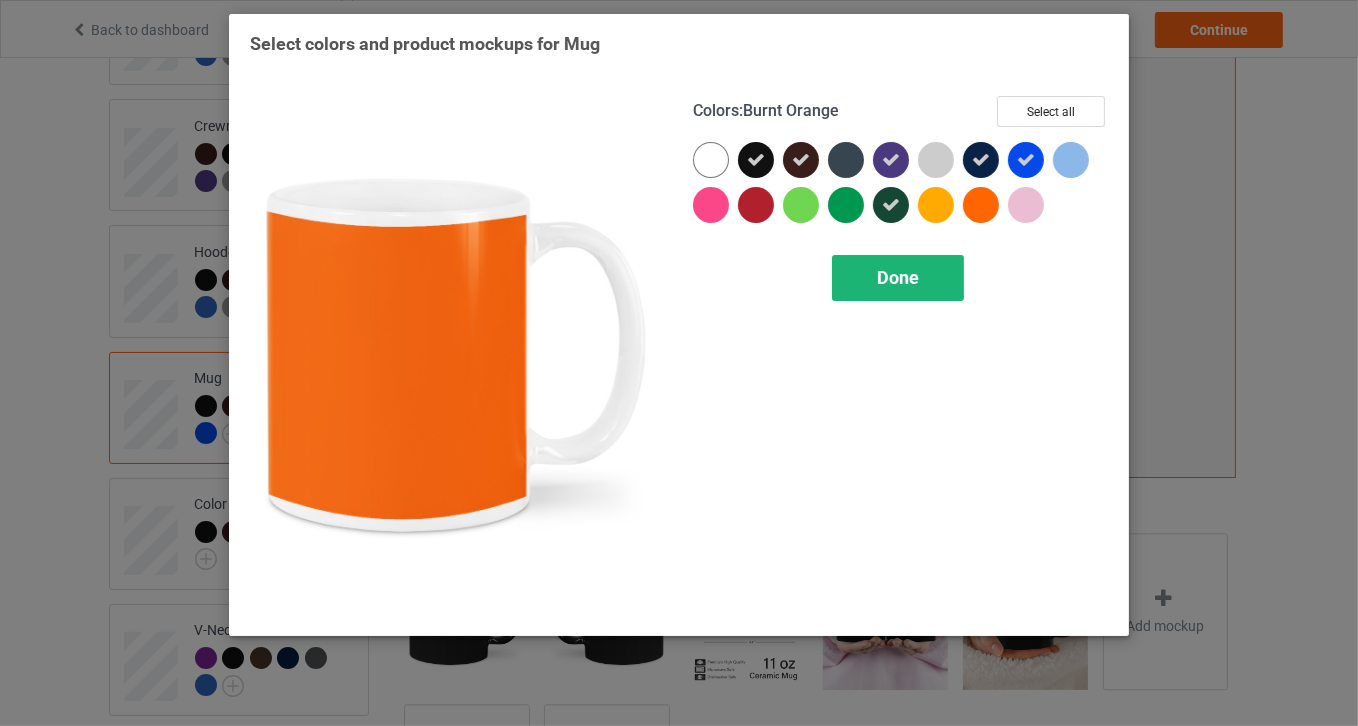 click on "Done" at bounding box center [898, 278] 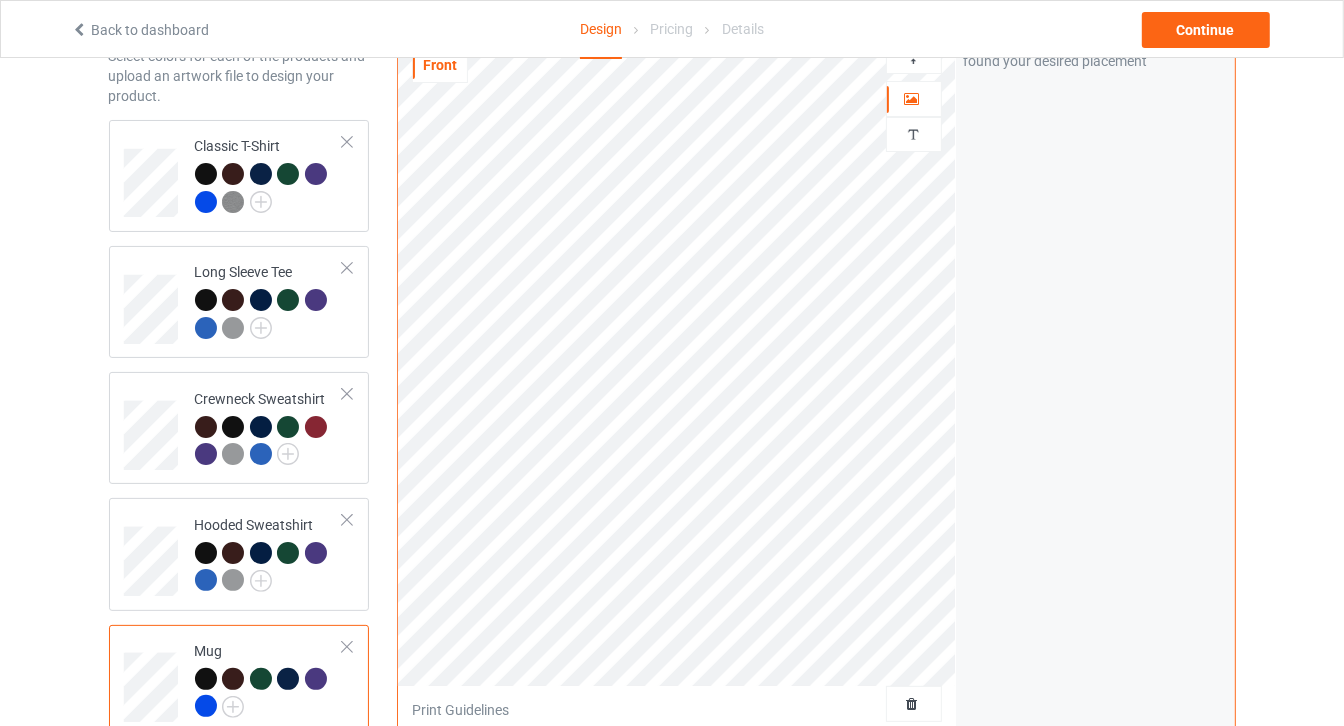 scroll, scrollTop: 0, scrollLeft: 0, axis: both 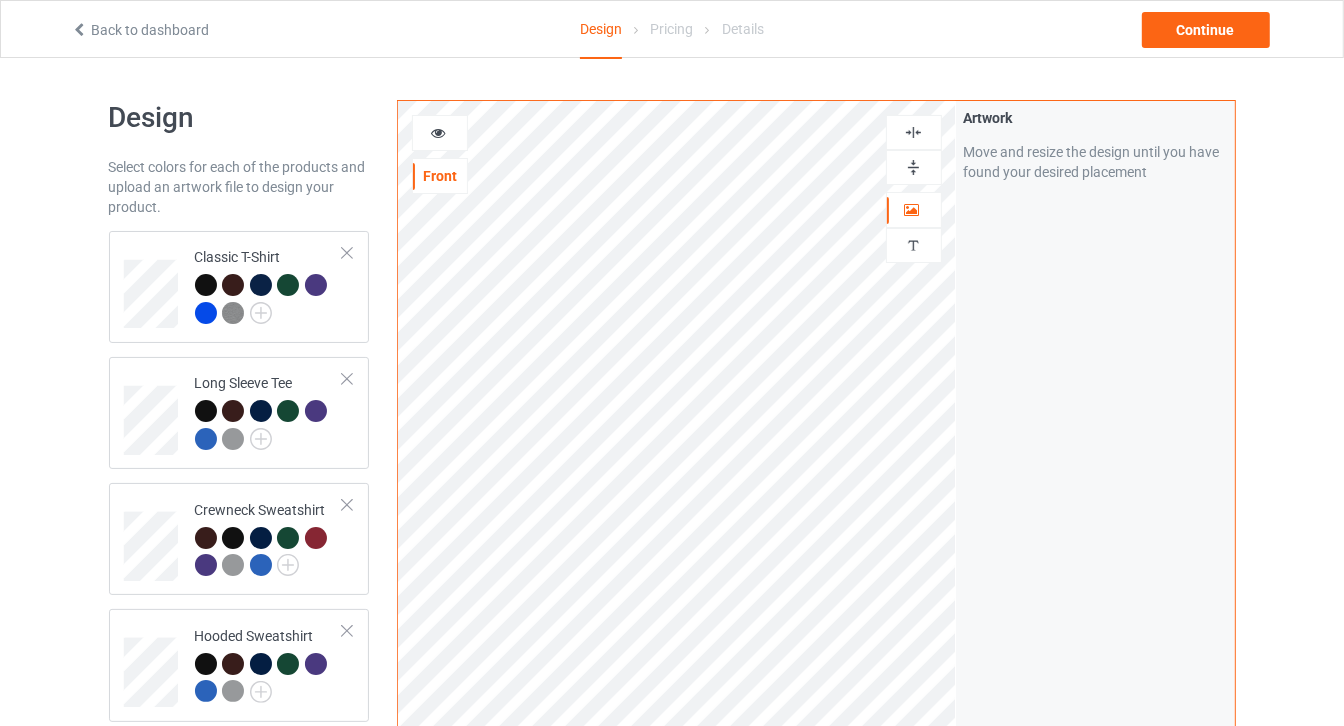 click at bounding box center (438, 130) 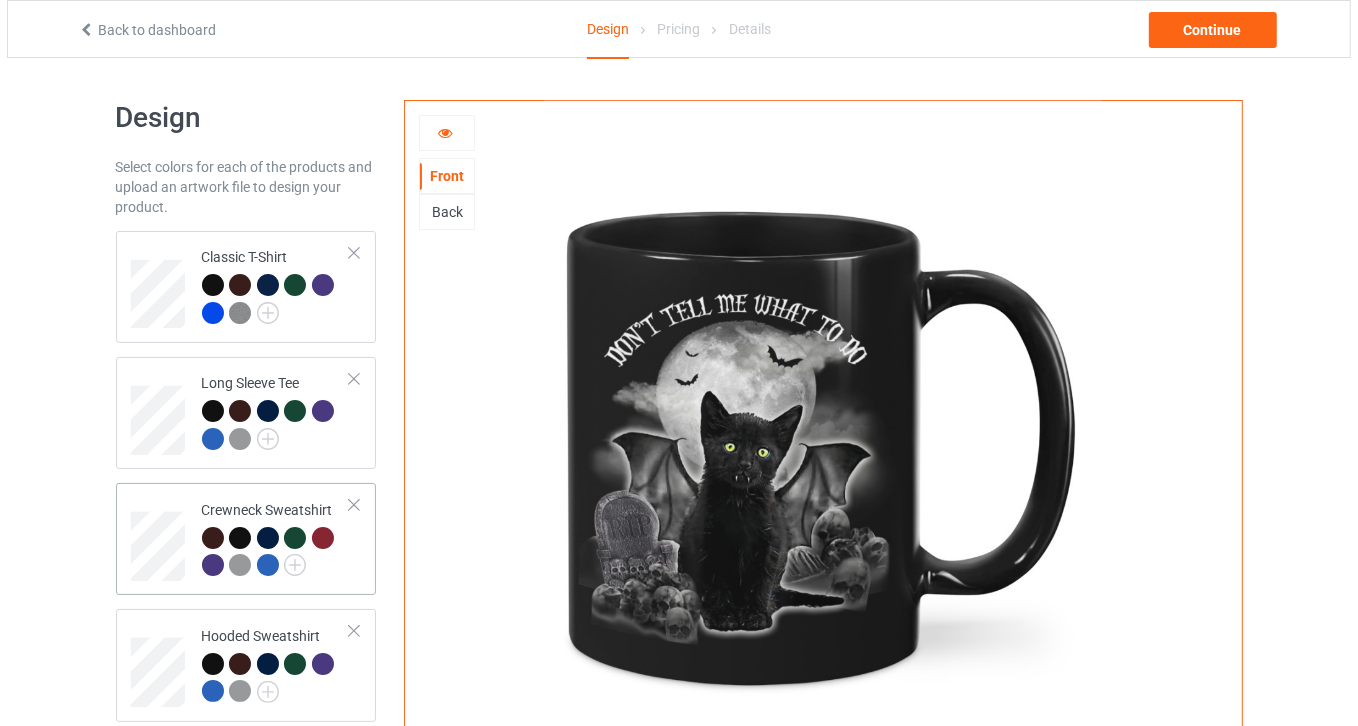 scroll, scrollTop: 516, scrollLeft: 0, axis: vertical 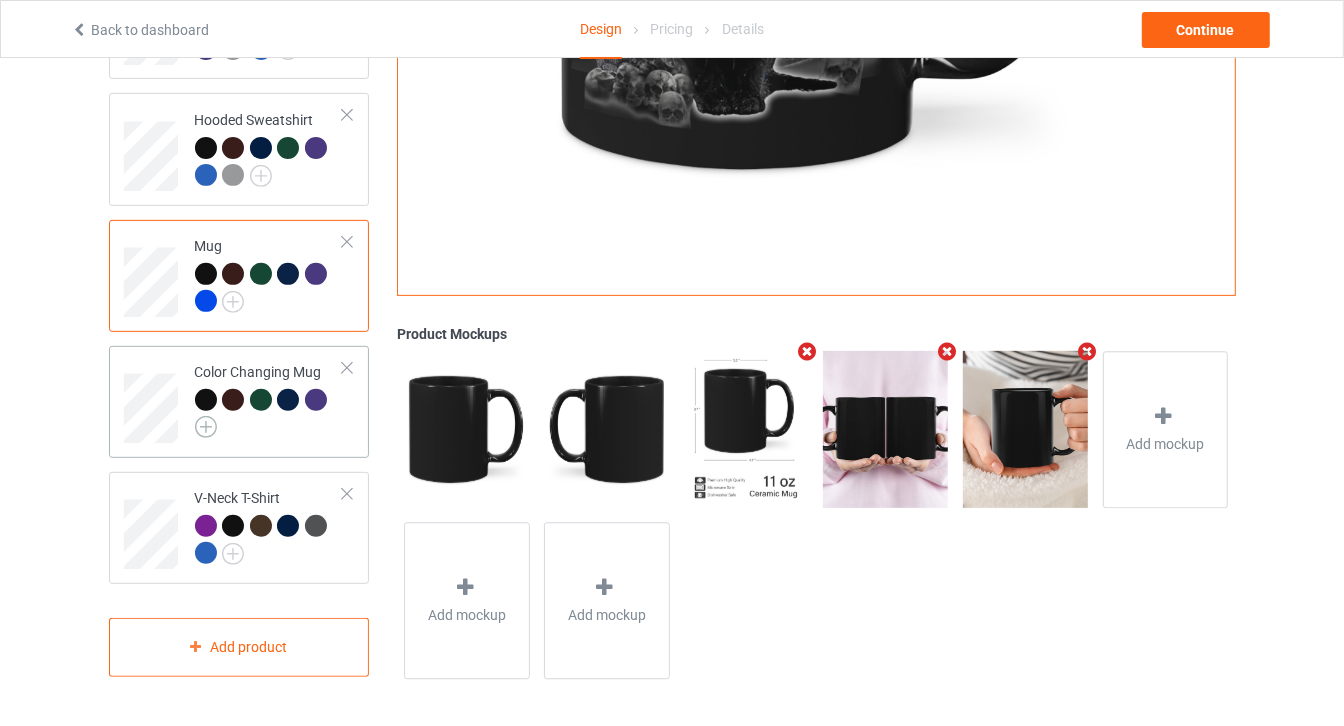 click at bounding box center (206, 427) 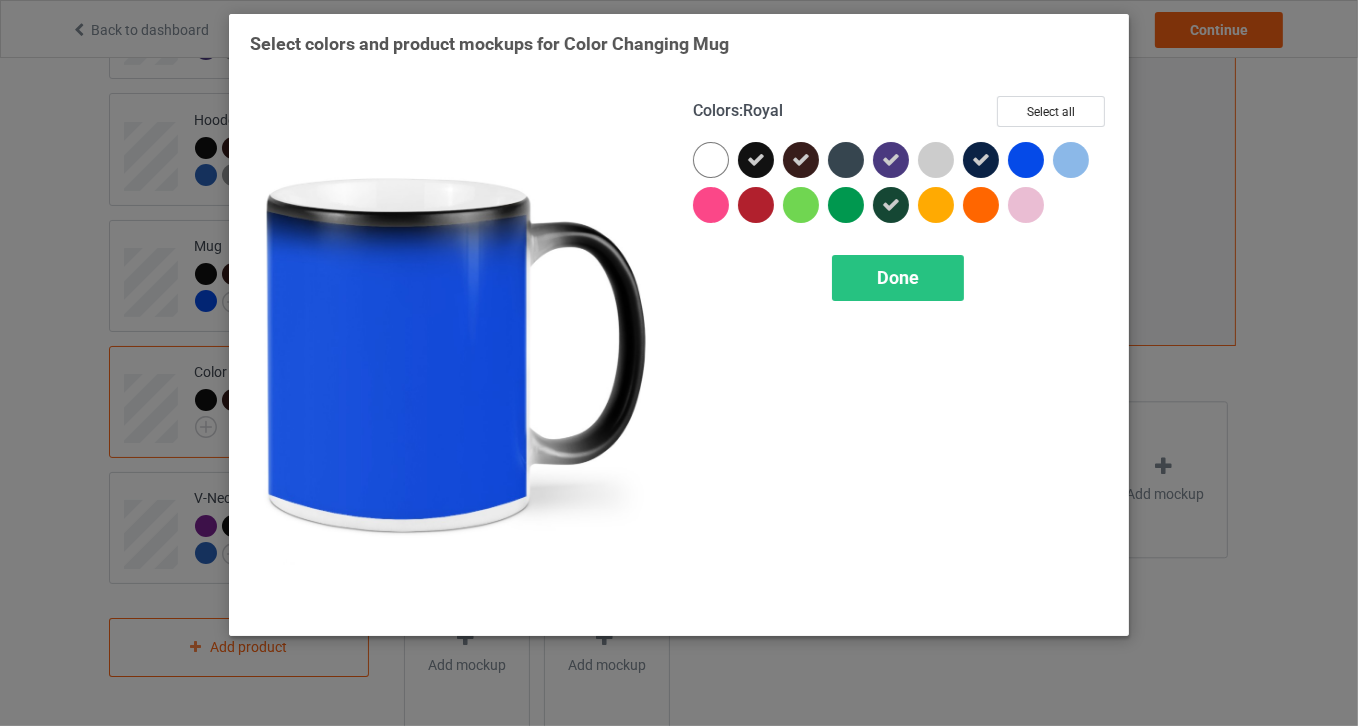 click at bounding box center [1026, 160] 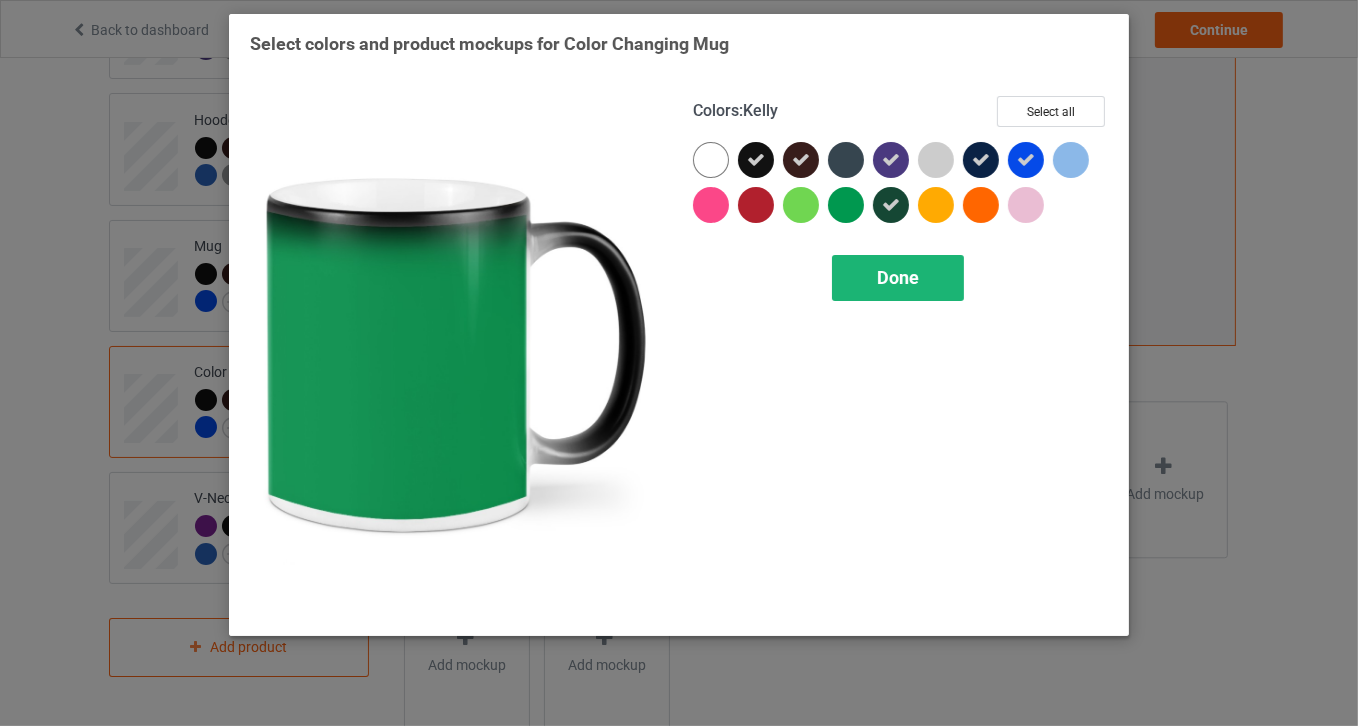 click on "Done" at bounding box center [898, 277] 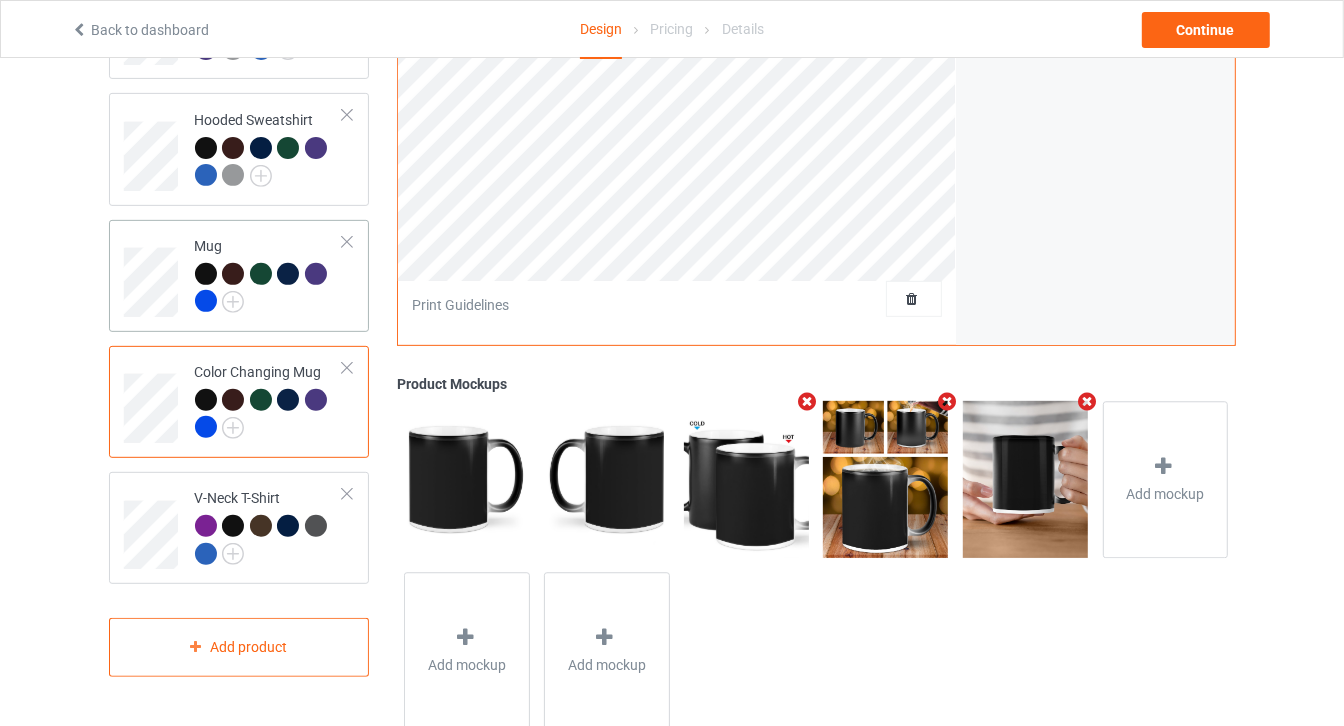 click at bounding box center (269, 290) 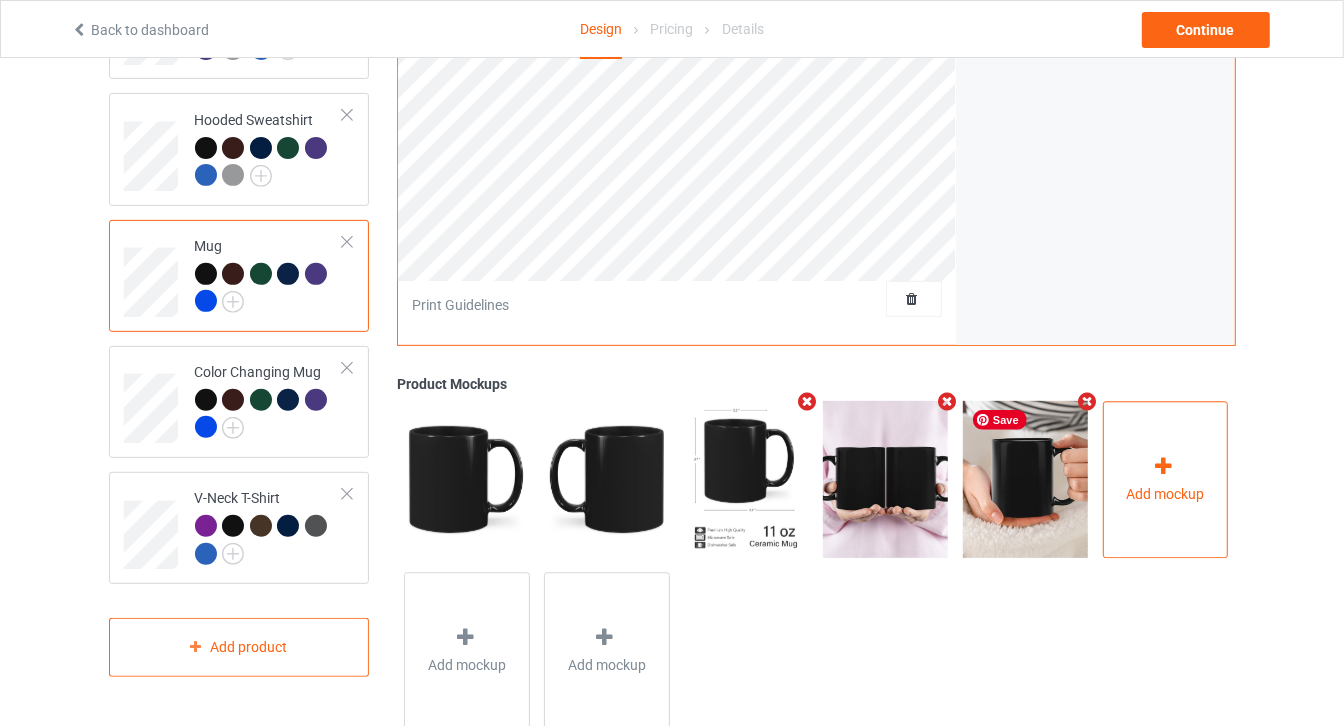 click on "Add mockup" at bounding box center [1166, 479] 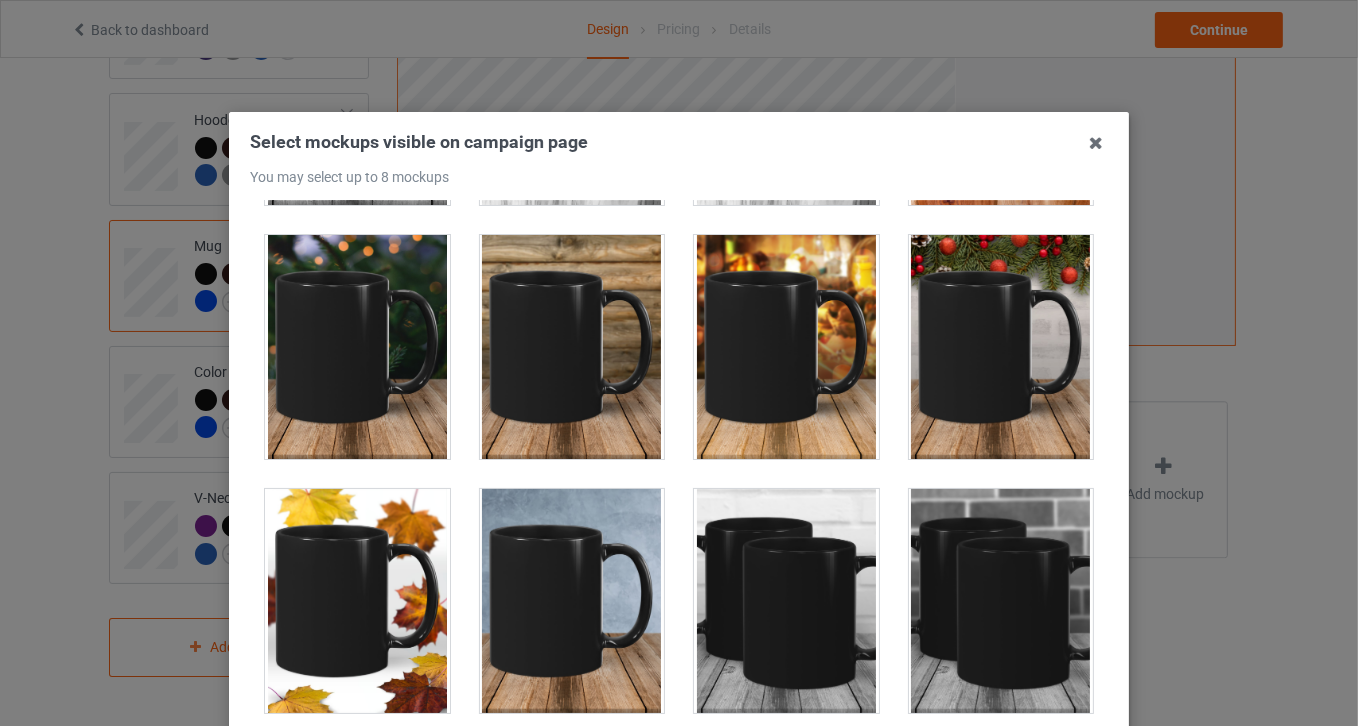 scroll, scrollTop: 818, scrollLeft: 0, axis: vertical 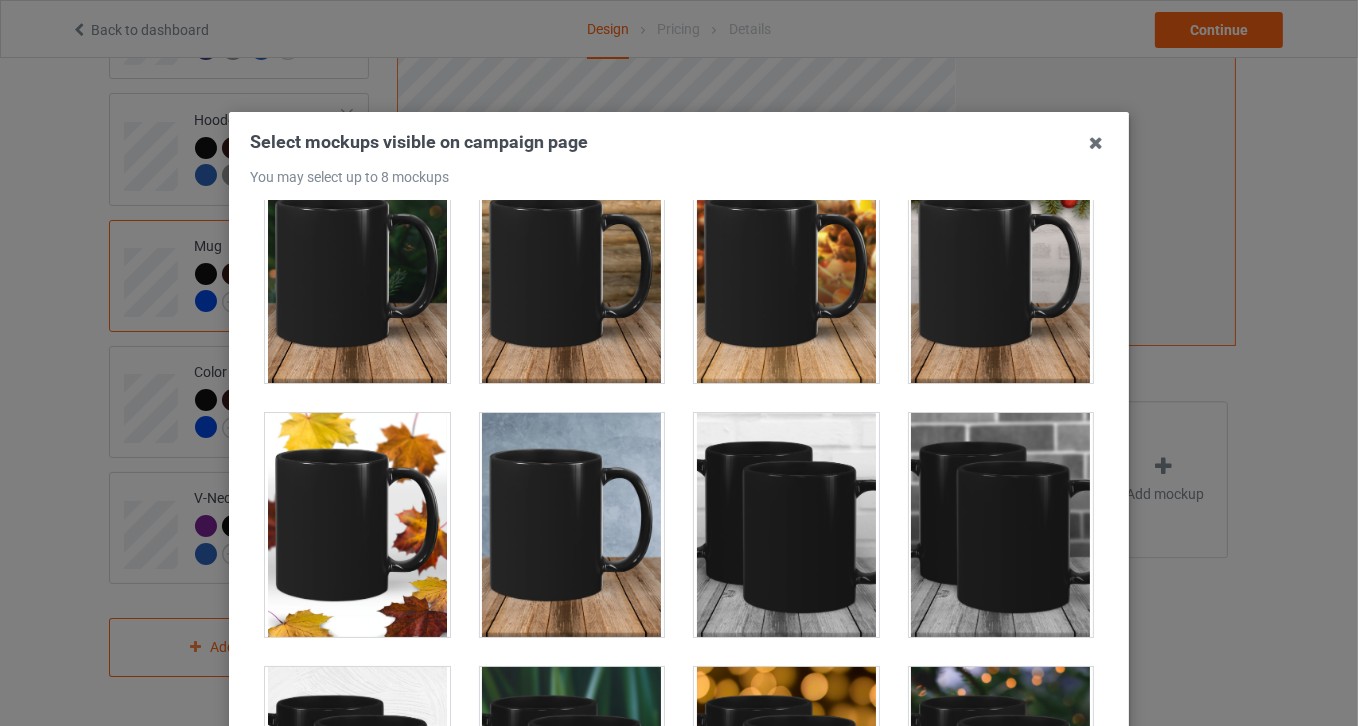 click at bounding box center (357, 525) 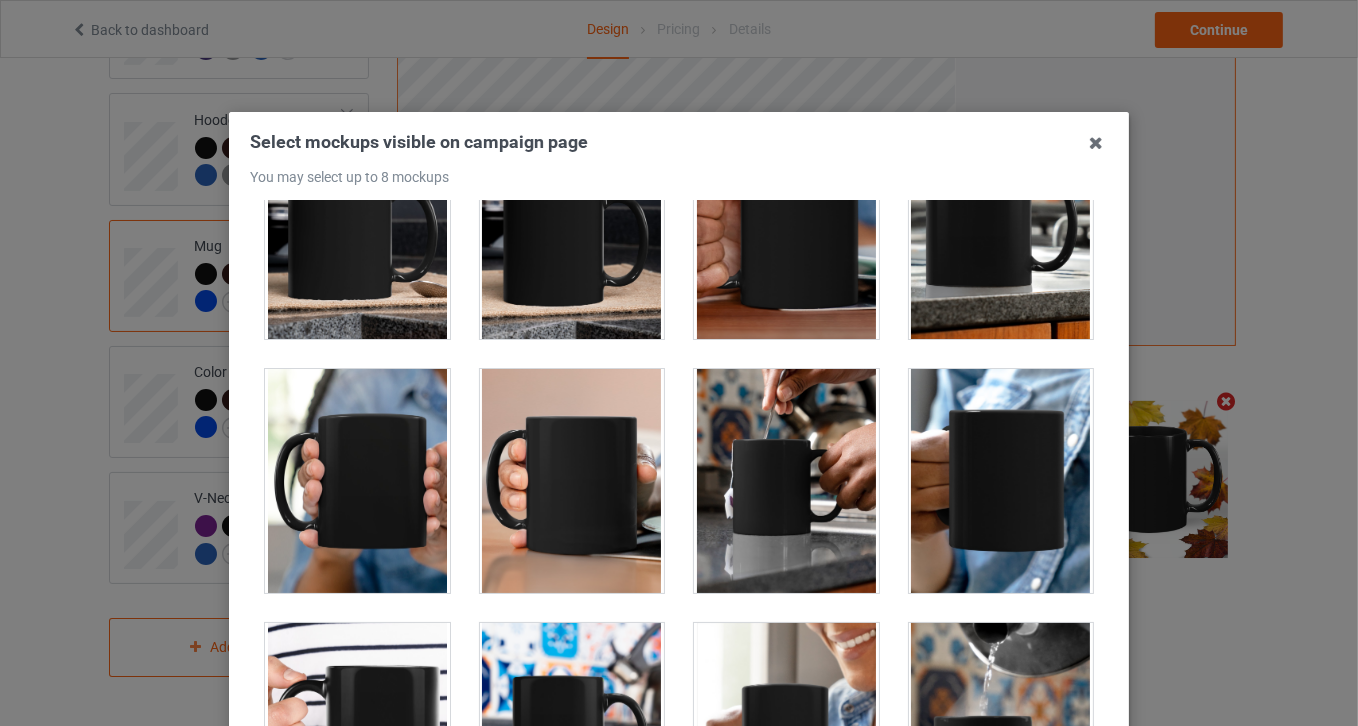 scroll, scrollTop: 4181, scrollLeft: 0, axis: vertical 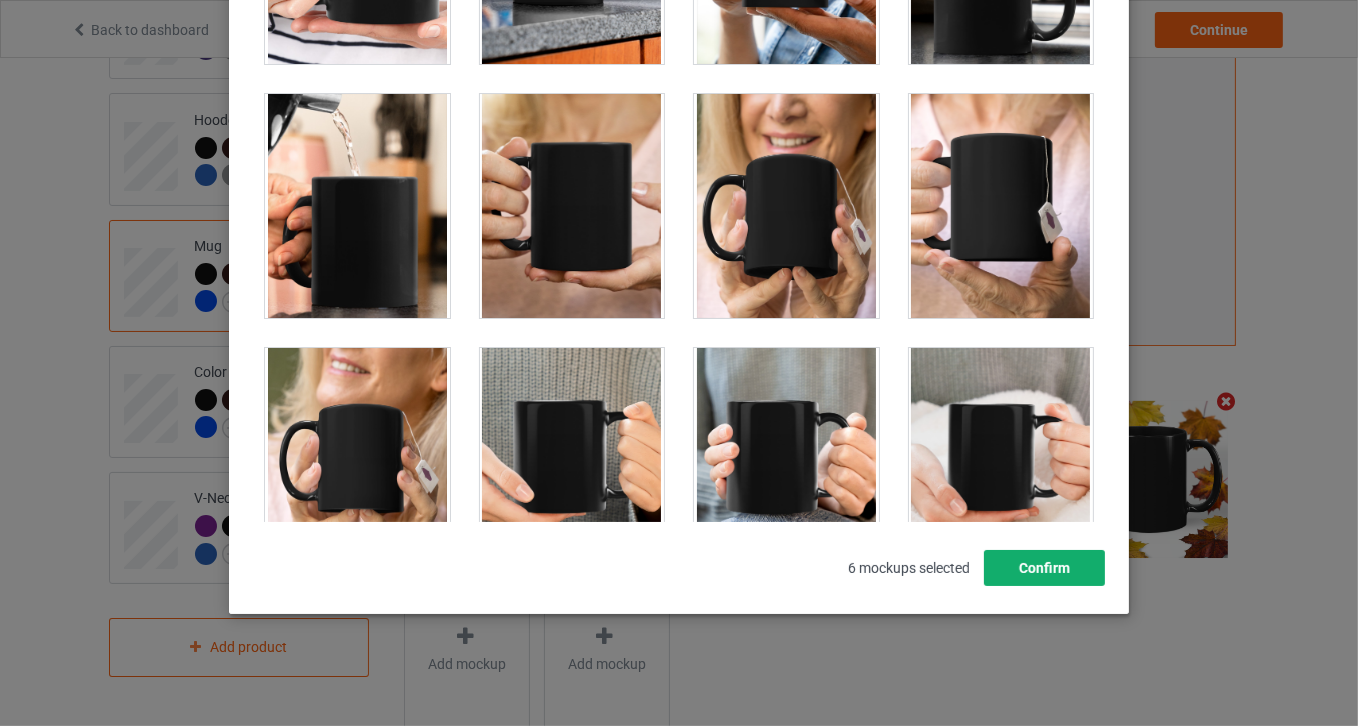 click on "Confirm" at bounding box center (1044, 568) 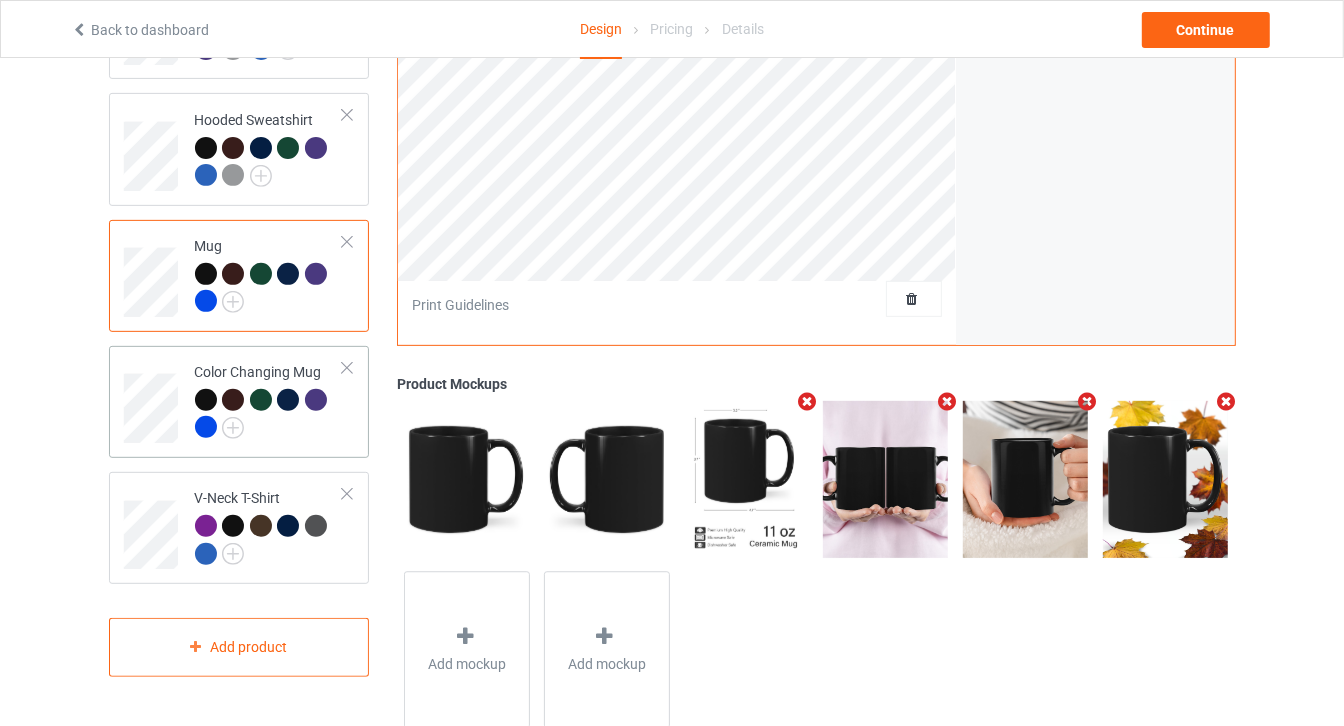 click at bounding box center [269, 416] 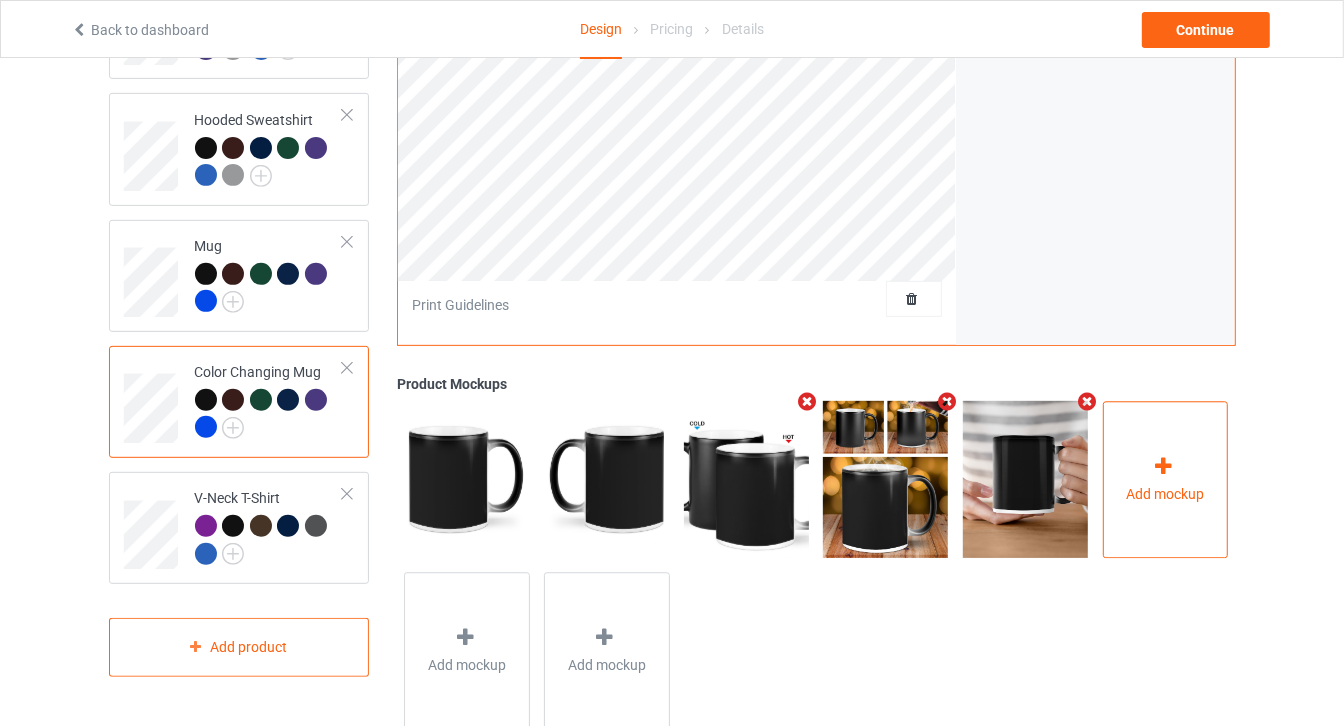 click on "Add mockup" at bounding box center (1166, 494) 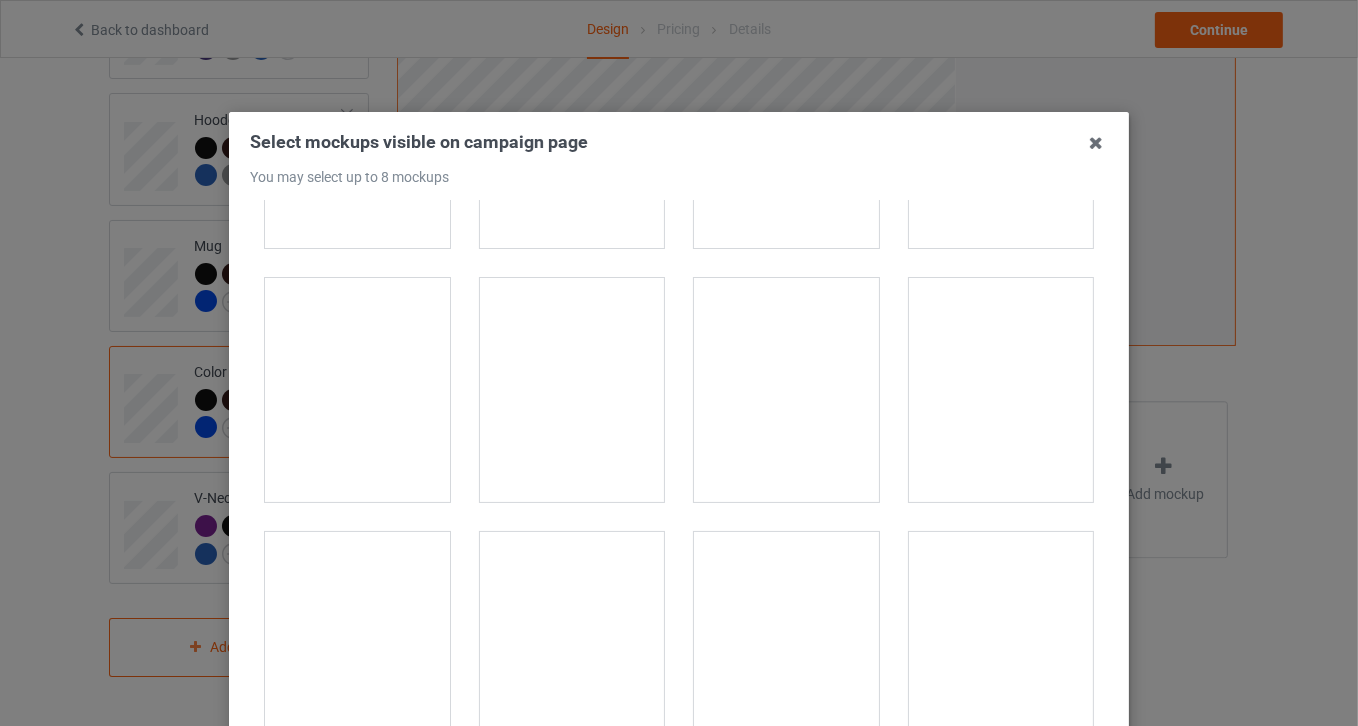 scroll, scrollTop: 1272, scrollLeft: 0, axis: vertical 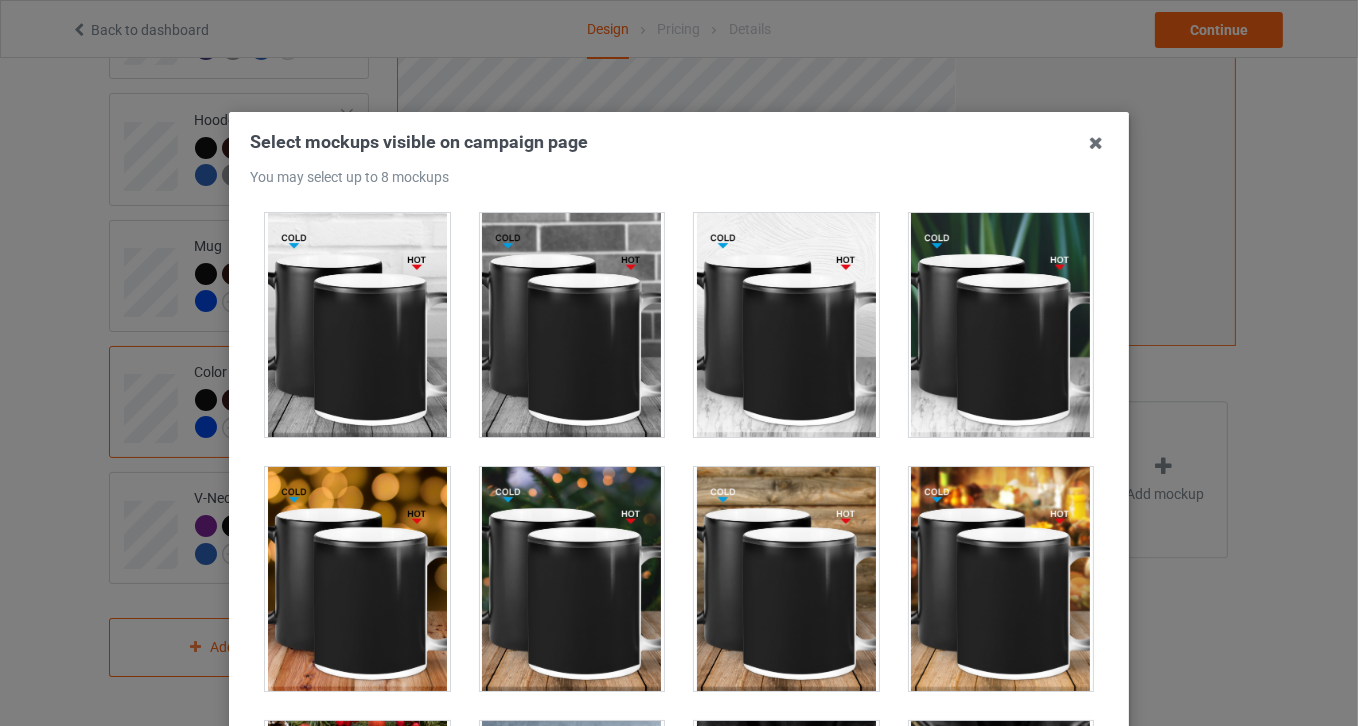 click at bounding box center (572, 579) 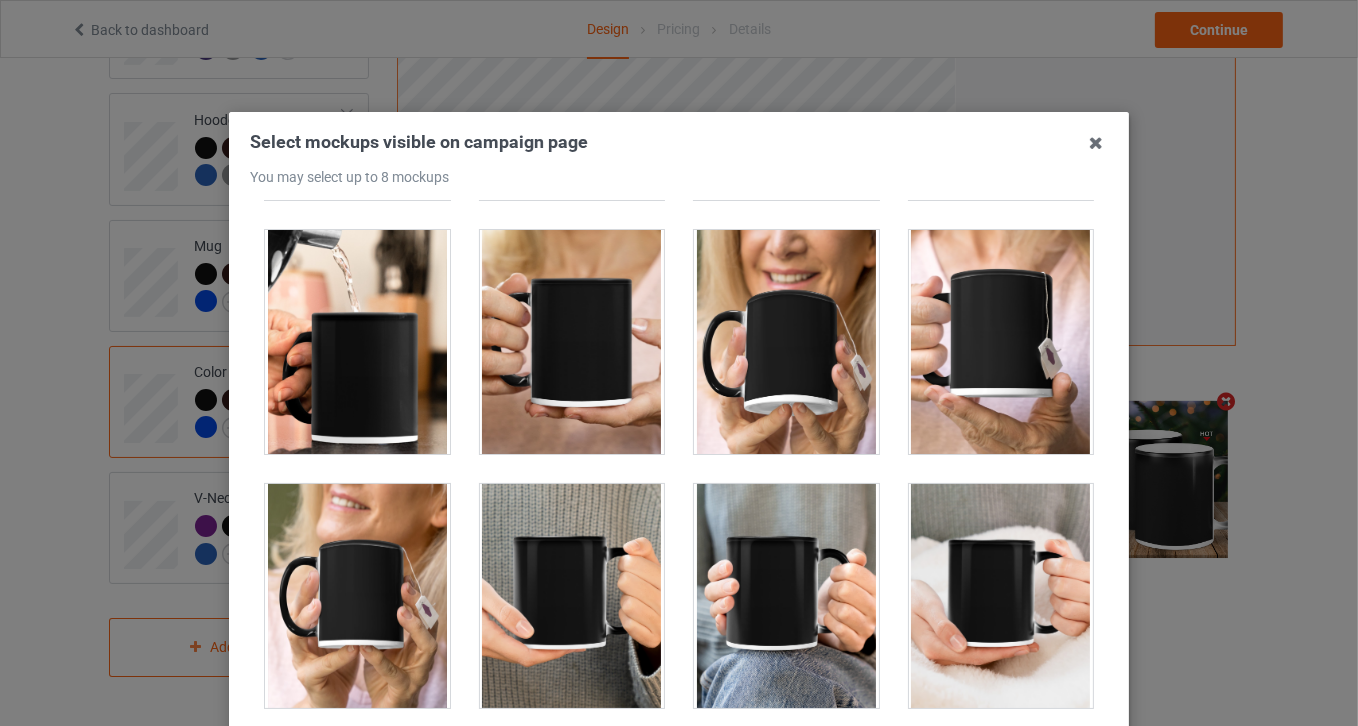 scroll, scrollTop: 5090, scrollLeft: 0, axis: vertical 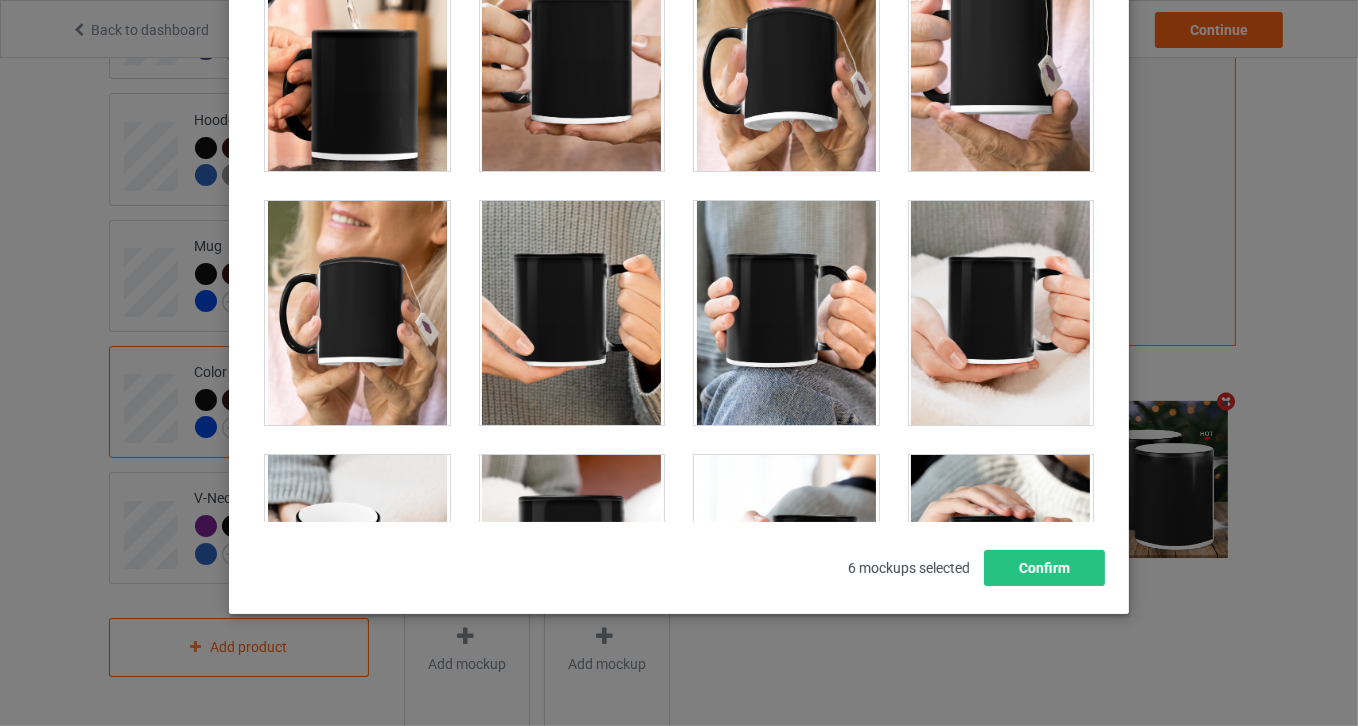 click on "Select mockups visible on campaign page You may select up to 8 mockups 1 2 3 6 4 5 6 mockups selected Confirm" at bounding box center (679, 234) 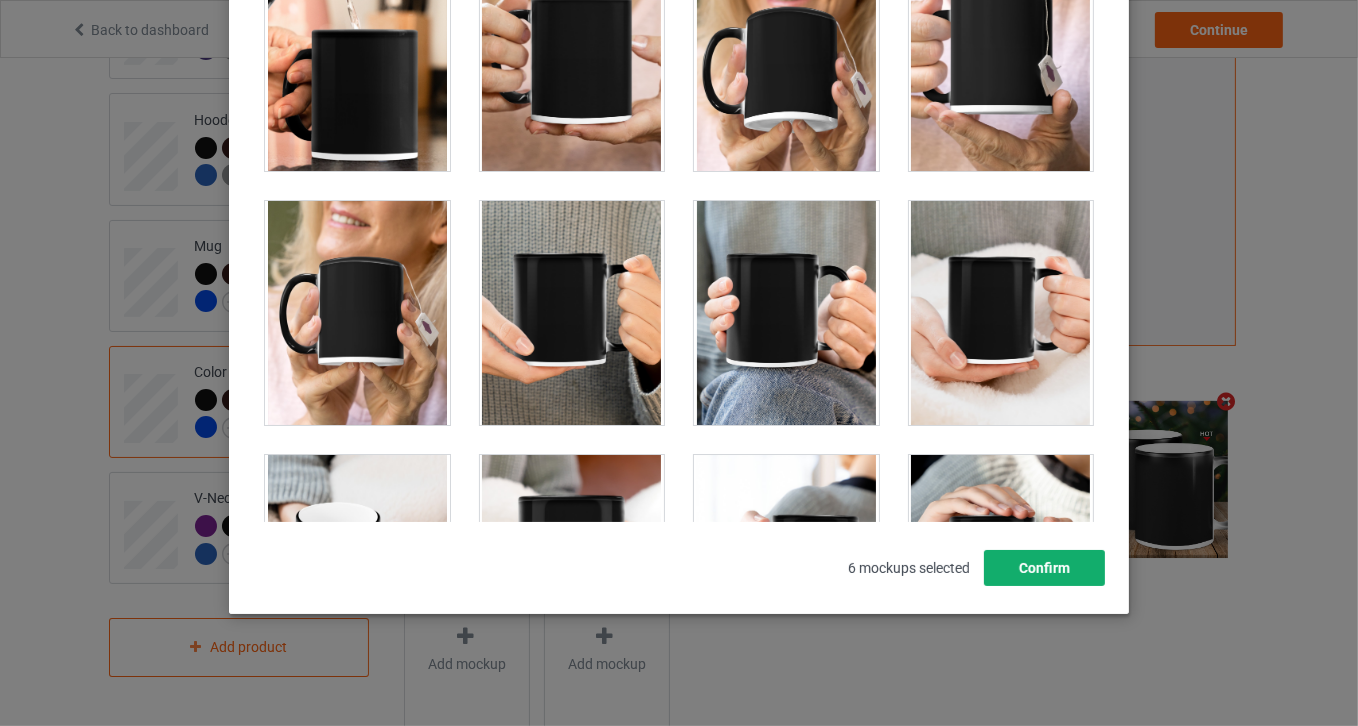 click on "Confirm" at bounding box center (1044, 568) 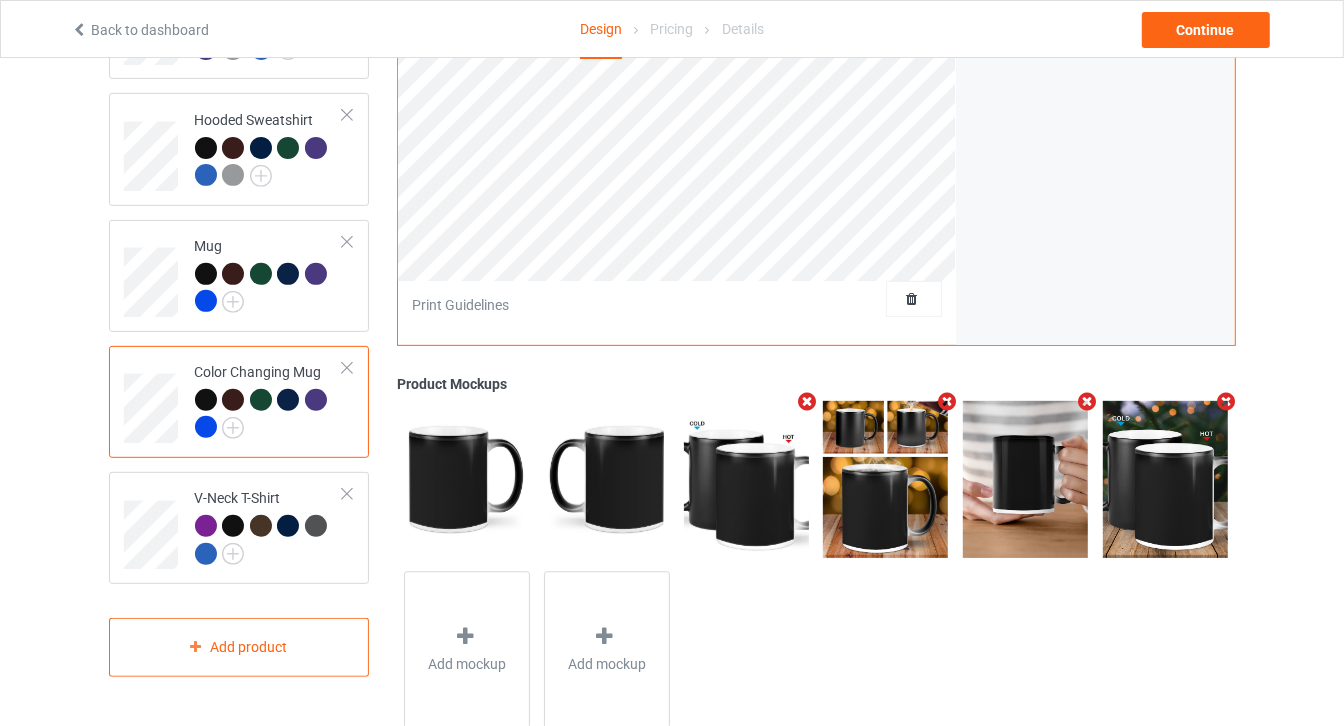 click at bounding box center (807, 401) 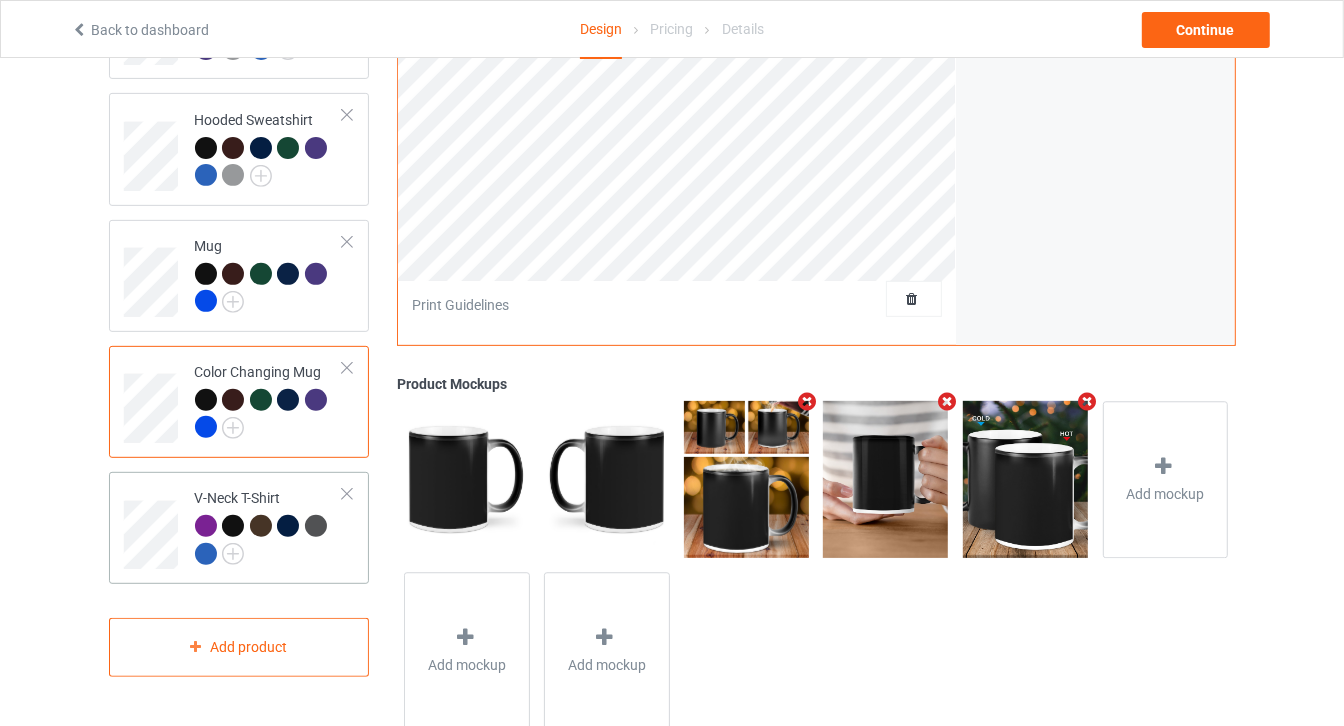 click at bounding box center [269, 542] 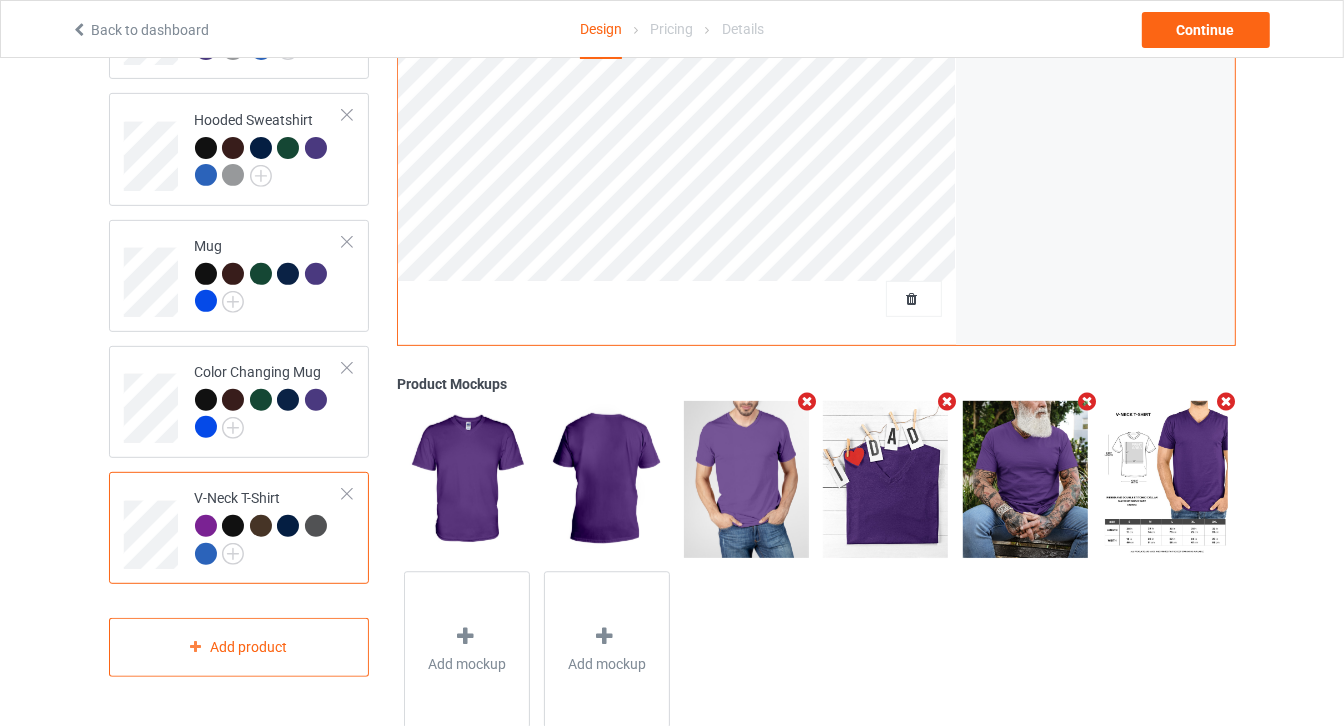 click at bounding box center [807, 401] 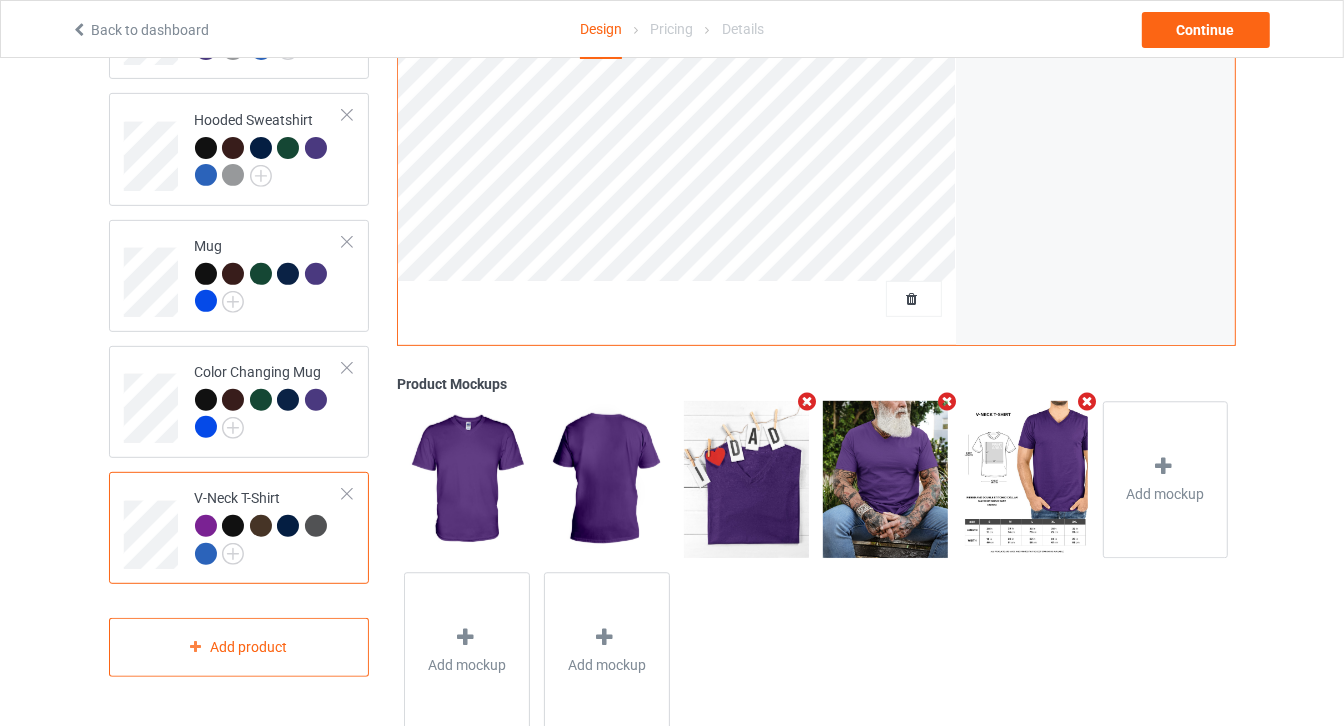 click at bounding box center [807, 401] 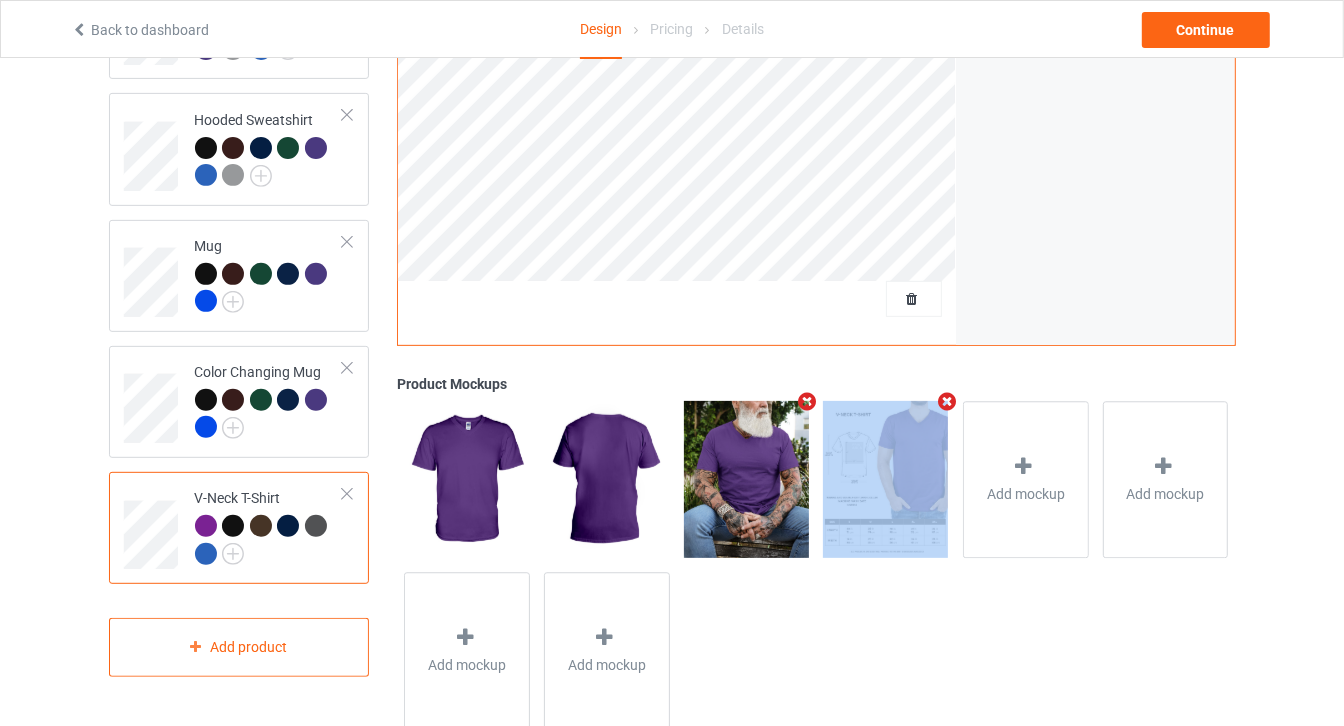 click at bounding box center (807, 401) 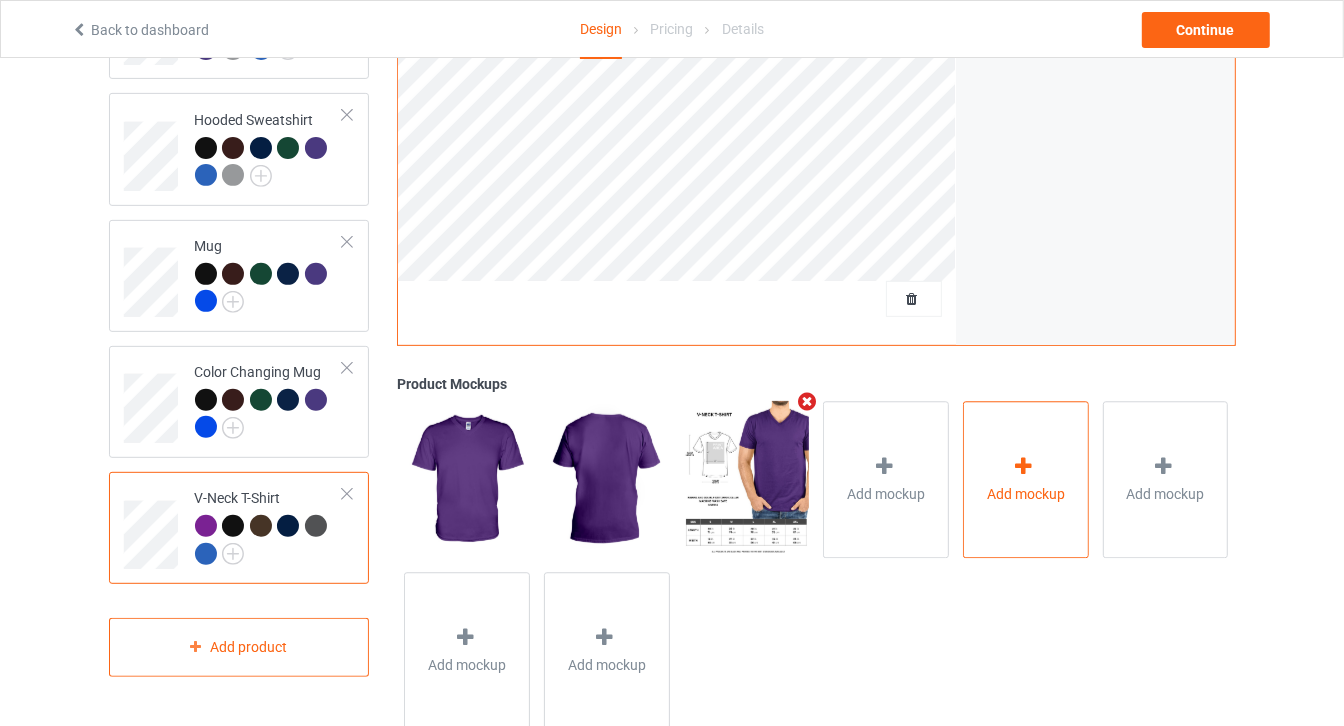 click on "Add mockup" at bounding box center [1026, 479] 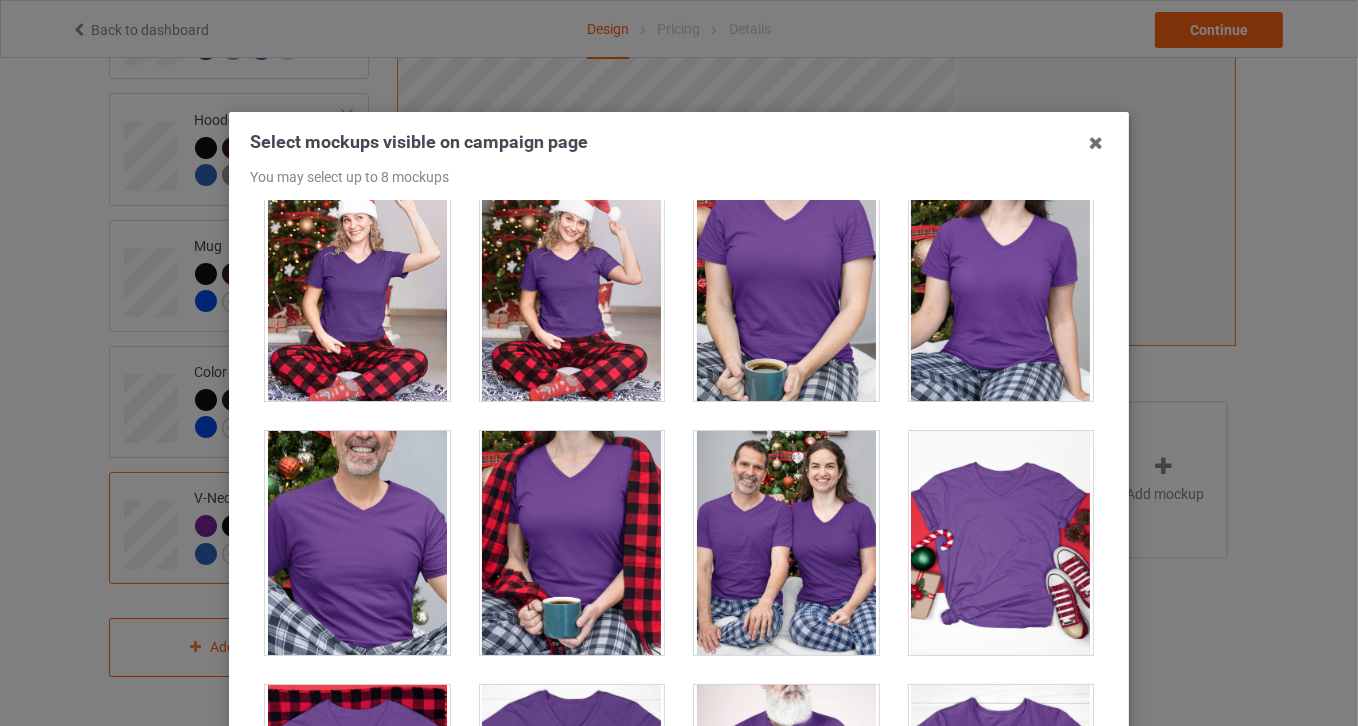 scroll, scrollTop: 3723, scrollLeft: 0, axis: vertical 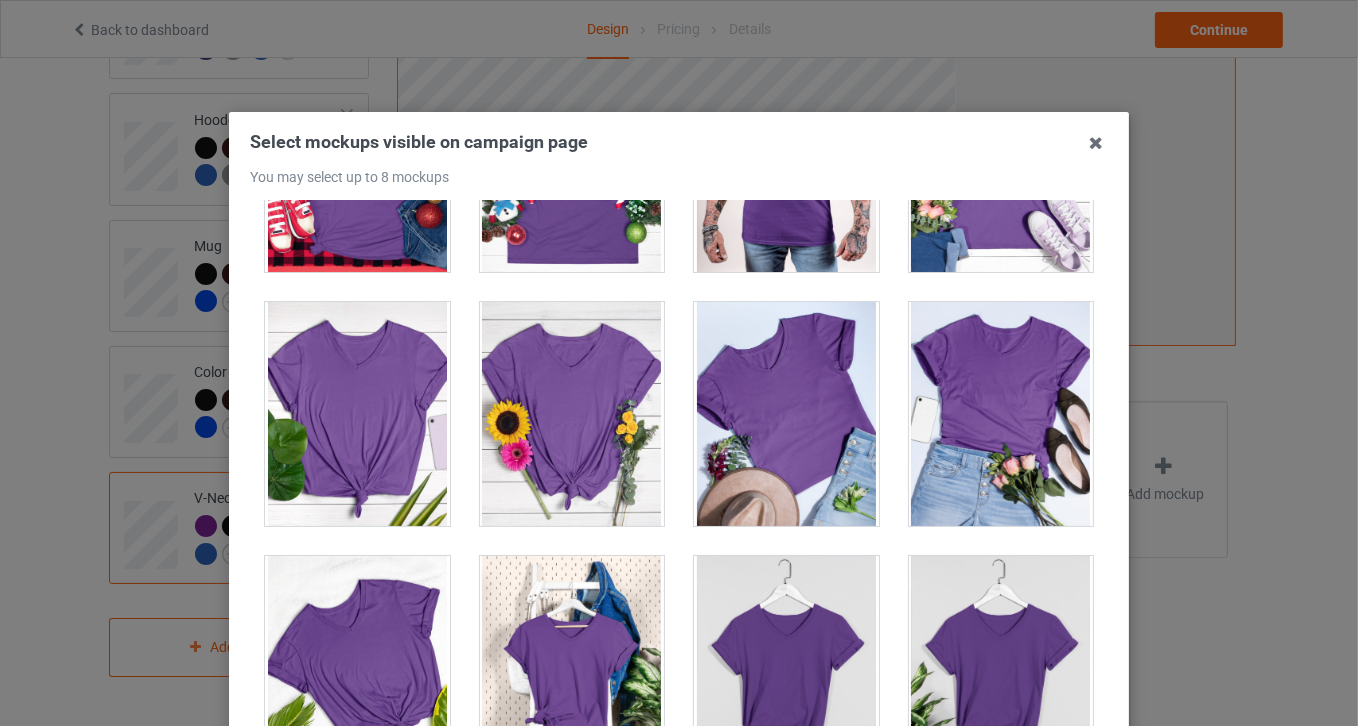 click at bounding box center [786, 414] 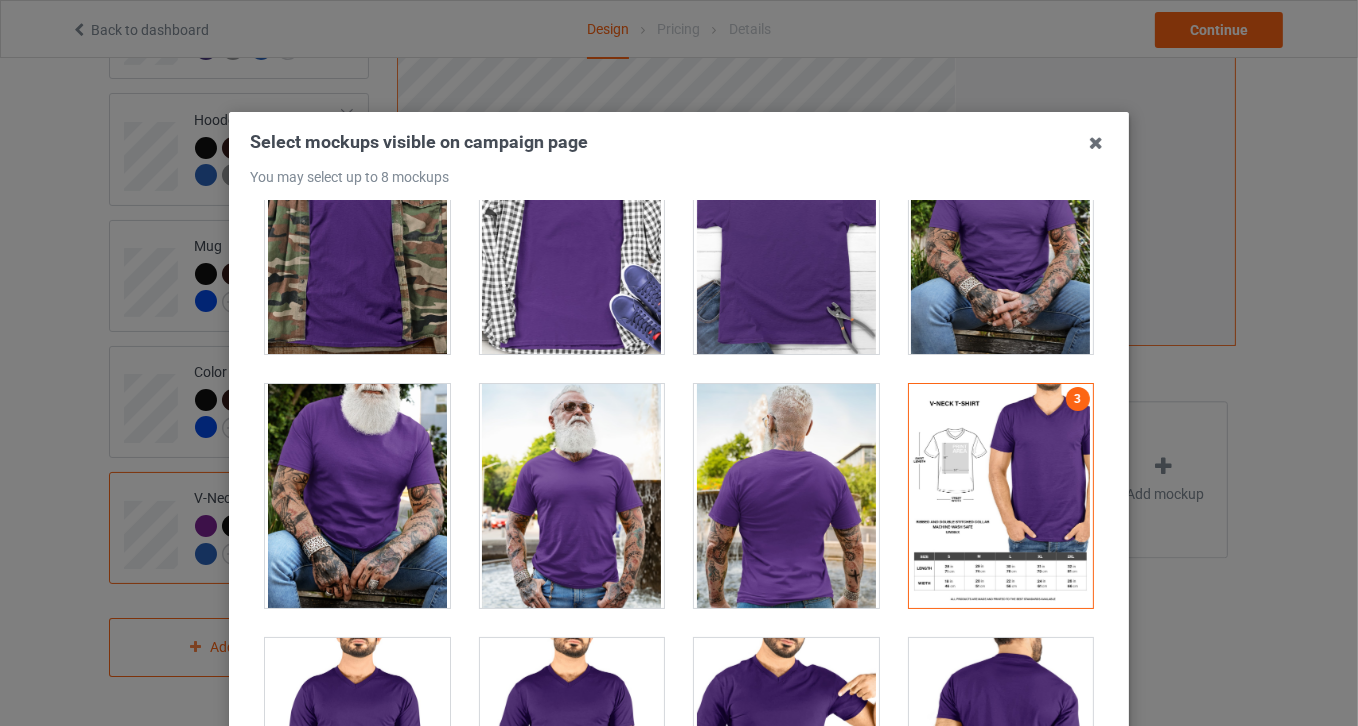 scroll, scrollTop: 1086, scrollLeft: 0, axis: vertical 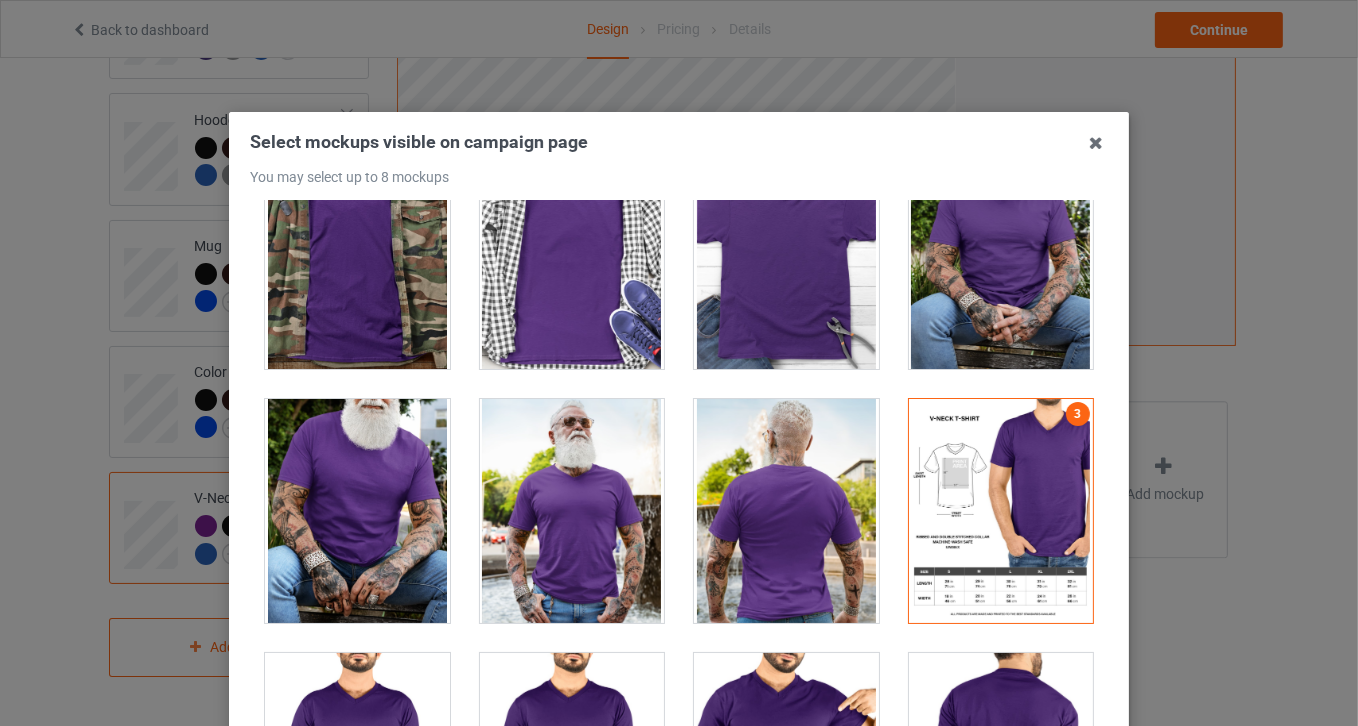 click at bounding box center [357, 511] 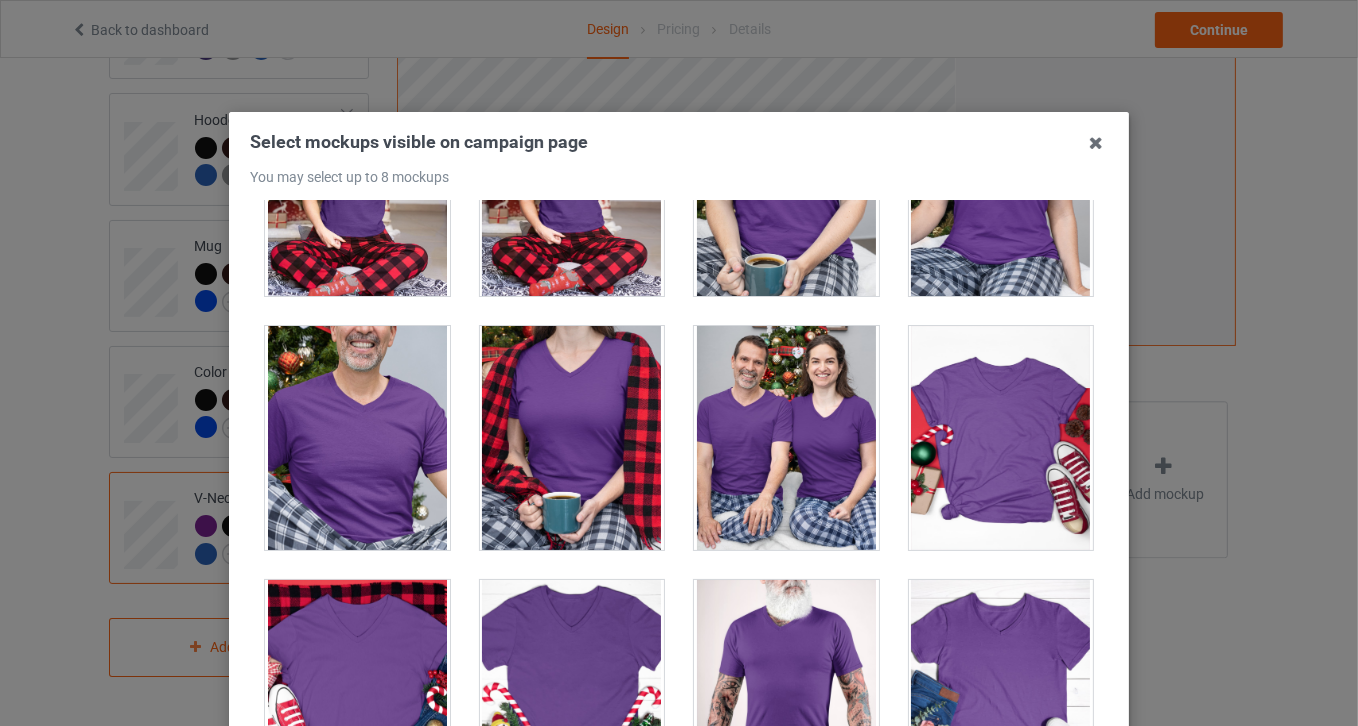 scroll, scrollTop: 3363, scrollLeft: 0, axis: vertical 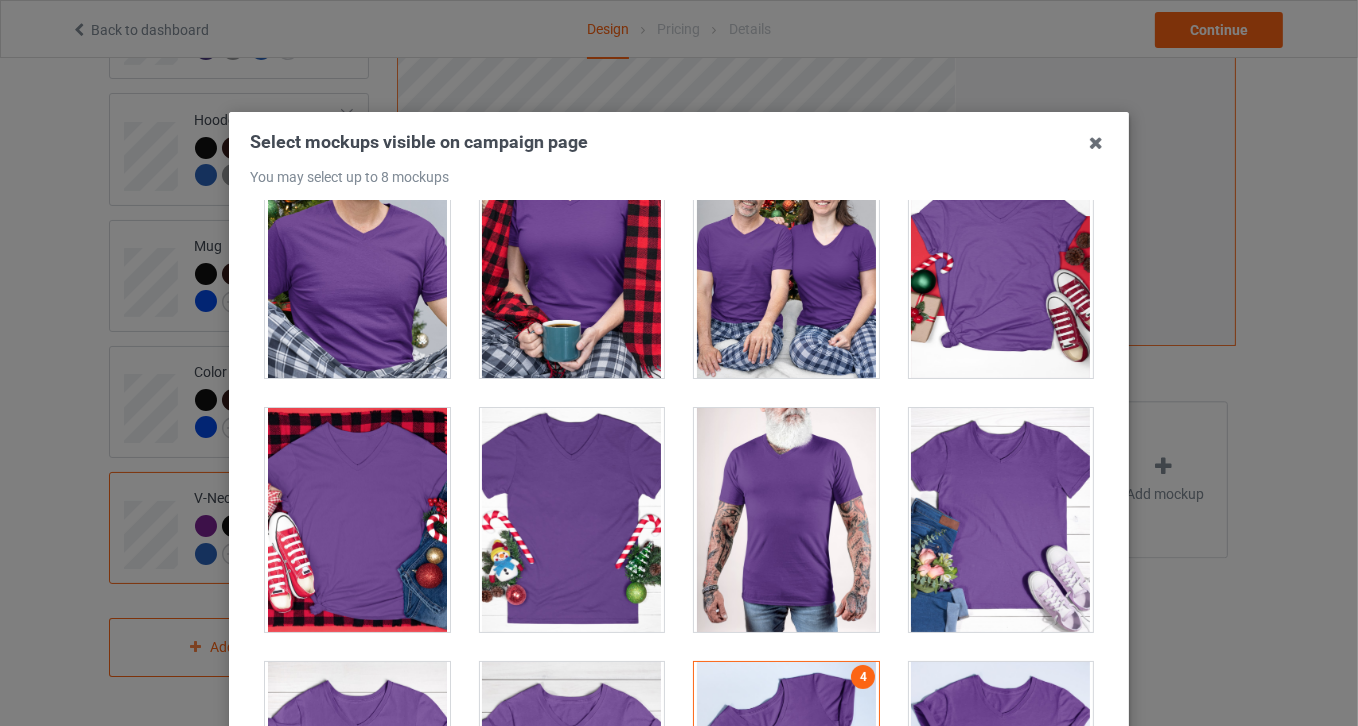 click at bounding box center (572, 266) 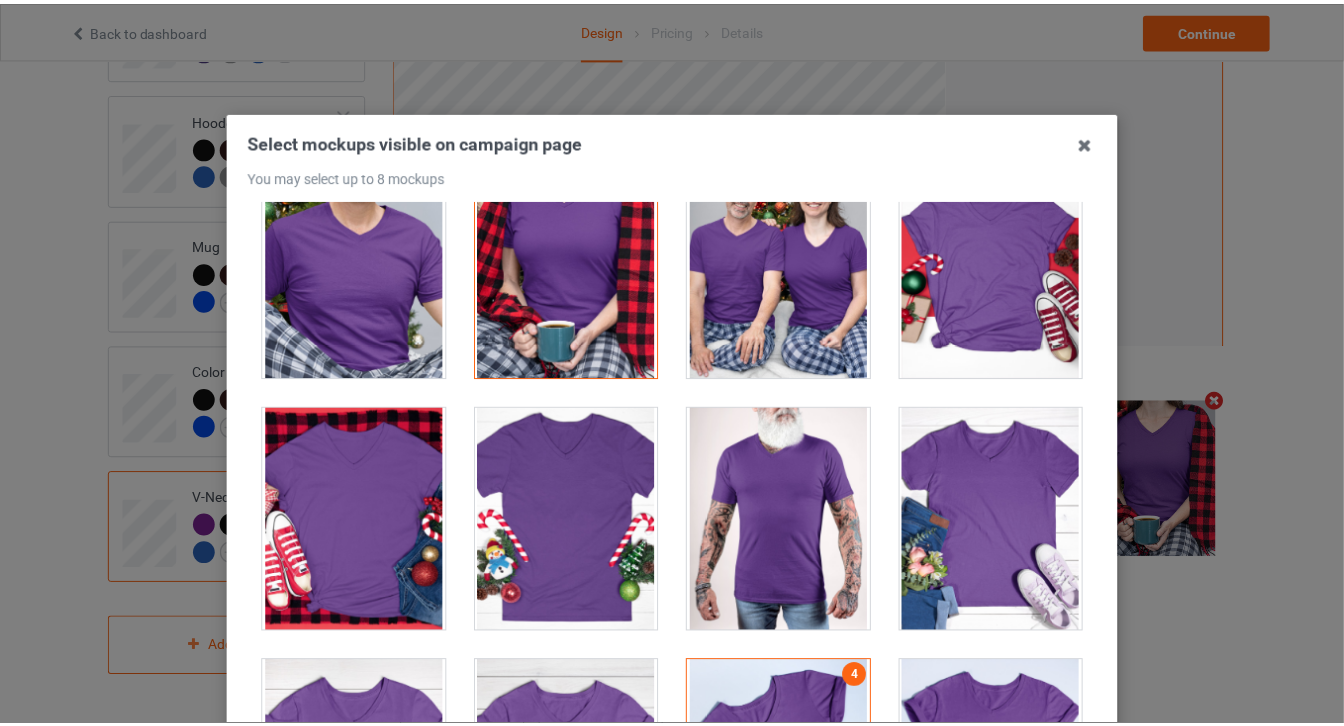 scroll, scrollTop: 258, scrollLeft: 0, axis: vertical 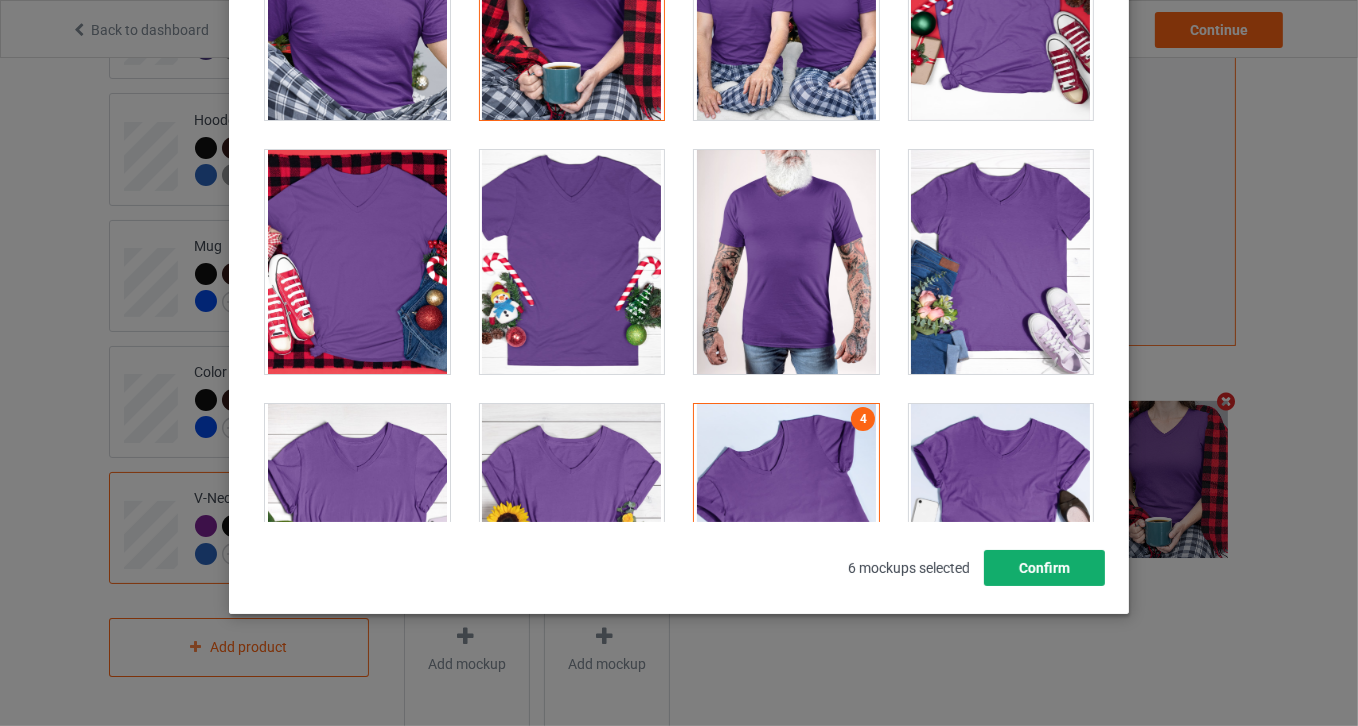 click on "Confirm" at bounding box center [1044, 568] 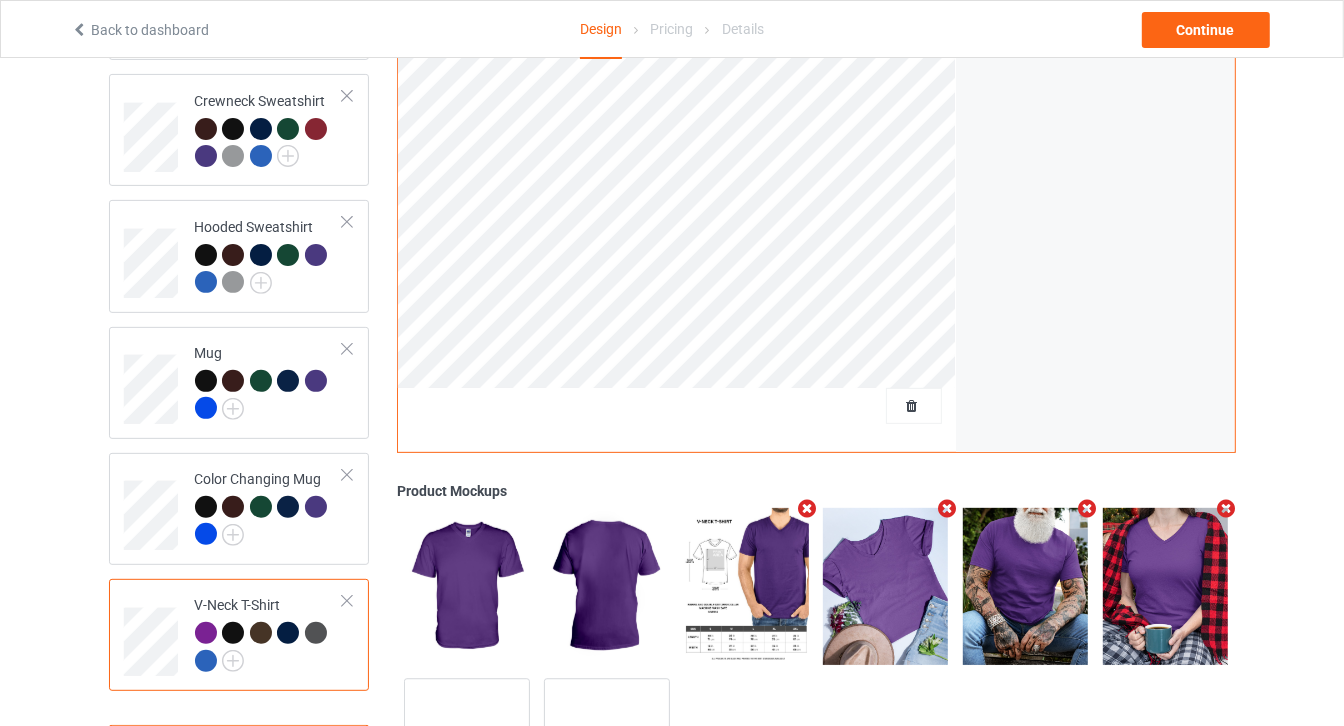 scroll, scrollTop: 0, scrollLeft: 0, axis: both 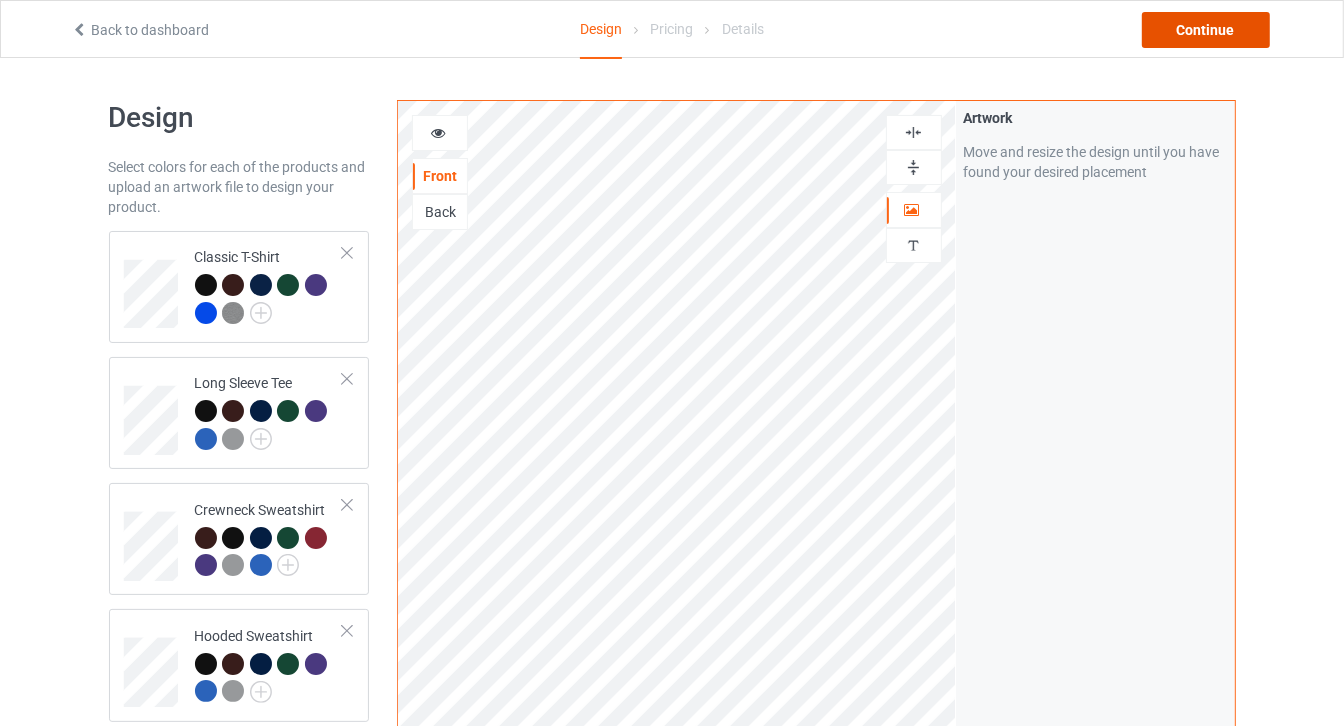 click on "Continue" at bounding box center (1206, 30) 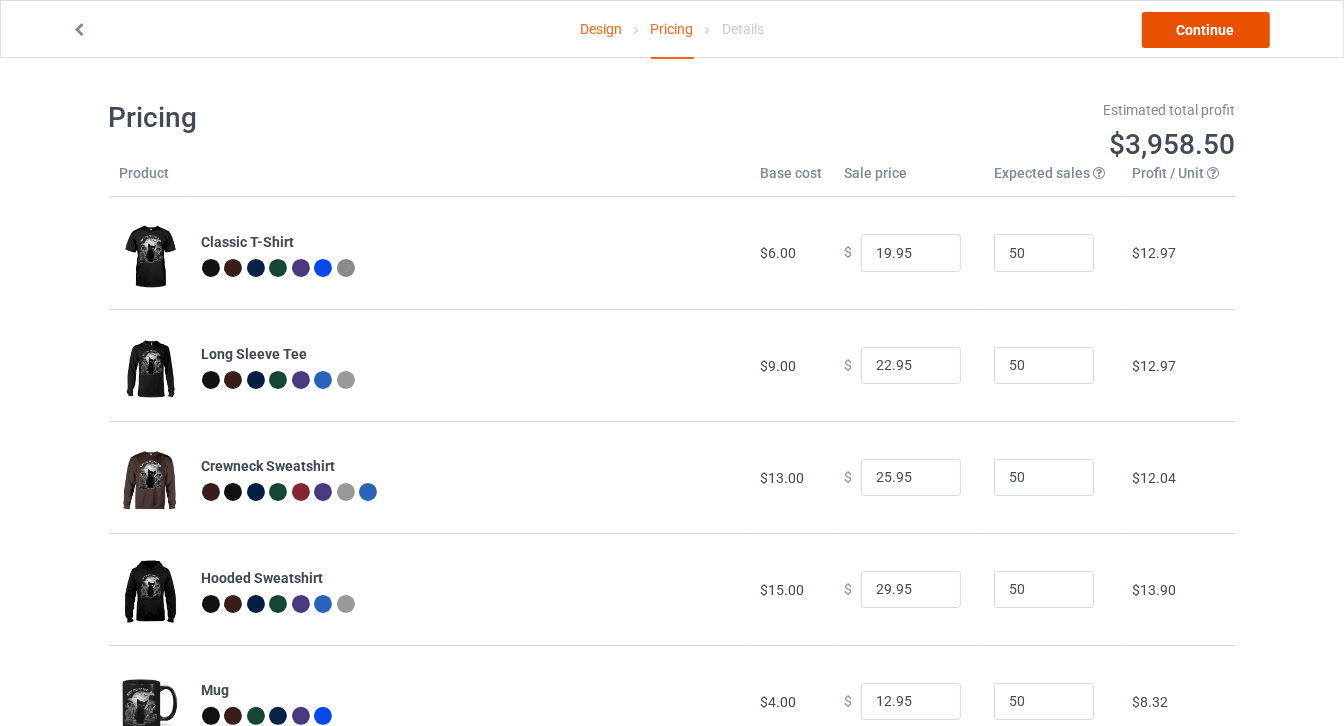 click on "Continue" at bounding box center [1206, 30] 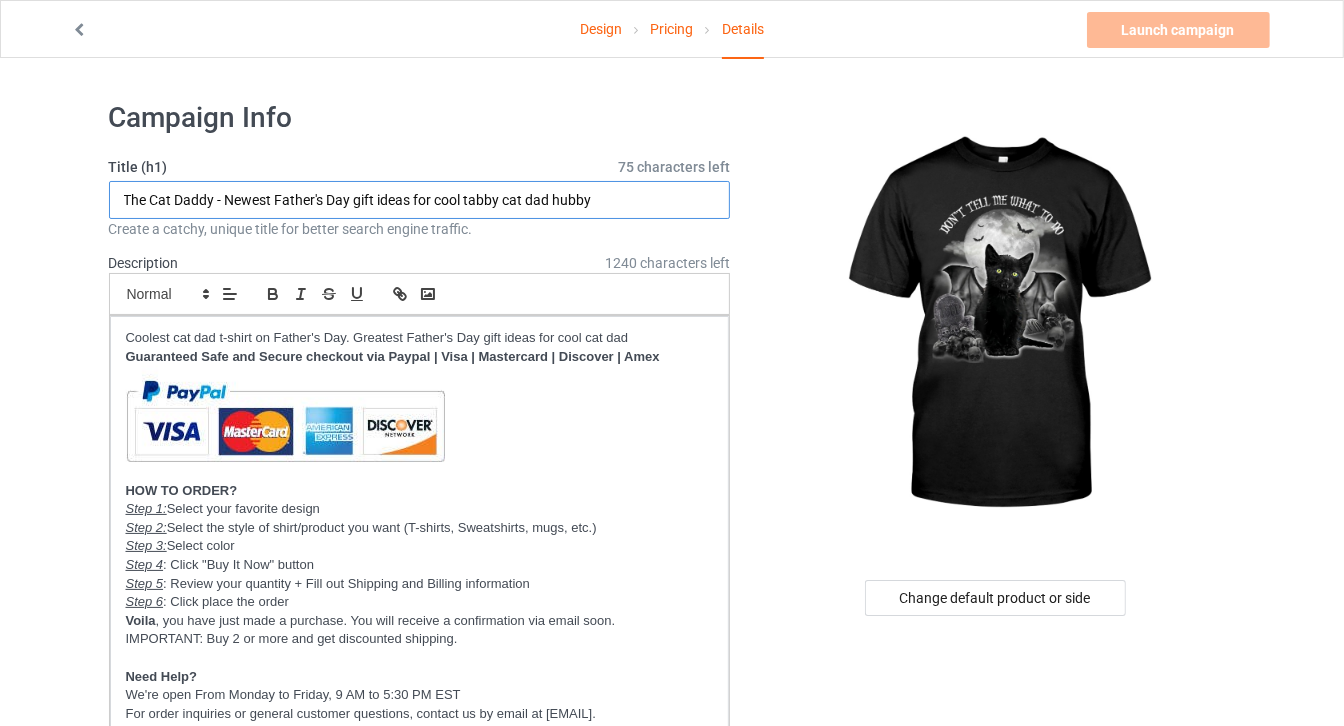 click on "The Cat Daddy - Newest Father's Day gift ideas for cool tabby cat dad hubby" at bounding box center (420, 200) 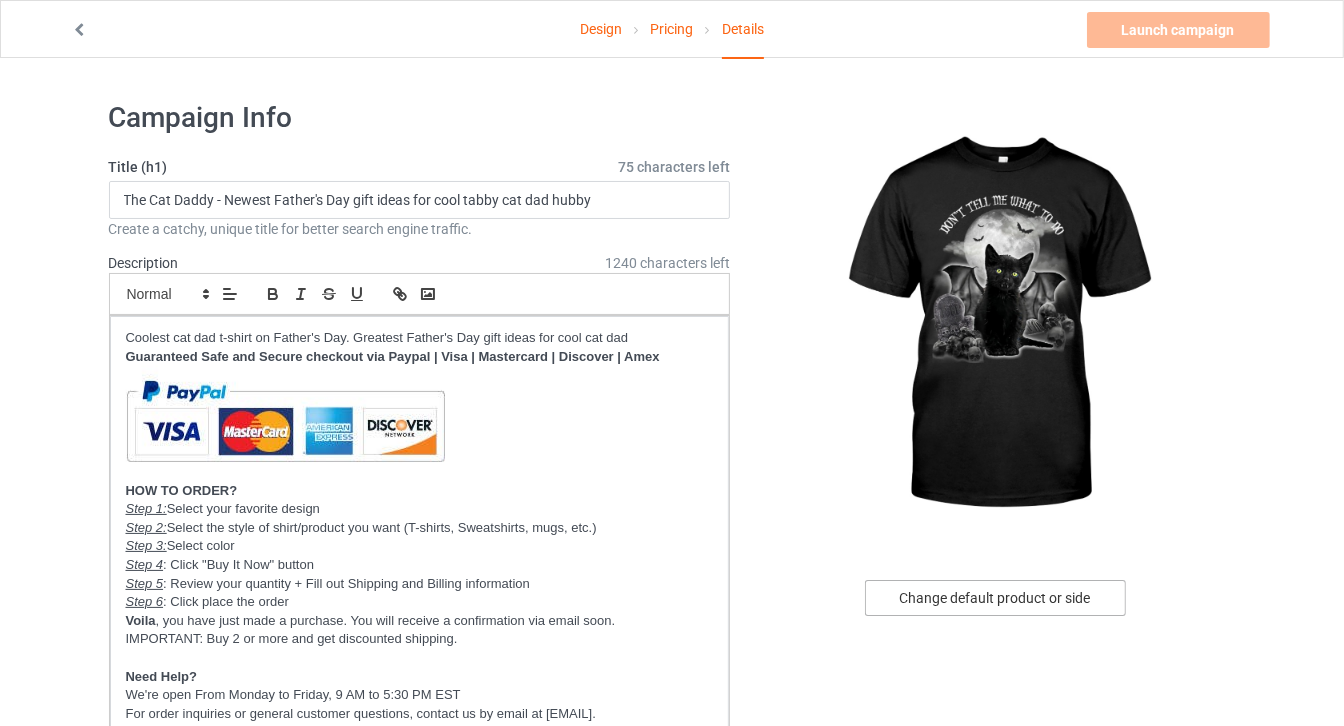 click on "Change default product or side" at bounding box center [995, 598] 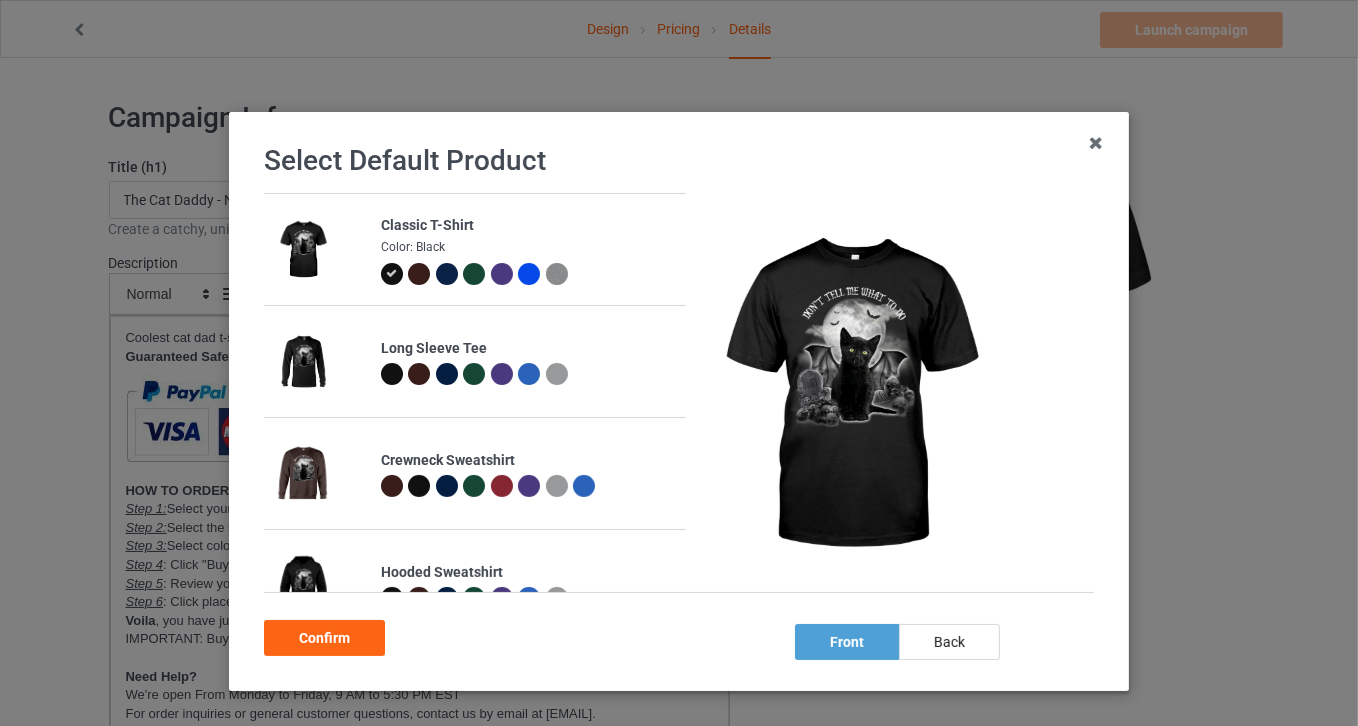 click at bounding box center (557, 274) 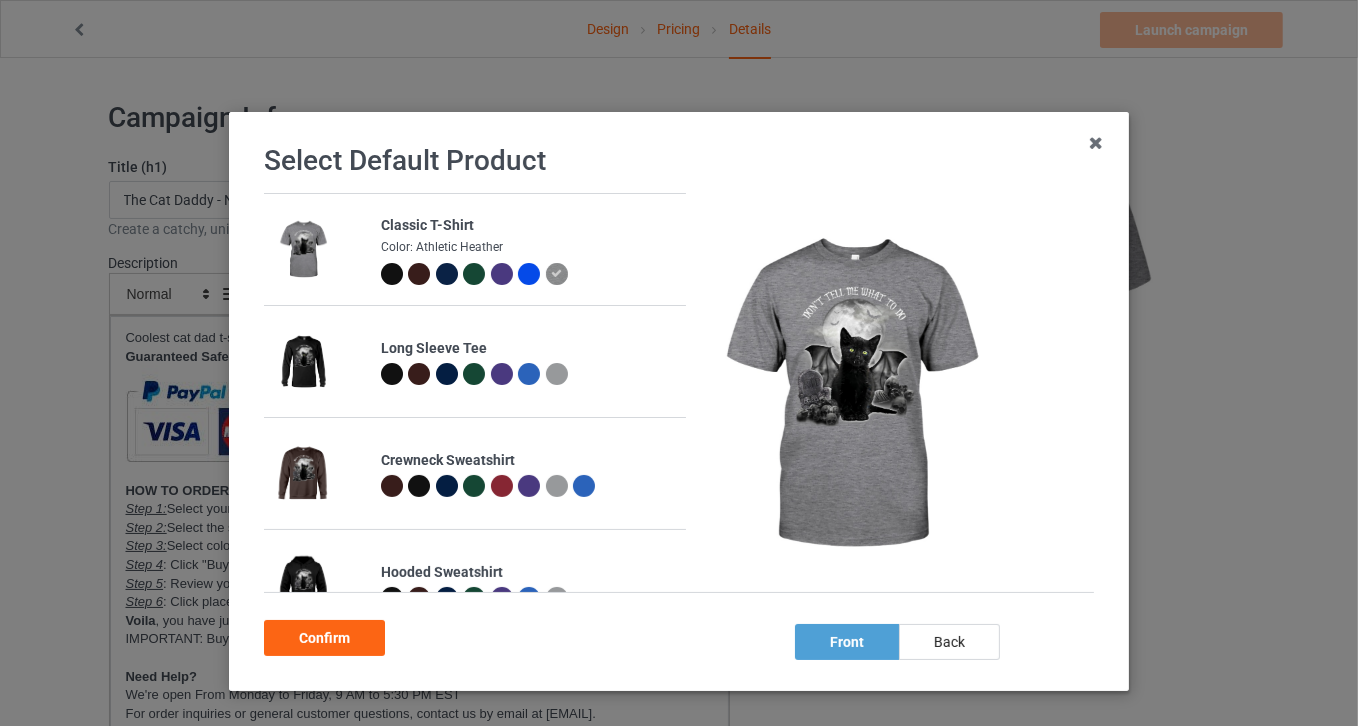 click at bounding box center (419, 274) 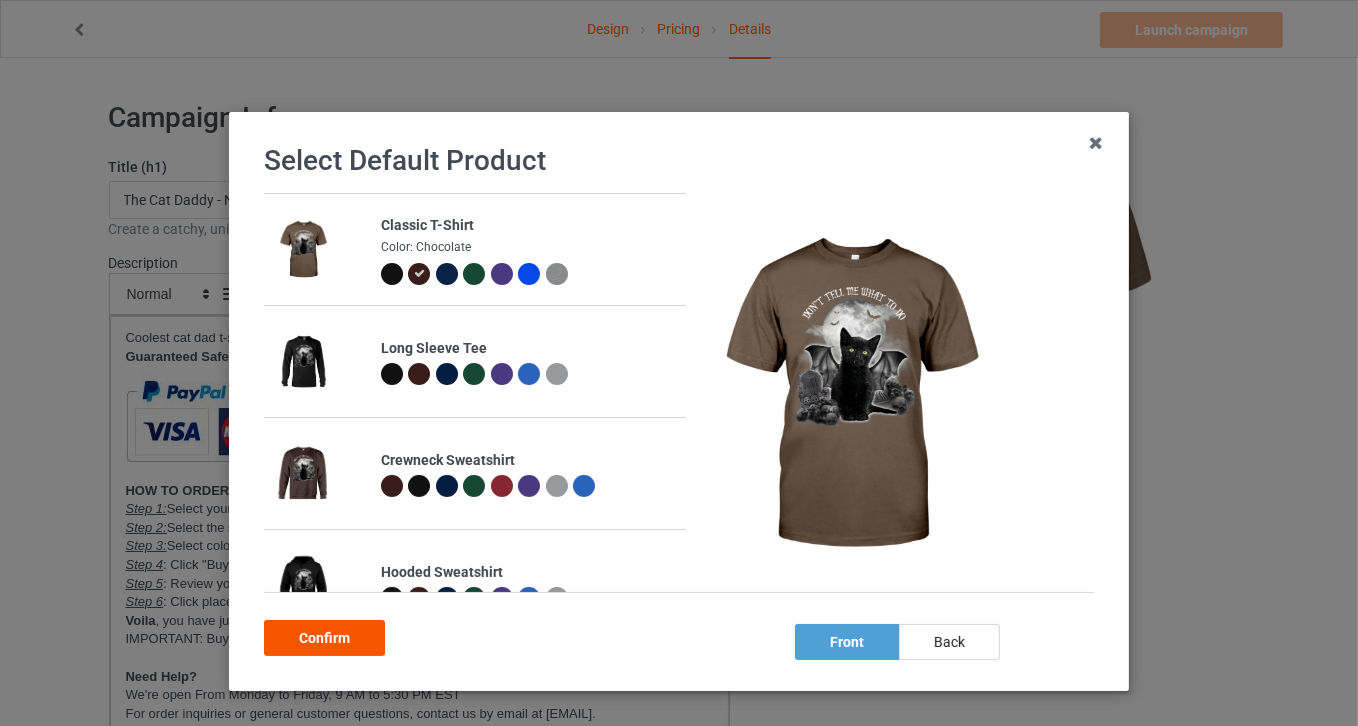 click on "Confirm" at bounding box center [324, 638] 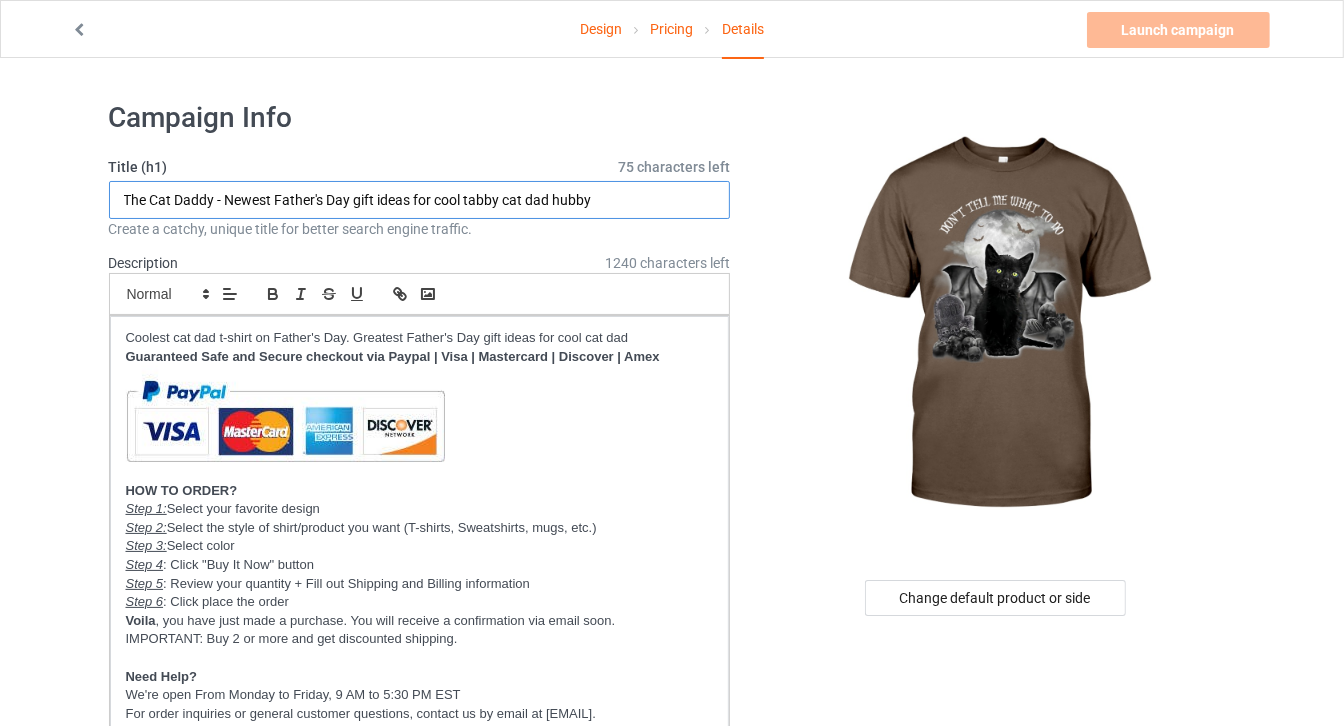 drag, startPoint x: 214, startPoint y: 193, endPoint x: 15, endPoint y: 218, distance: 200.56421 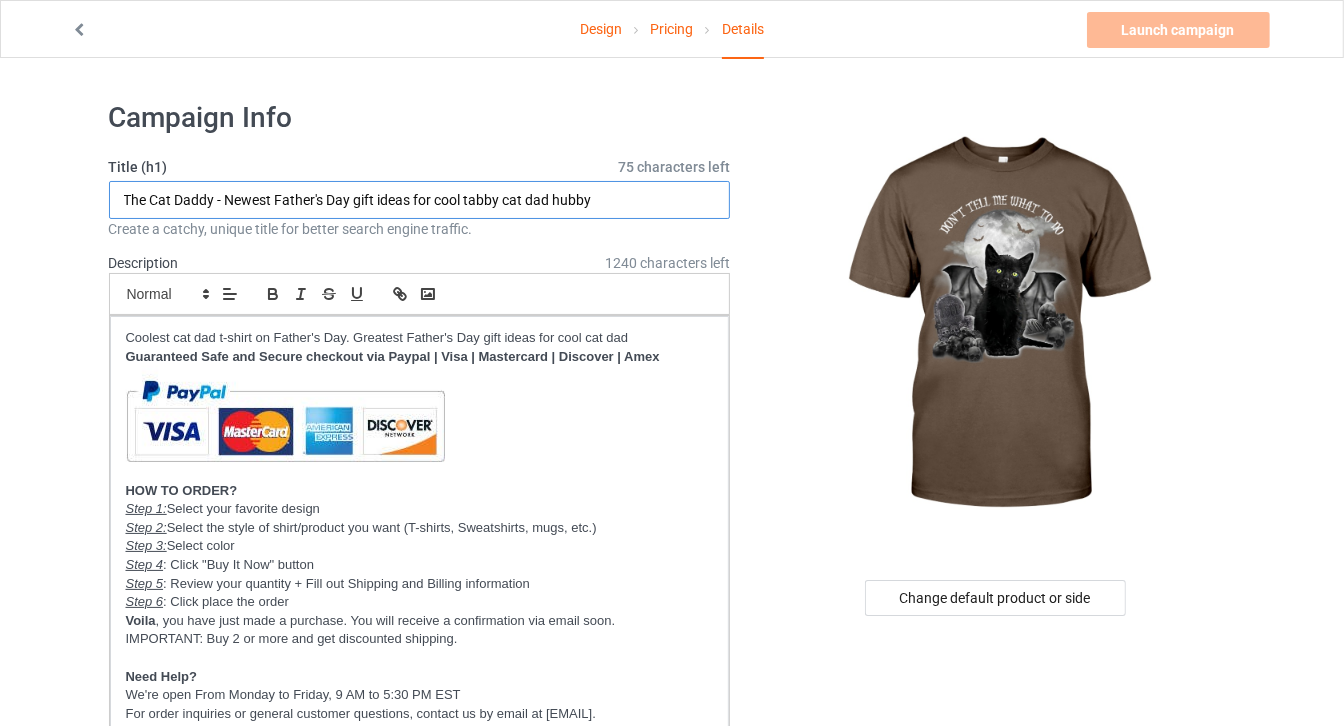 click on "Design Pricing Details Launch campaign Invalid campaign URL Campaign Info Title (h1) 75   characters left The Cat Daddy - Newest Father's Day gift ideas for cool tabby cat dad hubby Create a catchy, unique title for better search engine traffic. Description 1240   characters left       Small Normal Large Big Huge                                                                                     Coolest cat dad t-shirt on Father's Day. Greatest Father's Day gift ideas for cool cat dad Guaranteed Safe and Secure checkout via Paypal | Visa | Mastercard | Discover | Amex HOW TO ORDER? Step 1:  Select your favorite design Step 2:  Select the style of shirt/product you want (T-shirts, Sweatshirts, mugs, etc.) Step 3:  Select color Step 4 : Click "Buy It Now" button Step 5 : Review your quantity + Fill out Shipping and Billing information Step 6 : Click place the order Voila , you have just made a purchase. You will receive a confirmation via email soon. IMPORTANT: Buy 2 or more and get discounted shipping. URL 3" at bounding box center (672, 1272) 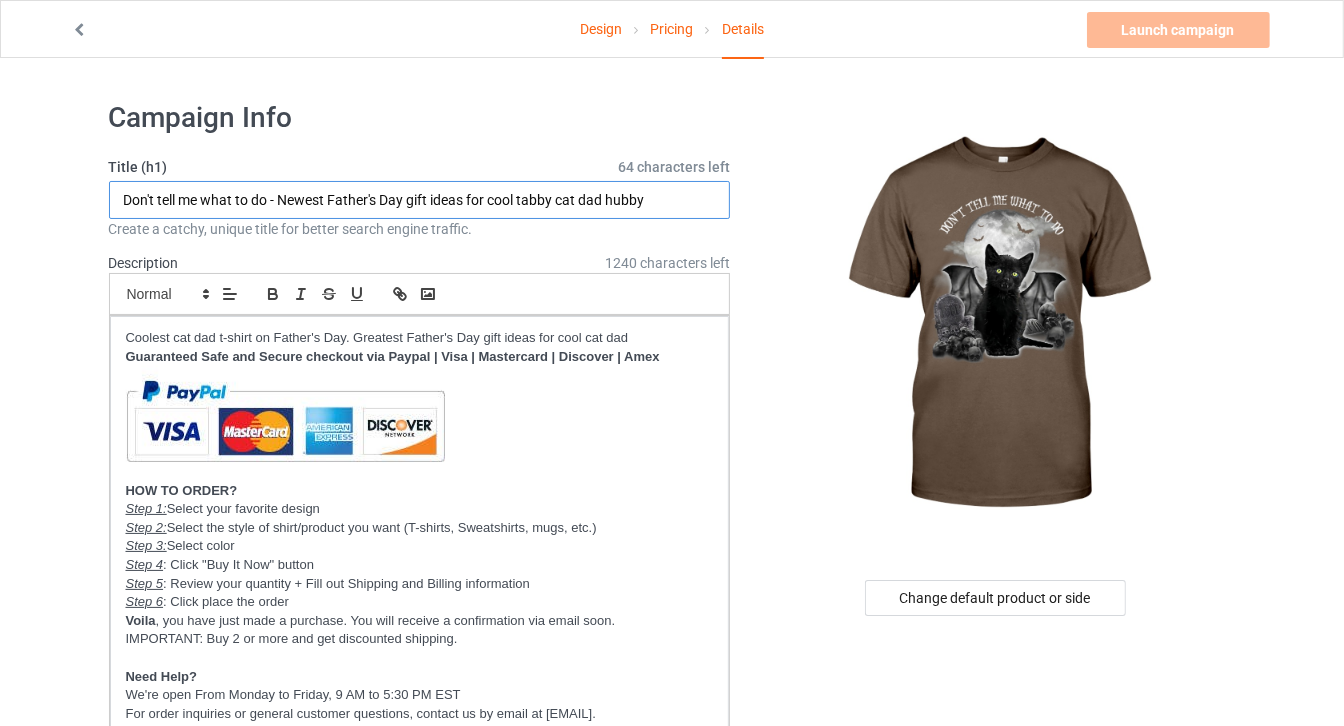 drag, startPoint x: 330, startPoint y: 196, endPoint x: 794, endPoint y: 203, distance: 464.0528 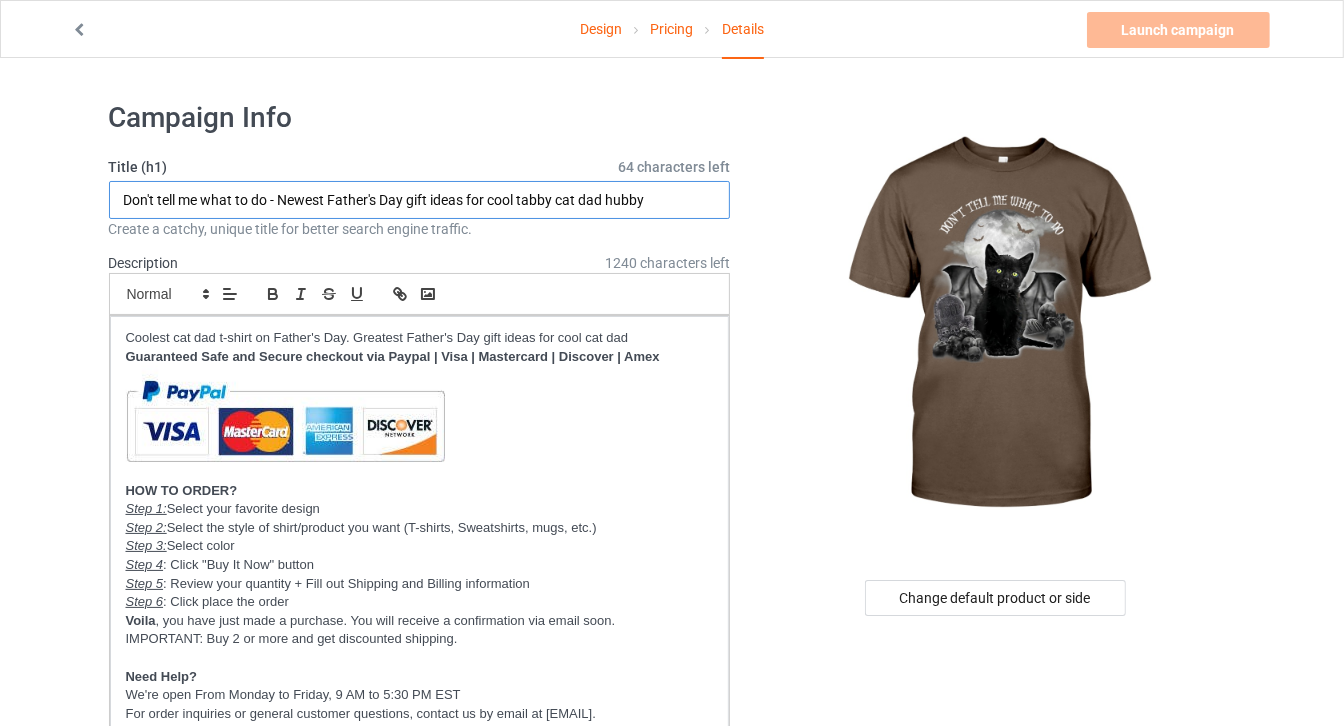 click on "Campaign Info Title (h1) 64   characters left Don't tell me what to do - Newest Father's Day gift ideas for cool tabby cat dad hubby Create a catchy, unique title for better search engine traffic. Description 1240   characters left       Small Normal Large Big Huge                                                                                     Coolest cat dad t-shirt on Father's Day. Greatest Father's Day gift ideas for cool cat dad Guaranteed Safe and Secure checkout via Paypal | Visa | Mastercard | Discover | Amex HOW TO ORDER? Step 1:  Select your favorite design Step 2:  Select the style of shirt/product you want (T-shirts, Sweatshirts, mugs, etc.) Step 3:  Select color Step 4 : Click "Buy It Now" button Step 5 : Review your quantity + Fill out Shipping and Billing information Step 6 : Click place the order Voila , you have just made a purchase. You will receive a confirmation via email soon. IMPORTANT: Buy 2 or more and get discounted shipping. Need Help?  URL aestheticscup.com/ aestheticscup.com/" at bounding box center (672, 1272) 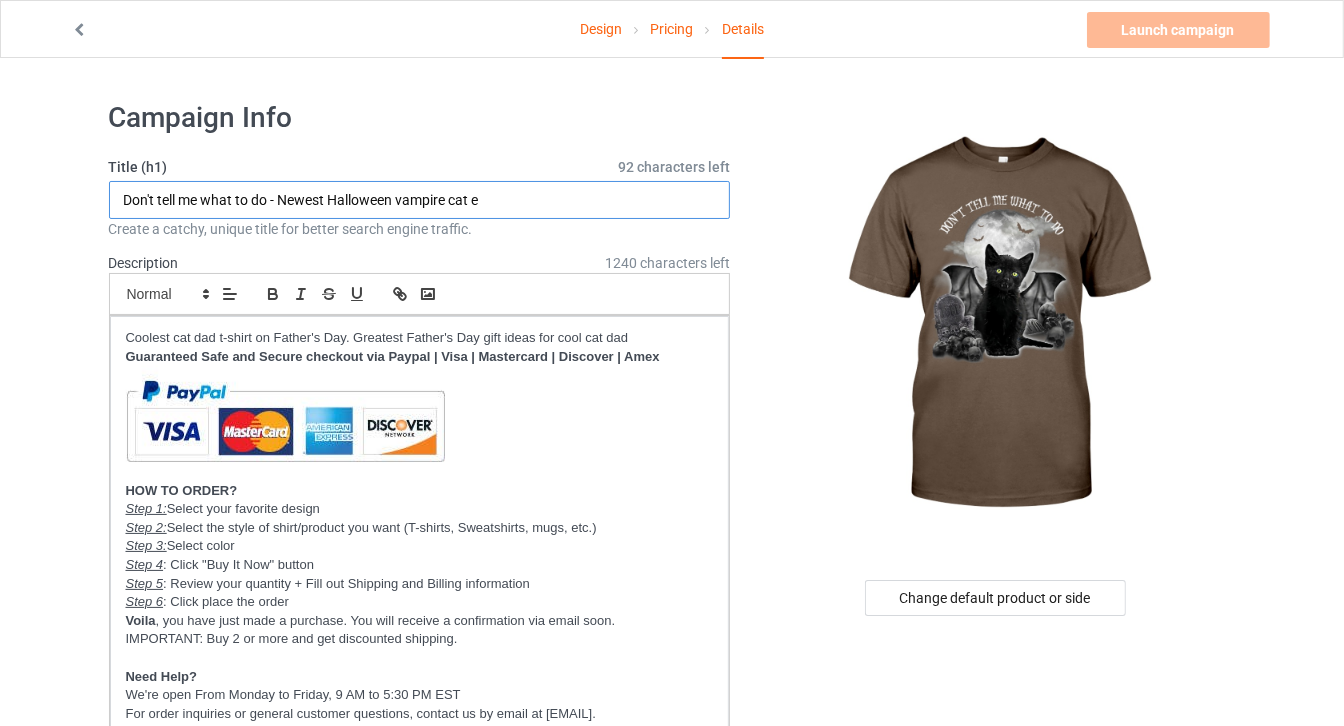click on "Don't tell me what to do - Newest Halloween vampire cat e" at bounding box center [420, 200] 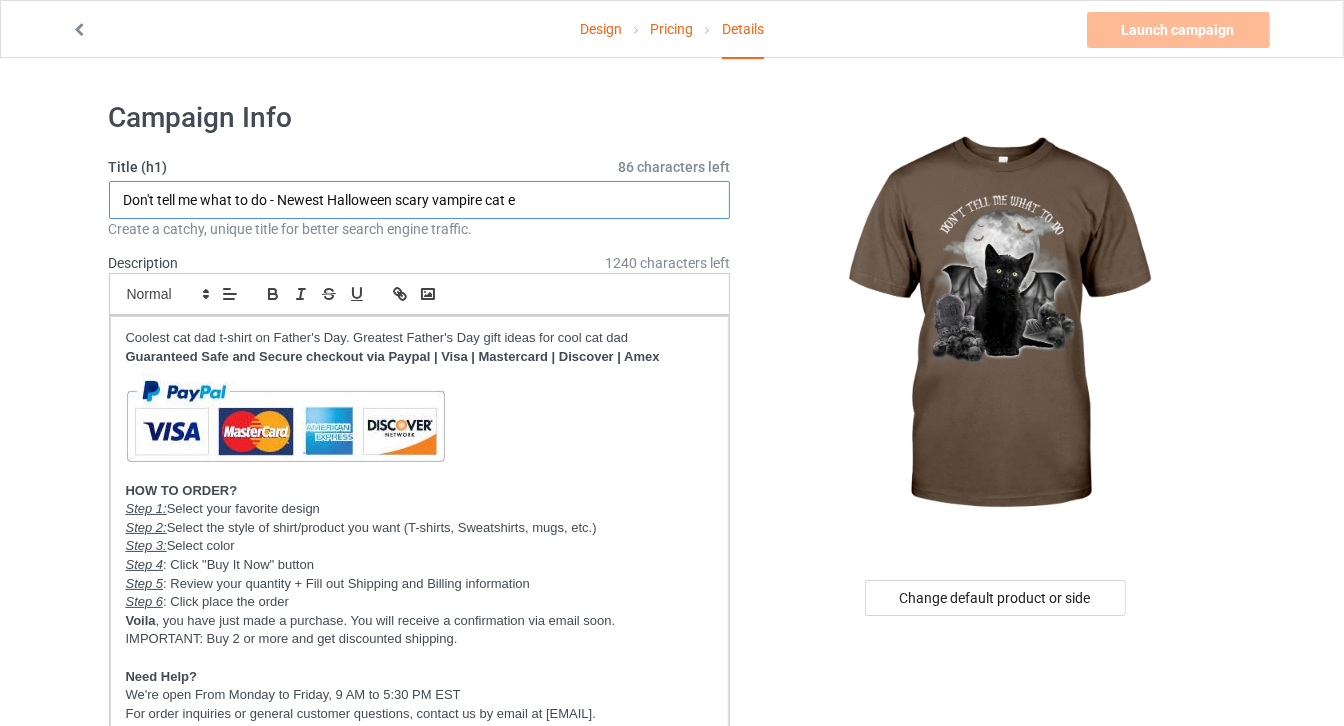 click on "Don't tell me what to do - Newest Halloween scary vampire cat e" at bounding box center [420, 200] 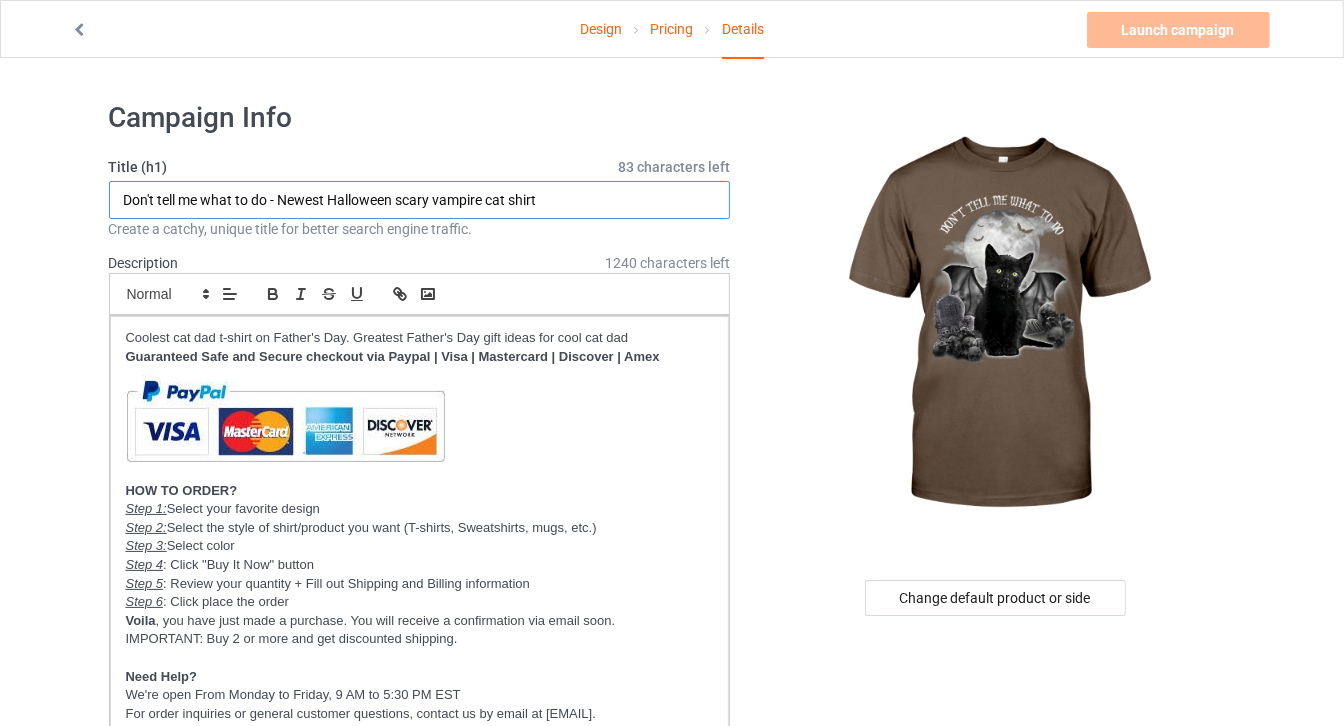 drag, startPoint x: 284, startPoint y: 199, endPoint x: 667, endPoint y: 197, distance: 383.00522 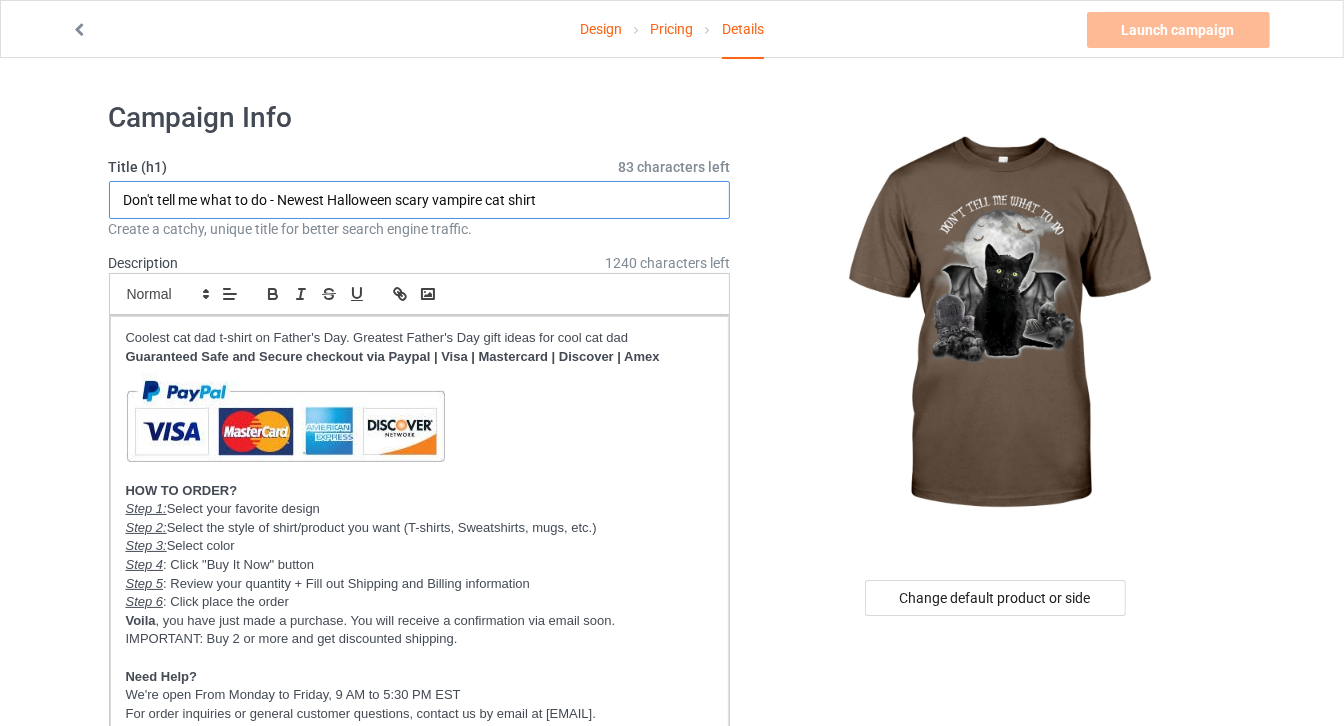 click on "Don't tell me what to do - Newest Halloween scary vampire cat shirt" at bounding box center [420, 200] 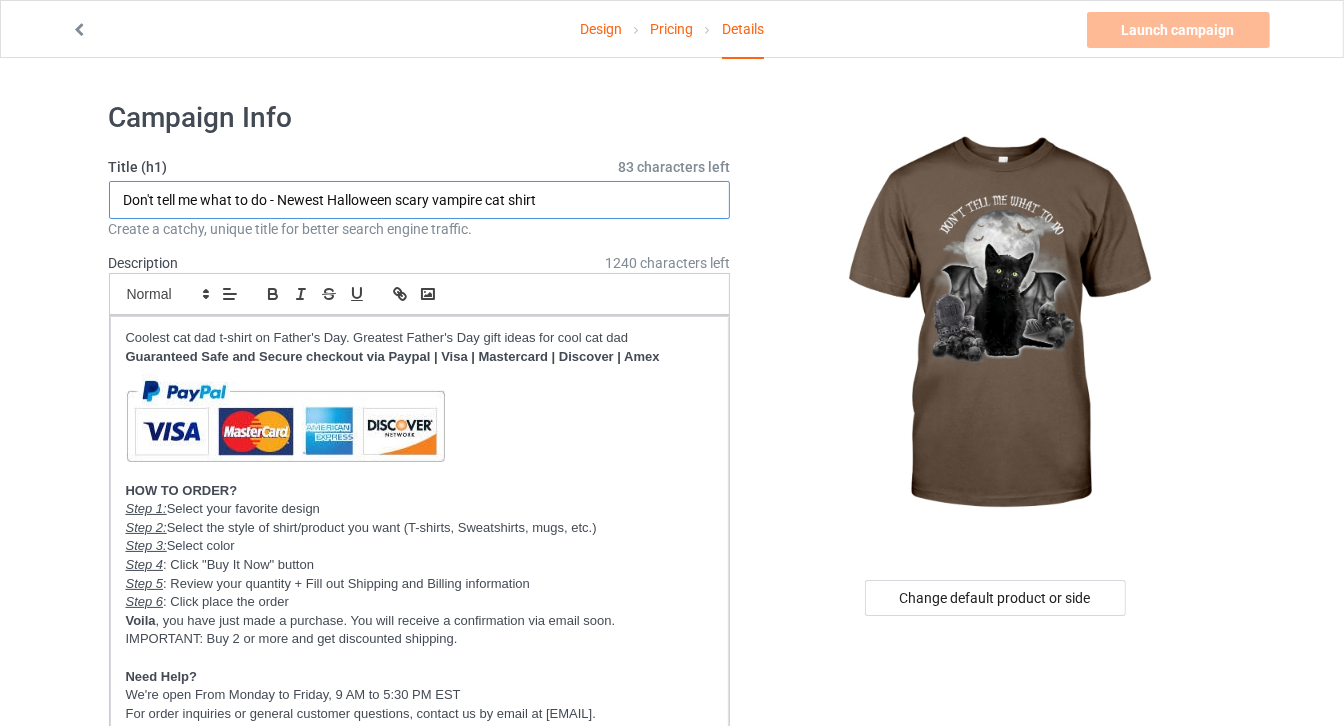 type on "Don't tell me what to do - Newest Halloween scary vampire cat shirt" 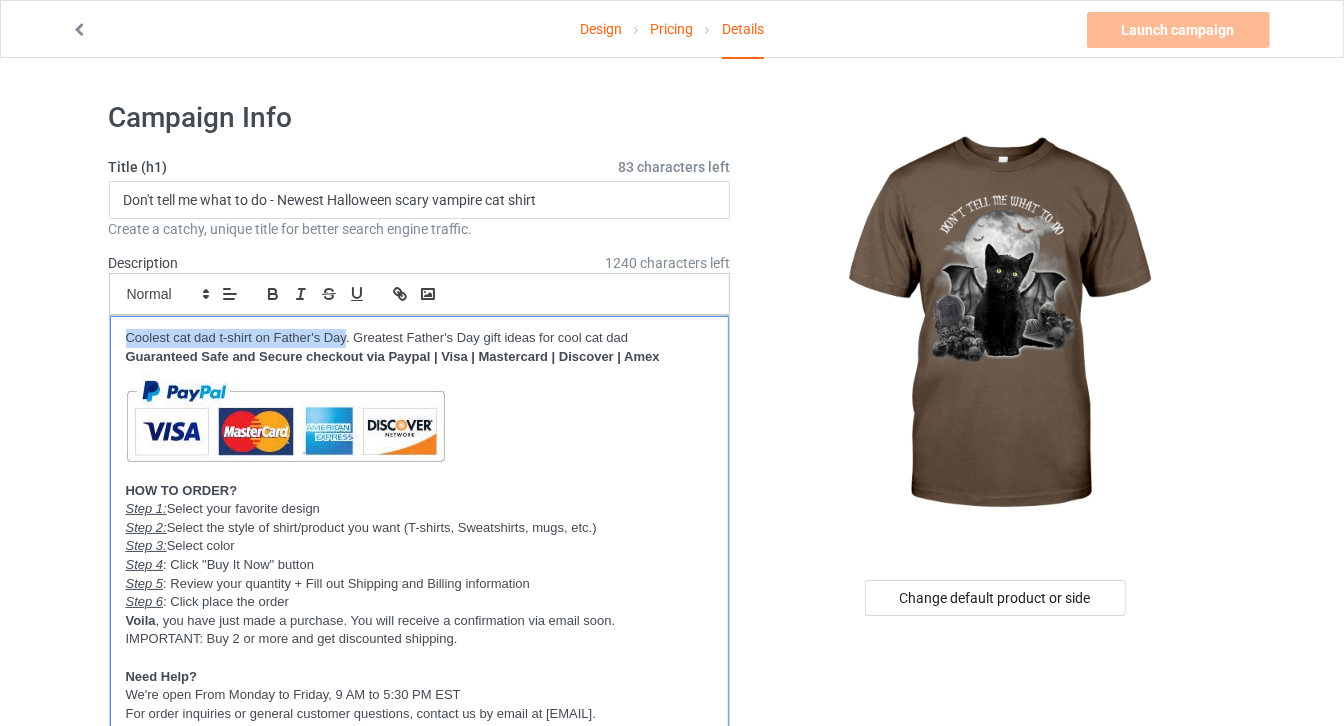 drag, startPoint x: 345, startPoint y: 336, endPoint x: 0, endPoint y: 294, distance: 347.54712 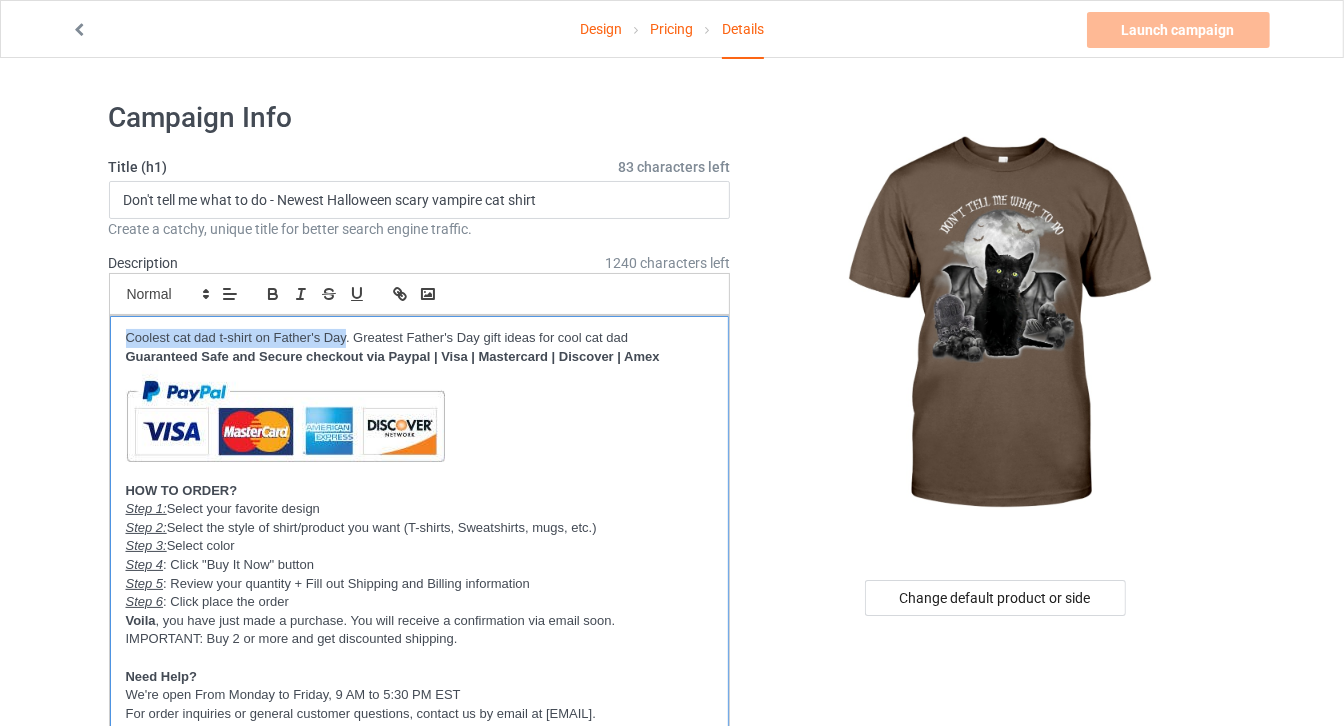 click on "Don't tell me what to do - Newest Halloween scary vampire cat shirt Create a catchy, unique title for better search engine traffic. Description 1240   characters left       Small Normal Large Big Huge                                                                                     Coolest cat dad t-shirt on Father's Day. Greatest Father's Day gift ideas for cool cat dad Guaranteed Safe and Secure checkout via Paypal | Visa | Mastercard | Discover | Amex HOW TO ORDER? Step 1:  Select your favorite design Step 2:  Select the style of shirt/product you want (T-shirts, Sweatshirts, mugs, etc.) Step 3:  Select color Step 4 : Click "Buy It Now" button Step 5 : Review your quantity + Fill out Shipping and Billing information Step 6 : Click place the order Voila , you have just made a purchase. You will receive a confirmation via email soon. IMPORTANT: Buy 2 or more and get discounted shipping. Need Help?  3" at bounding box center [672, 1272] 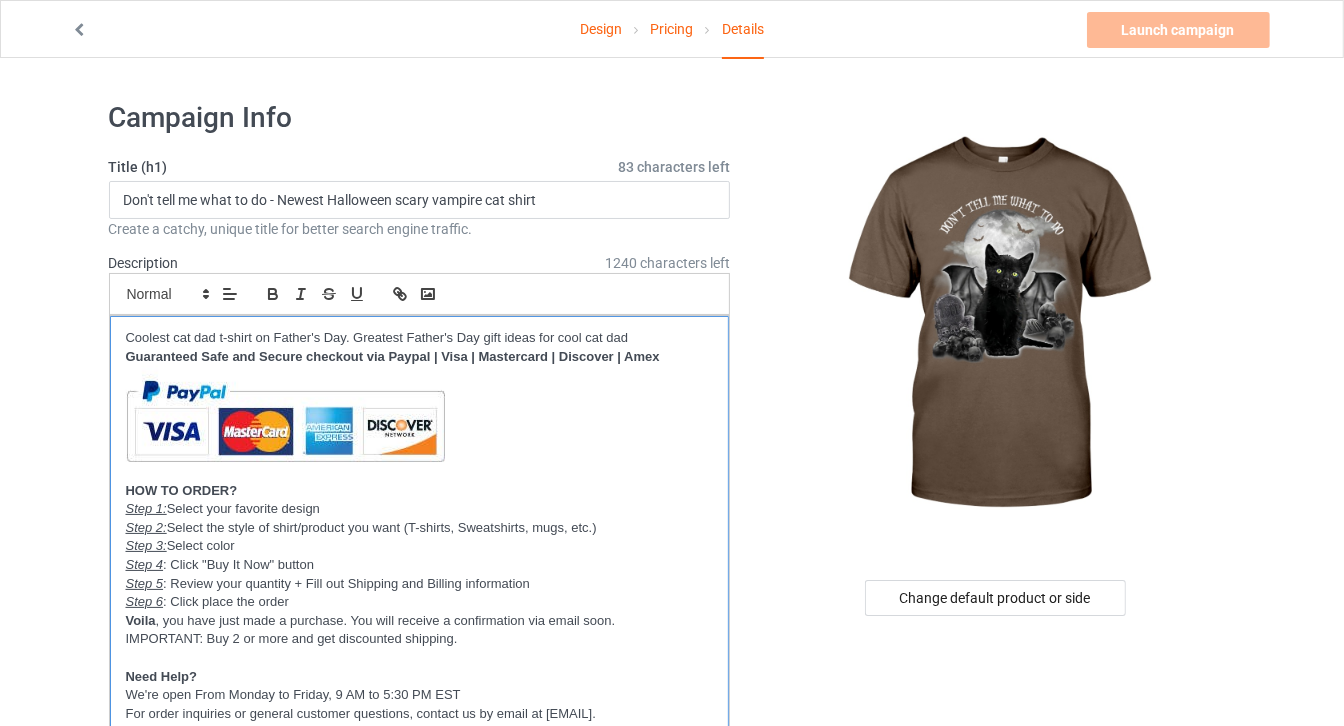 scroll, scrollTop: 0, scrollLeft: 0, axis: both 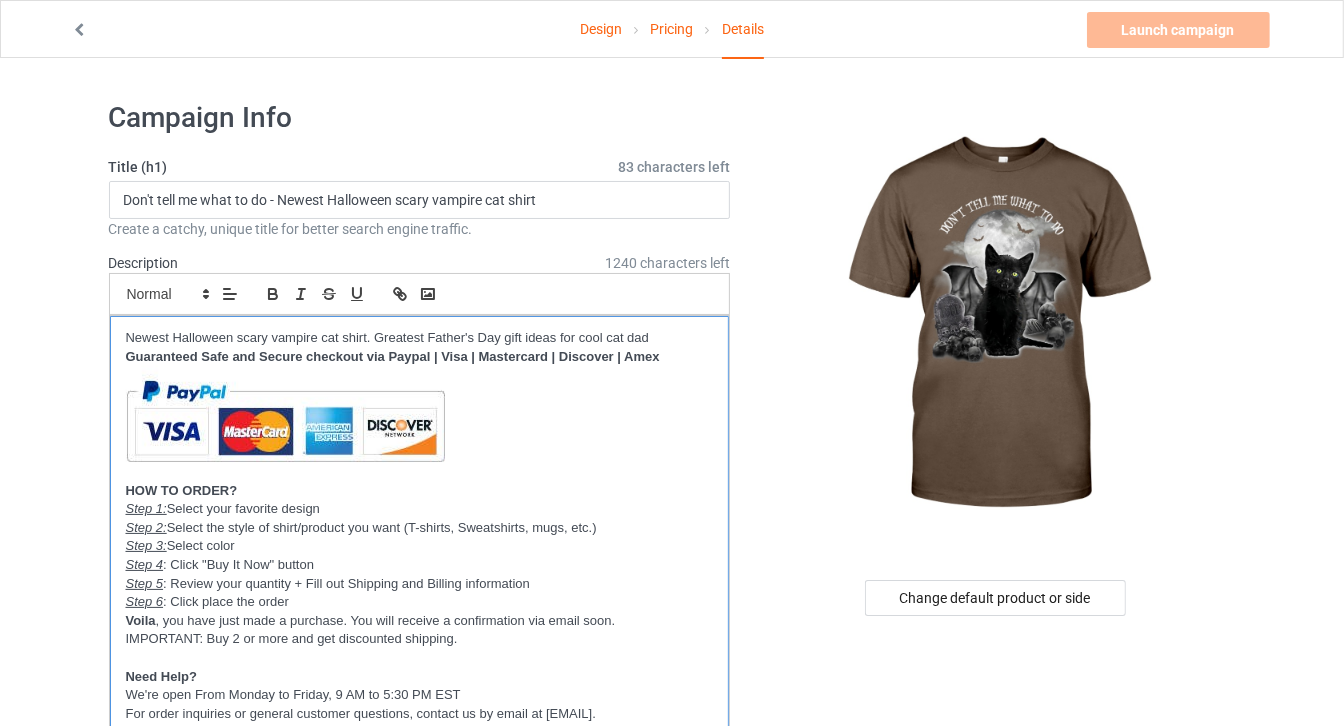 click on "Newest Halloween scary vampire cat shirt. Greatest Father's Day gift ideas for cool cat dad" at bounding box center [420, 338] 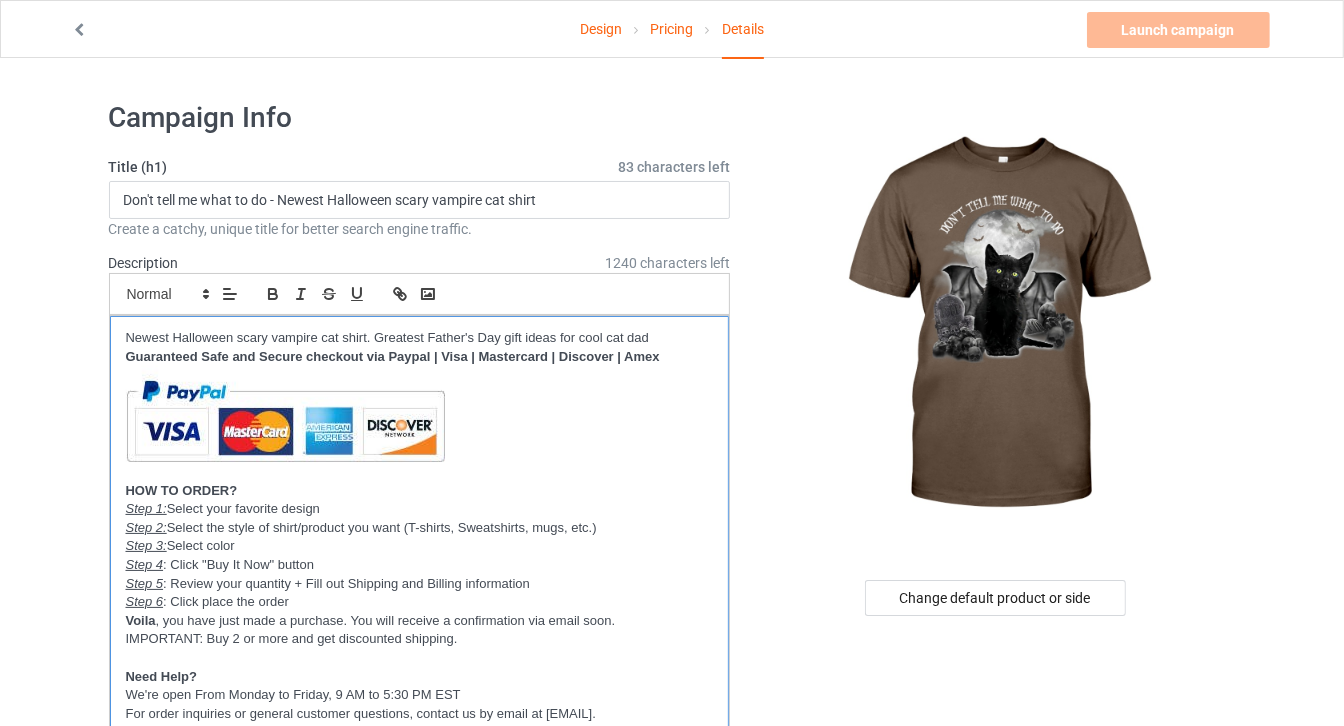 click on "Newest Halloween scary vampire cat shirt. Greatest Father's Day gift ideas for cool cat dad" at bounding box center (420, 338) 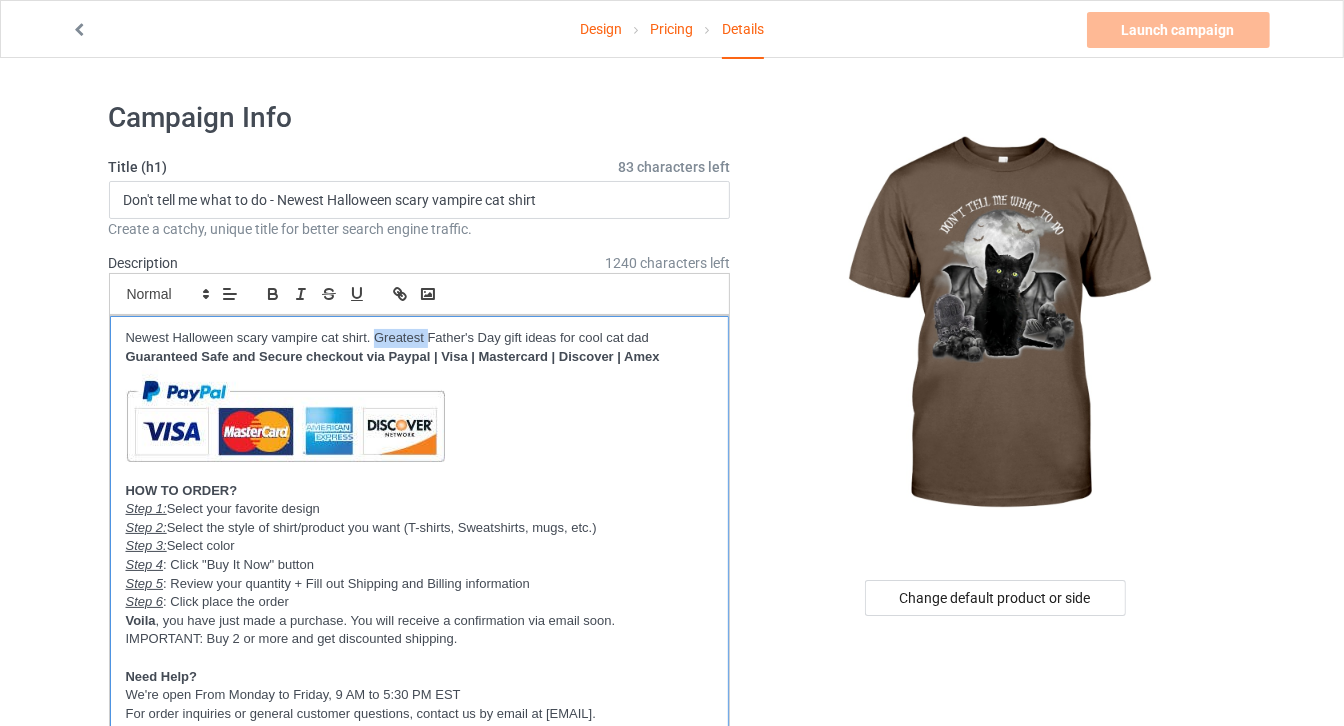 click on "Newest Halloween scary vampire cat shirt. Greatest Father's Day gift ideas for cool cat dad" at bounding box center [420, 338] 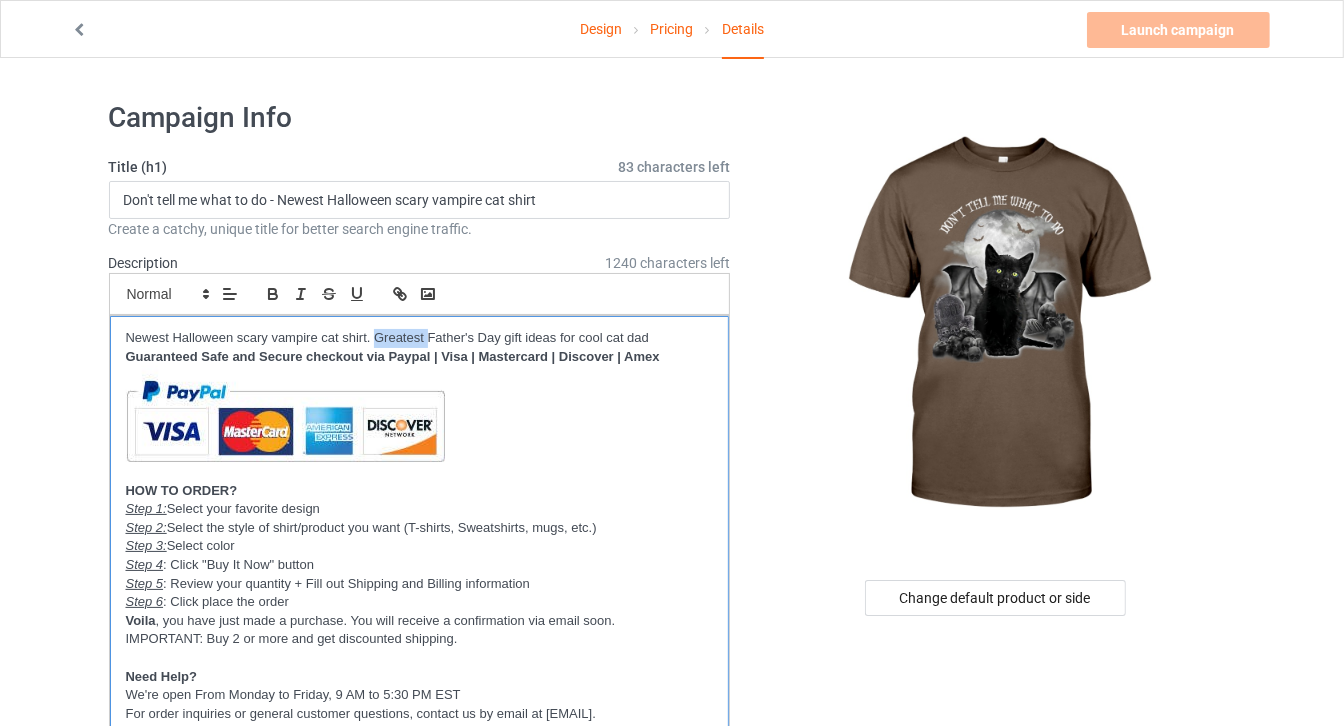 type 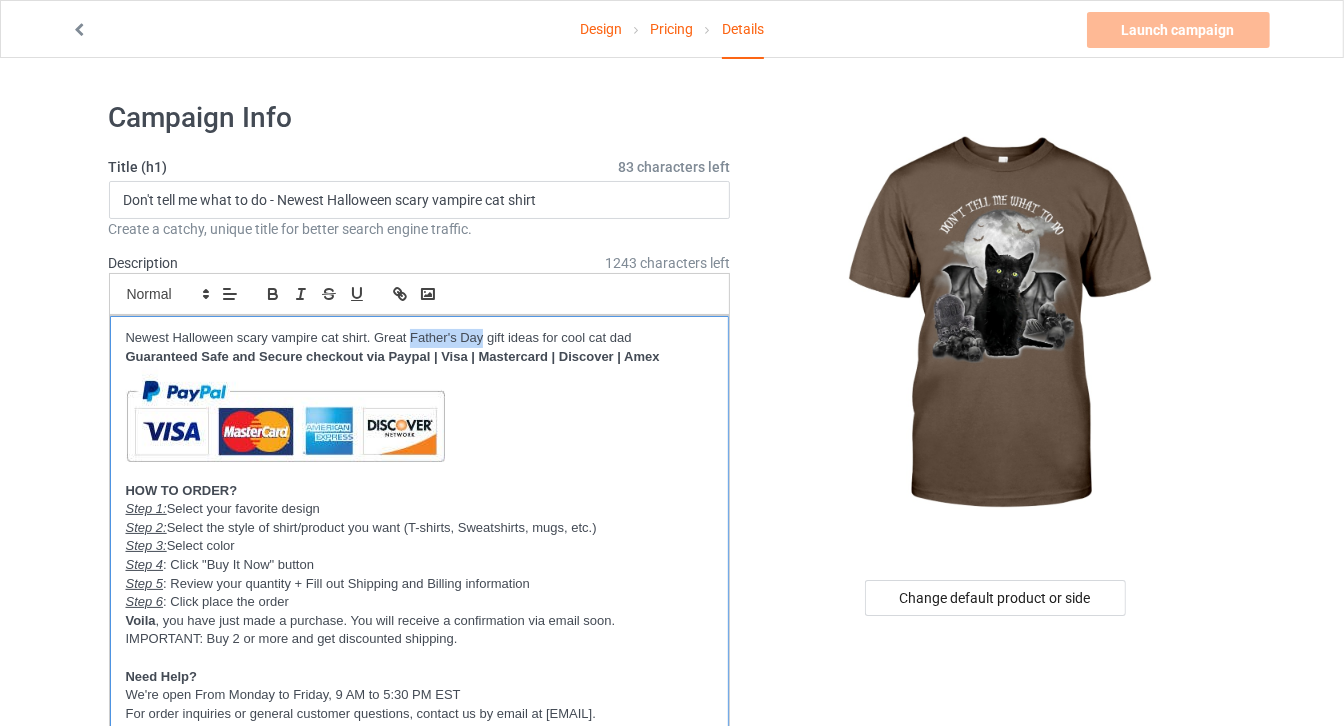drag, startPoint x: 483, startPoint y: 331, endPoint x: 409, endPoint y: 334, distance: 74.06078 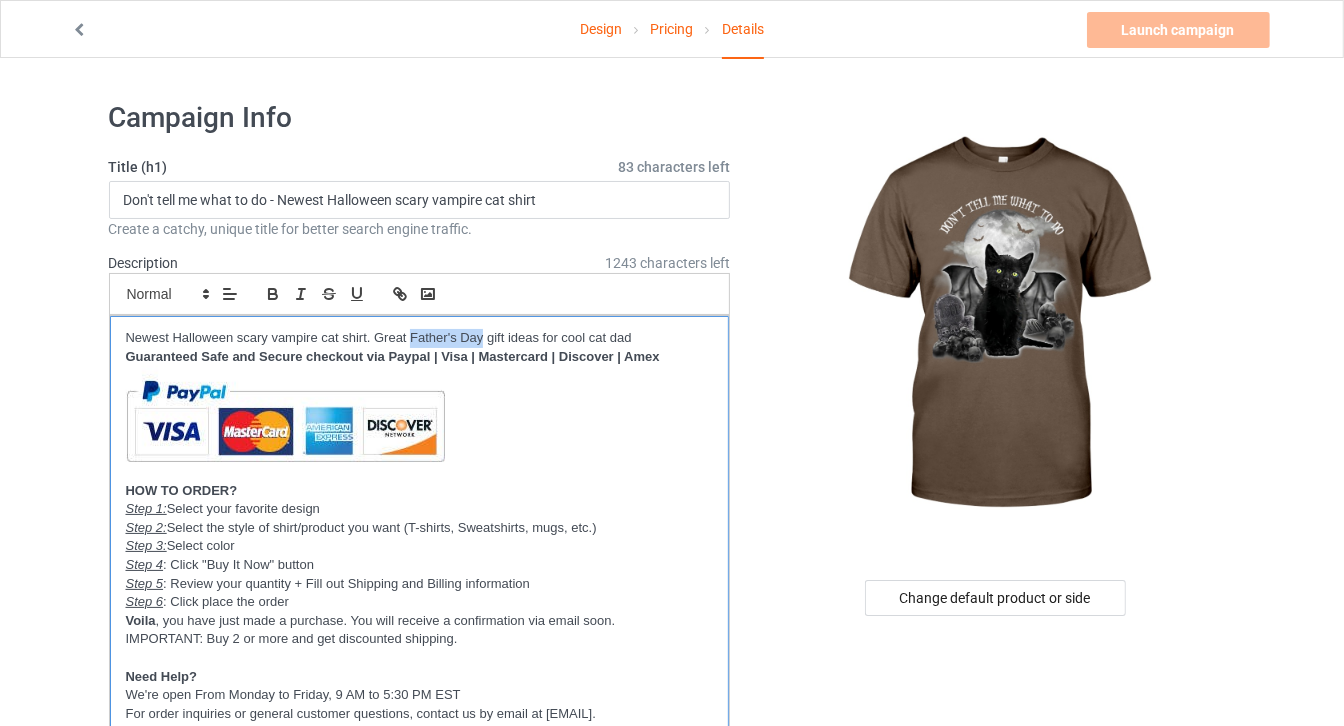 click on "Newest Halloween scary vampire cat shirt. Great Father's Day gift ideas for cool cat dad" at bounding box center (420, 338) 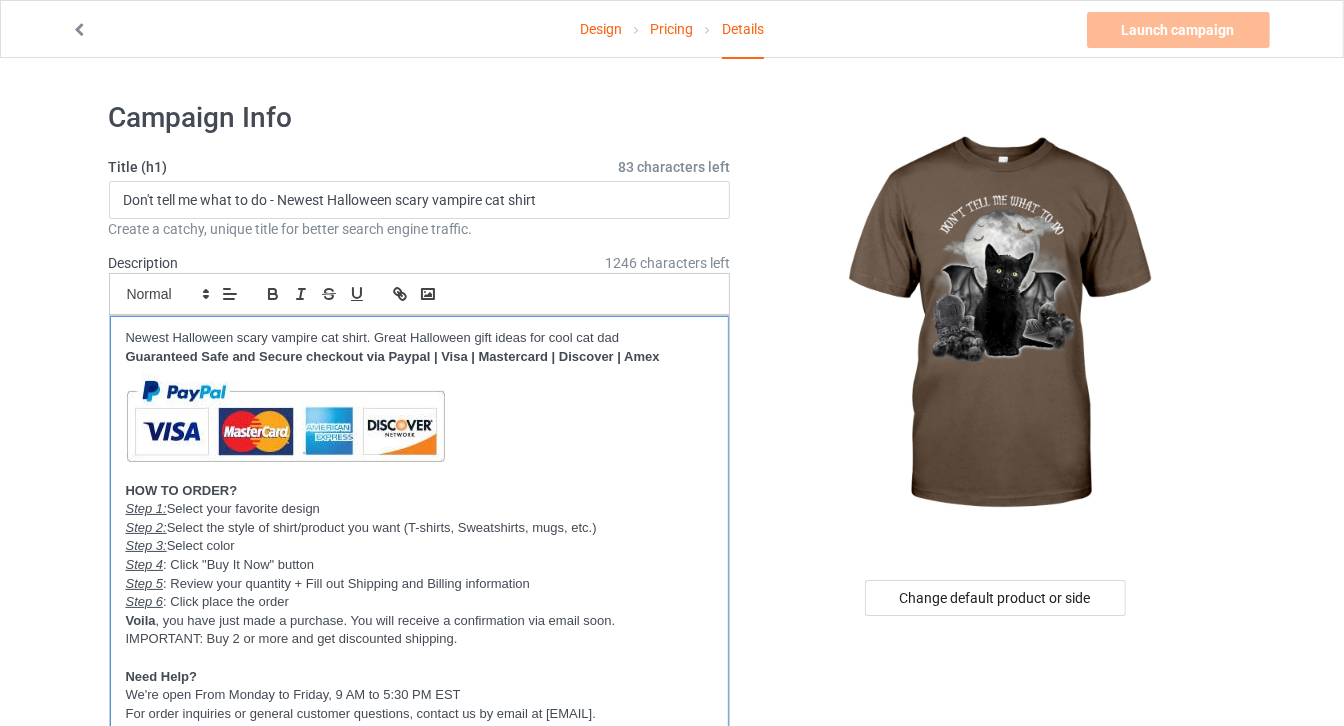 click on "Newest Halloween scary vampire cat shirt. Great Halloween gift ideas for cool cat dad" at bounding box center (420, 338) 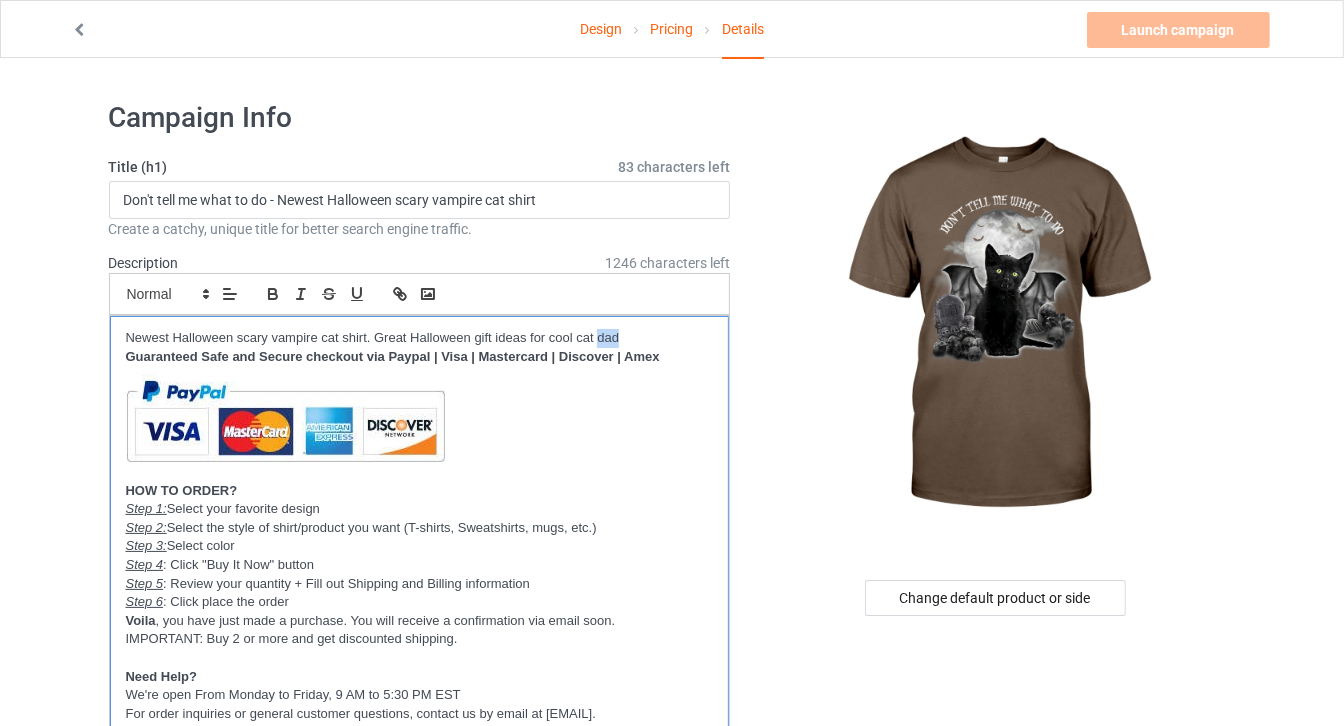 click on "Newest Halloween scary vampire cat shirt. Great Halloween gift ideas for cool cat dad" at bounding box center [420, 338] 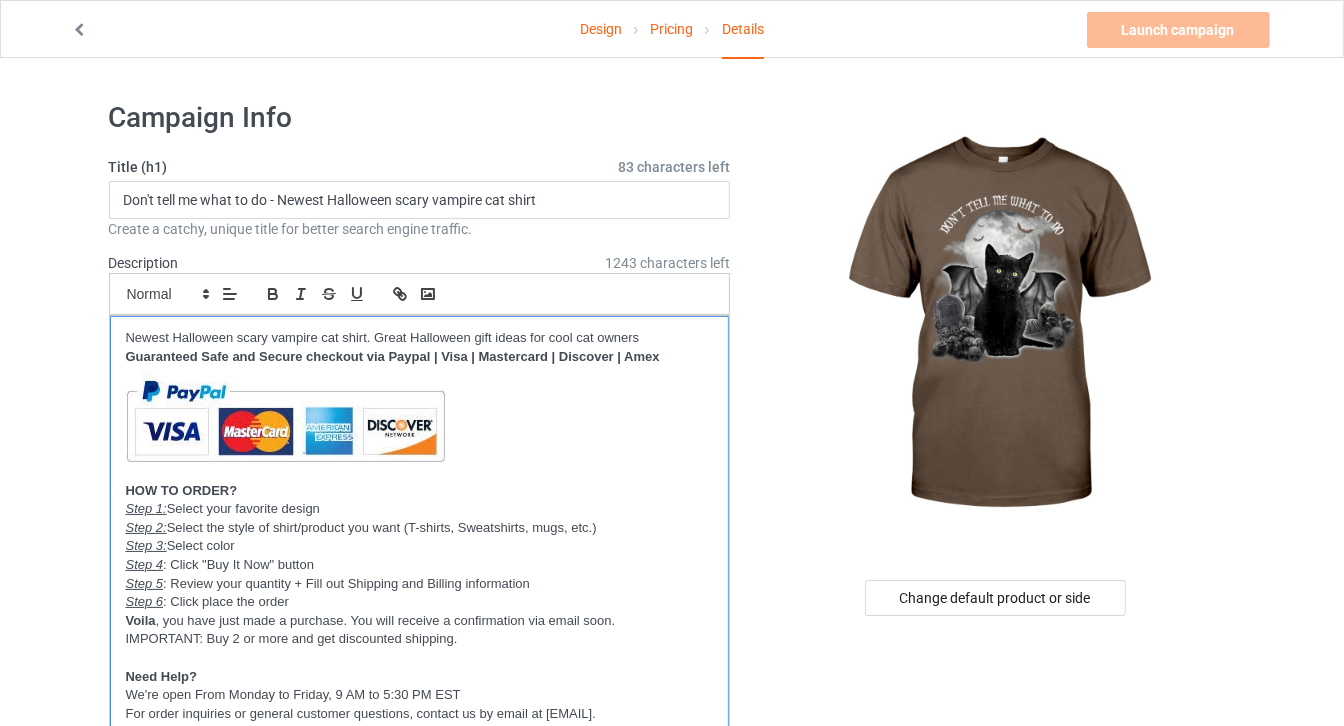 click on "Newest Halloween scary vampire cat shirt. Great Halloween gift ideas for cool cat owners Guaranteed Safe and Secure checkout via Paypal | Visa | Mastercard | Discover | Amex HOW TO ORDER? Step 1: Select your favorite design Step 2: Select the style of shirt/product you want (T-shirts, Sweatshirts, mugs, etc.) Step 3: Select color Step 4 : Click "Buy It Now" button Step 5 : Review your quantity + Fill out Shipping and Billing information Step 6 : Click place the order Voila , you have just made a purchase. You will receive a confirmation via email soon. IMPORTANT: Buy 2 or more and get discounted shipping. Need Help? We're open From Monday to Friday, 9 AM to 5:30 PM EST For order inquiries or general customer questions, contact us by email at support@example.com." at bounding box center (420, 526) 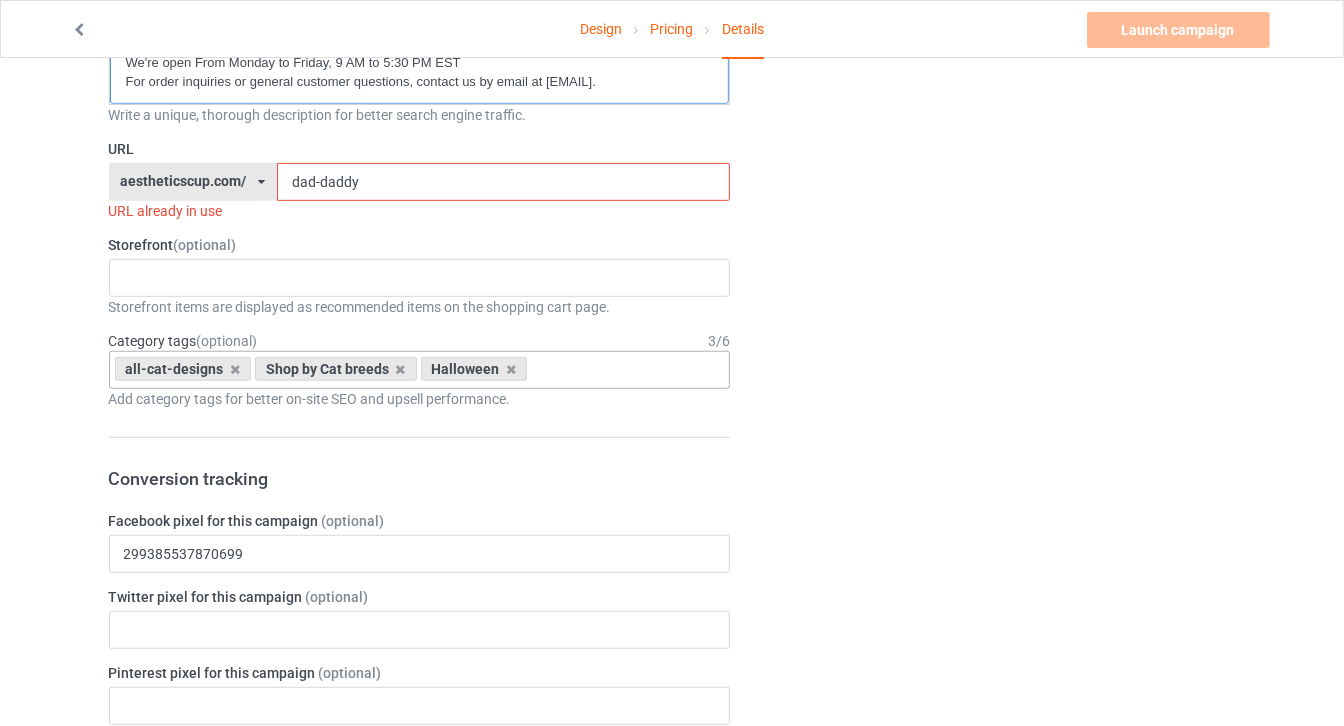 scroll, scrollTop: 636, scrollLeft: 0, axis: vertical 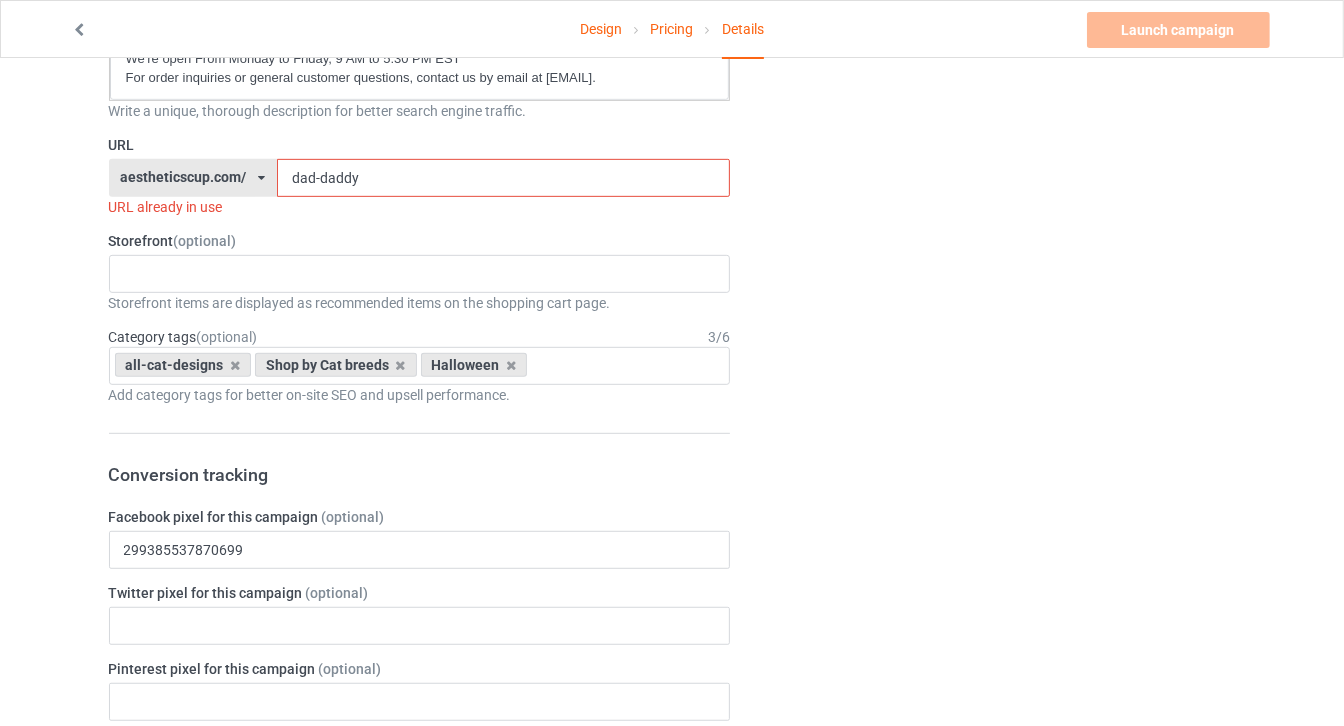 click on "dad-daddy" at bounding box center [503, 178] 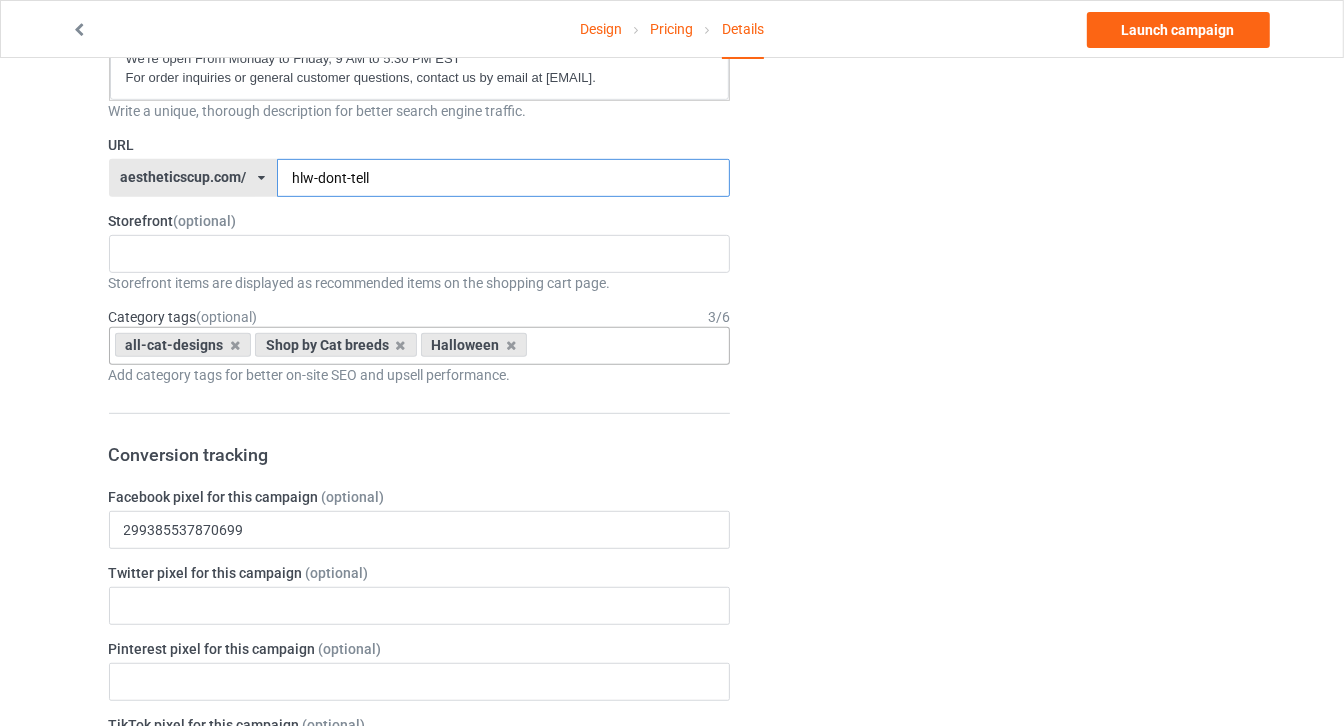type on "hlw-dont-tell" 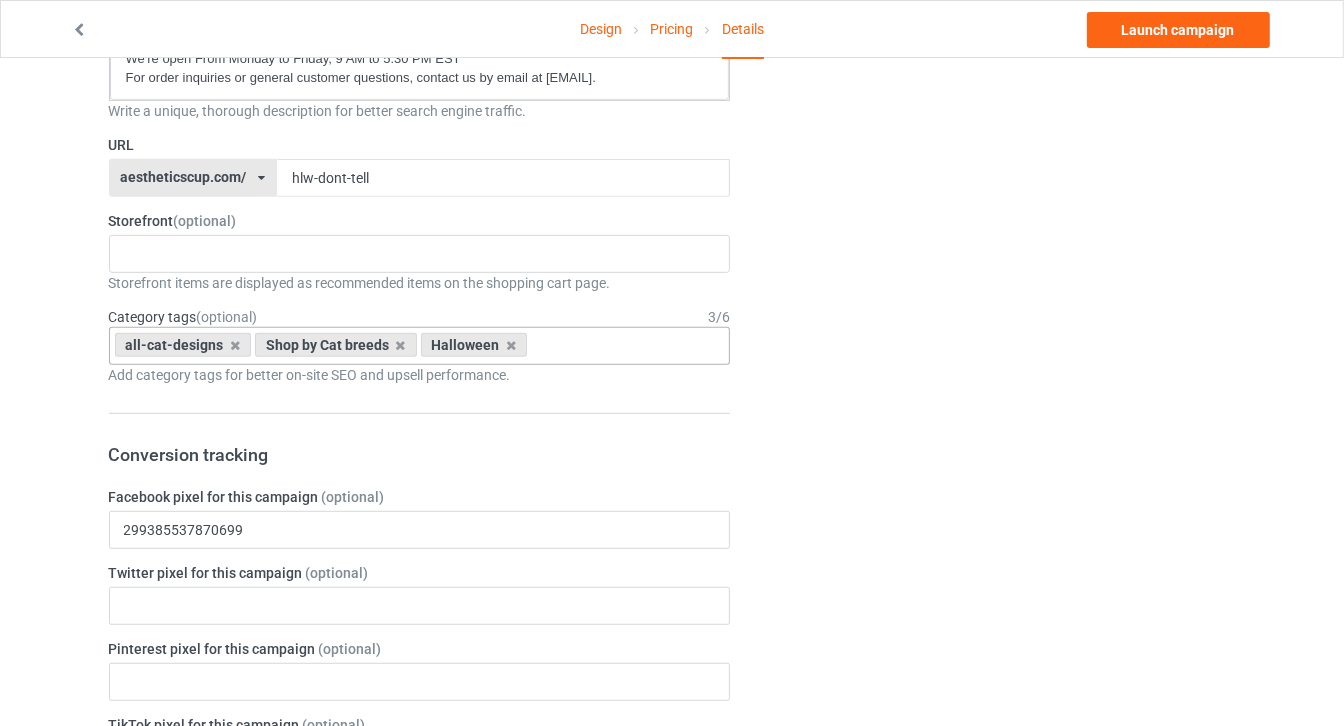 click on "all-cat-designs Shop by Cat breeds Halloween Age > 1-19 > 1 Age > 1-12 Months > 1 Month Age > 1-12 Months Age > 1-19 Age > 1-19 > 10 Age > 1-12 Months > 10 Month Age > 80-100 > 100 Sports > Running > 10K Run Age > 1-19 > 11 Age > 1-12 Months > 11 Month Age > 1-19 > 12 Age > 1-12 Months > 12 Month Age > 1-19 > 13 Age > 1-19 > 14 Age > 1-19 > 15 Sports > Running > 15K Run Age > 1-19 > 16 Age > 1-19 > 17 Age > 1-19 > 18 Age > 1-19 > 19 Age > Decades > 1920s Age > Decades > 1930s Age > Decades > 1940s Age > Decades > 1950s Age > Decades > 1960s Age > Decades > 1970s Age > Decades > 1980s Age > Decades > 1990s Age > 1-19 > 2 Age > 1-12 Months > 2 Month Sports > Basketball > 3-Pointer Age > 20-39 > 30 Age > 20-39 > 31 Age > 20-39 > 32 Age > 20-39 > 33" at bounding box center [420, 346] 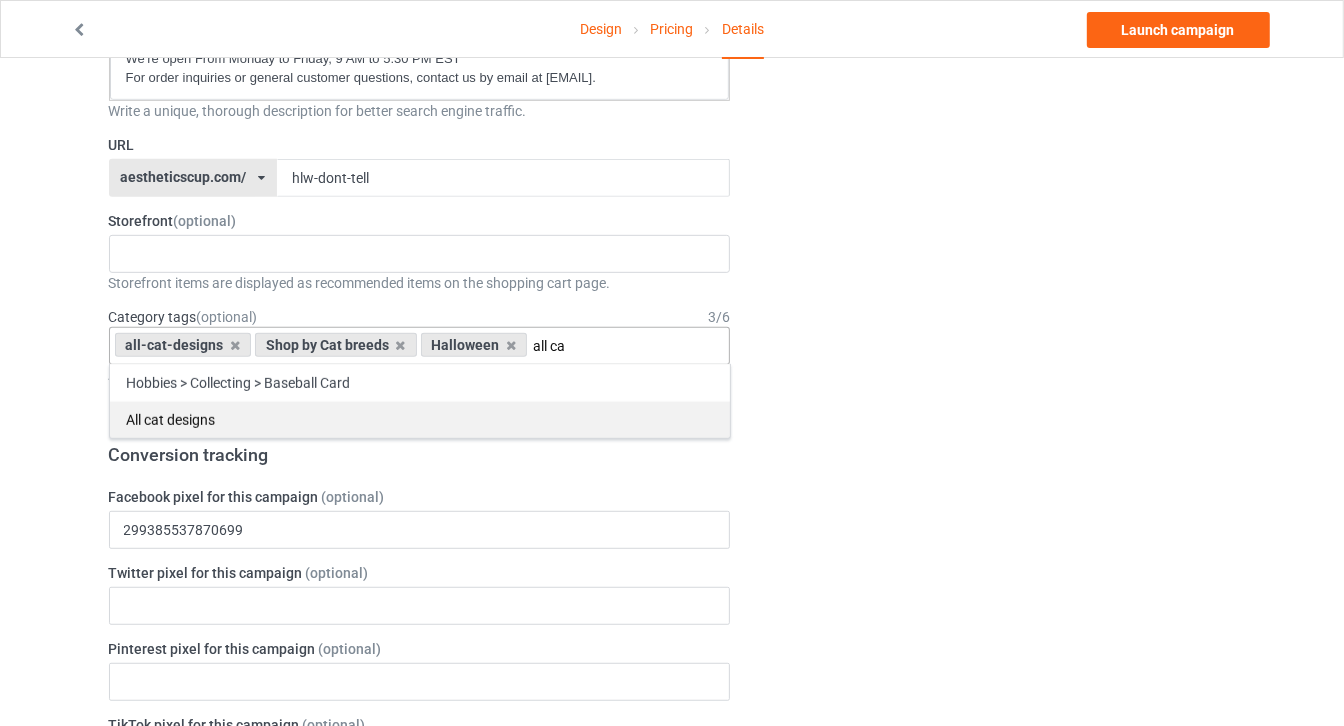 type on "all ca" 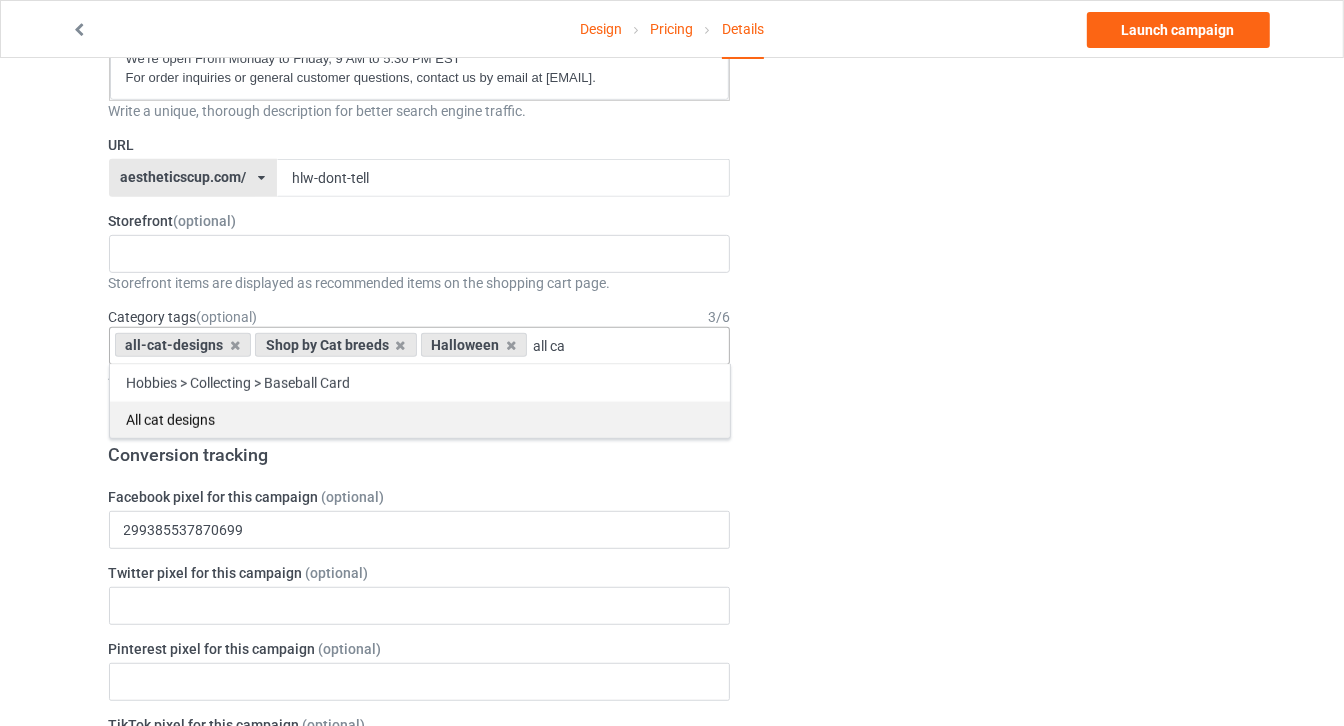 click on "All cat designs" at bounding box center (420, 419) 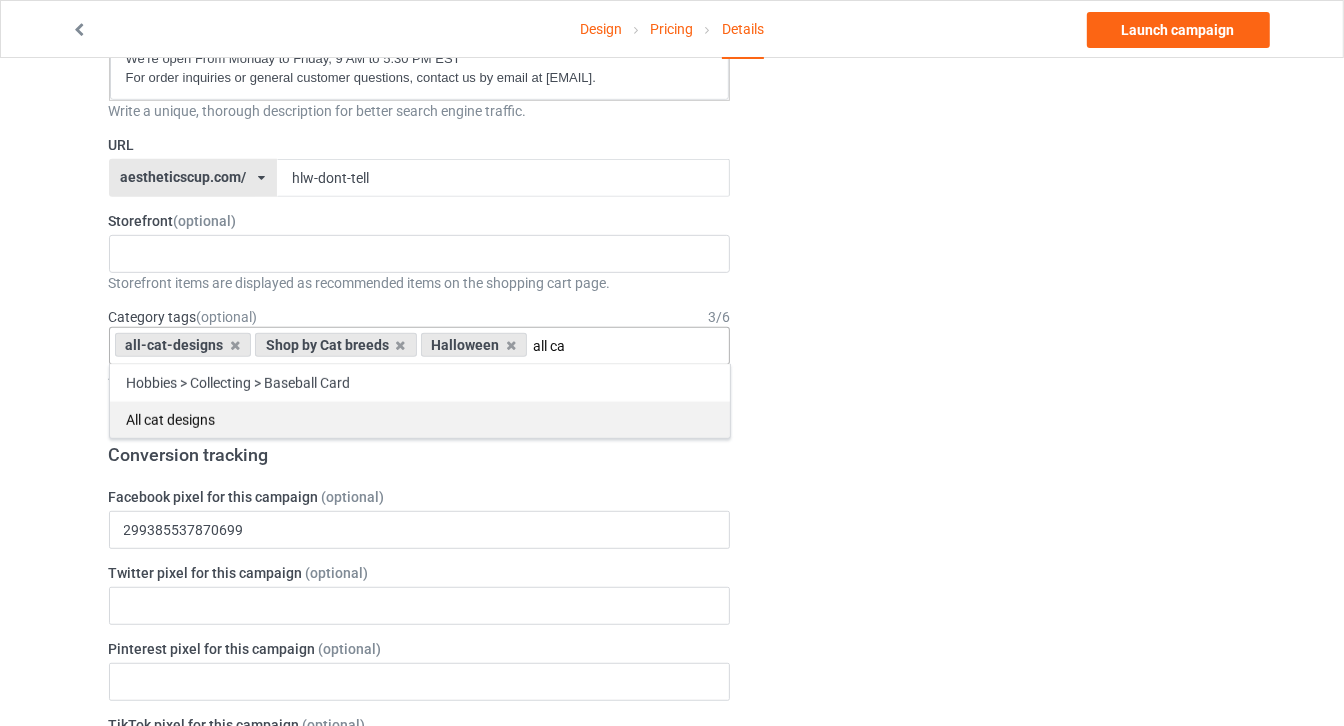 type 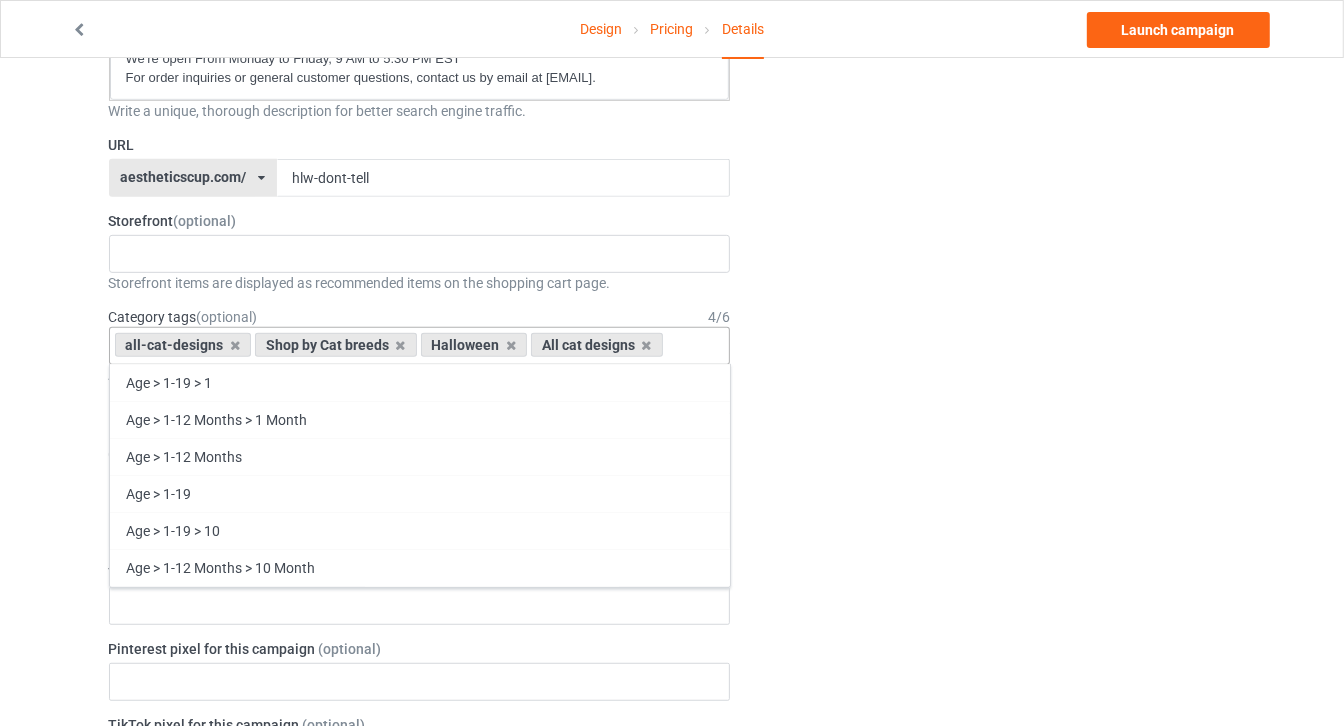 click on "(optional)" at bounding box center [205, 221] 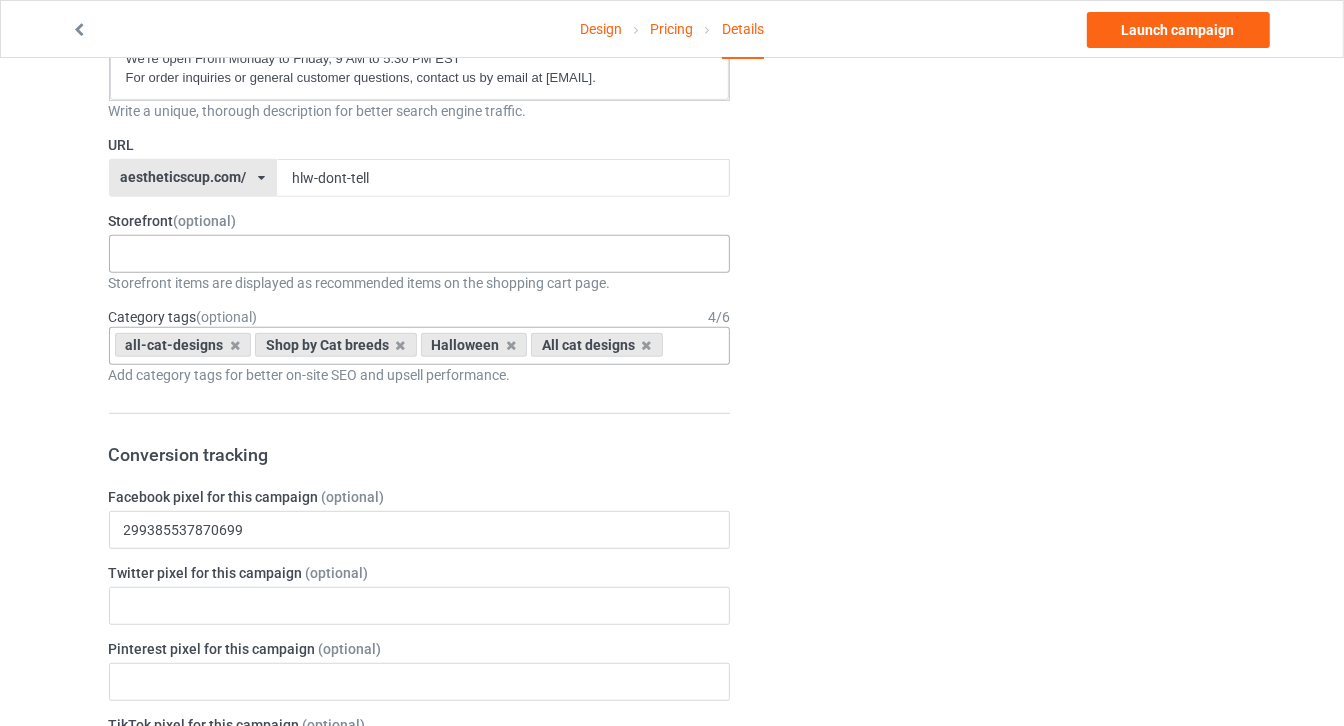click on "Tuxedo cat collection Dog designs Birthday gifts Cat - Programmer Cat - Teachers Cat - Healthcare The Felinter Clearance Sale Catmas Mug collection Cat Dad Store Best sellers New arrivals Birthmonth Cat Designs Pawtiful Summer Collection Paw Easter Store Cat Mama Store Twosday Black Cat Store Meowentine Store Pawelries Store Pawsonalizable Store Funny meowy Christmas decoration Meowy Chirstmas Thank you Veterans Clear Stock Independence Day - 4th of July Pawster Store Pawfect Store Have a bootiful Halloween Artistic Designs Vintage Store 64f719f2bfcf9b002ee42eae 649099fd46d5be0034abc9bb 64115f4a550c77003736e7f9 63b963ddb03f0e002d51def7 63b963b2614eaa002ef73808 63b9636eabc4db0034a91b6d 6343c37e06cea40033bbd3bd 62f0b15fc3538b003585ff5a 62b890d71684da0034070a6a 6273cc24a9ee9600452d787c 62701b74b86dc1003cf94d1c 624b2b50e22f360043d492b4 623df3b70845780038d90a08 623de1c51acde00035042fa9 623623892e184e003ff59c7f 622854df84214a003bd94eb6 621a7ec974e68c00234f6c90 6204b10536eac0003a387813 61f441694938d900300f478a" at bounding box center (420, 254) 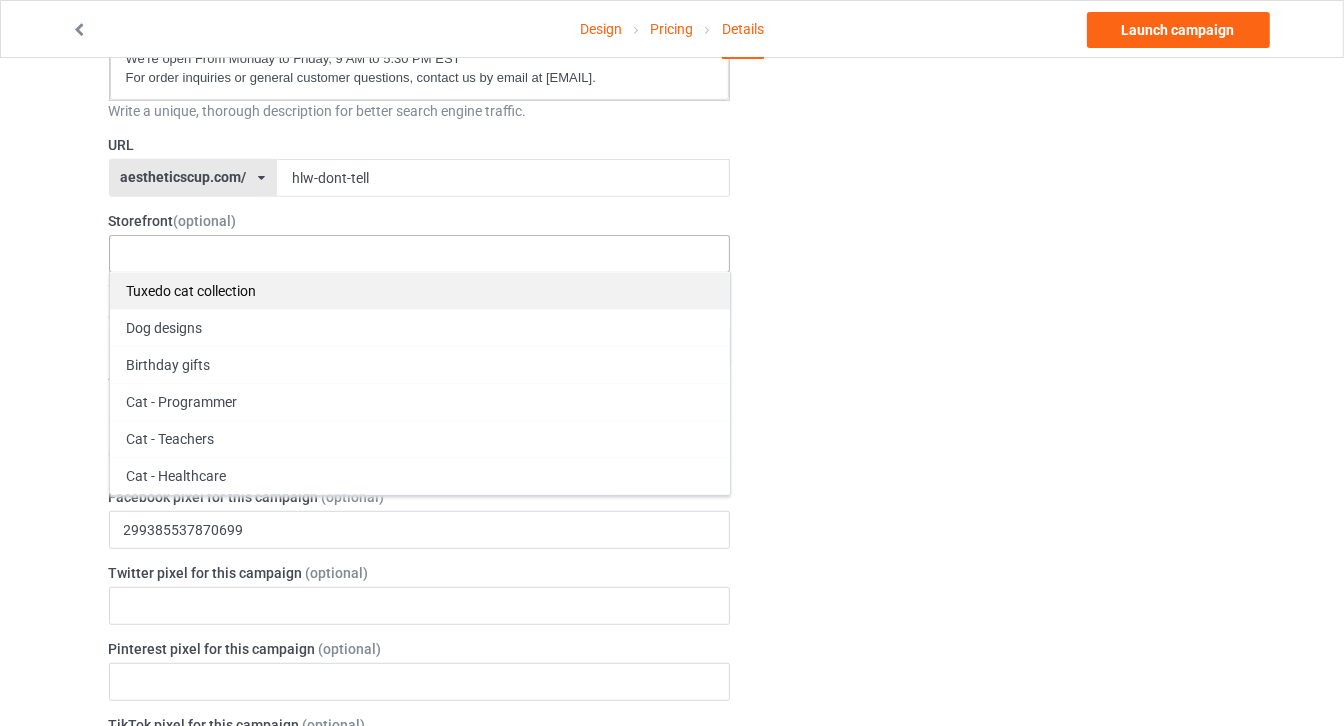 click on "Tuxedo cat collection" at bounding box center [420, 290] 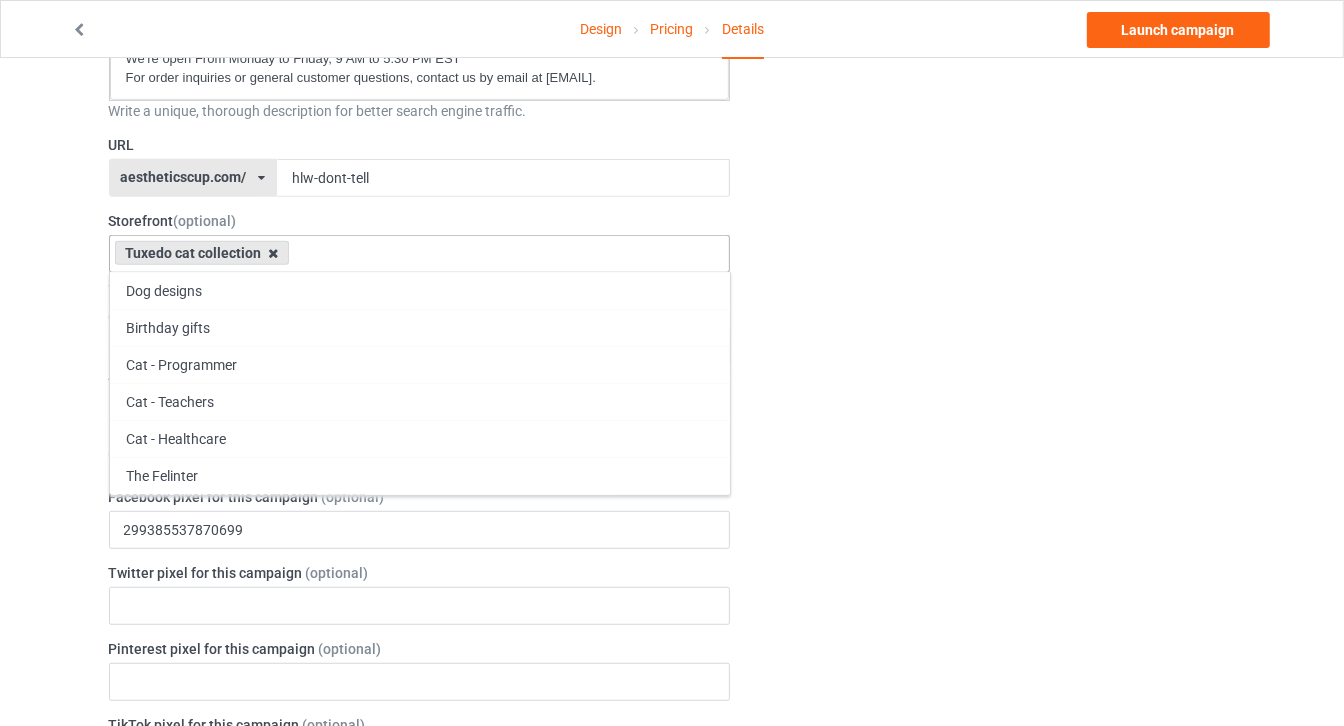 click at bounding box center [273, 253] 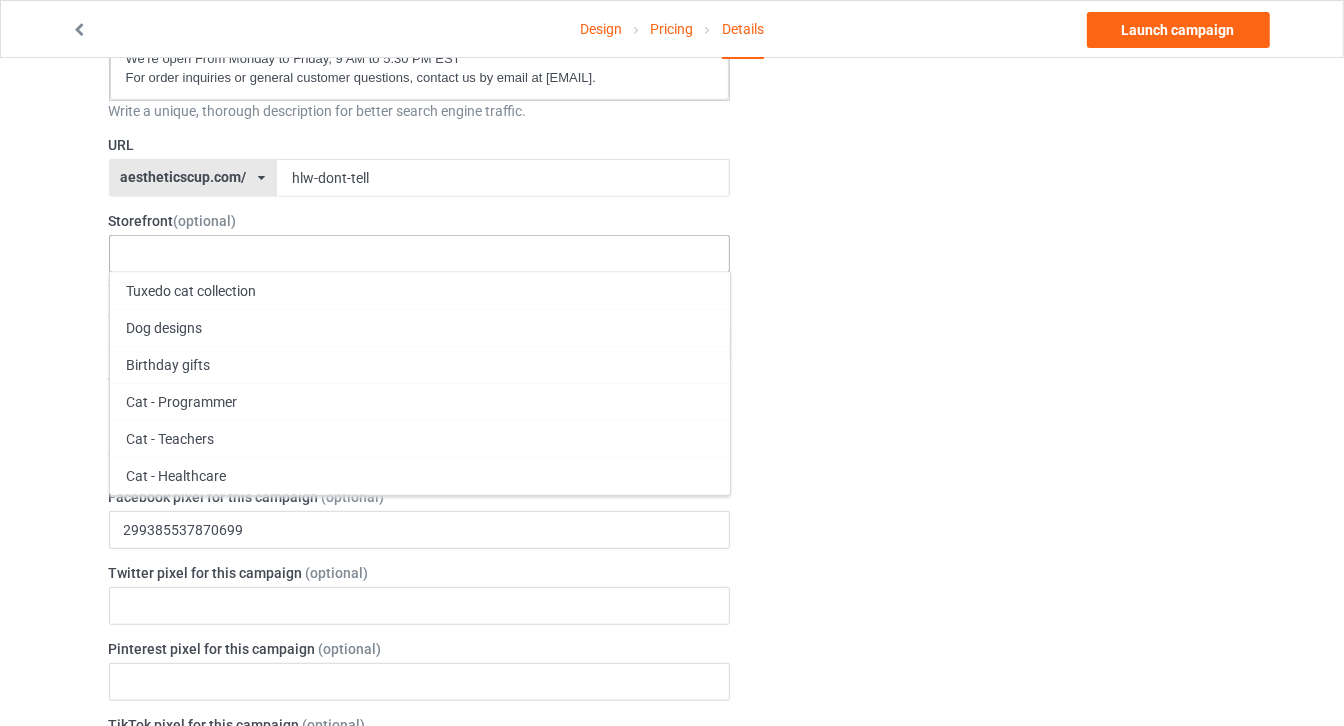 click on "Tuxedo cat collection Dog designs Birthday gifts Cat - Programmer Cat - Teachers Cat - Healthcare The Felinter Clearance Sale Catmas Mug collection Cat Dad Store Best sellers New arrivals Birthmonth Cat Designs Pawtiful Summer Collection Paw Easter Store Cat Mama Store Twosday Black Cat Store Meowentine Store Pawelries Store Pawsonalizable Store Funny meowy Christmas decoration Meowy Chirstmas Thank you Veterans Clear Stock Independence Day - 4th of July Pawster Store Pawfect Store Have a bootiful Halloween Artistic Designs Vintage Store 64f719f2bfcf9b002ee42eae 649099fd46d5be0034abc9bb 64115f4a550c77003736e7f9 63b963ddb03f0e002d51def7 63b963b2614eaa002ef73808 63b9636eabc4db0034a91b6d 6343c37e06cea40033bbd3bd 62f0b15fc3538b003585ff5a 62b890d71684da0034070a6a 6273cc24a9ee9600452d787c 62701b74b86dc1003cf94d1c 624b2b50e22f360043d492b4 623df3b70845780038d90a08 623de1c51acde00035042fa9 623623892e184e003ff59c7f 622854df84214a003bd94eb6 621a7ec974e68c00234f6c90 6204b10536eac0003a387813 61f441694938d900300f478a" at bounding box center [420, 254] 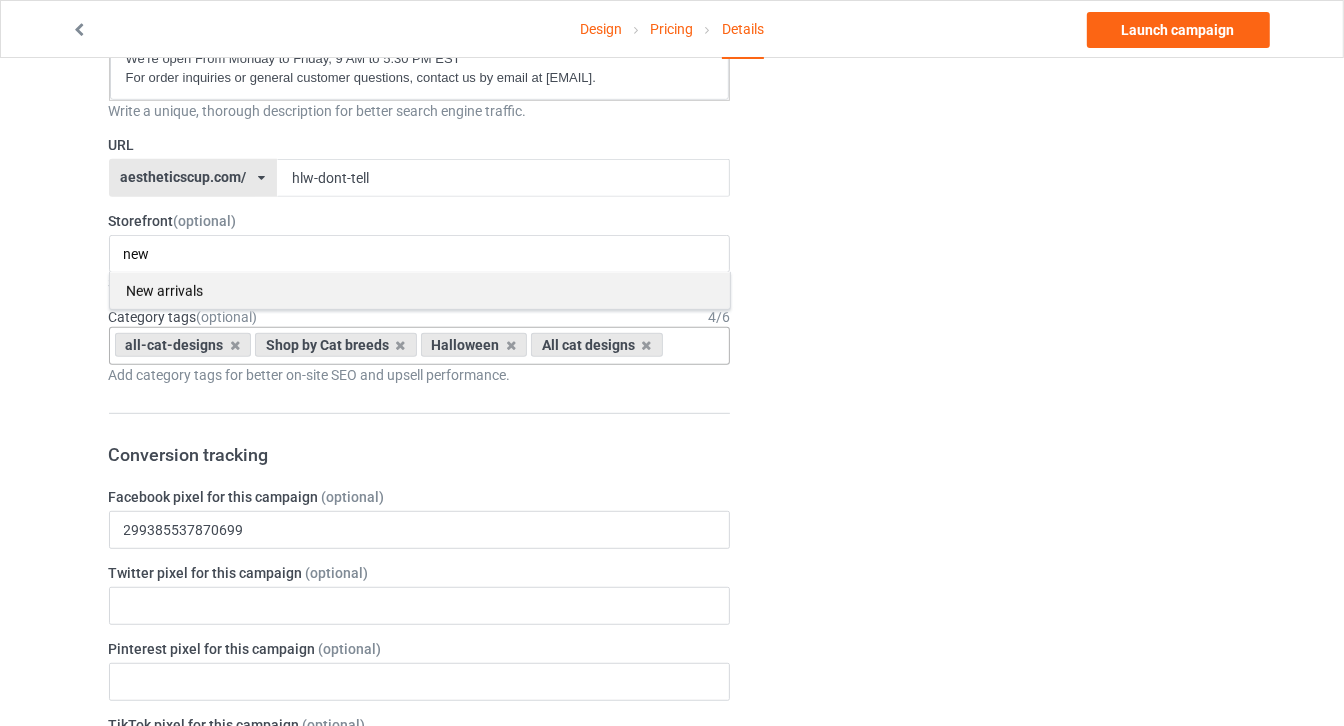 type on "new" 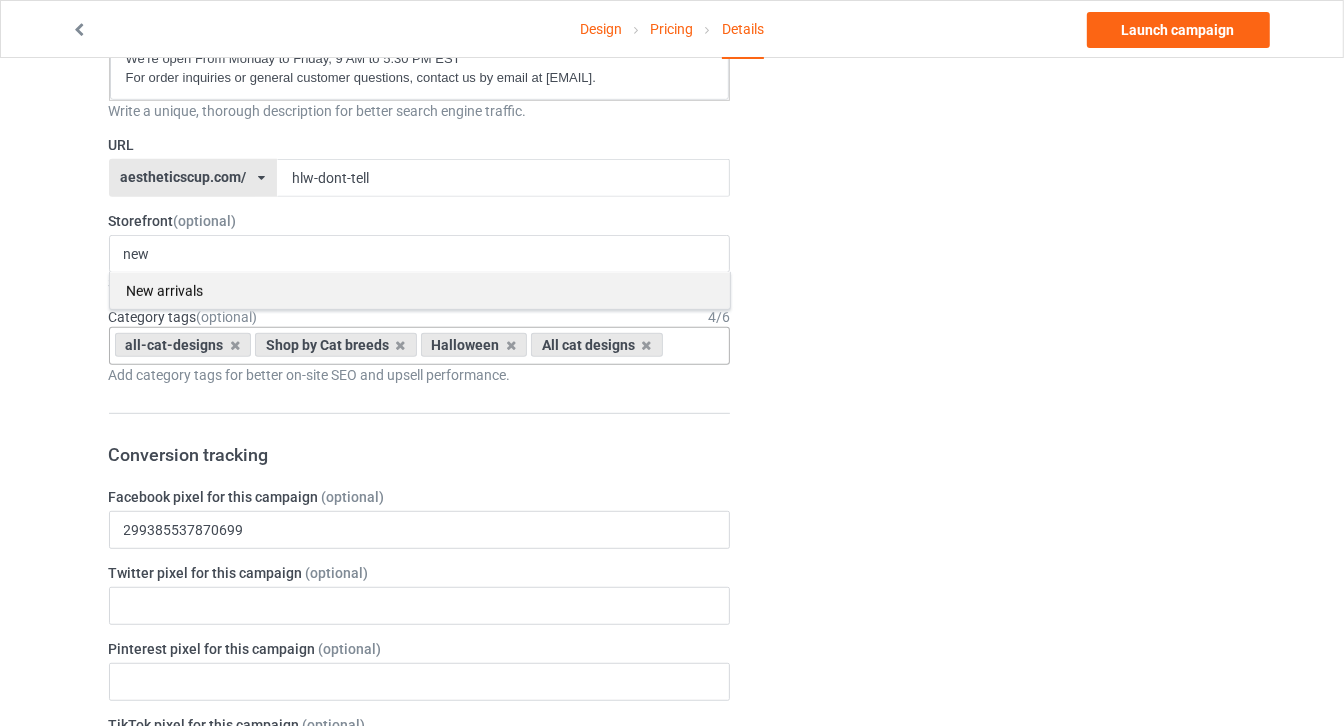 click on "New arrivals" at bounding box center [420, 290] 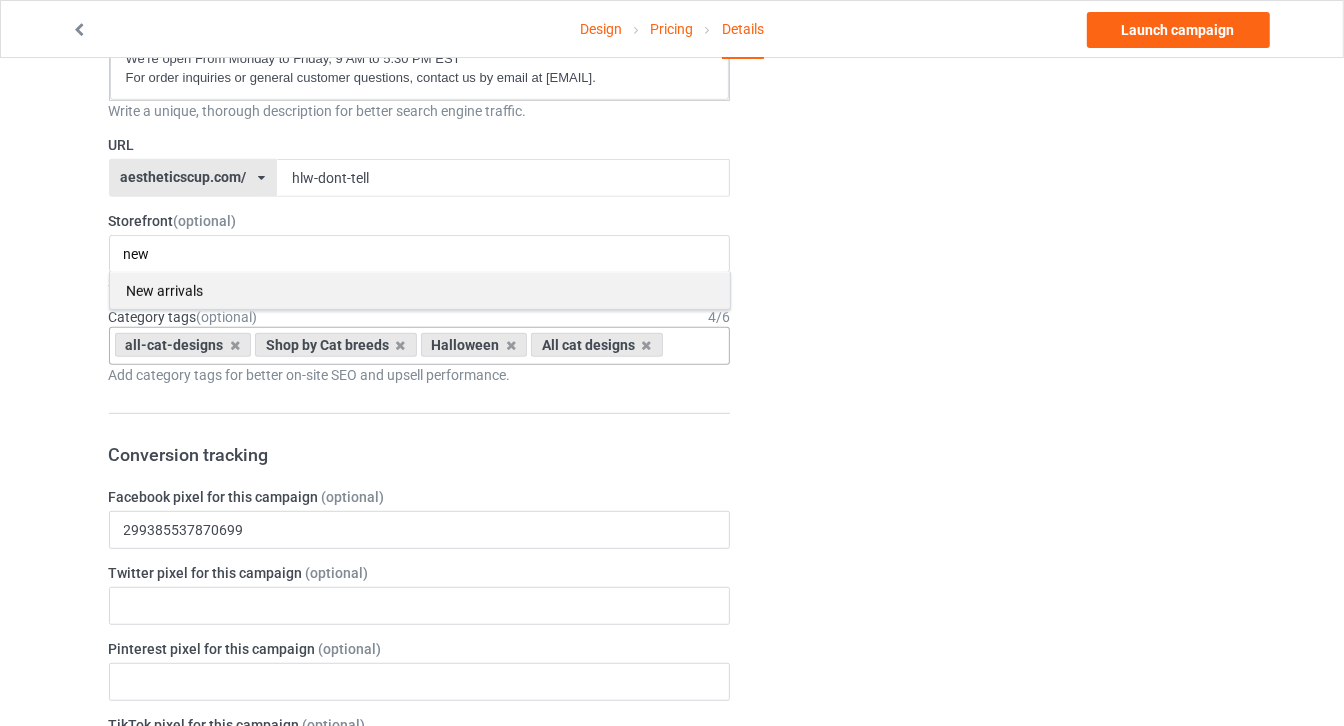 type 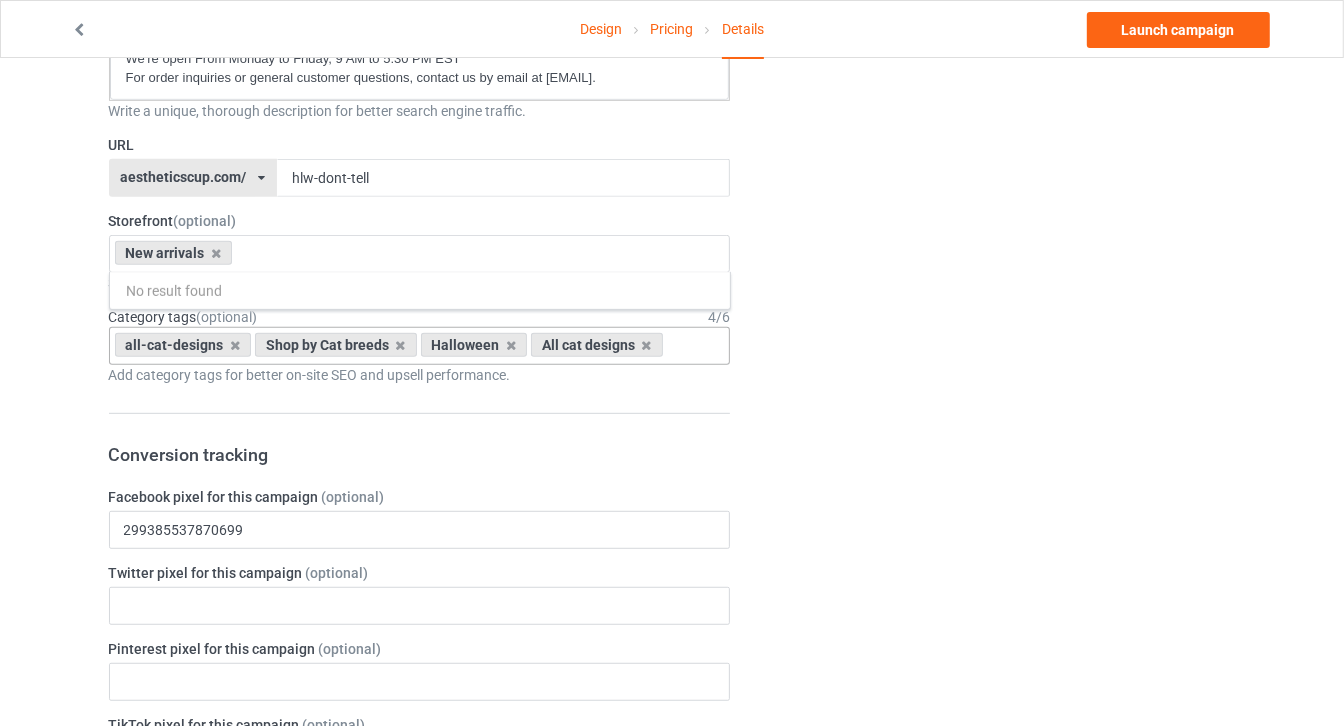 click on "Change default product or side" at bounding box center (996, 626) 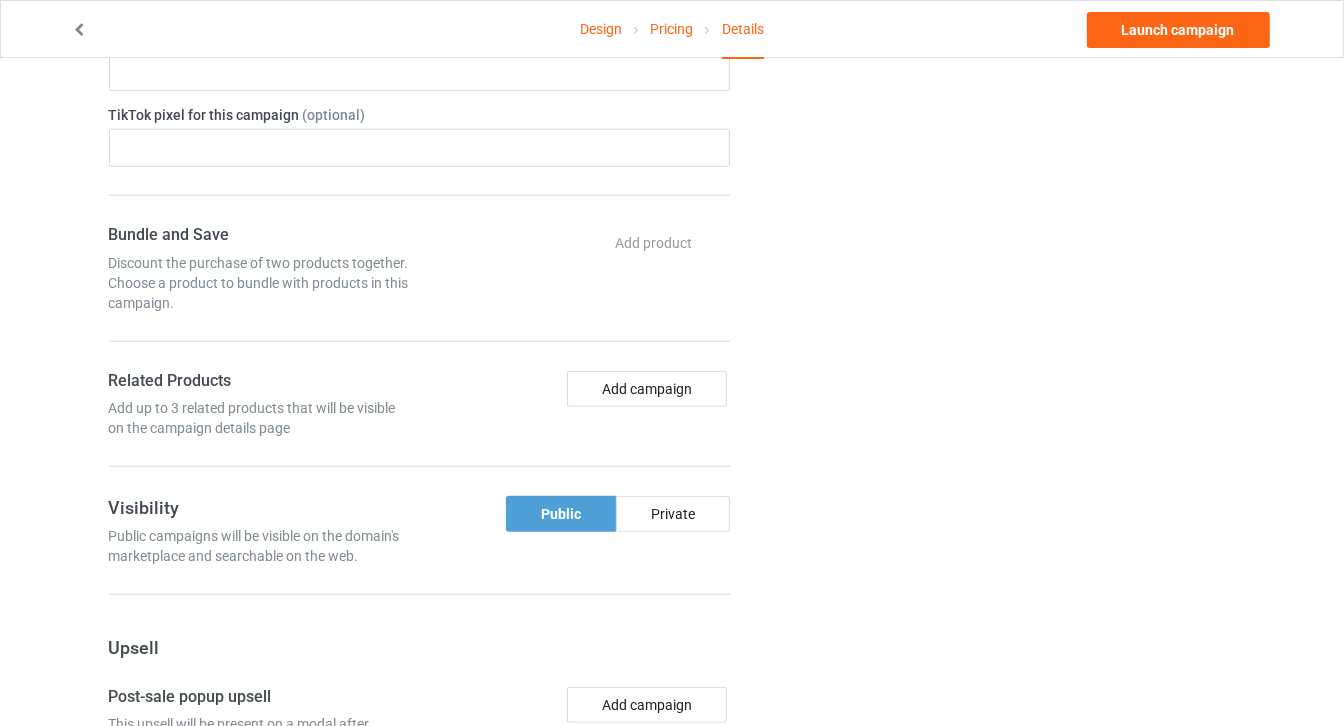 scroll, scrollTop: 1272, scrollLeft: 0, axis: vertical 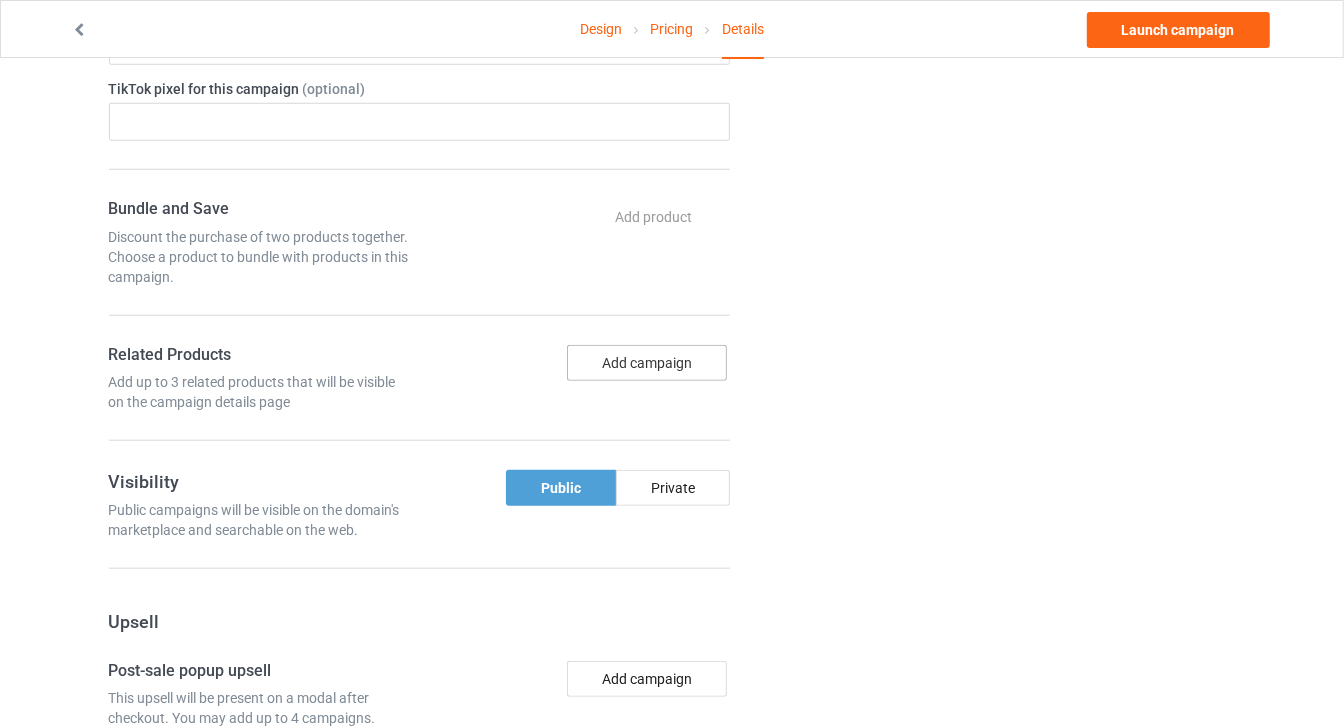 click on "Add campaign" at bounding box center [647, 363] 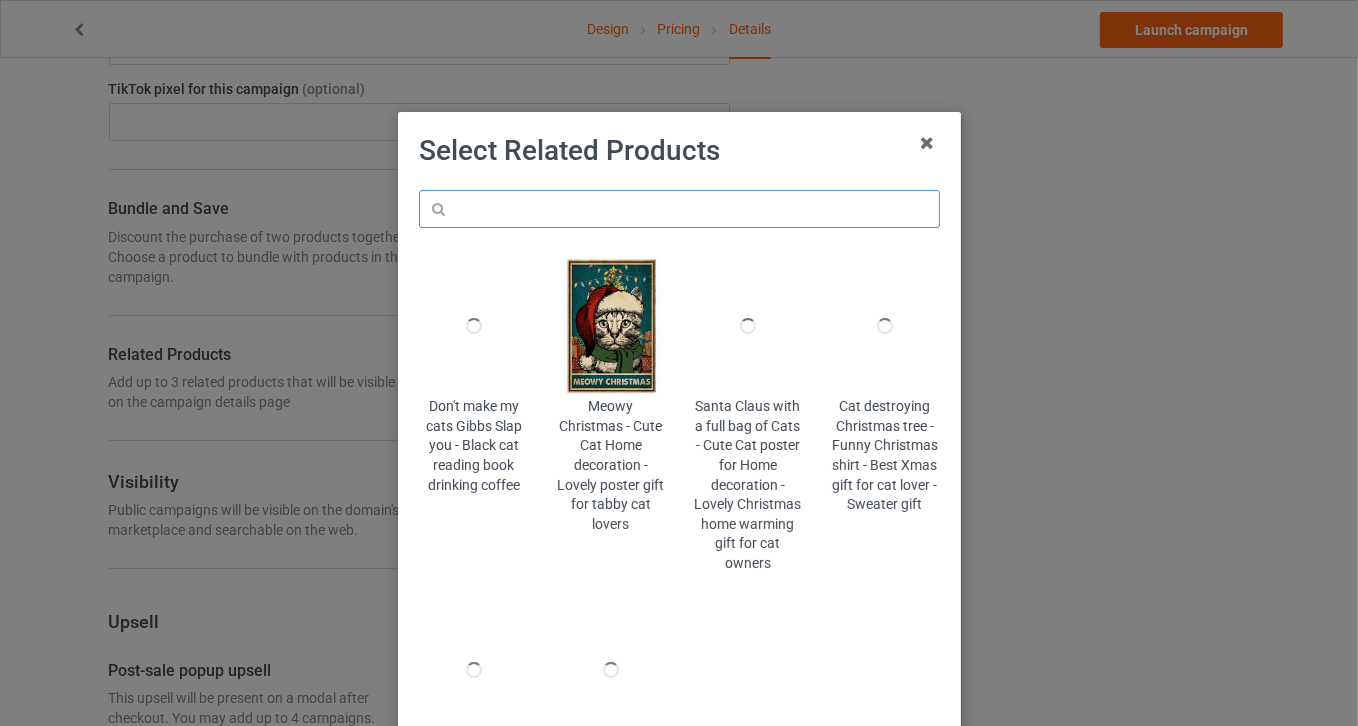 click at bounding box center [679, 209] 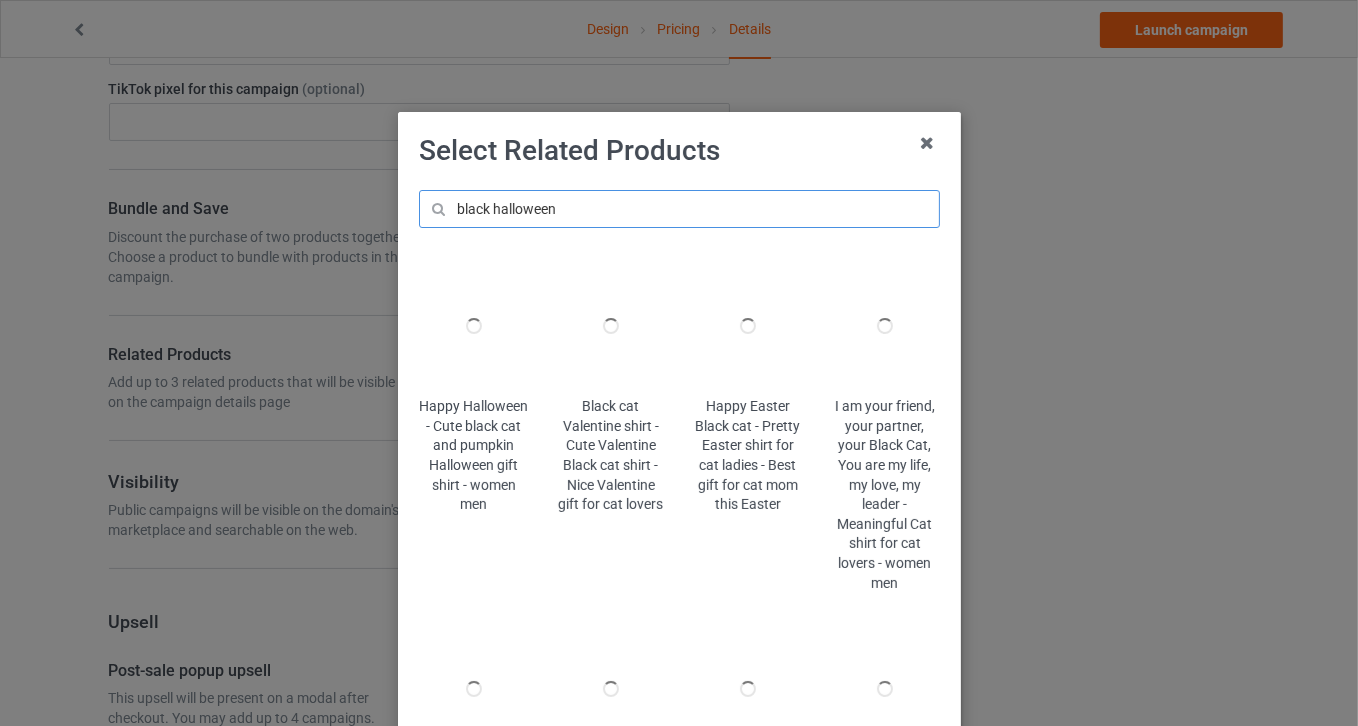 click on "black halloween" at bounding box center (679, 209) 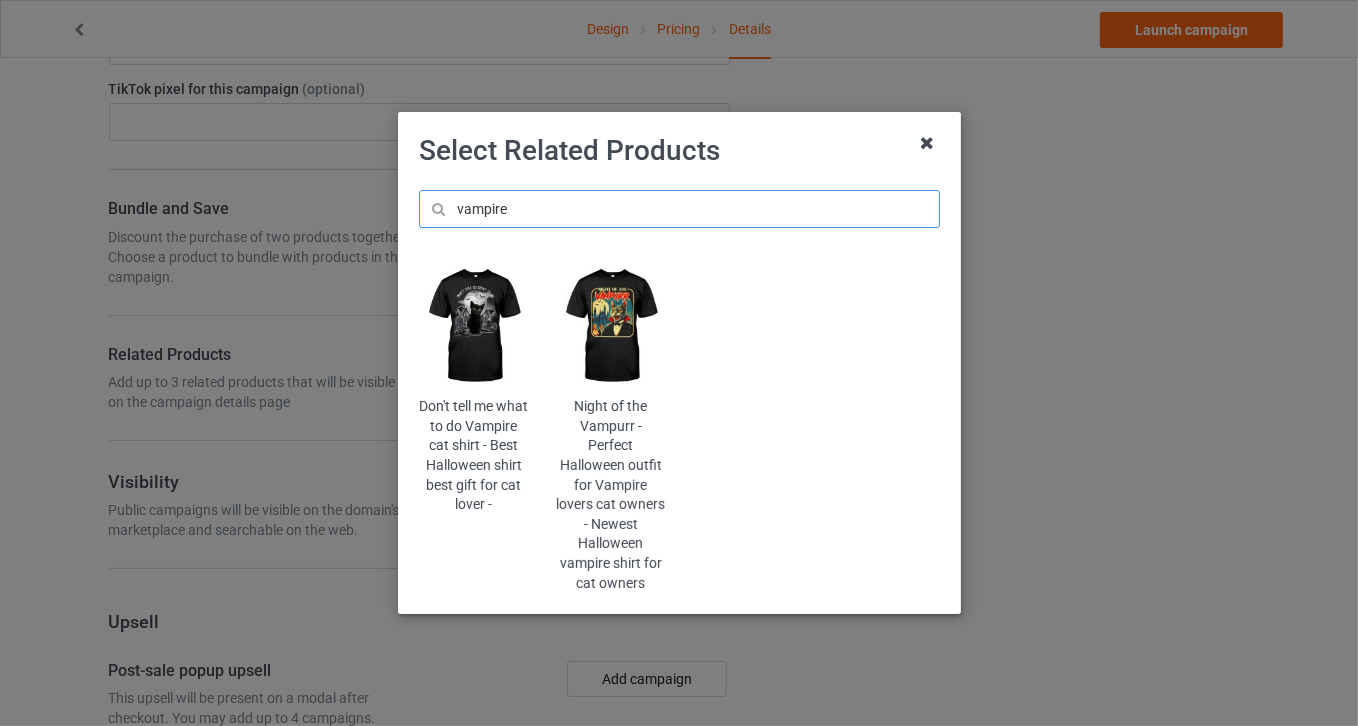 type on "vampire" 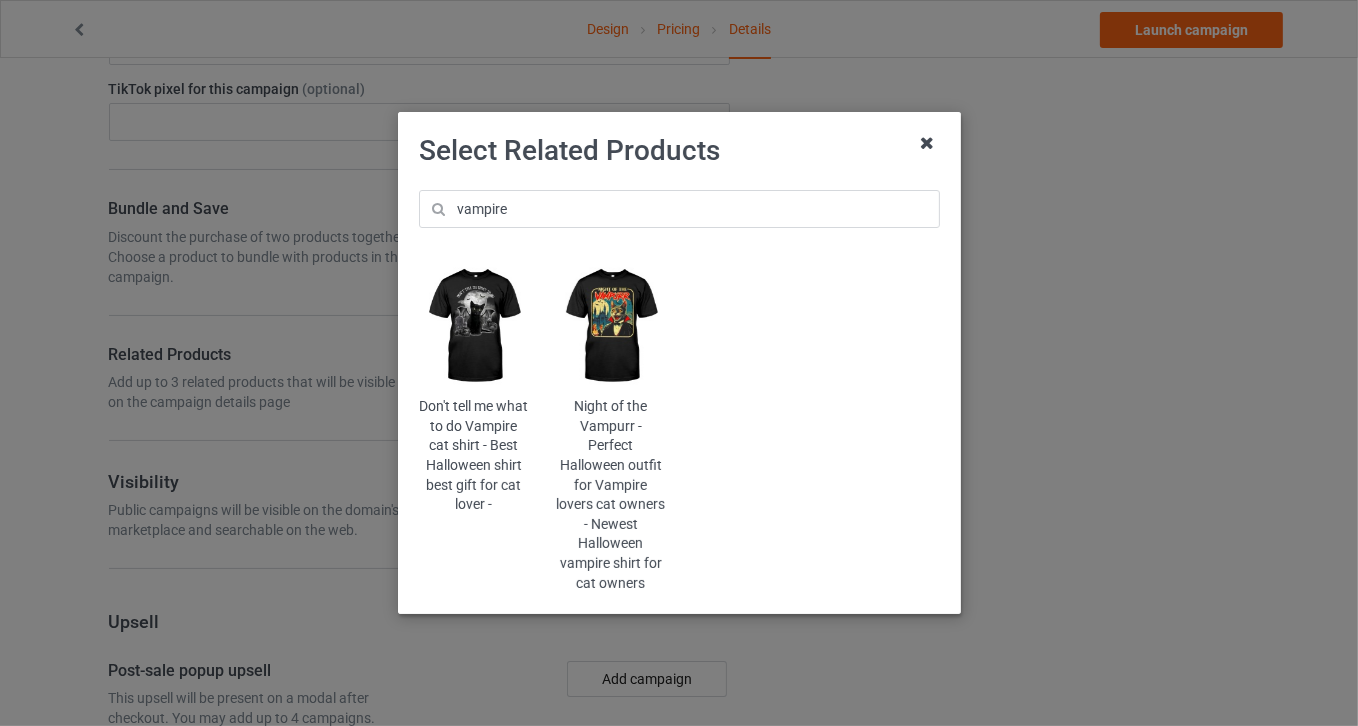 click at bounding box center [927, 143] 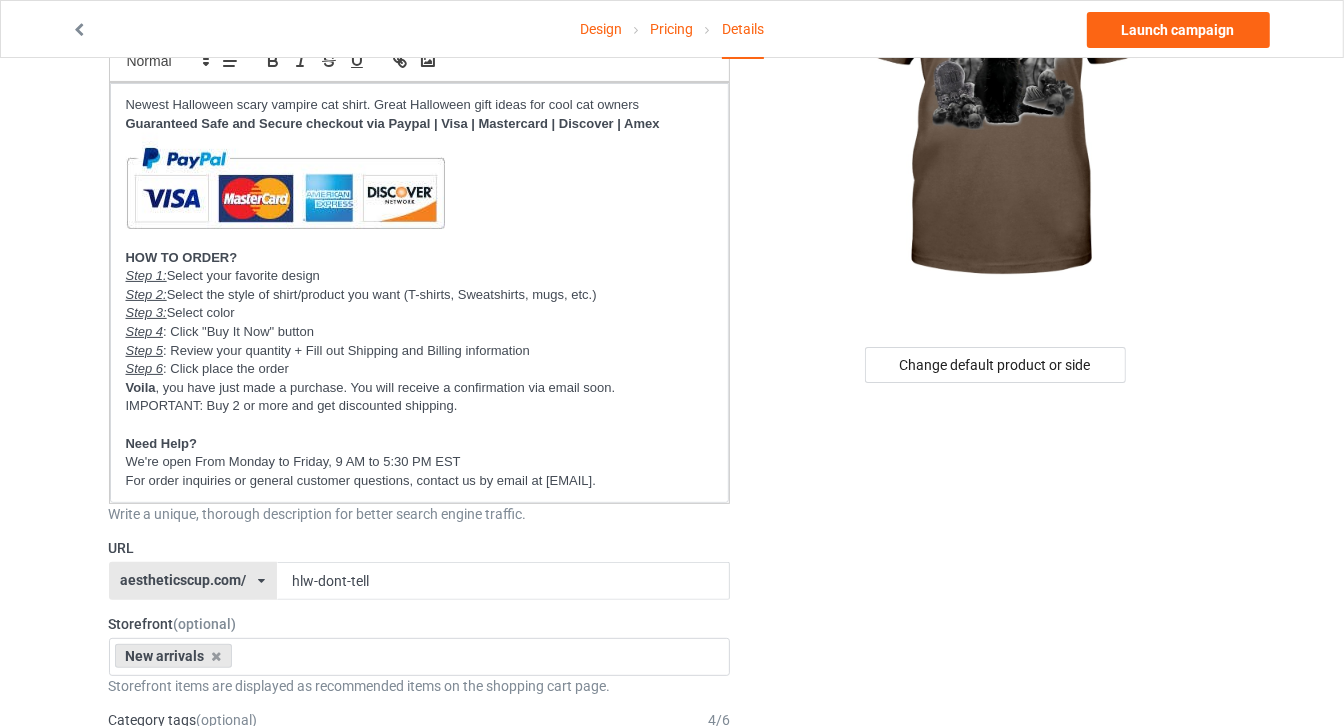 scroll, scrollTop: 0, scrollLeft: 0, axis: both 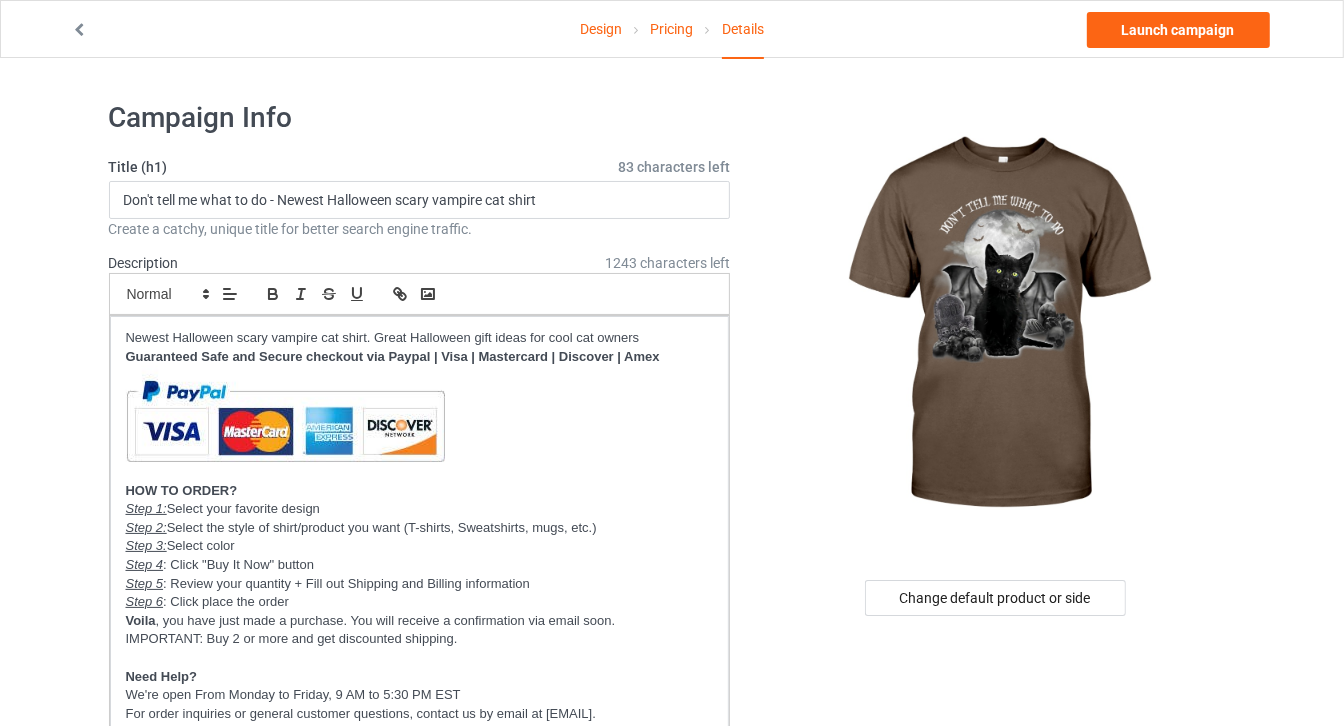 click at bounding box center (79, 27) 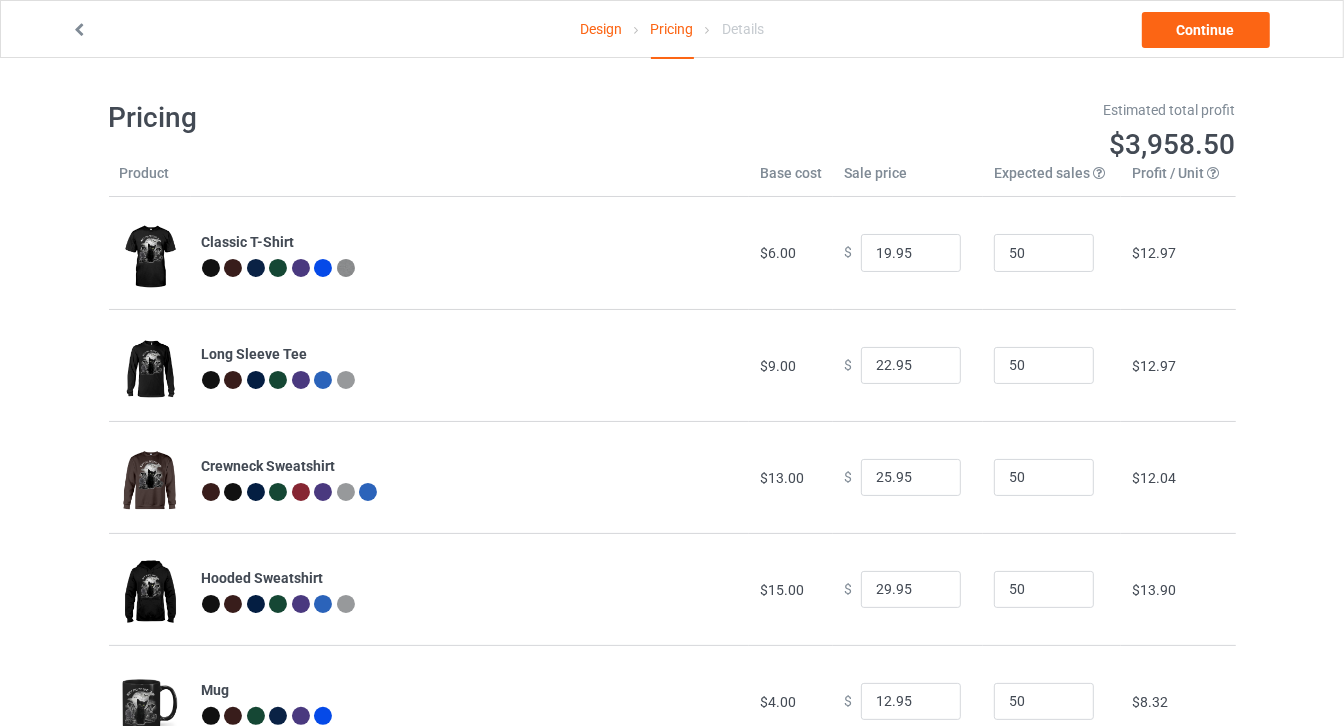 click at bounding box center (79, 27) 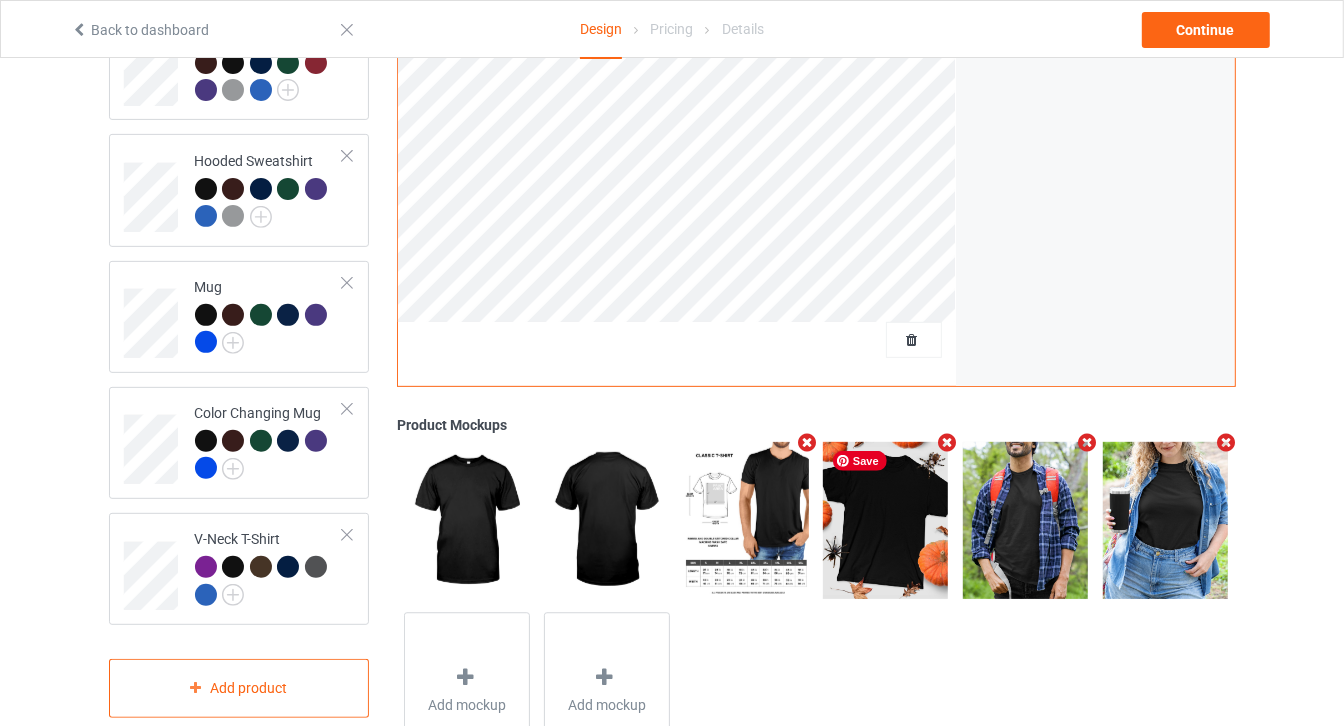 scroll, scrollTop: 202, scrollLeft: 0, axis: vertical 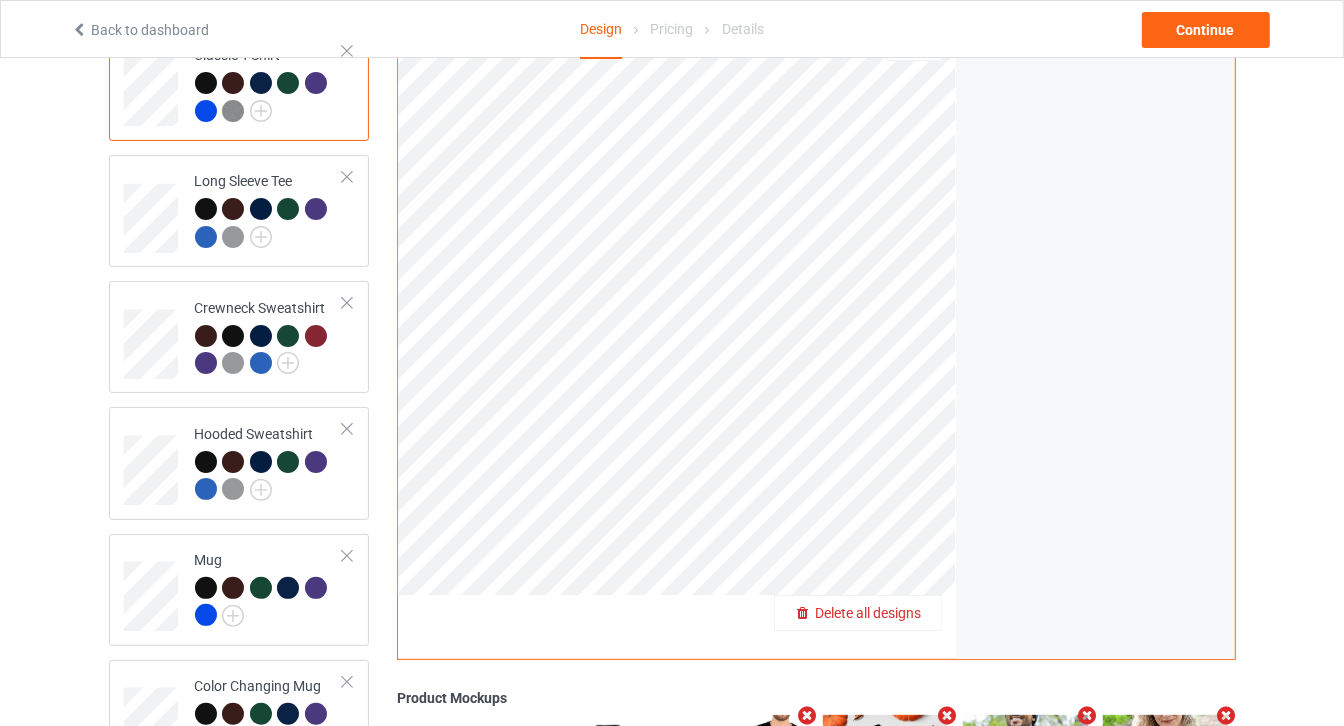 click on "Delete all designs" at bounding box center (858, 613) 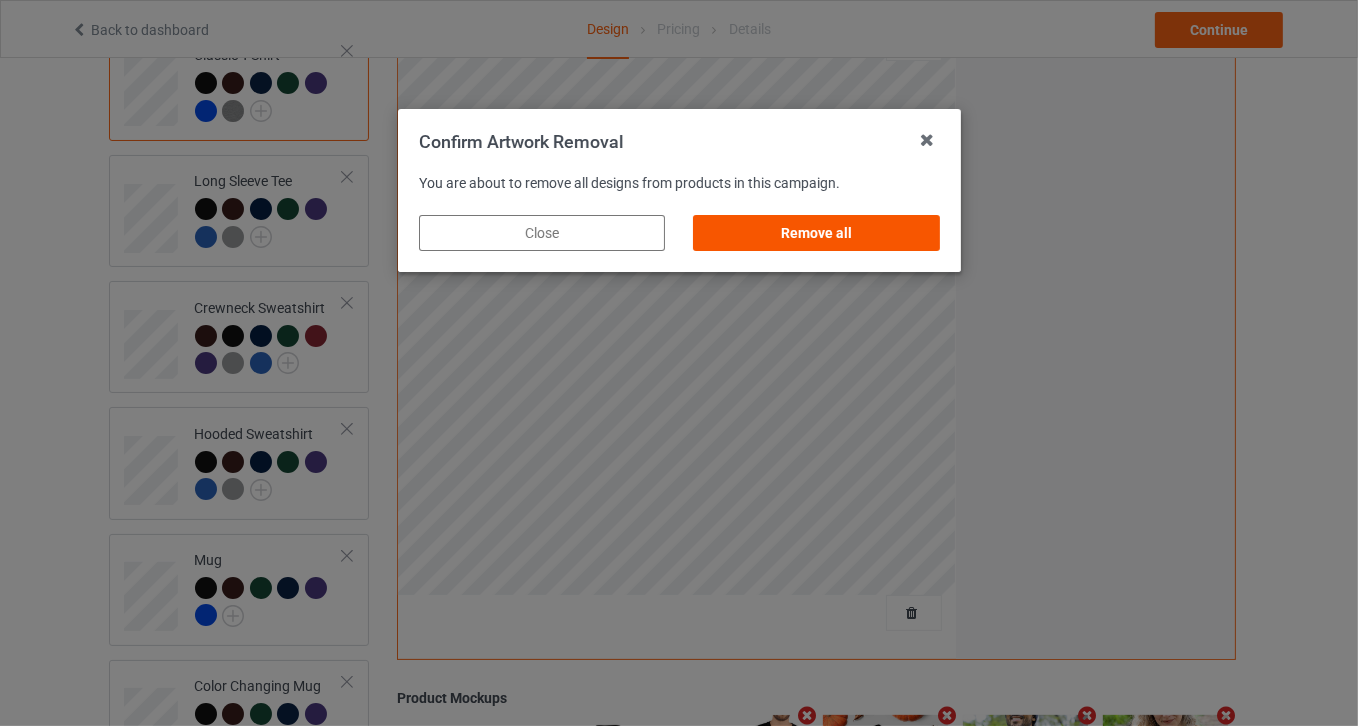click on "Remove all" at bounding box center [816, 233] 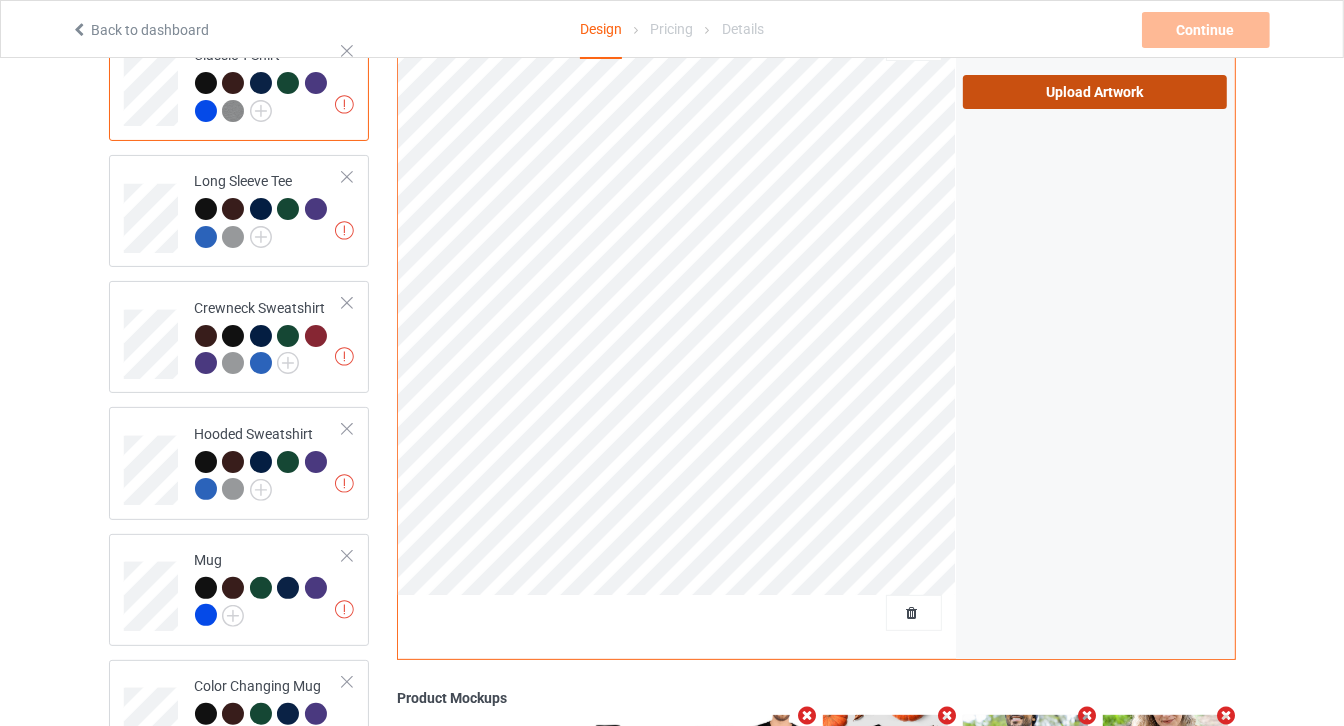 click on "Upload Artwork" at bounding box center (1095, 92) 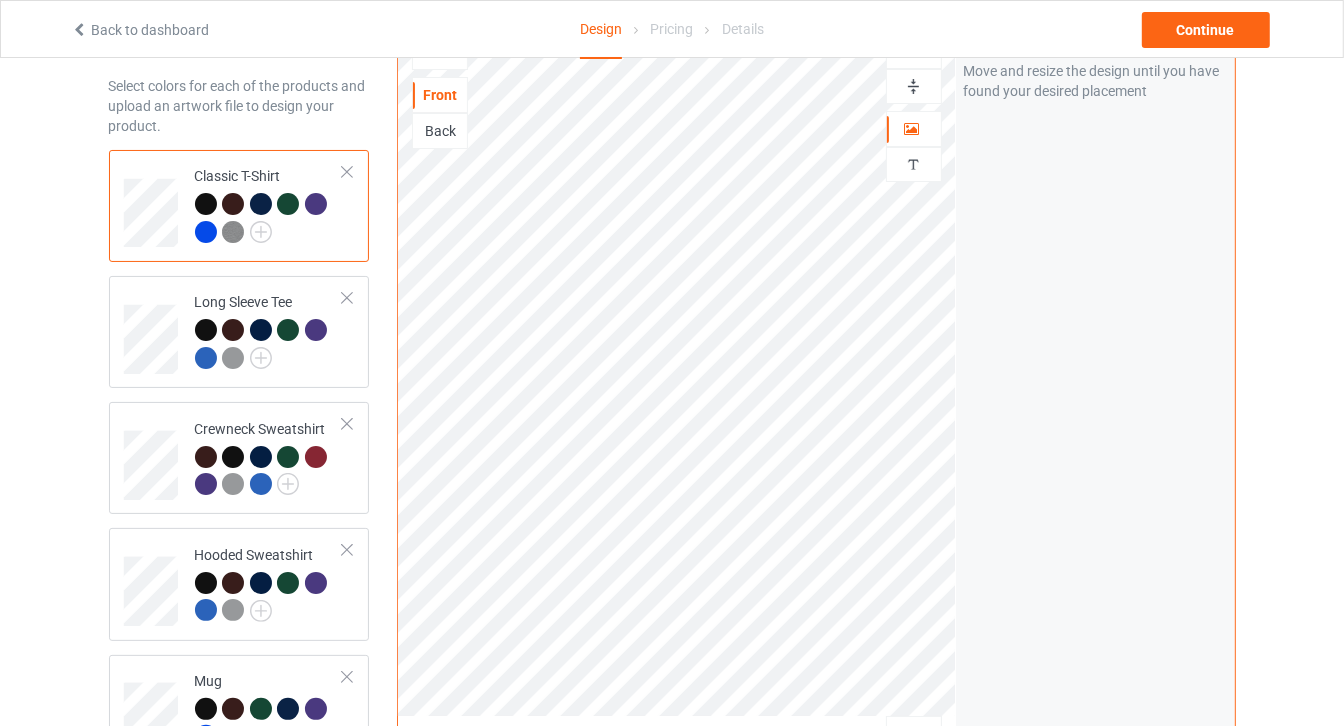 scroll, scrollTop: 0, scrollLeft: 0, axis: both 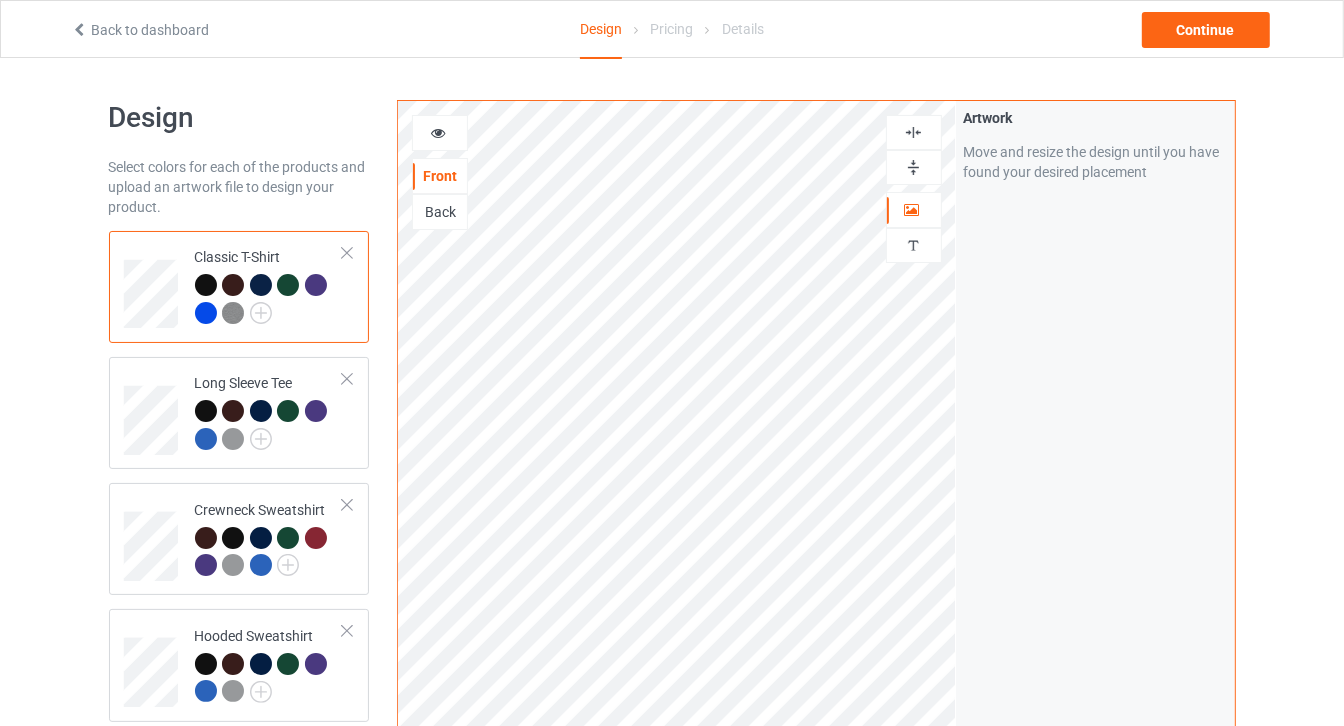 click at bounding box center [913, 167] 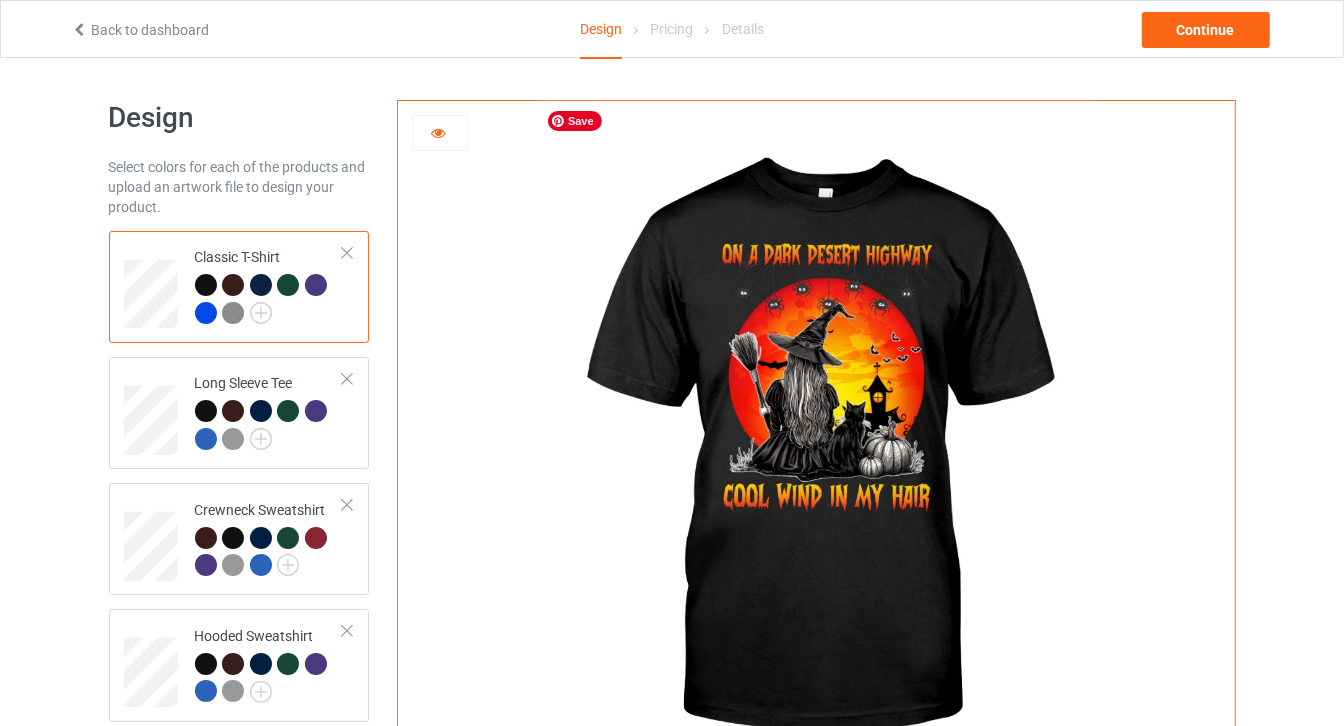 click at bounding box center [816, 449] 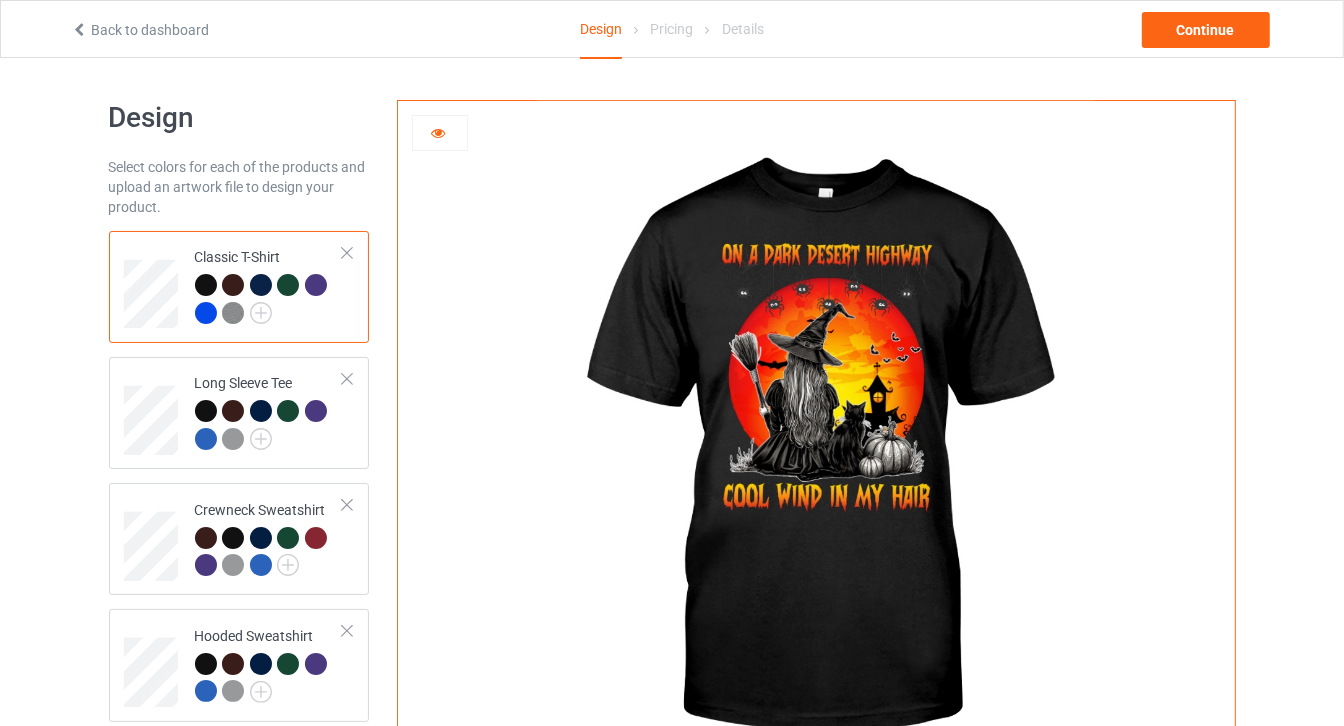 click at bounding box center [233, 285] 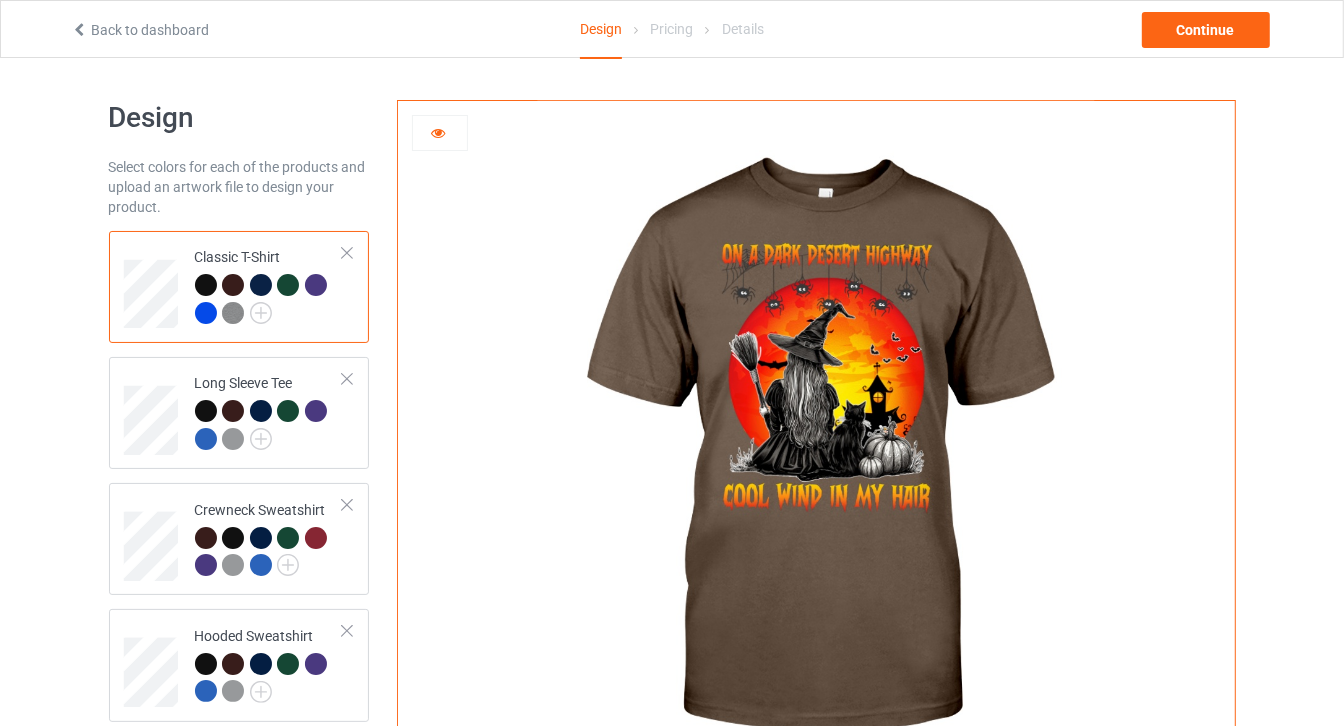 click at bounding box center [261, 285] 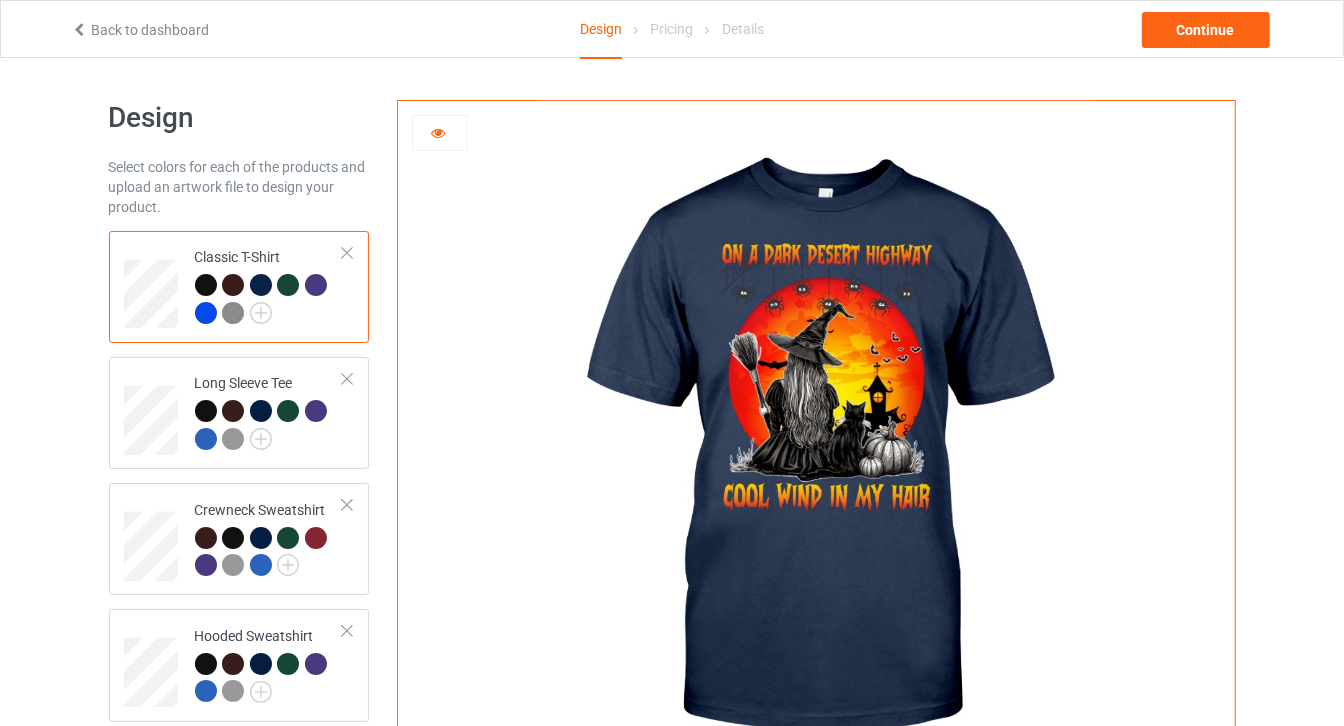 click at bounding box center (288, 285) 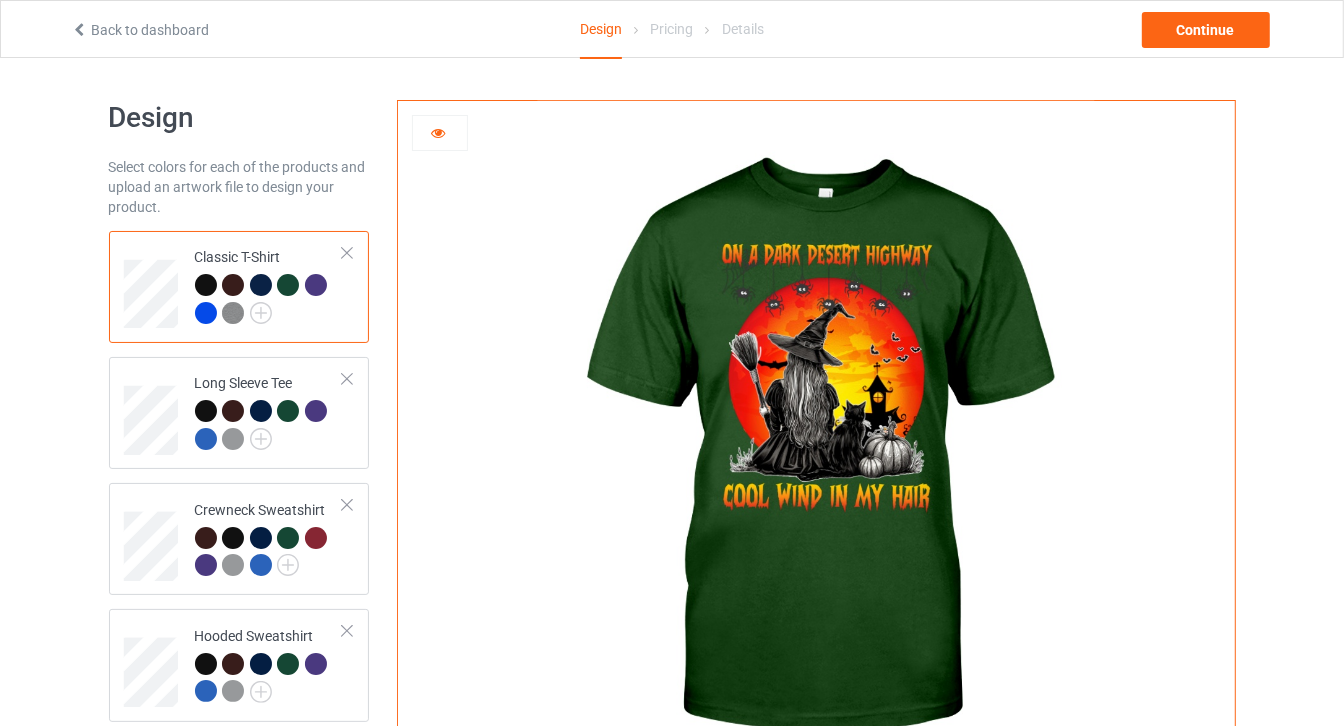 click at bounding box center [316, 285] 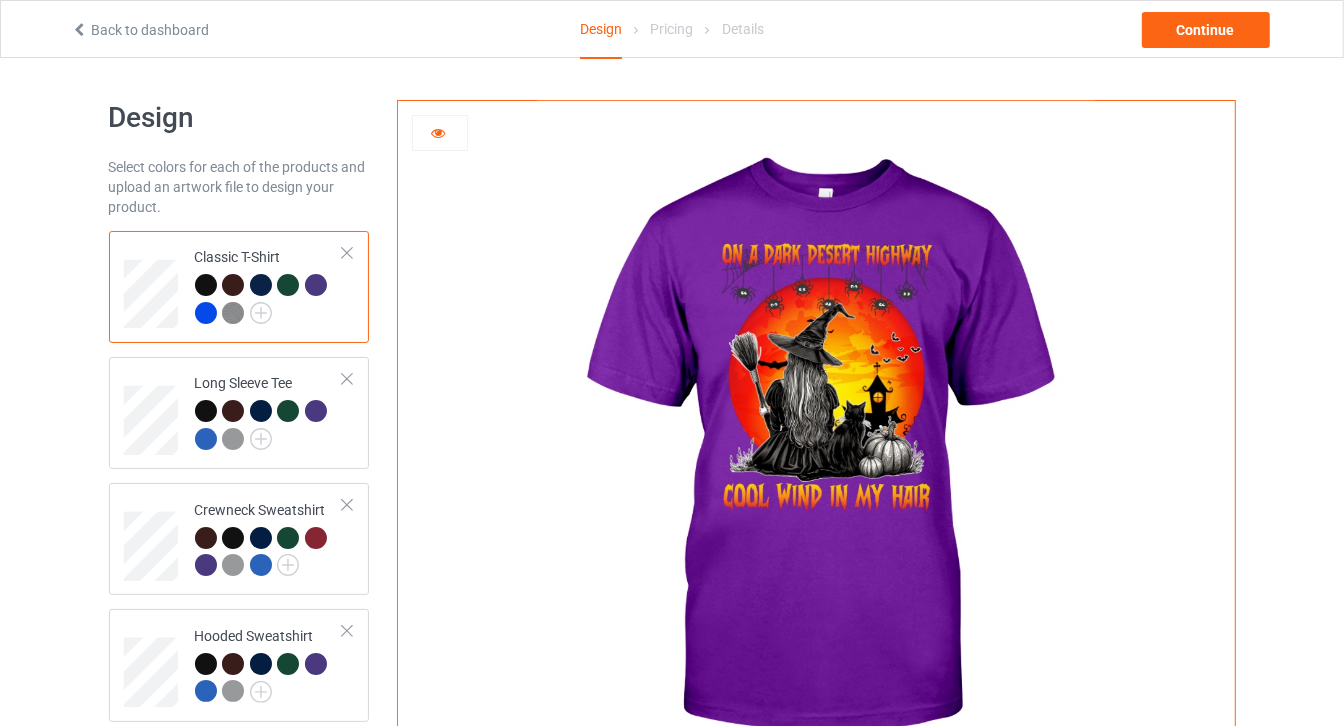 click at bounding box center (269, 301) 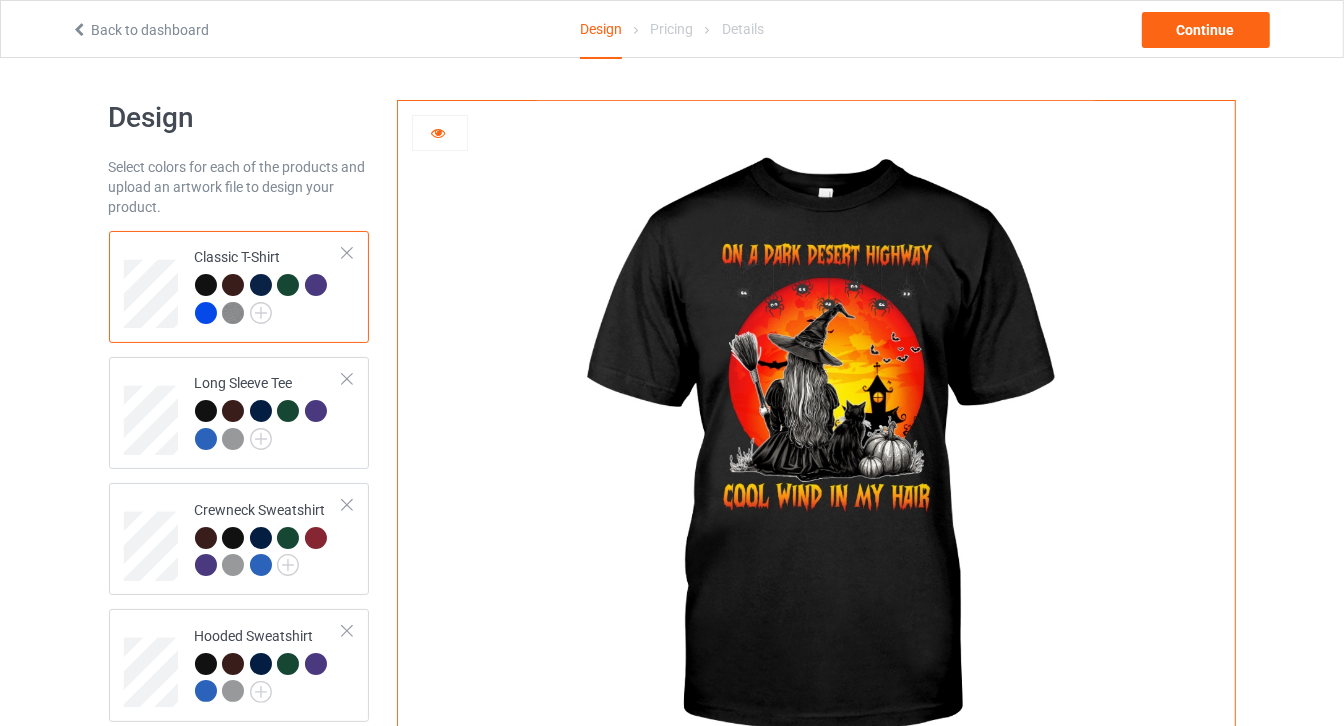click at bounding box center [288, 285] 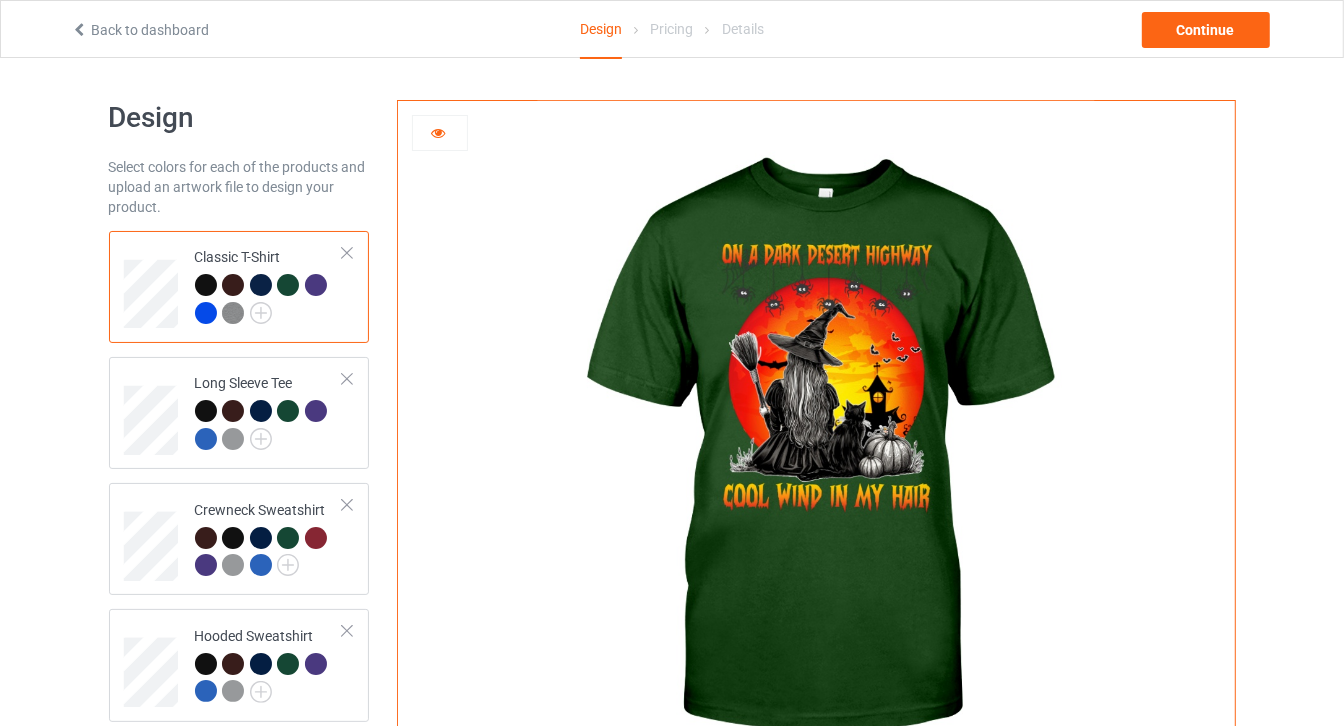 click at bounding box center [316, 285] 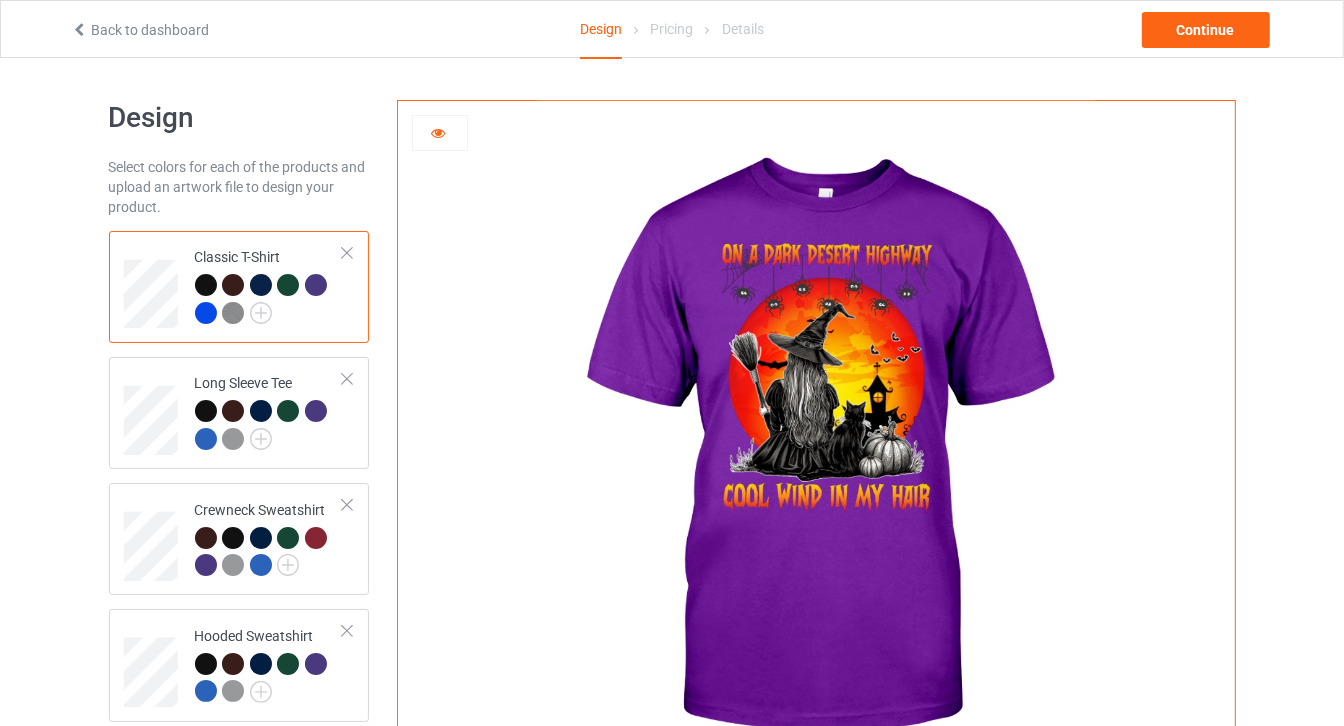 click at bounding box center [316, 285] 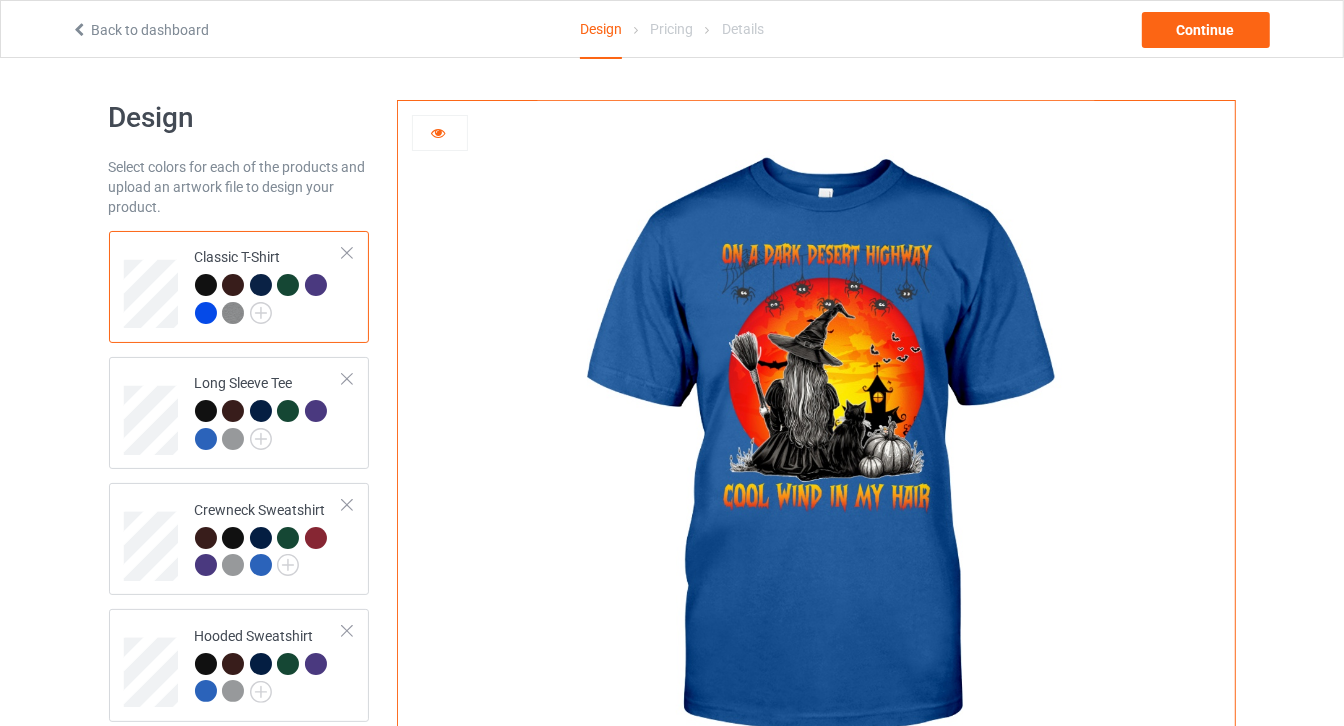 click at bounding box center (233, 313) 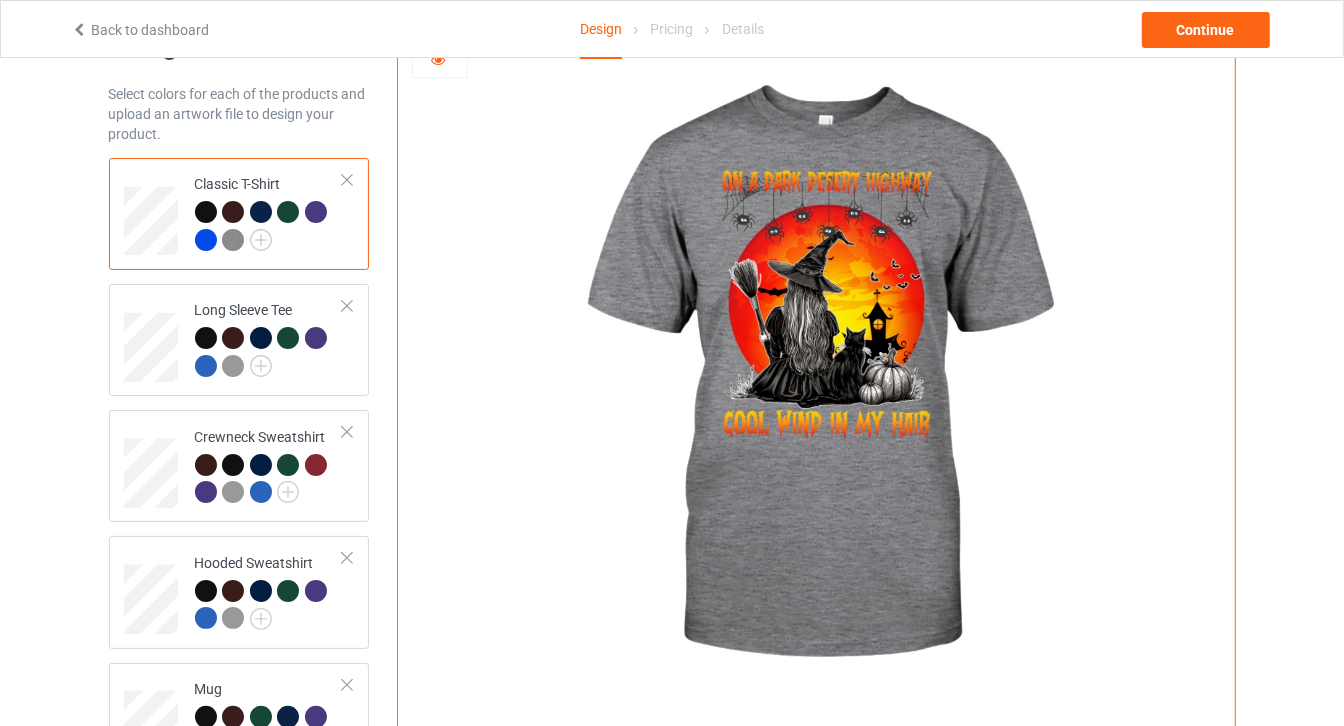 scroll, scrollTop: 0, scrollLeft: 0, axis: both 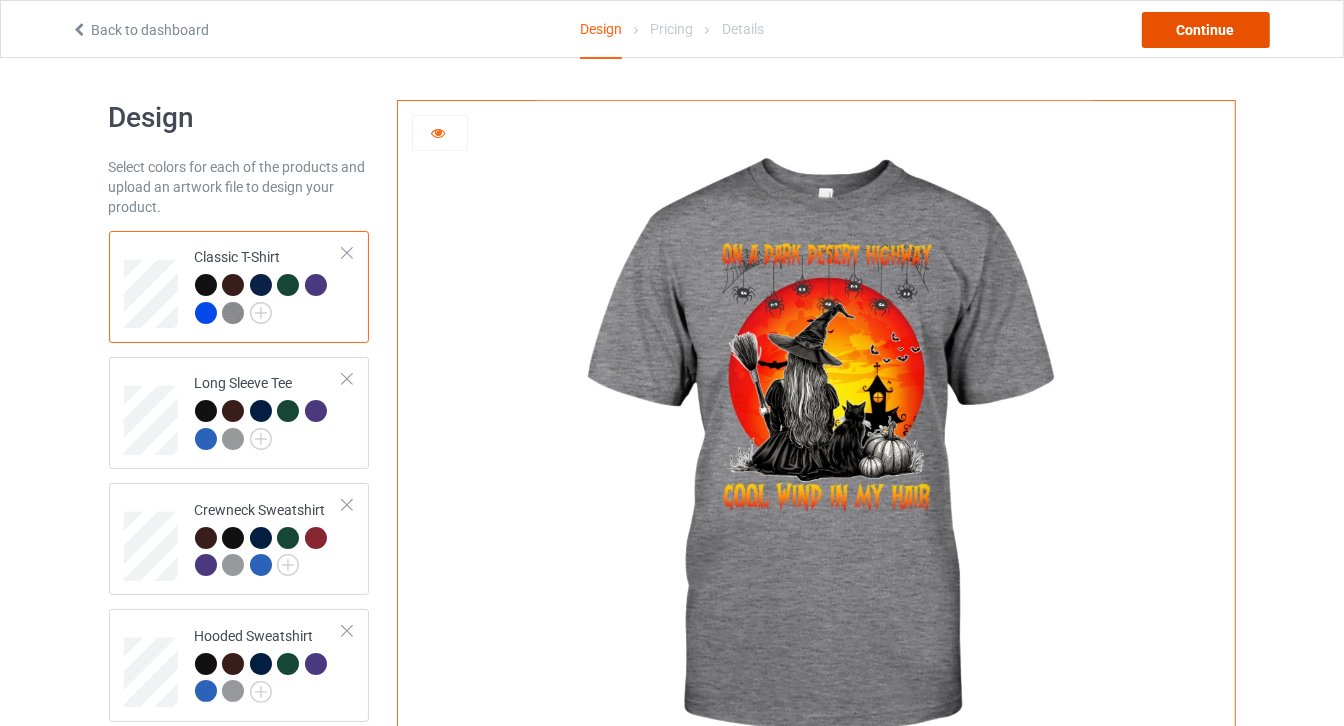 click on "Continue" at bounding box center (1206, 30) 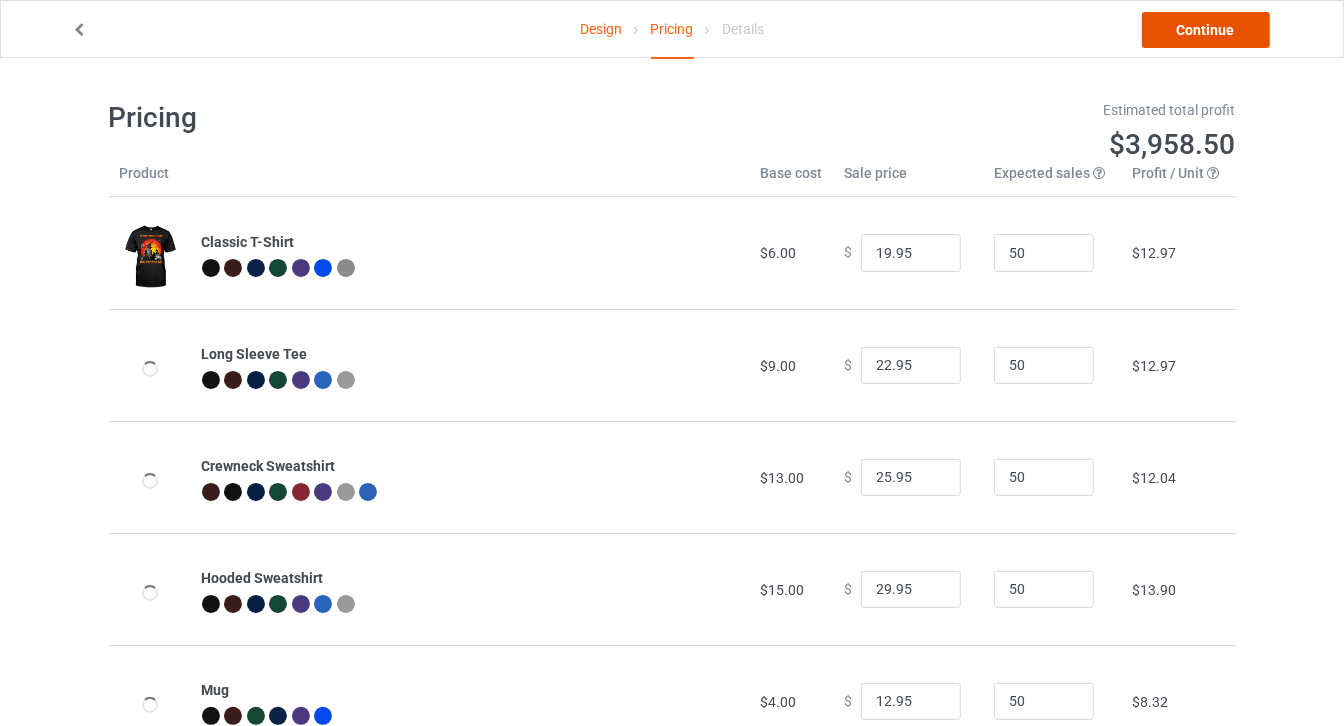 click on "Continue" at bounding box center [1206, 30] 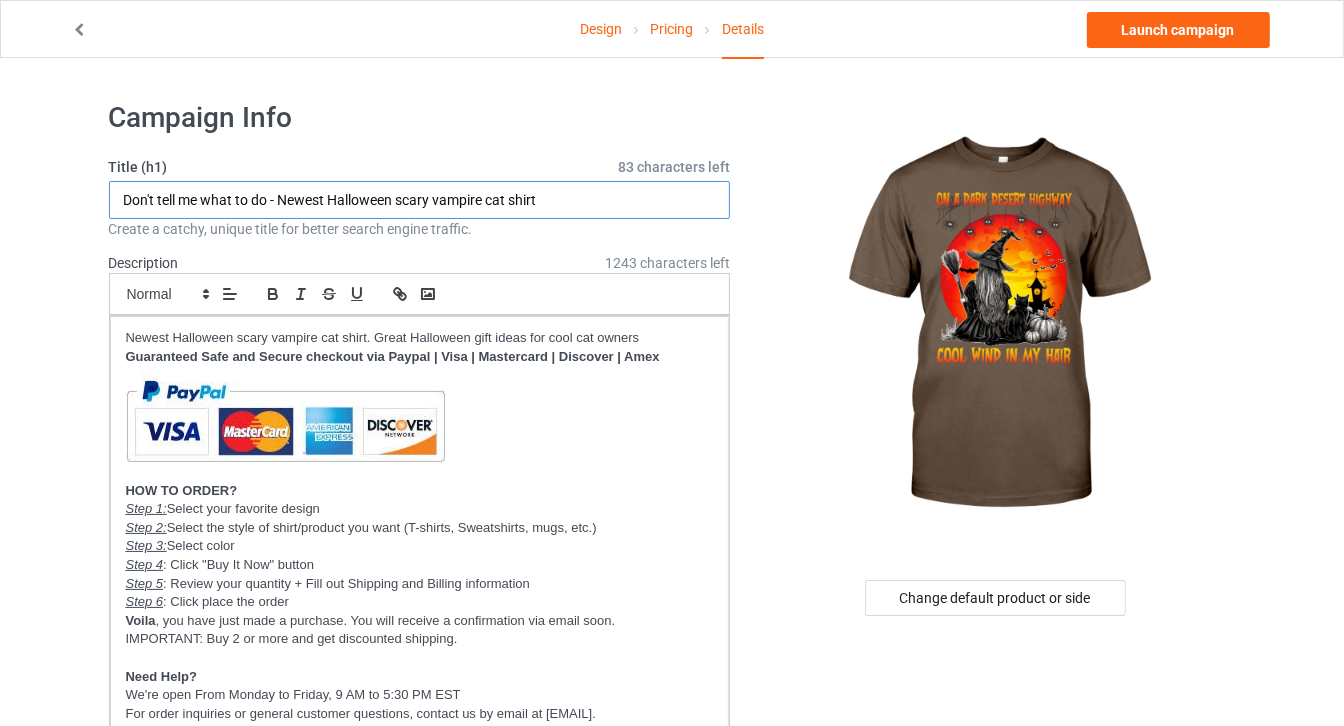 drag, startPoint x: 270, startPoint y: 194, endPoint x: 0, endPoint y: 197, distance: 270.01666 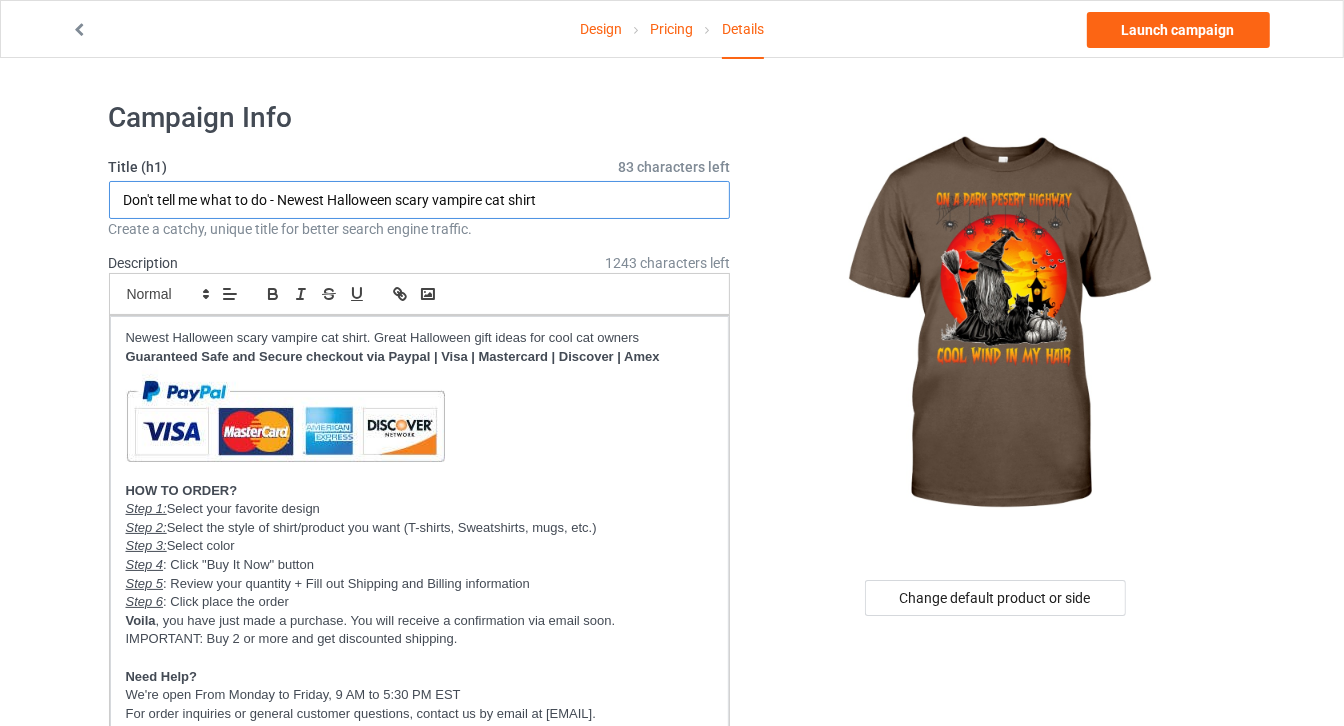 click on "Design Pricing Details Launch campaign Campaign Info Title (h1) 83   characters left Don't tell me what to do - Newest Halloween scary vampire cat shirt Create a catchy, unique title for better search engine traffic. Description 1243   characters left       Small Normal Large Big Huge                                                                                     Newest Halloween scary vampire cat shirt. Great Halloween gift ideas for cool cat owners Guaranteed Safe and Secure checkout via Paypal | Visa | Mastercard | Discover | Amex HOW TO ORDER? Step 1:  Select your favorite design Step 2:  Select the style of shirt/product you want (T-shirts, Sweatshirts, mugs, etc.) Step 3:  Select color Step 4 : Click "Buy It Now" button Step 5 : Review your quantity + Fill out Shipping and Billing information Step 6 : Click place the order Voila , you have just made a purchase. You will receive a confirmation via email soon. IMPORTANT: Buy 2 or more and get discounted shipping. Need Help?  URL aestheticscup.com/ 4" at bounding box center (672, 1262) 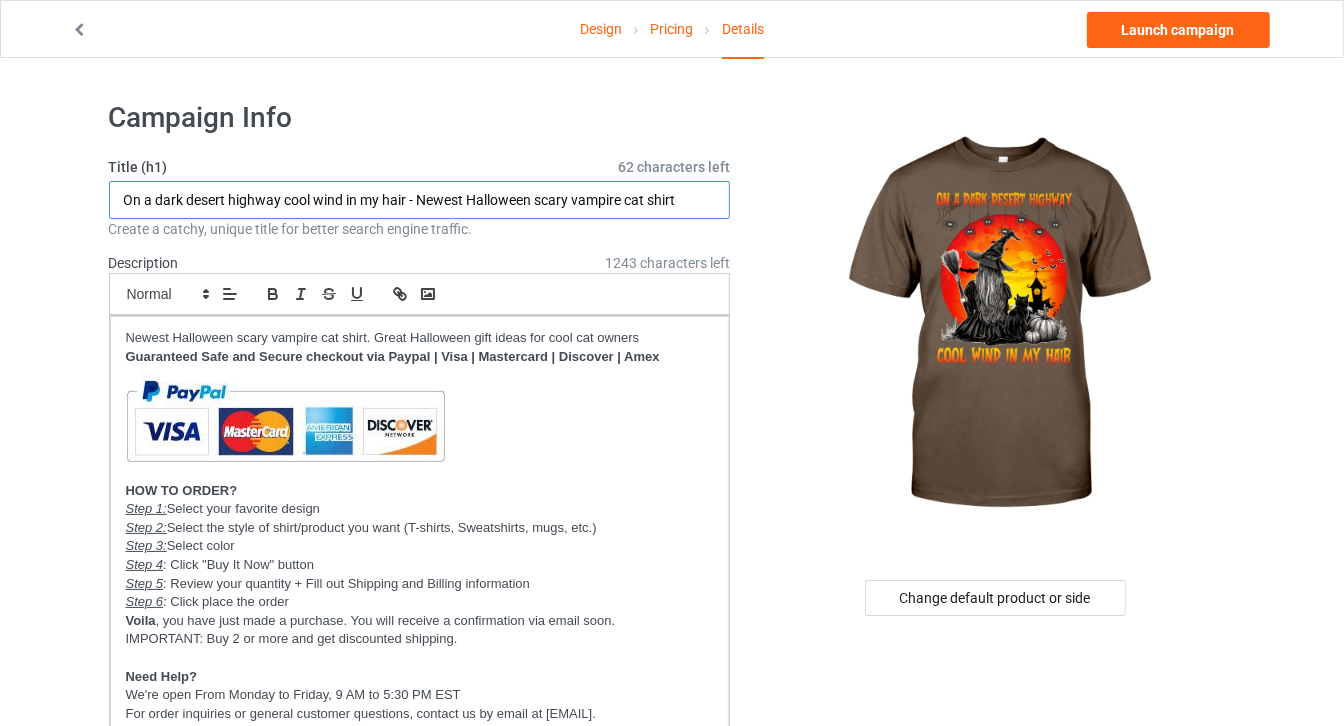 drag, startPoint x: 419, startPoint y: 196, endPoint x: 715, endPoint y: 185, distance: 296.2043 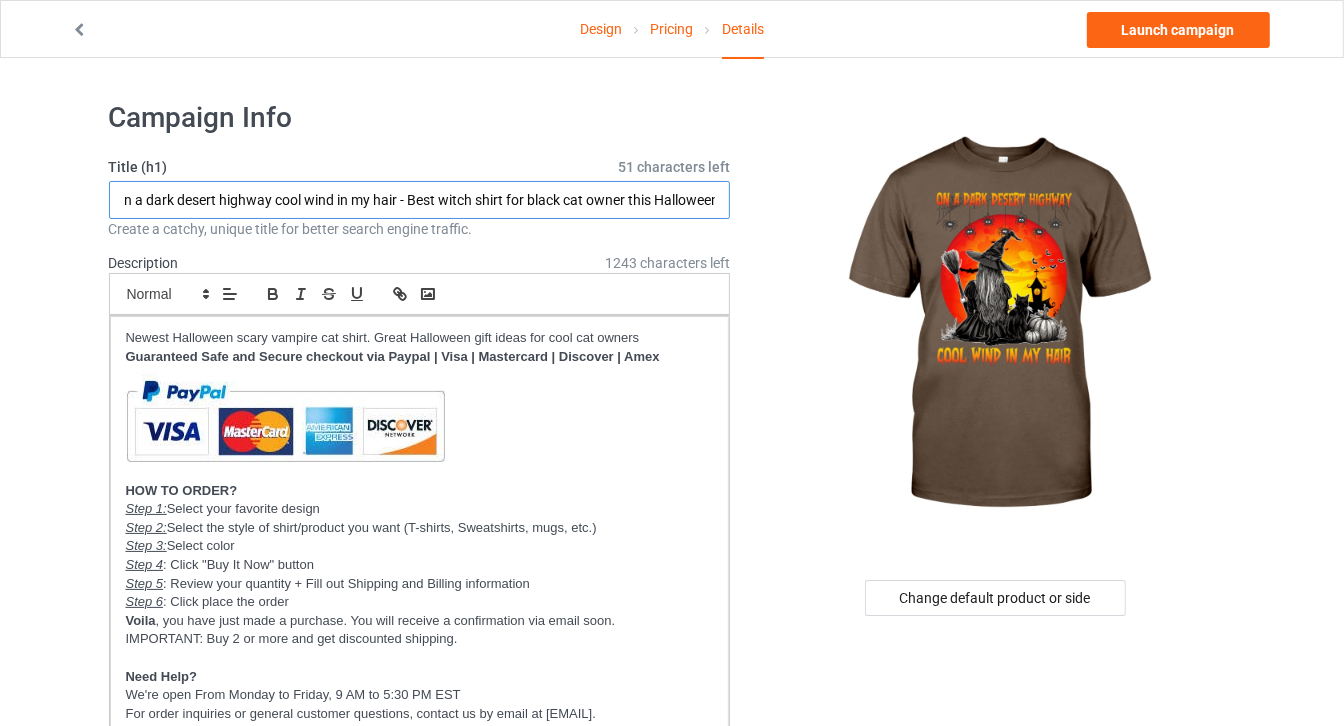scroll, scrollTop: 0, scrollLeft: 16, axis: horizontal 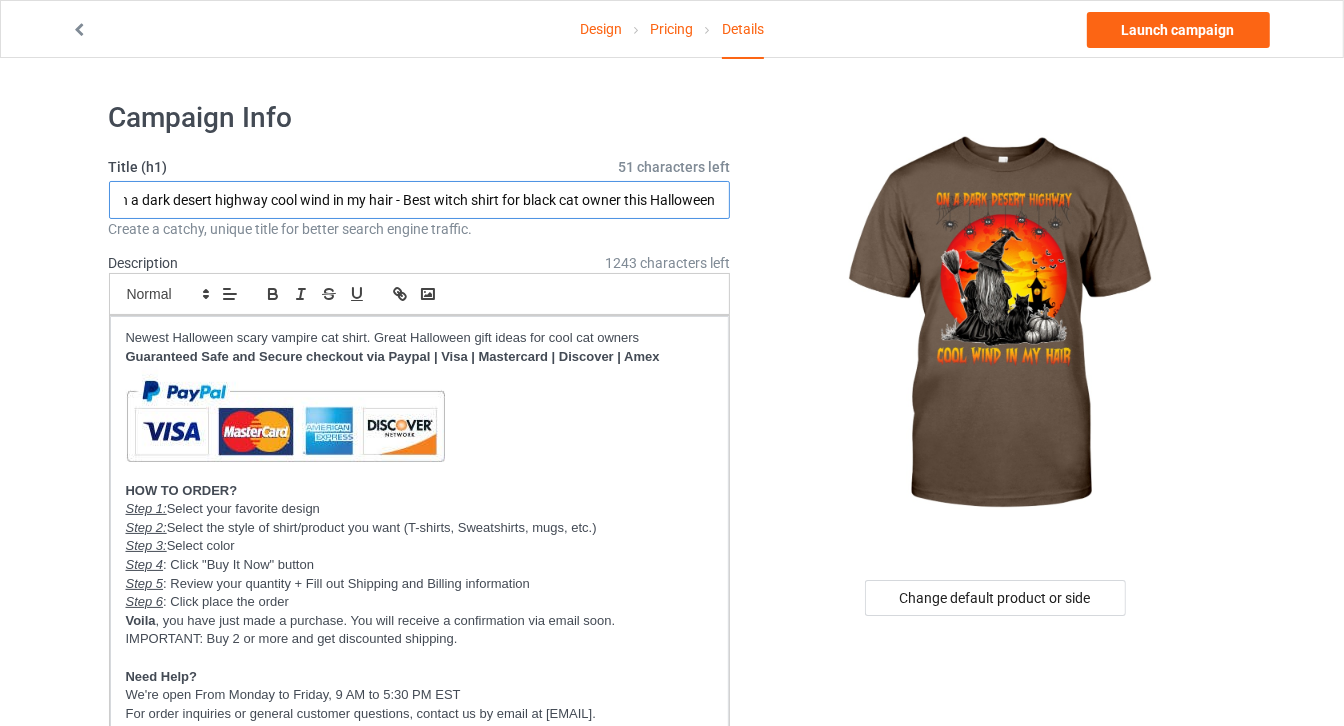 drag, startPoint x: 406, startPoint y: 197, endPoint x: 747, endPoint y: 211, distance: 341.28726 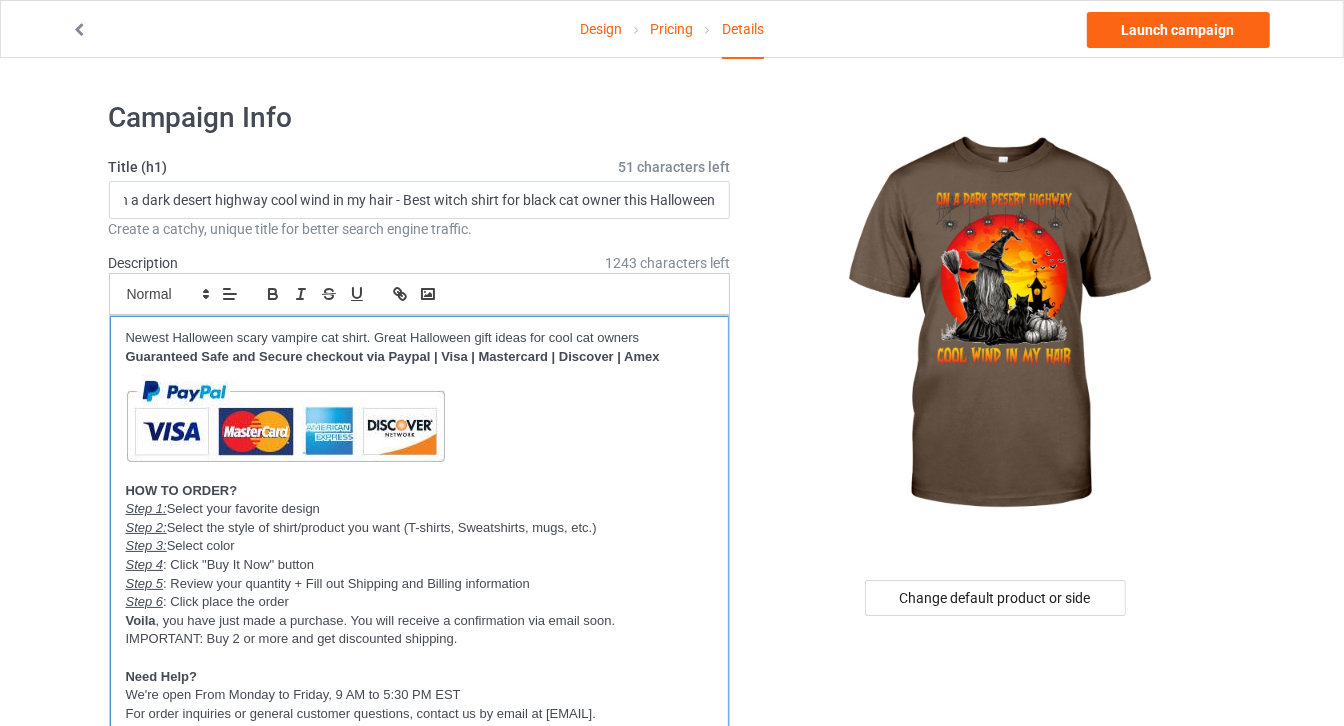 scroll, scrollTop: 0, scrollLeft: 0, axis: both 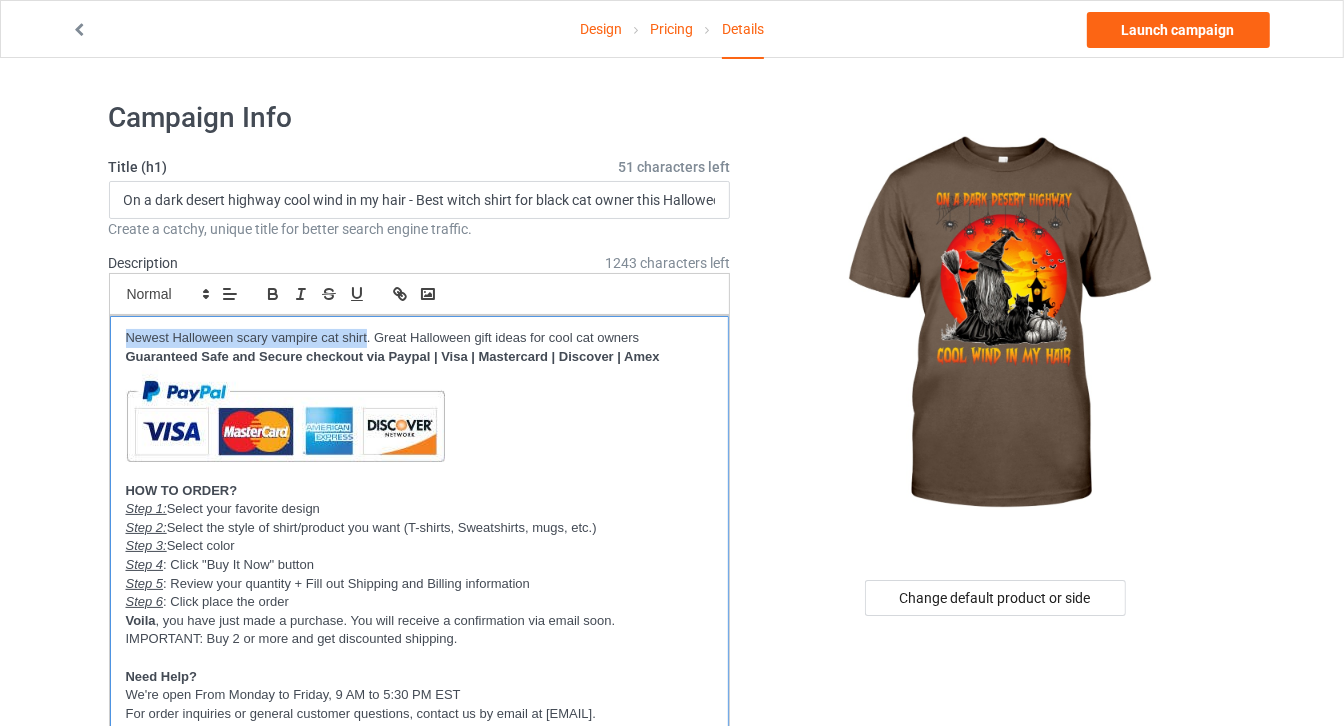 drag, startPoint x: 365, startPoint y: 331, endPoint x: 18, endPoint y: 328, distance: 347.01297 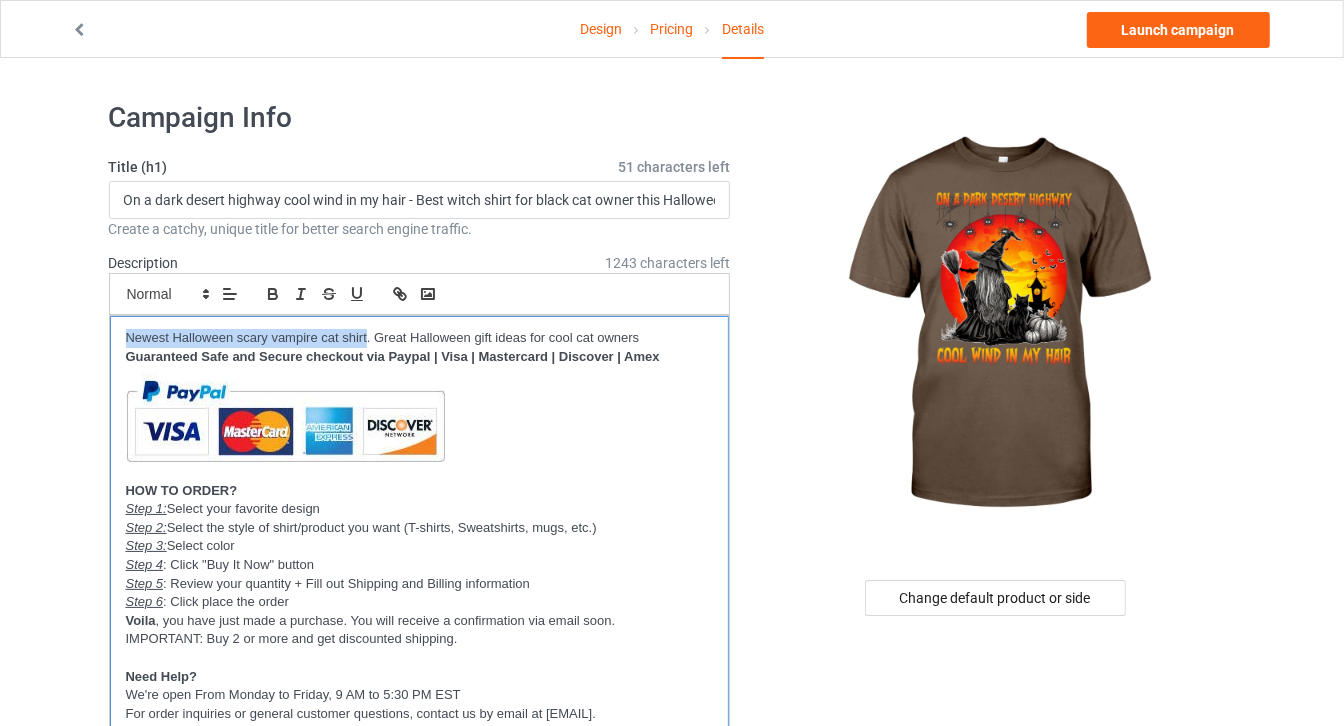 scroll, scrollTop: 0, scrollLeft: 0, axis: both 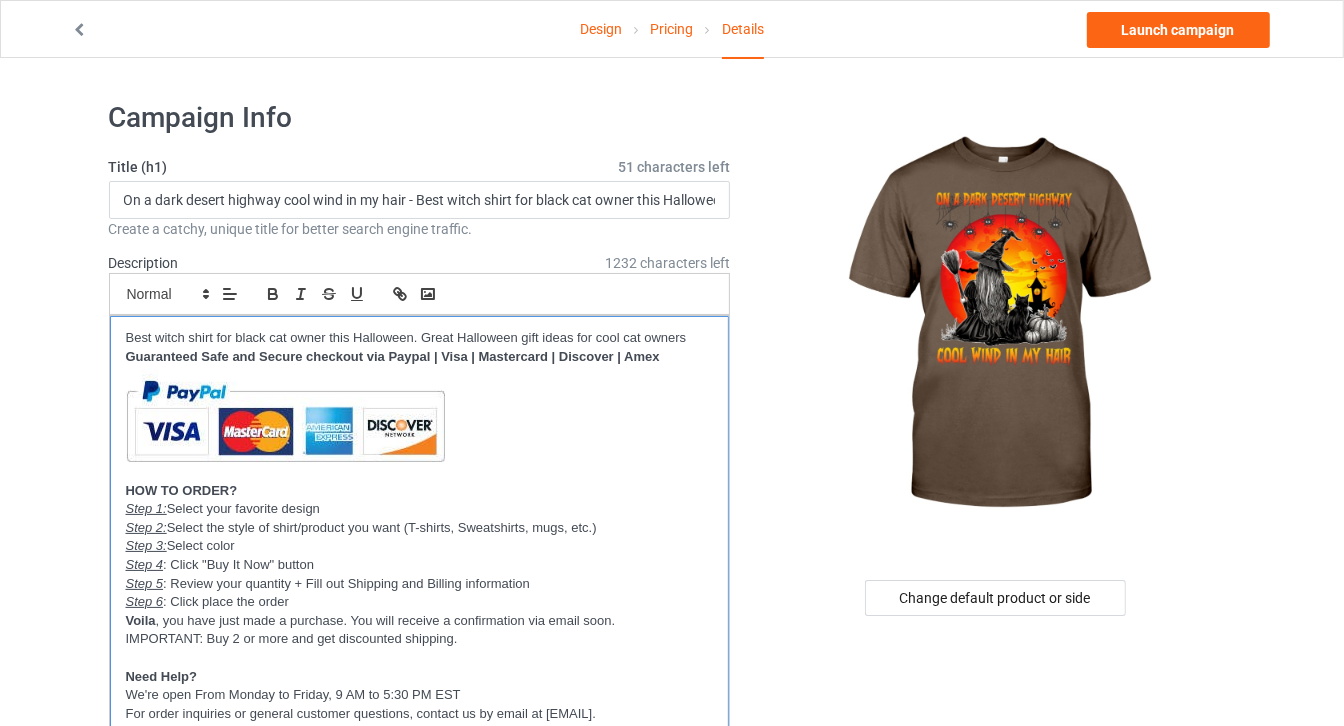 click on "Best witch shirt for black cat owner this Halloween. Great Halloween gift ideas for cool cat owners" at bounding box center (420, 338) 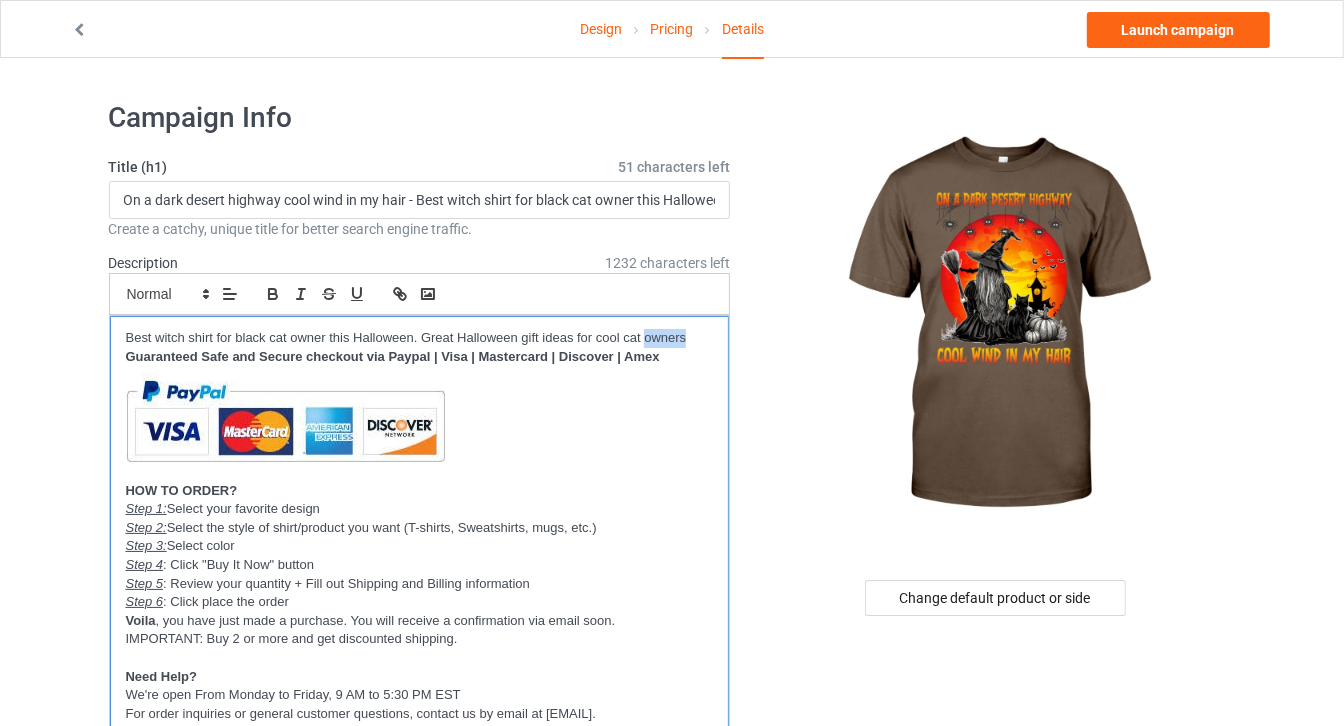 click on "Best witch shirt for black cat owner this Halloween. Great Halloween gift ideas for cool cat owners" at bounding box center [420, 338] 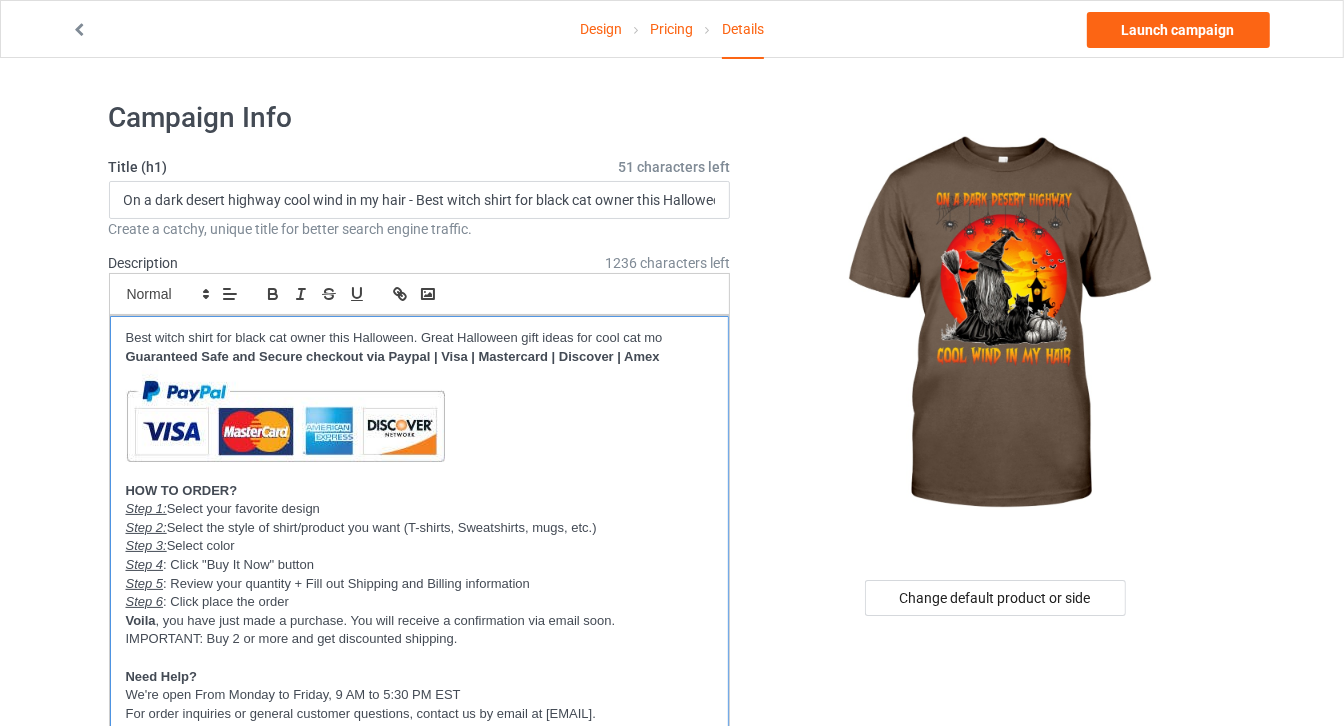 click on "Best witch shirt for black cat owner this Halloween. Great Halloween gift ideas for cool cat mo" at bounding box center [420, 338] 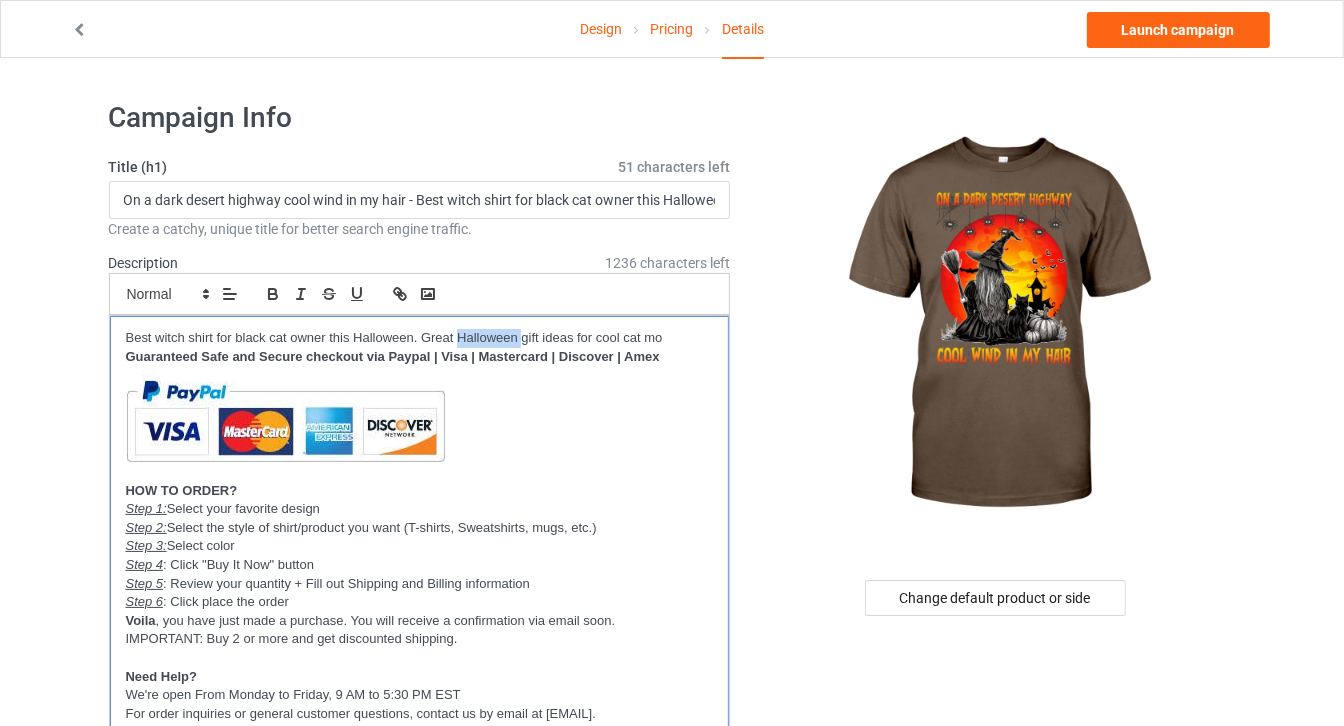 click on "Best witch shirt for black cat owner this Halloween. Great Halloween gift ideas for cool cat mo" at bounding box center (420, 338) 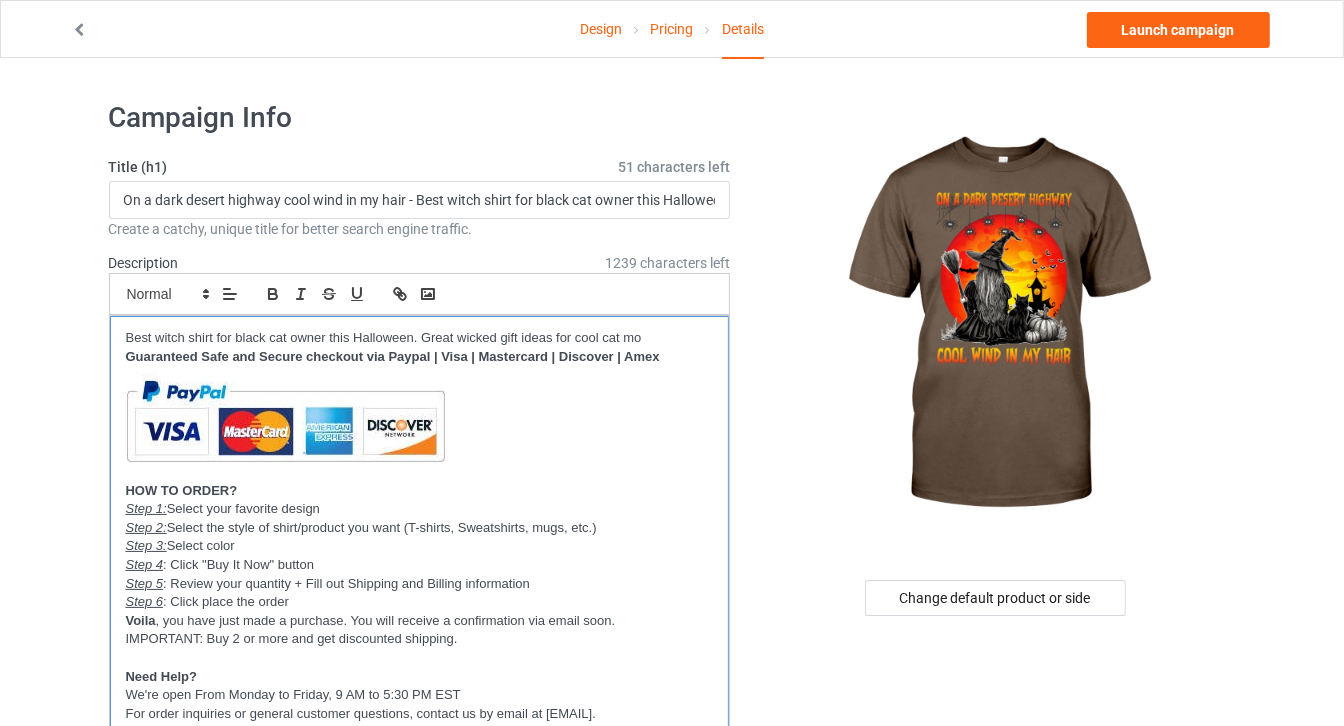 click on "Best witch shirt for black cat owner this Halloween. Great wicked gift ideas for cool cat mo" at bounding box center [420, 338] 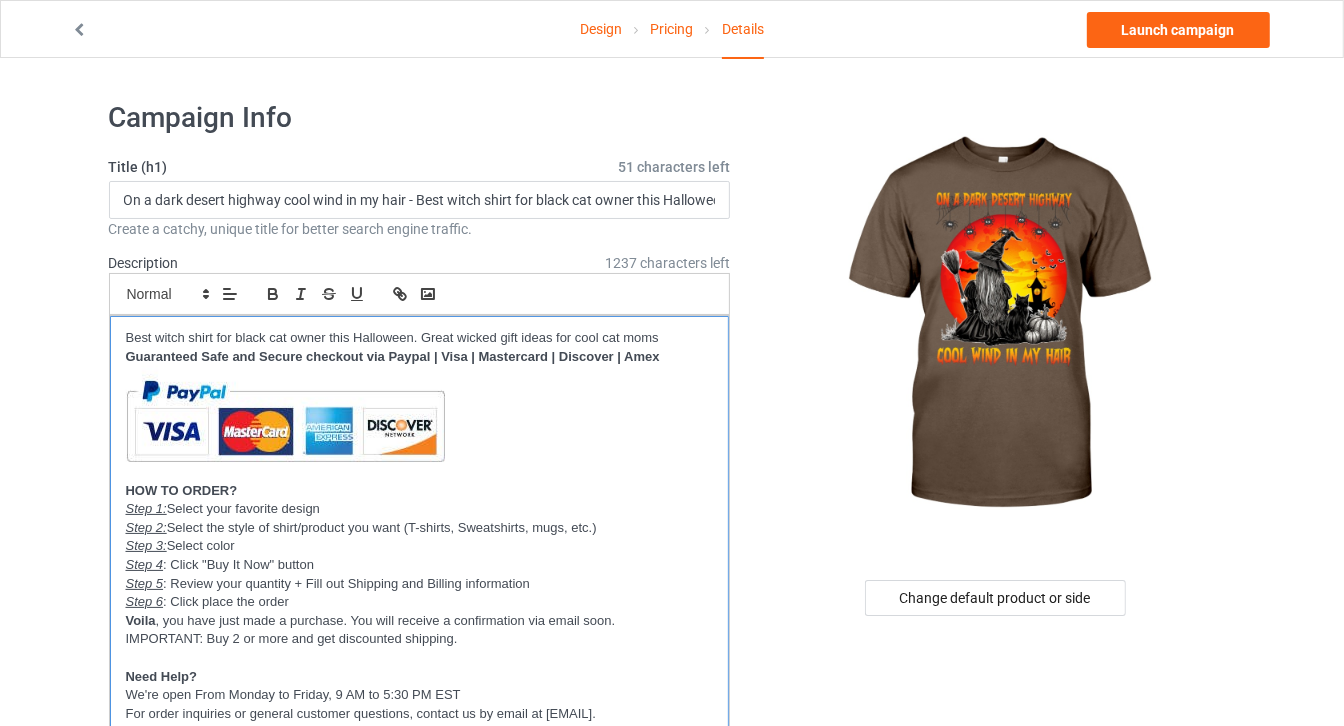 click on "Maintain the agreement owners" at bounding box center (0, 0) 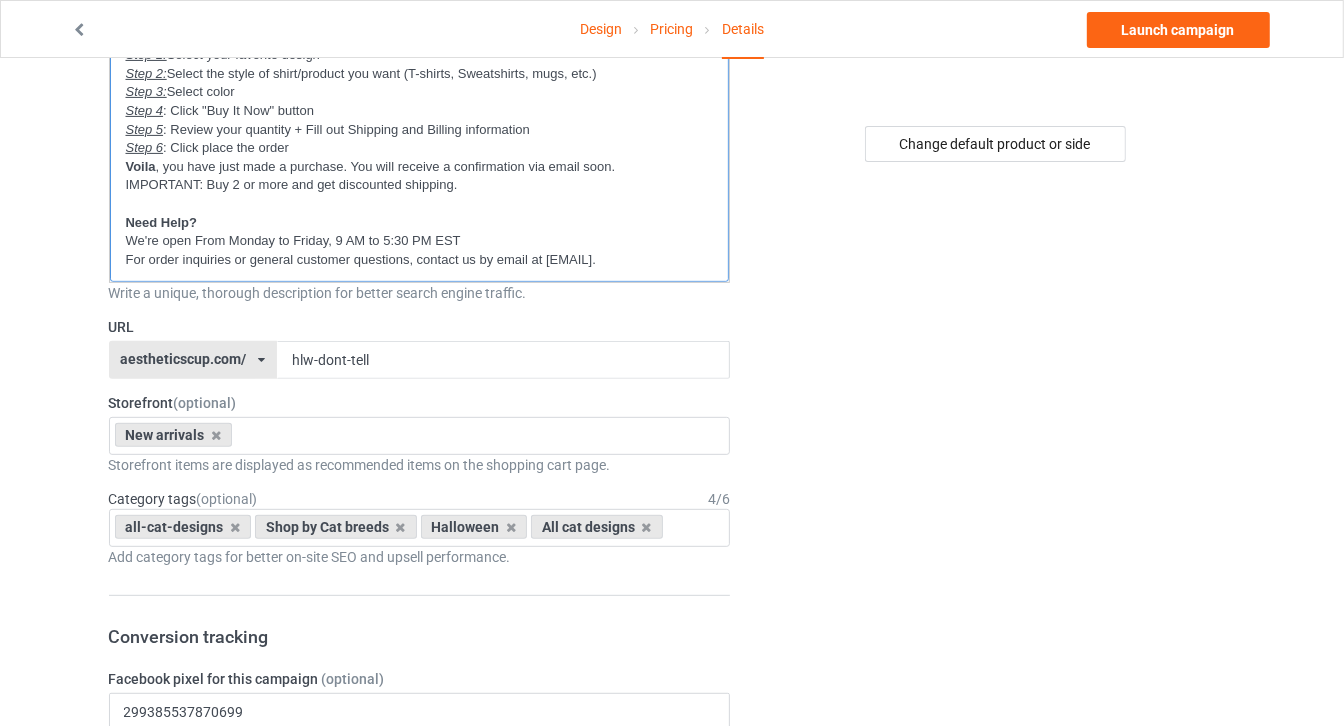 scroll, scrollTop: 545, scrollLeft: 0, axis: vertical 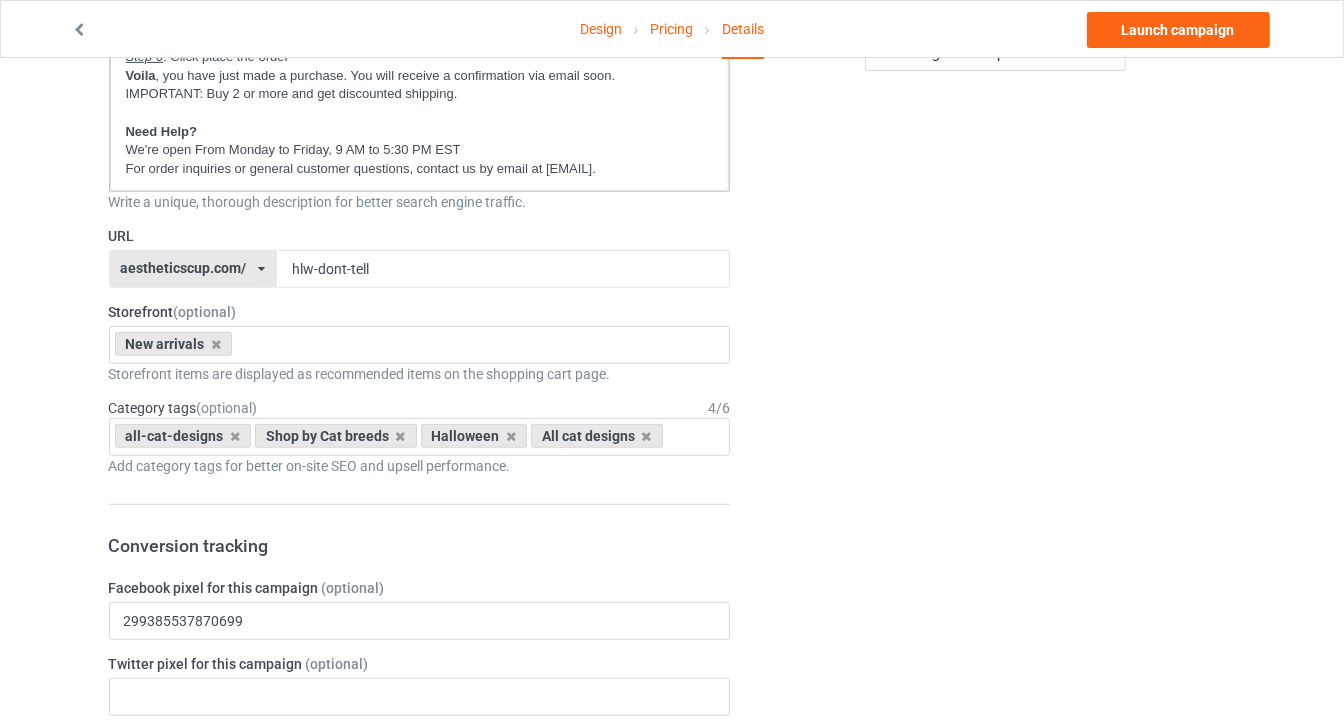 click on "aestheticscup.com/" at bounding box center [183, 268] 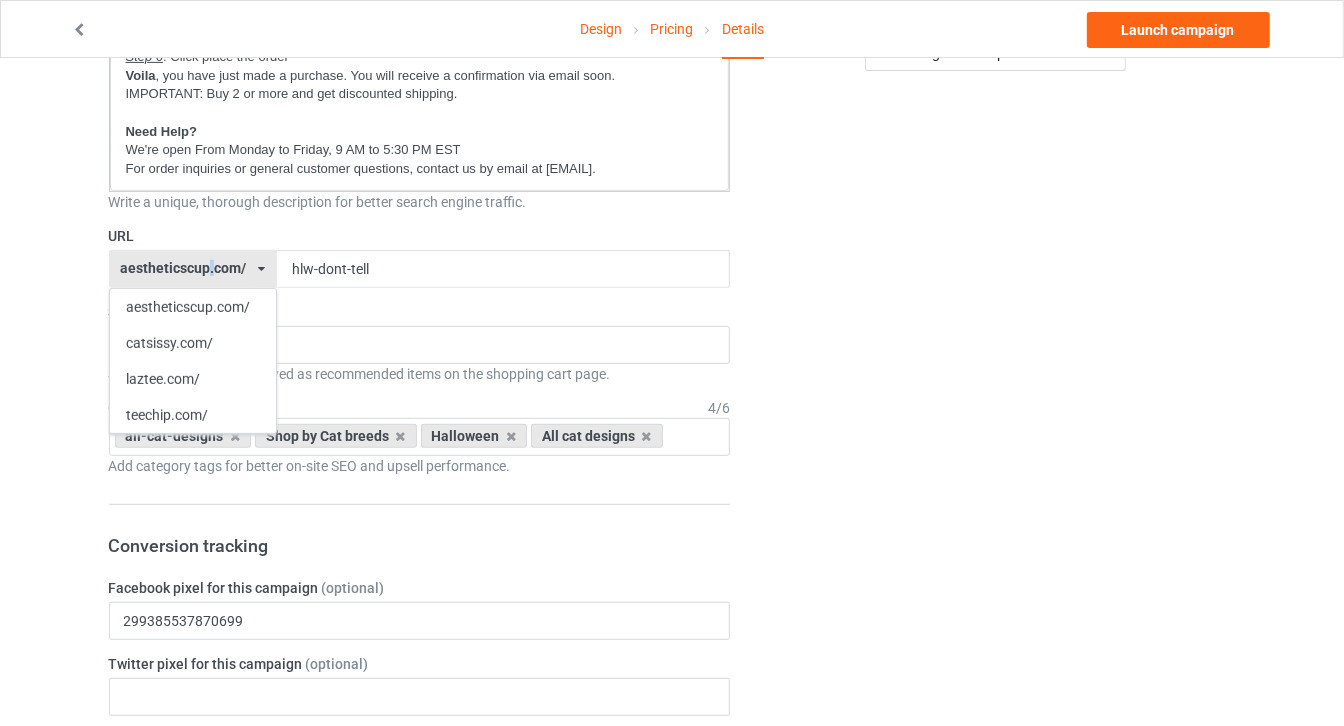 click on "aestheticscup.com/" at bounding box center [183, 268] 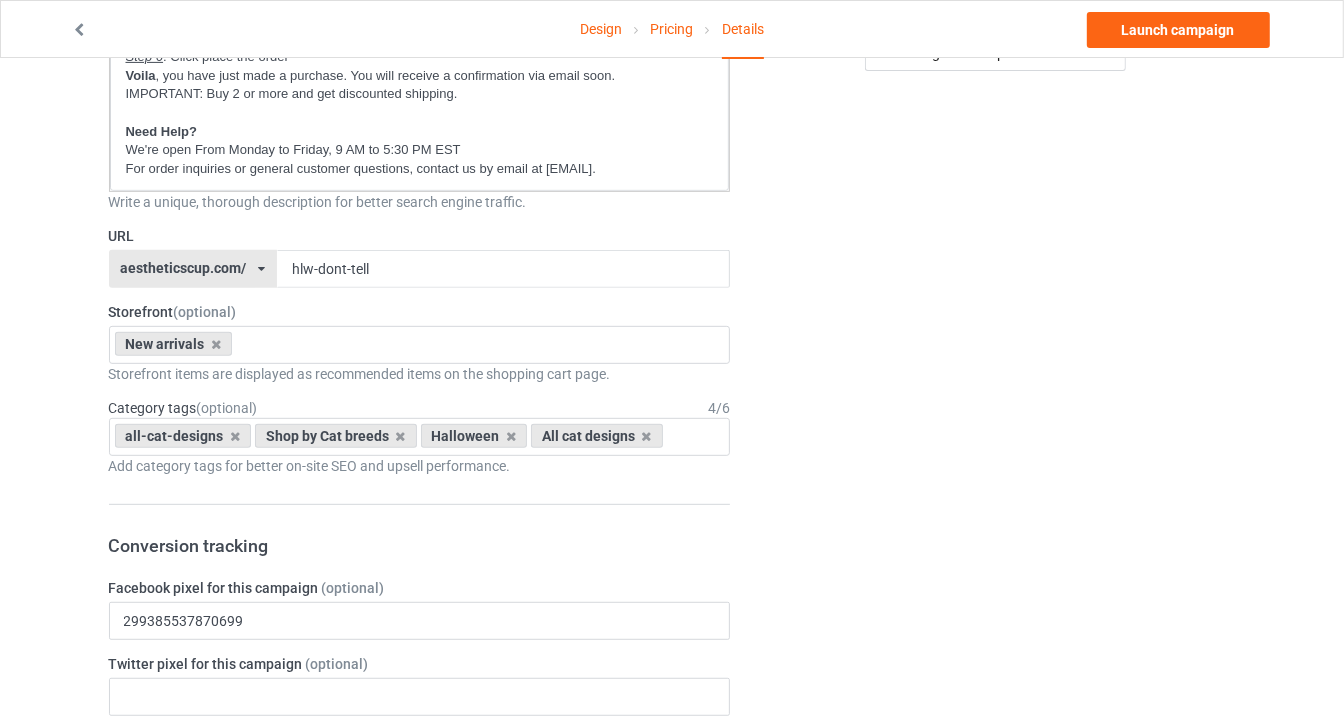 click on "aestheticscup.com/" at bounding box center [183, 268] 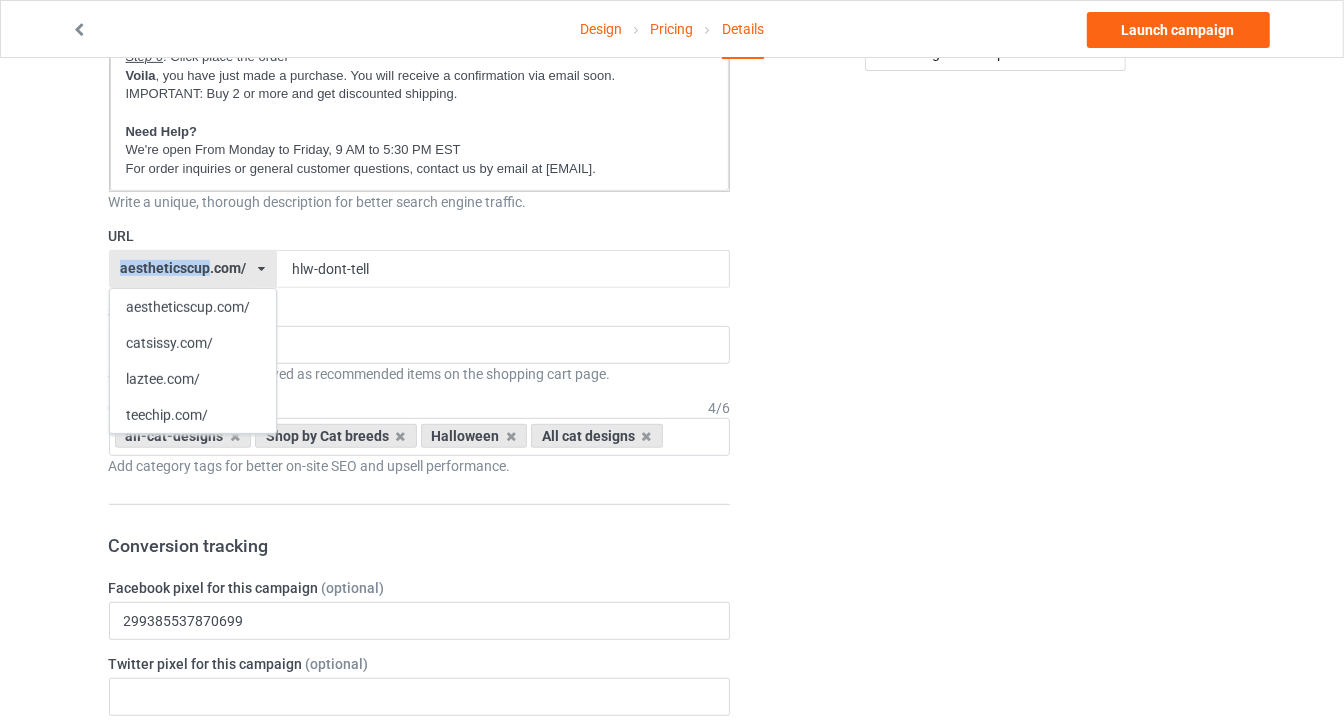 click on "aestheticscup.com/" at bounding box center [183, 268] 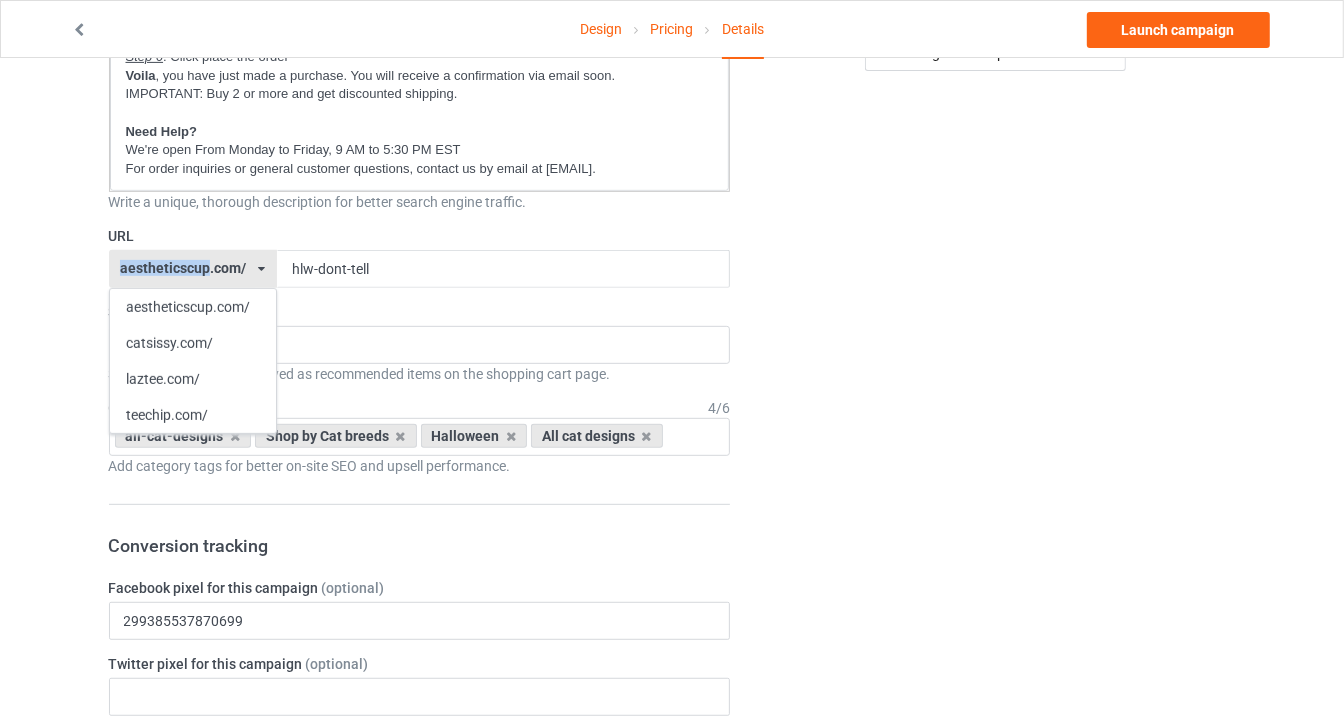 copy on "aestheticscup" 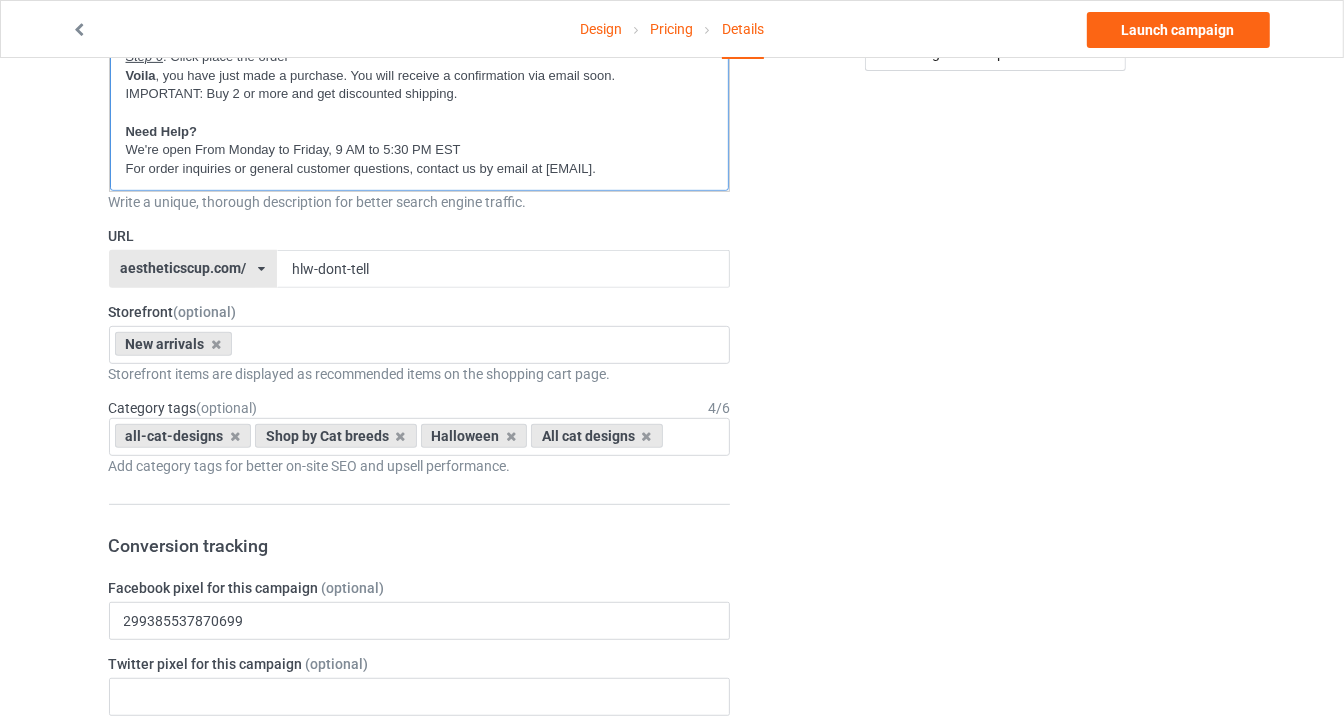 click on "For order inquiries or general customer questions, contact us by email at [EMAIL]." at bounding box center (420, 169) 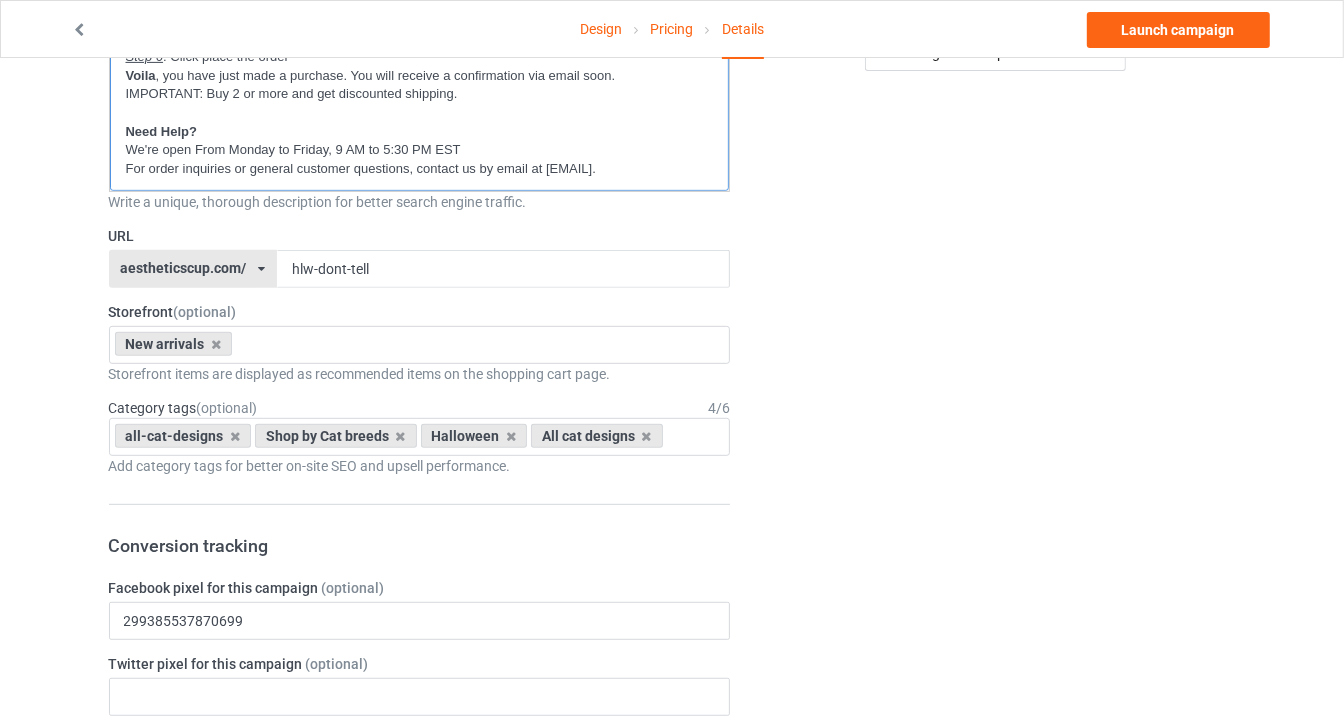 click on "For order inquiries or general customer questions, contact us by email at [EMAIL]." at bounding box center [420, 169] 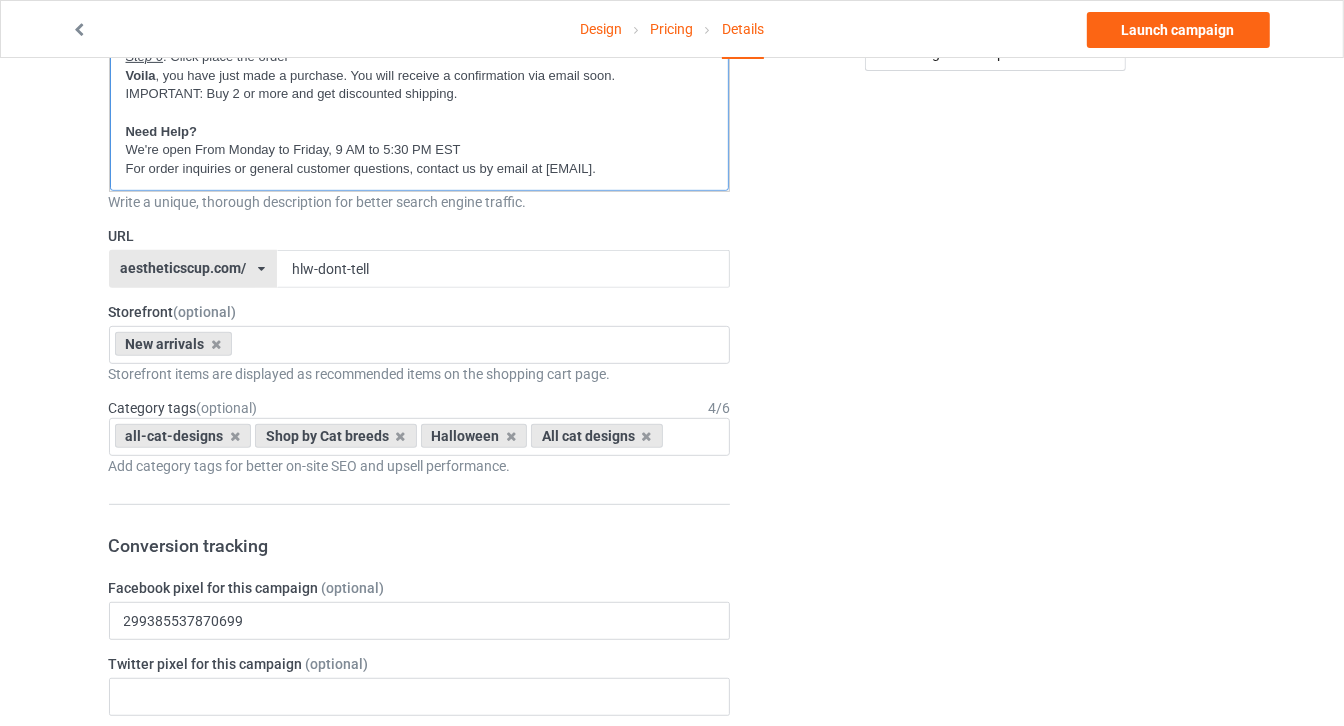 scroll, scrollTop: 160, scrollLeft: 0, axis: vertical 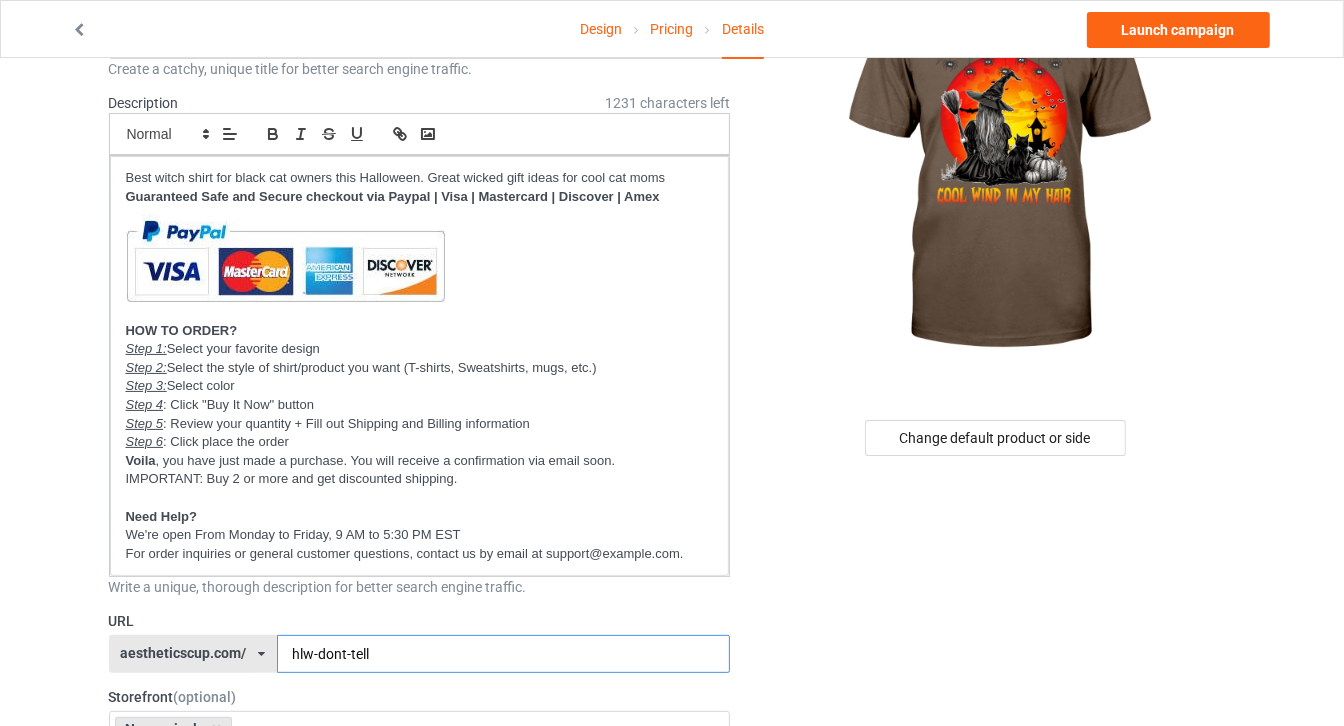 drag, startPoint x: 368, startPoint y: 641, endPoint x: 314, endPoint y: 641, distance: 54 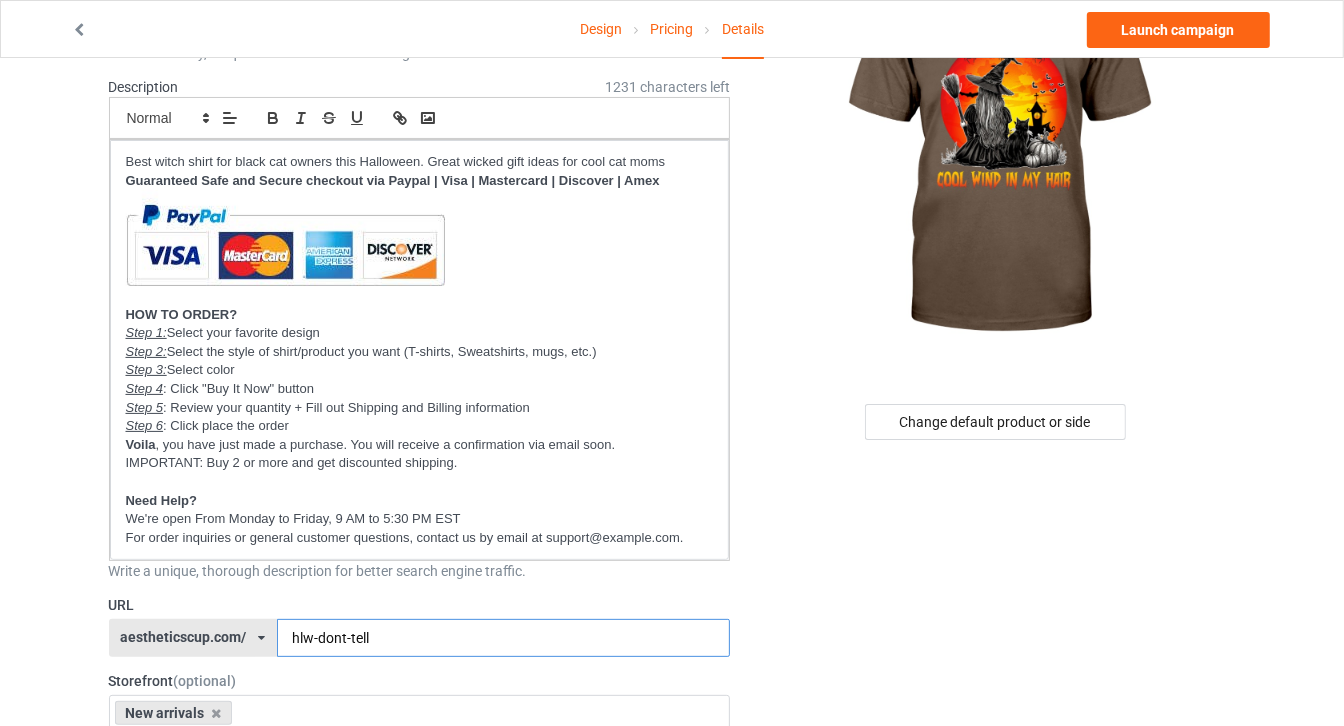scroll, scrollTop: 272, scrollLeft: 0, axis: vertical 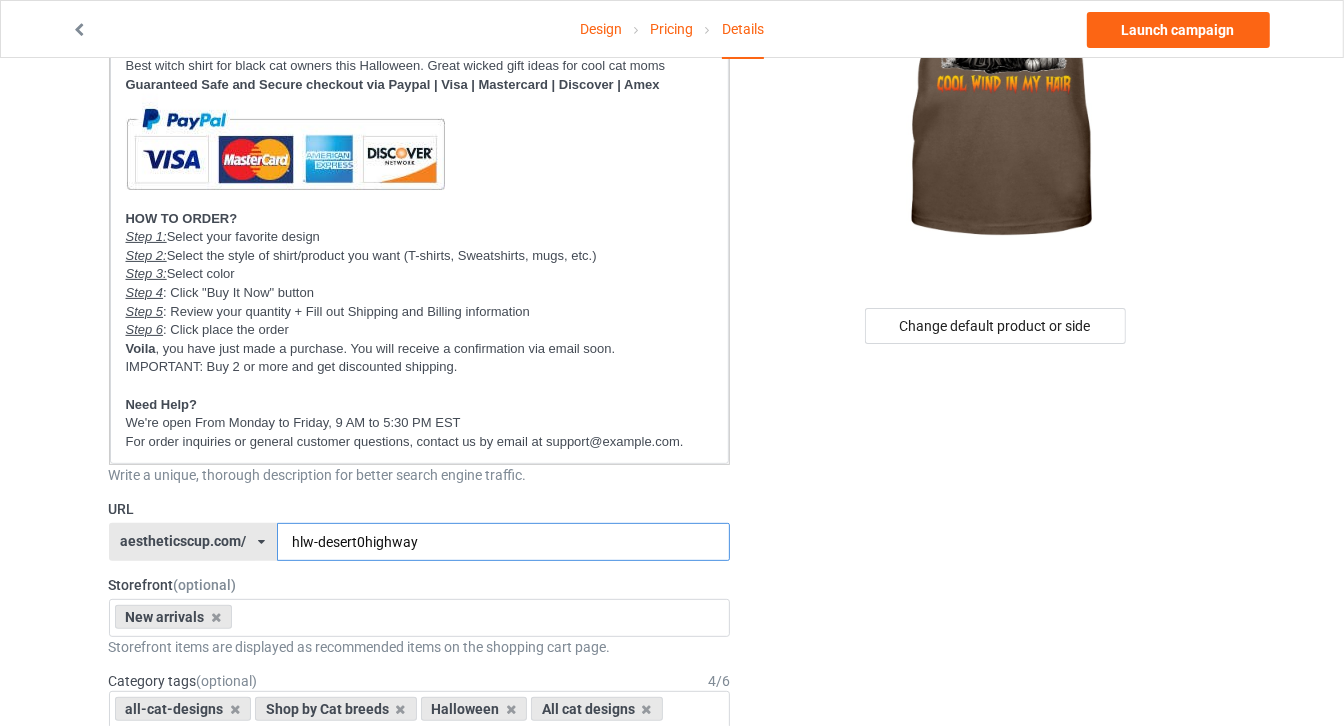 click on "hlw-desert0highway" at bounding box center (503, 542) 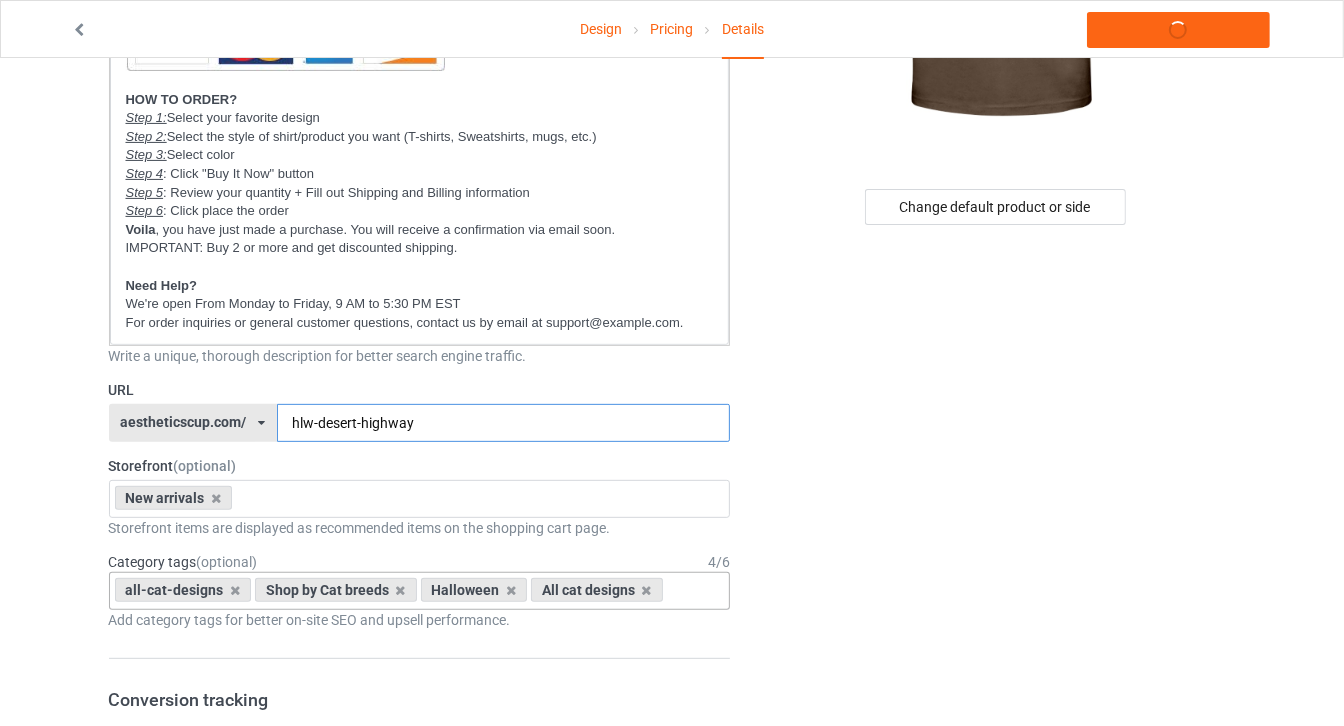 scroll, scrollTop: 454, scrollLeft: 0, axis: vertical 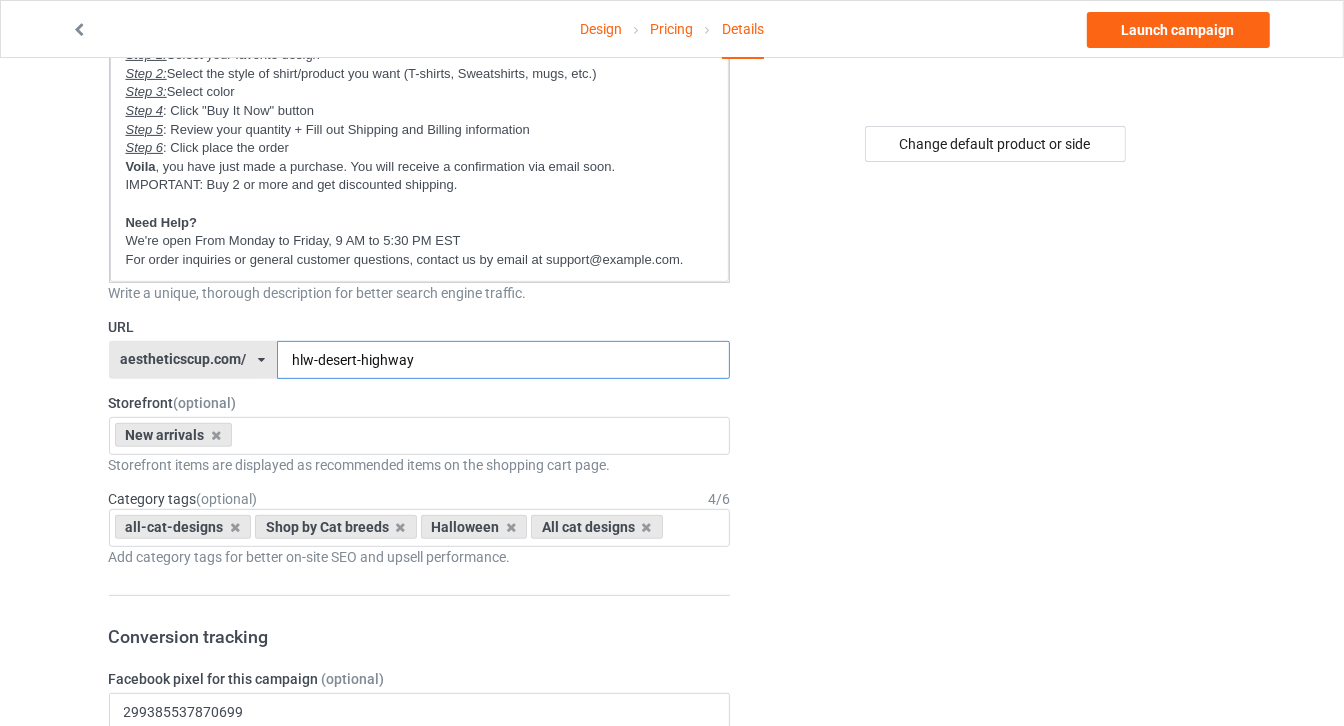 type on "hlw-desert-highway" 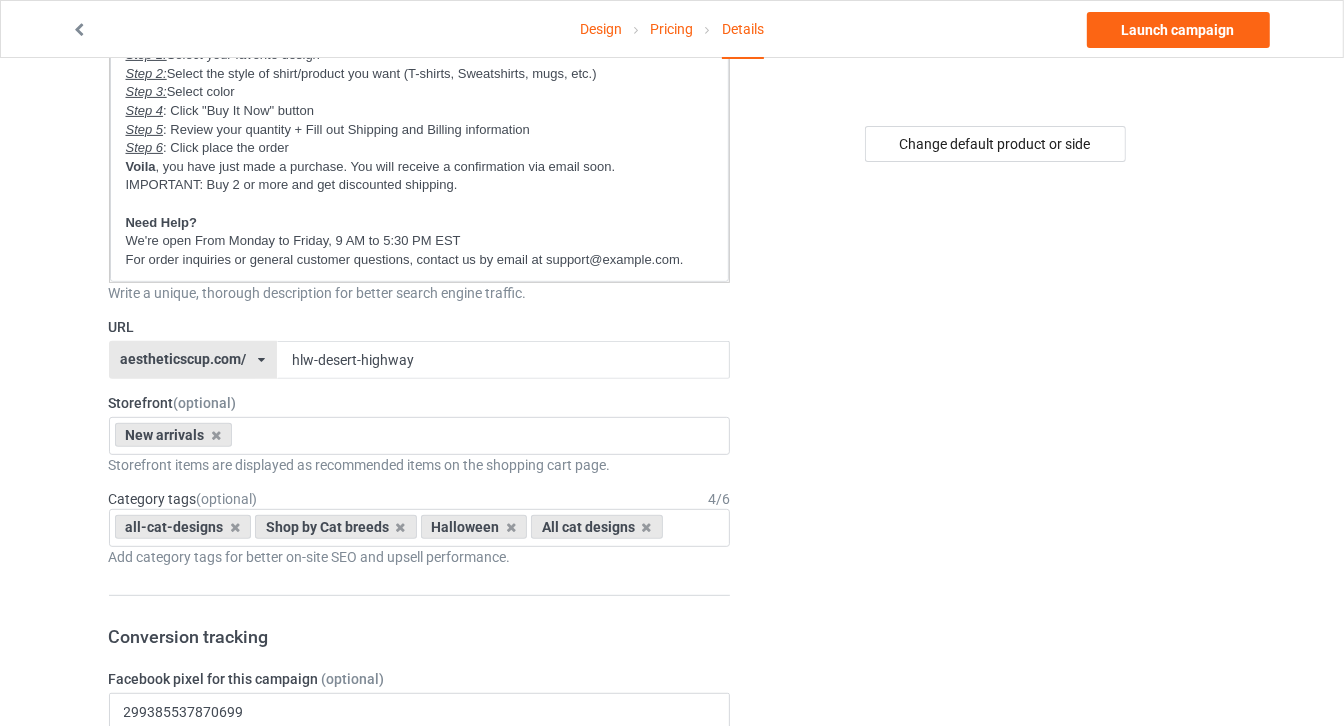 click on "Change default product or side" at bounding box center [996, 808] 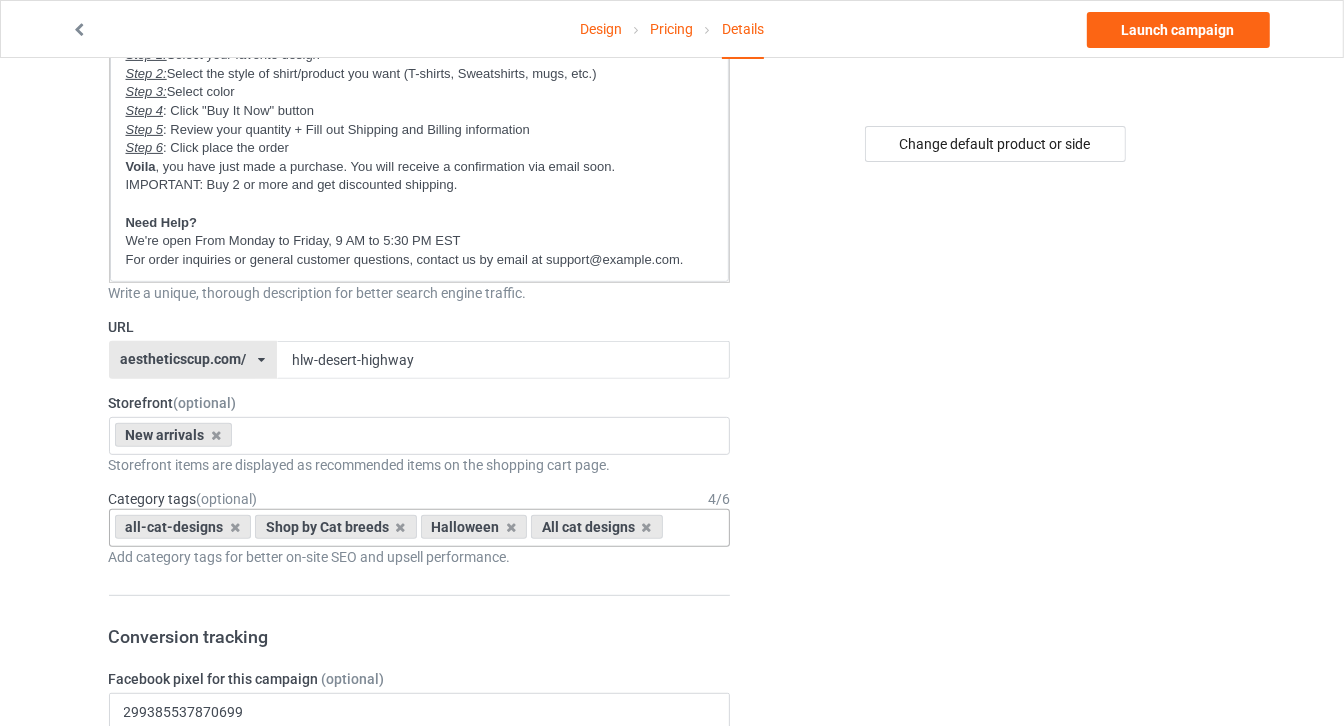 click on "all-cat-designs Shop by Cat breeds Halloween All cat designs Age > 1-19 > 1 Age > 1-12 Months > 1 Month Age > 1-12 Months Age > 1-19 Age > 1-19 > 10 Age > 1-12 Months > 10 Month Age > 80-100 > 100 Sports > Running > 10K Run Age > 1-19 > 11 Age > 1-12 Months > 11 Month Age > 1-19 > 12 Age > 1-12 Months > 12 Month Age > 1-19 > 13 Age > 1-19 > 14 Age > 1-19 > 15 Sports > Running > 15K Run Age > 1-19 > 16 Age > 1-19 > 17 Age > 1-19 > 18 Age > 1-19 > 19 Age > Decades > 1920s Age > Decades > 1930s Age > Decades > 1940s Age > Decades > 1950s Age > Decades > 1960s Age > Decades > 1970s Age > Decades > 1980s Age > Decades > 1990s Age > 1-19 > 2 Age > 1-12 Months > 2 Month Age > 20-39 > 20 Age > 20-39 Age > Decades > 2000s Age > Decades > 2010s Age > 20-39 > 21 Age > 20-39 > 22 Age > 20-39 > 23 Age > 20-39 > 24 Age > 20-39 > 25 Age > 20-39 > 26 Age > 20-39 > 27 Age > 20-39 > 28 Age > 20-39 > 29 Age > 1-19 > 3 Age > 1-12 Months > 3 Month Sports > Basketball > 3-Pointer Age > 20-39 > 30 Age > 20-39 > 31 Age > 20-39 > 32" at bounding box center (420, 528) 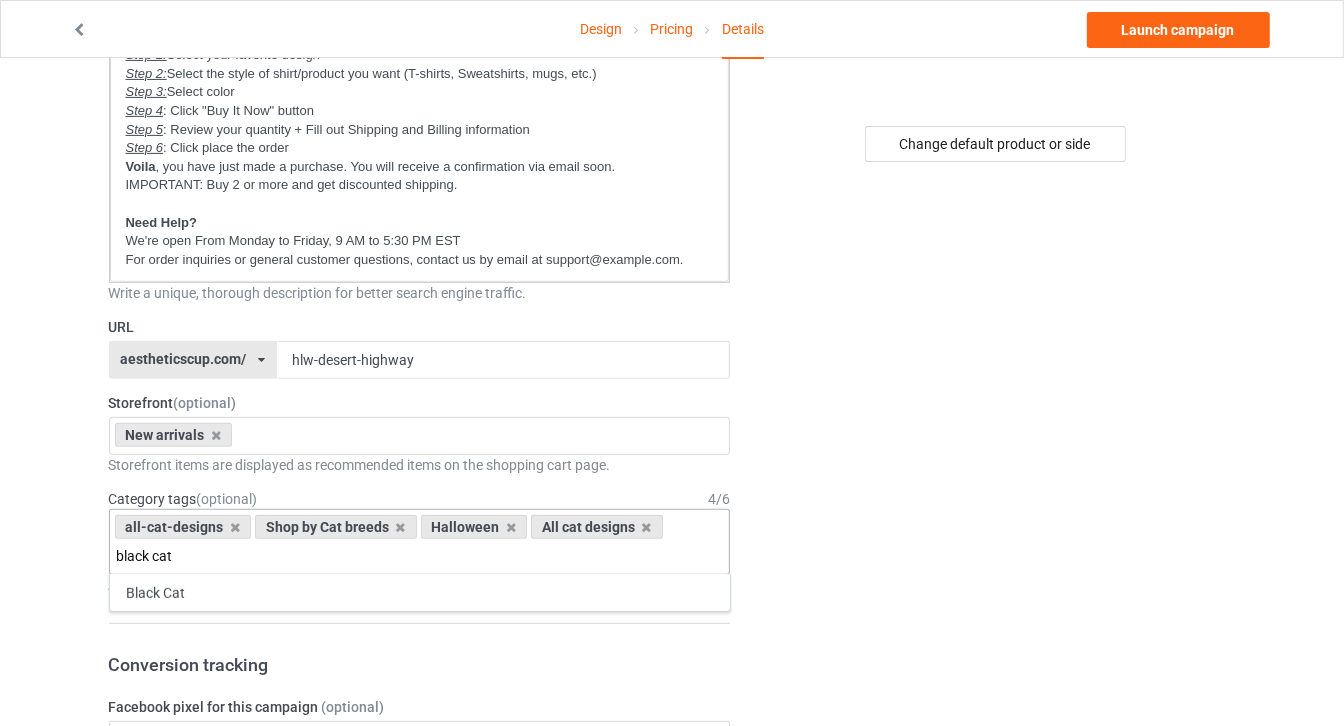 type on "black cat" 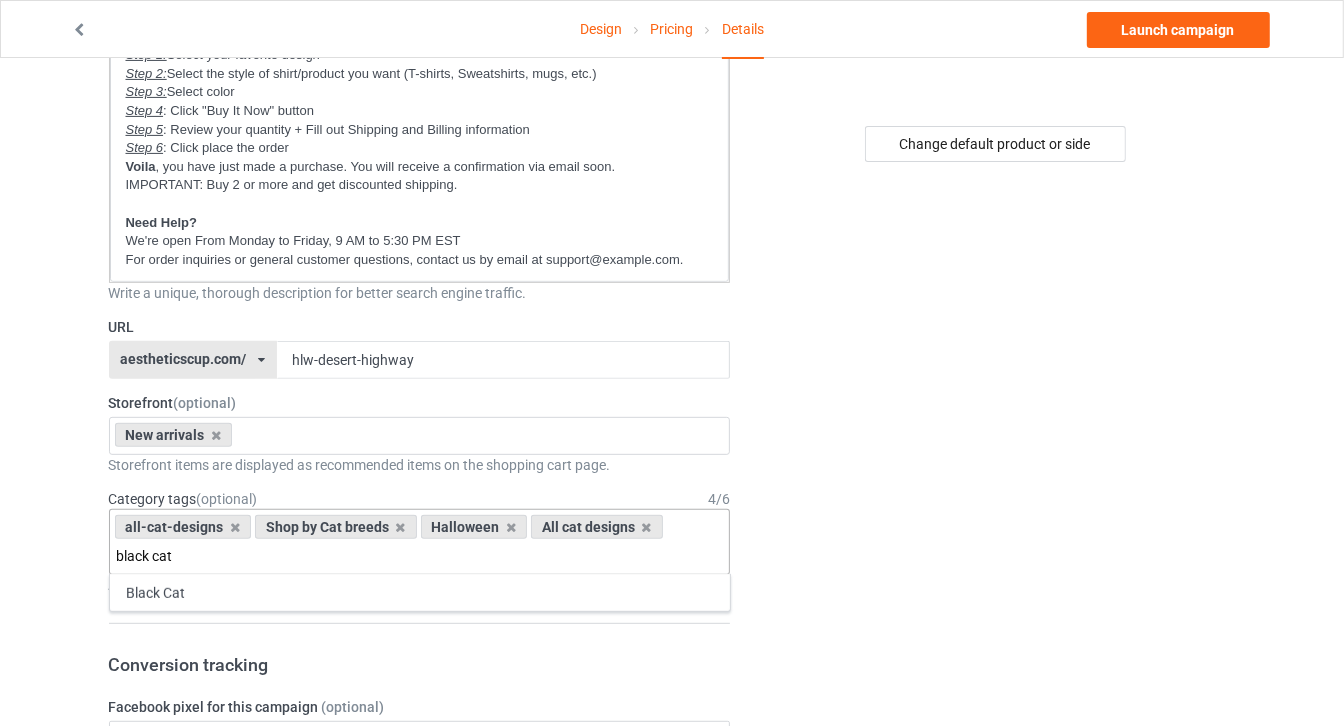 type 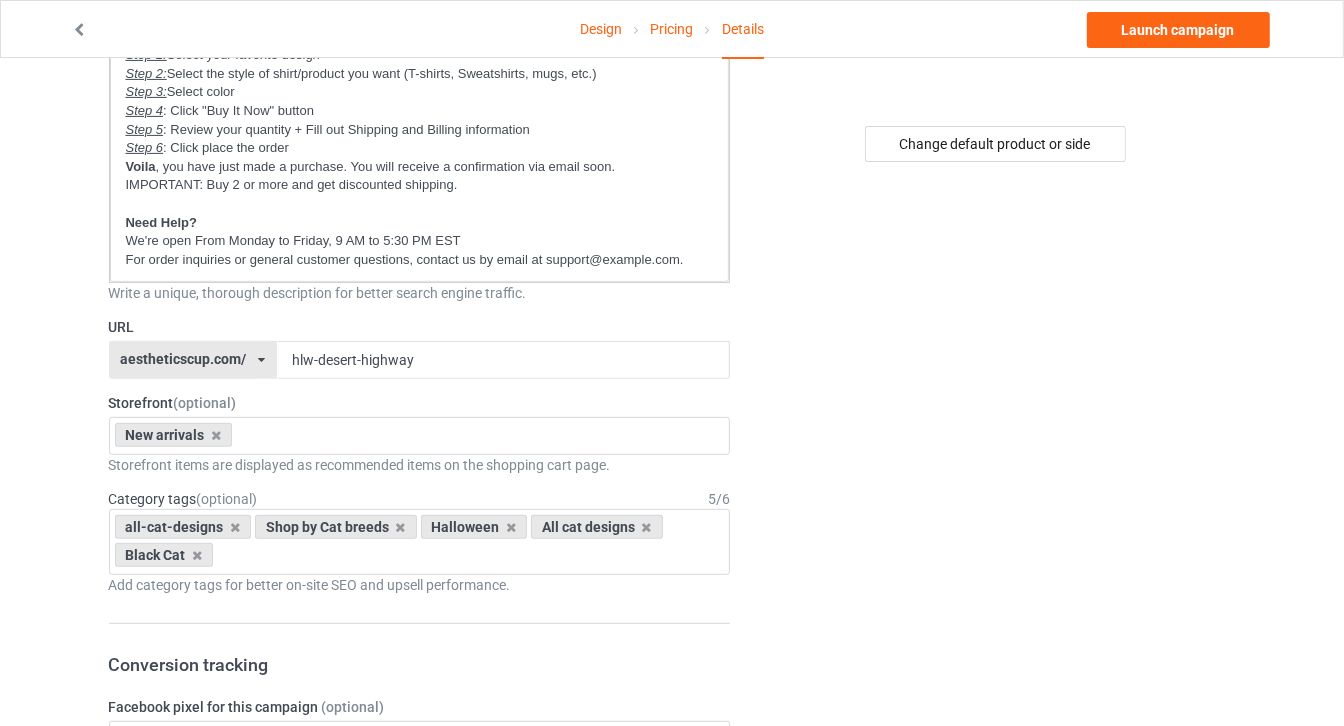 click on "Change default product or side" at bounding box center (996, 822) 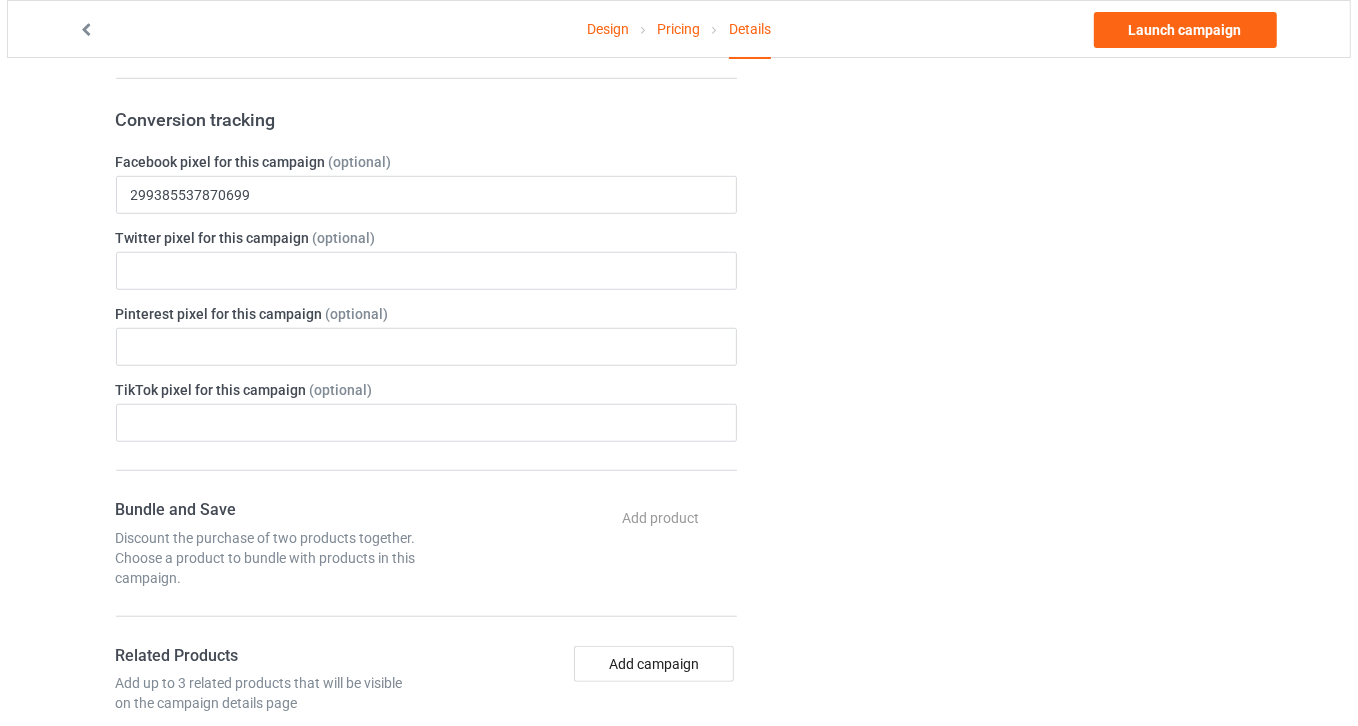 scroll, scrollTop: 1272, scrollLeft: 0, axis: vertical 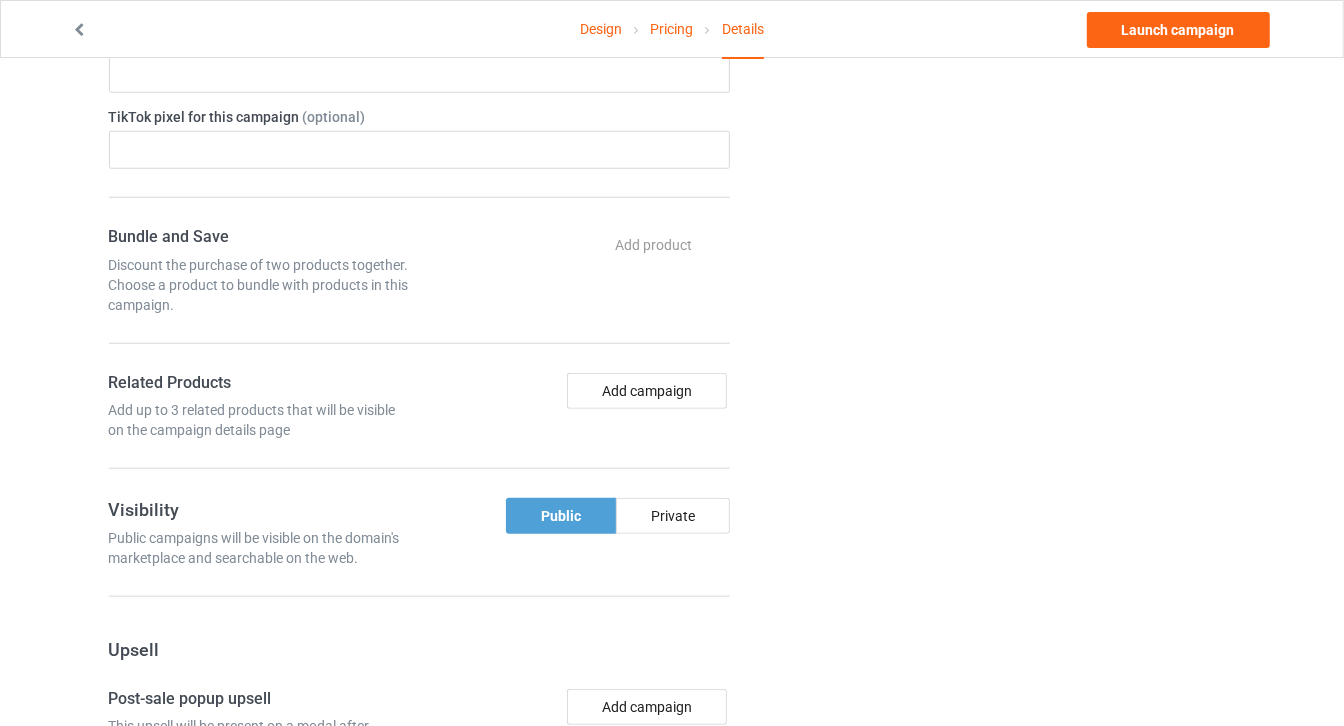 click on "Bundle and Save Discount the purchase of two products together. Choose a product to bundle with products in this campaign. Add product You will able to configure your bundle after you launch the campaign Related Products Add up to 3 related products that will be visible on the campaign details page Add campaign" at bounding box center [420, 348] 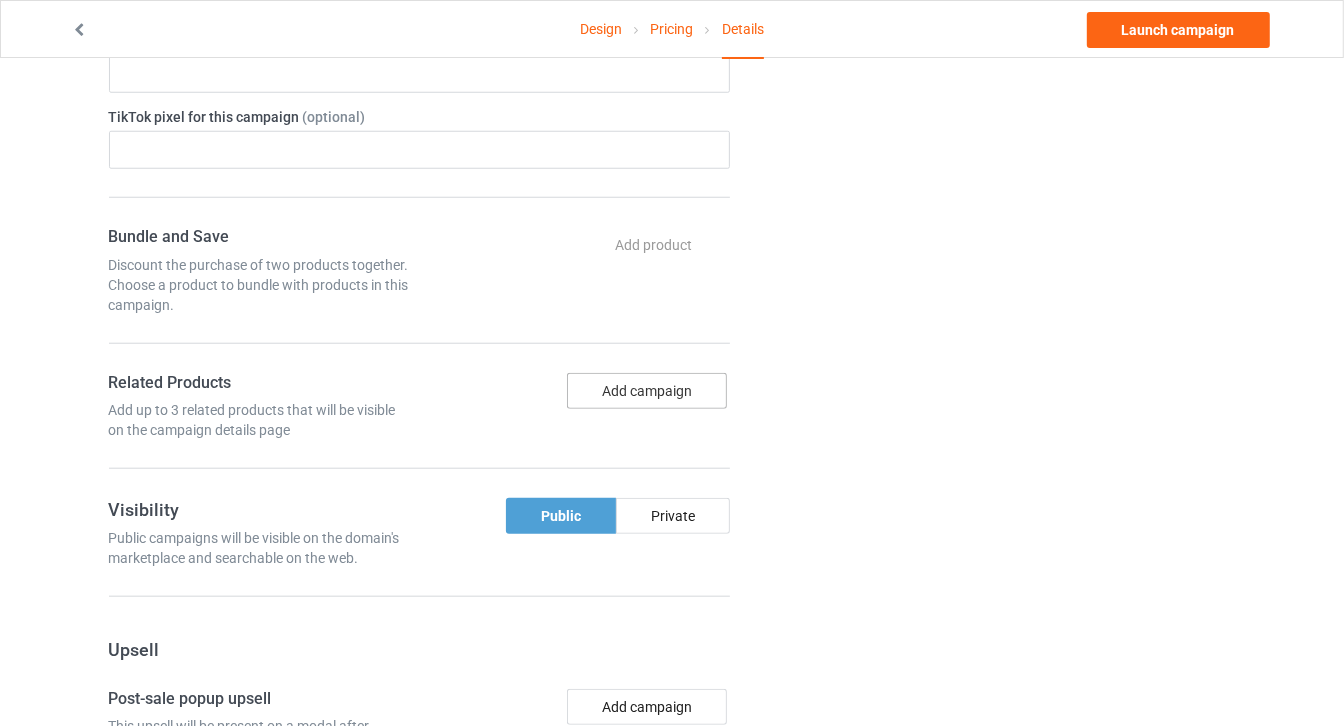 click on "Add campaign" at bounding box center (647, 391) 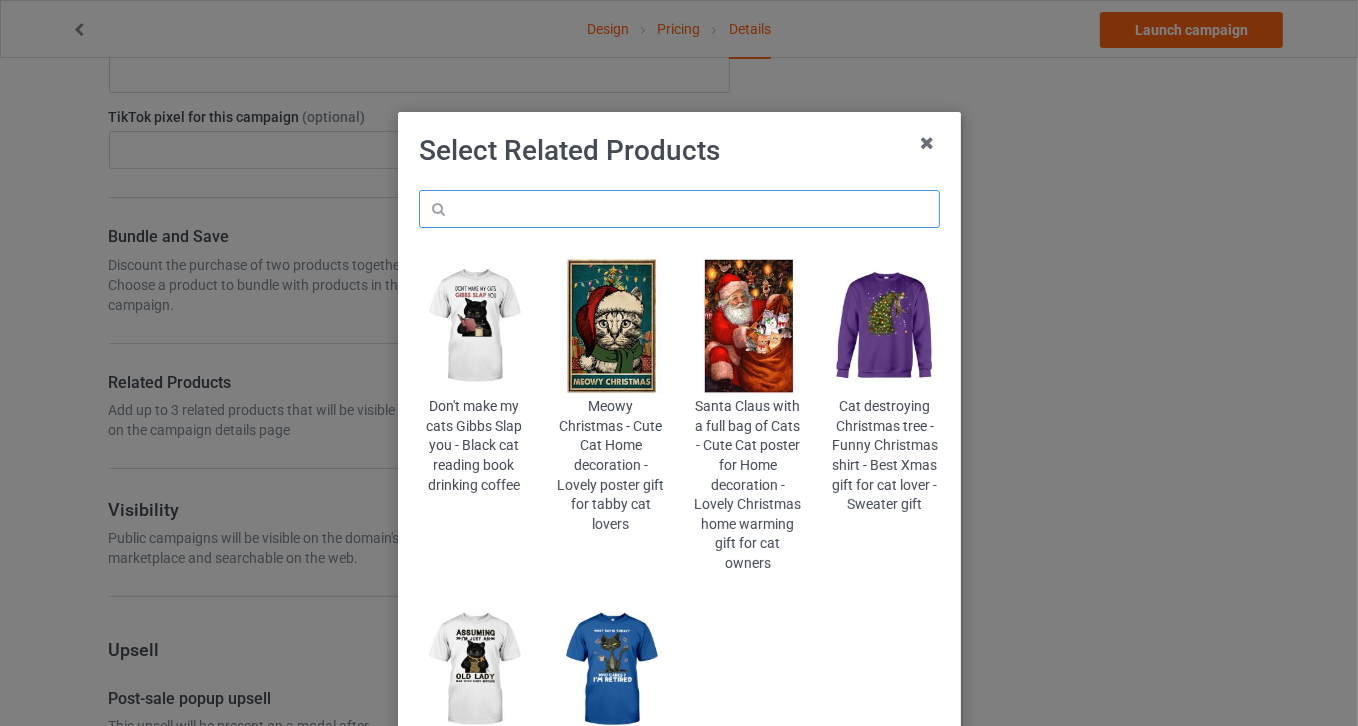 click at bounding box center [679, 209] 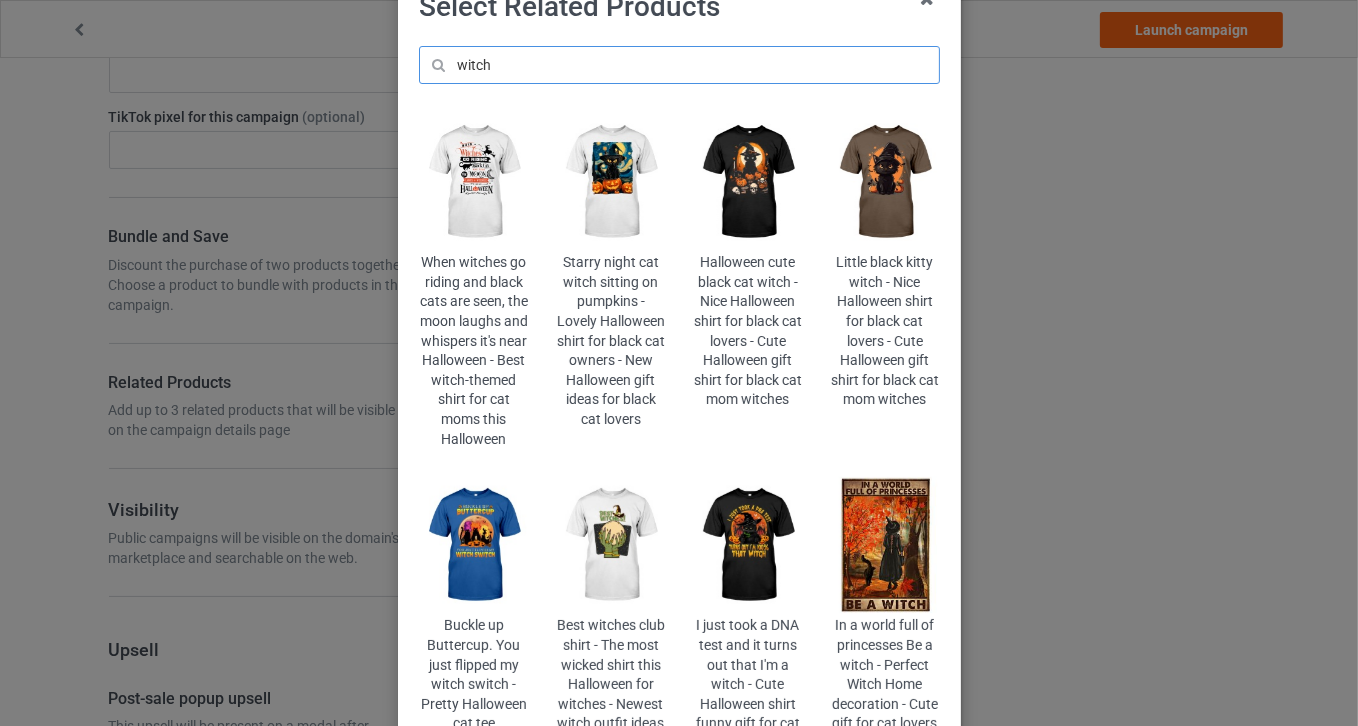 scroll, scrollTop: 272, scrollLeft: 0, axis: vertical 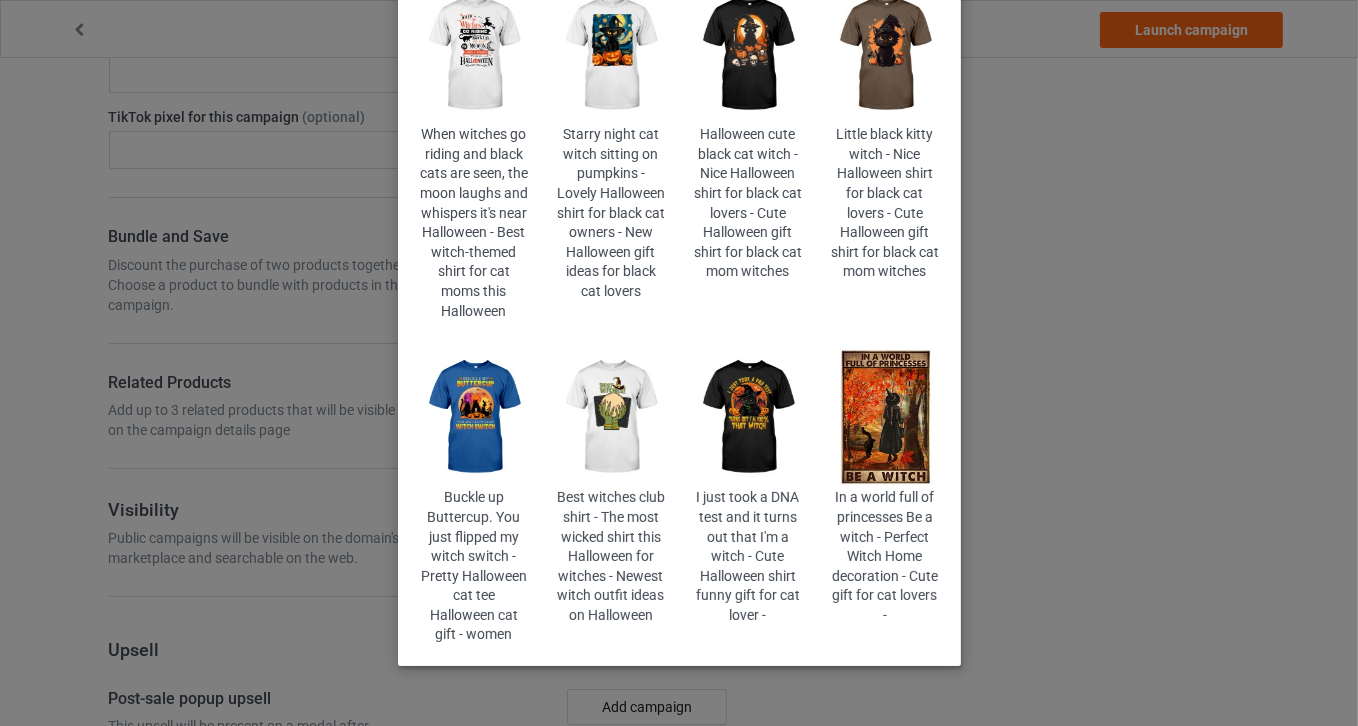 type on "witch" 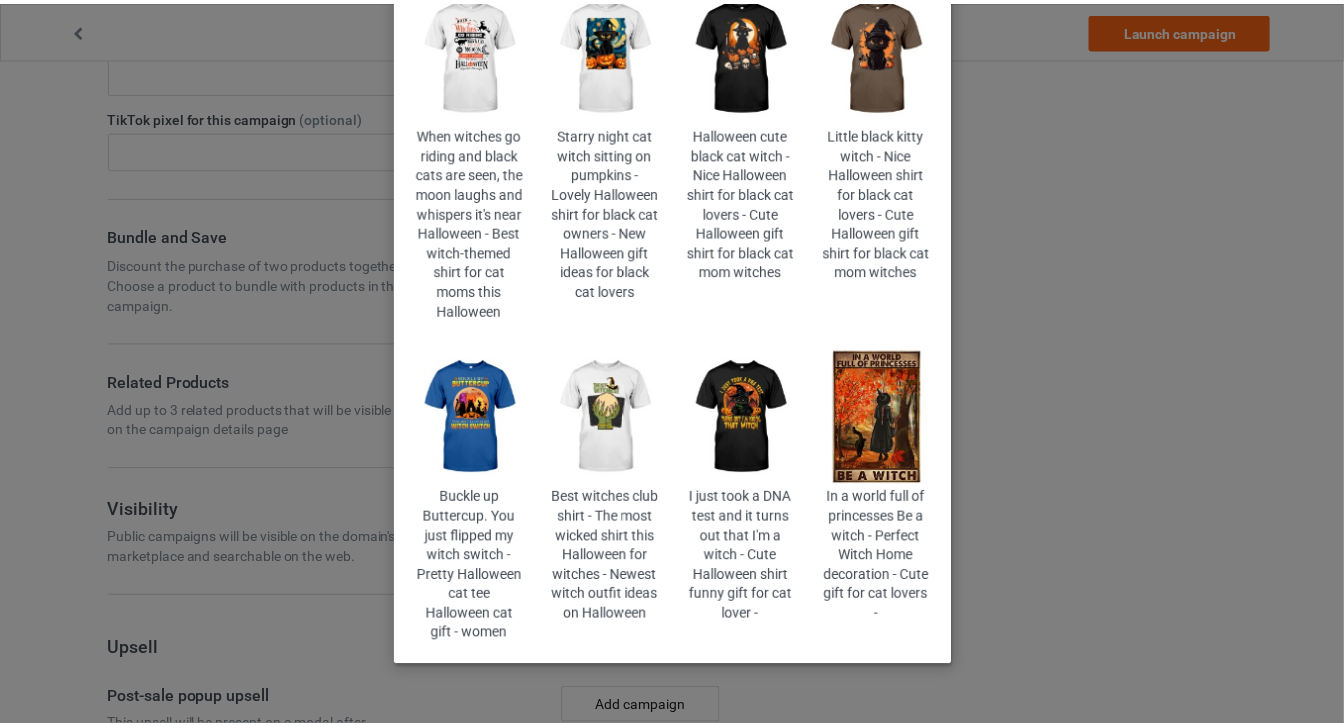 scroll, scrollTop: 0, scrollLeft: 0, axis: both 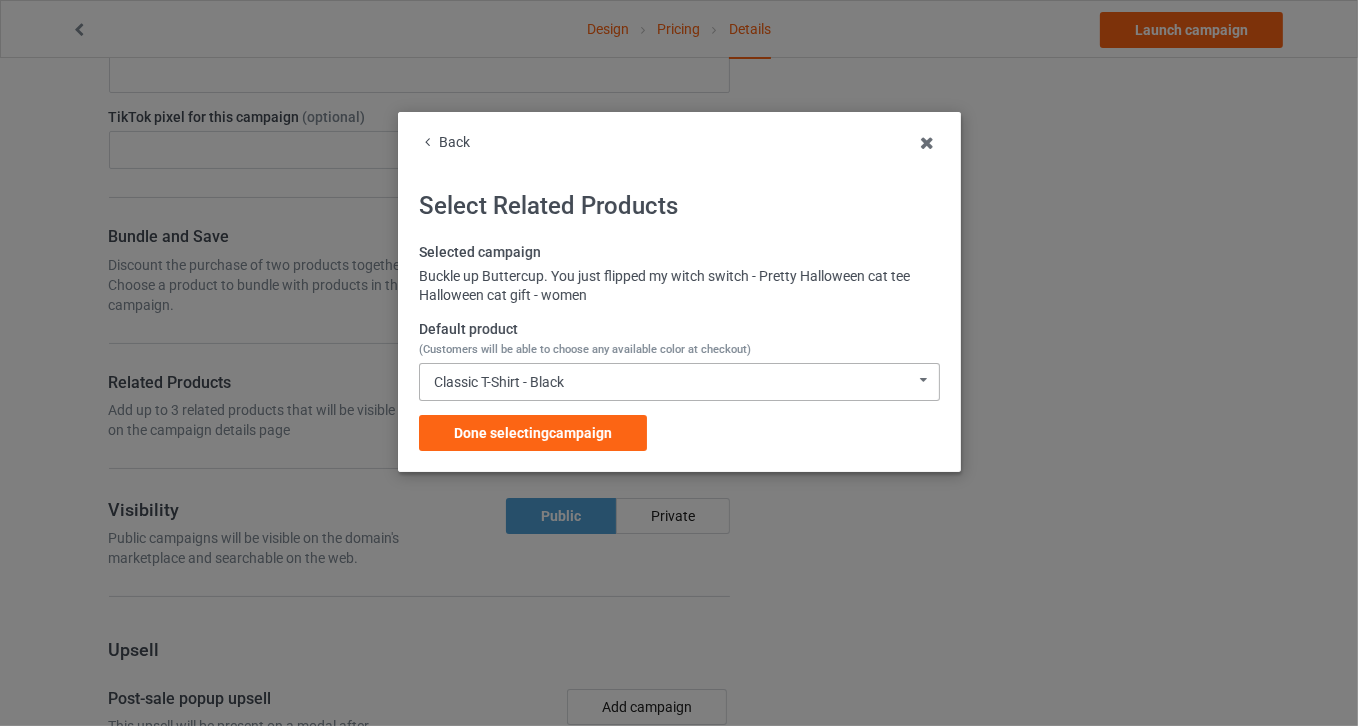click on "Classic T-Shirt - Black Classic T-Shirt - Black Classic T-Shirt - Chocolate Classic T-Shirt - Purple Classic T-Shirt - Forest Green Classic T-Shirt - Royal Ladies T-Shirt - Black Ladies T-Shirt - Purple Ladies T-Shirt - Royal Blue Ladies T-Shirt - Dark Chocolate Ladies T-Shirt - Forest Green Hooded Sweatshirt - Black Hooded Sweatshirt - Purple Hooded Sweatshirt - Royal Blue Hooded Sweatshirt - Forest Green Hooded Sweatshirt - Dark Chocolate V-Neck T-Shirt - Black V-Neck T-Shirt - Brown V-Neck T-Shirt - Royal Blue V-Neck T-Shirt - Team Purple V-Neck T-Shirt - Navy Long Sleeve Tee - Black Long Sleeve Tee - Purple Long Sleeve Tee - Dark Chocolate Long Sleeve Tee - Royal Blue Long Sleeve Tee - Forest Green Crewneck Sweatshirt - Black Crewneck Sweatshirt - Purple Crewneck Sweatshirt - Royal Blue Crewneck Sweatshirt - Dark Chocolate Crewneck Sweatshirt - Maroon Crewneck Sweatshirt - Forest Green Ladies Flowy Tank - Black Ladies Flowy Tank - Royal Blue Tote Bag - Black Tote Bag - Purple Tote Bag - Forest Mug - Black" at bounding box center (679, 382) 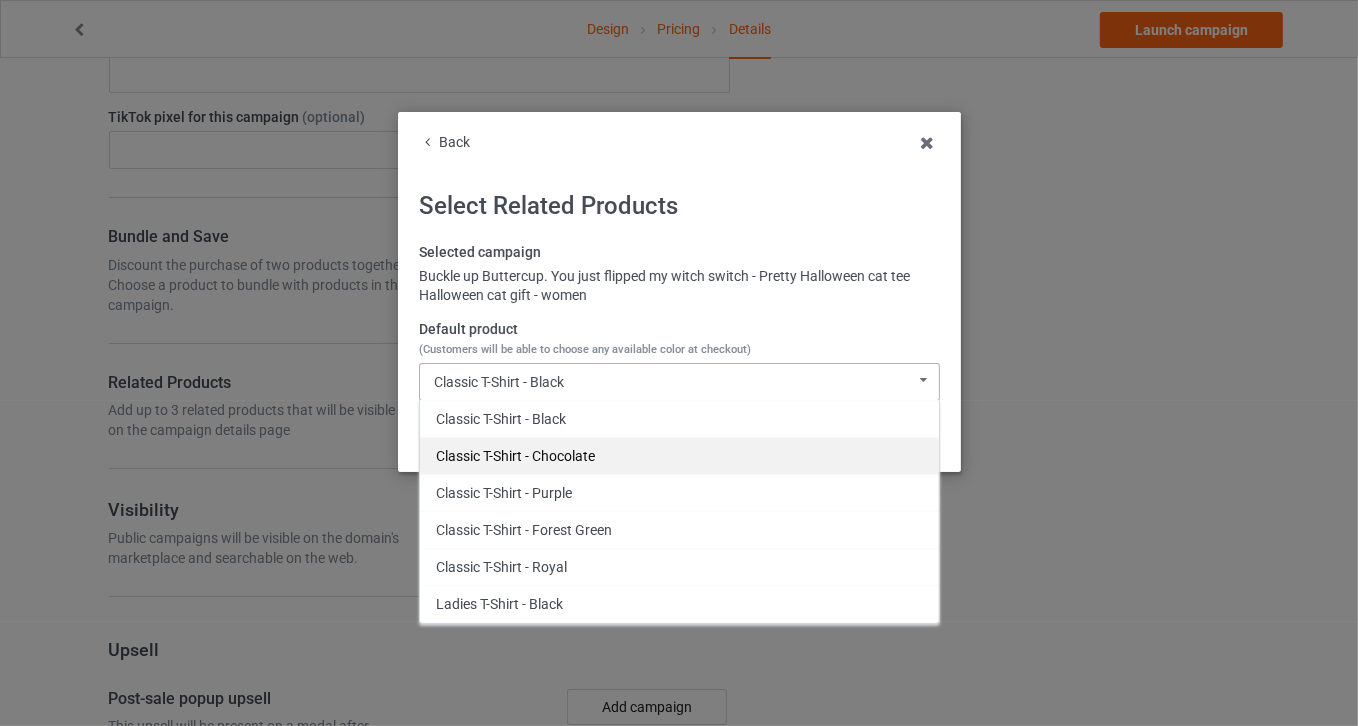 click on "Classic T-Shirt - Chocolate" at bounding box center [679, 455] 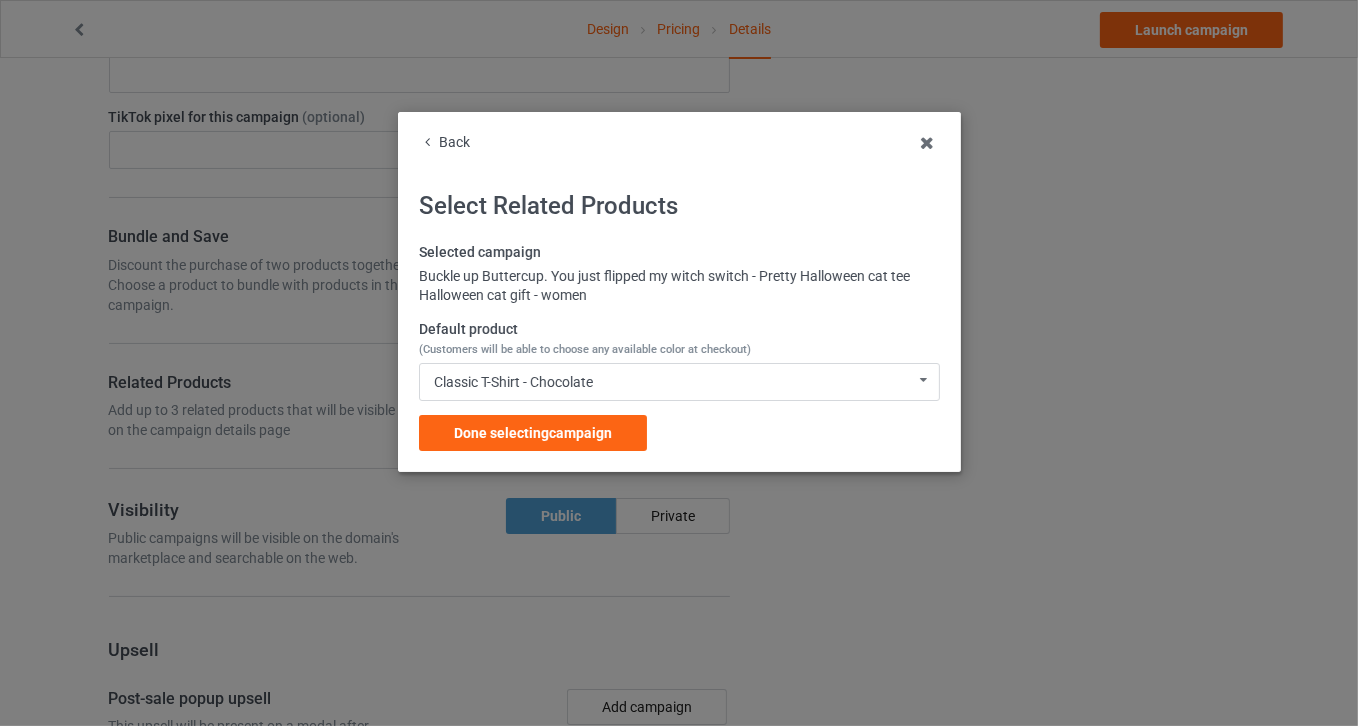 click on "Selected campaign Buckle up Buttercup. You just flipped my witch switch  - Pretty Halloween cat tee Halloween cat gift - women Default product (Customers will be able to choose any available color at checkout) Classic T-Shirt - Chocolate Classic T-Shirt - Black Classic T-Shirt - Chocolate Classic T-Shirt - Purple Classic T-Shirt - Forest Green Classic T-Shirt - Royal Ladies T-Shirt - Black Ladies T-Shirt - Purple Ladies T-Shirt - Royal Blue Ladies T-Shirt - Dark Chocolate Ladies T-Shirt - Forest Green Hooded Sweatshirt - Black Hooded Sweatshirt - Purple Hooded Sweatshirt - Royal Blue Hooded Sweatshirt - Forest Green Hooded Sweatshirt - Dark Chocolate V-Neck T-Shirt - Black V-Neck T-Shirt - Brown V-Neck T-Shirt - Royal Blue V-Neck T-Shirt - Team Purple V-Neck T-Shirt - Navy Long Sleeve Tee - Black Long Sleeve Tee - Purple Long Sleeve Tee - Dark Chocolate Long Sleeve Tee - Royal Blue Long Sleeve Tee - Forest Green Crewneck Sweatshirt - Black Crewneck Sweatshirt - Purple Crewneck Sweatshirt - Royal Blue campaign" at bounding box center [679, 347] 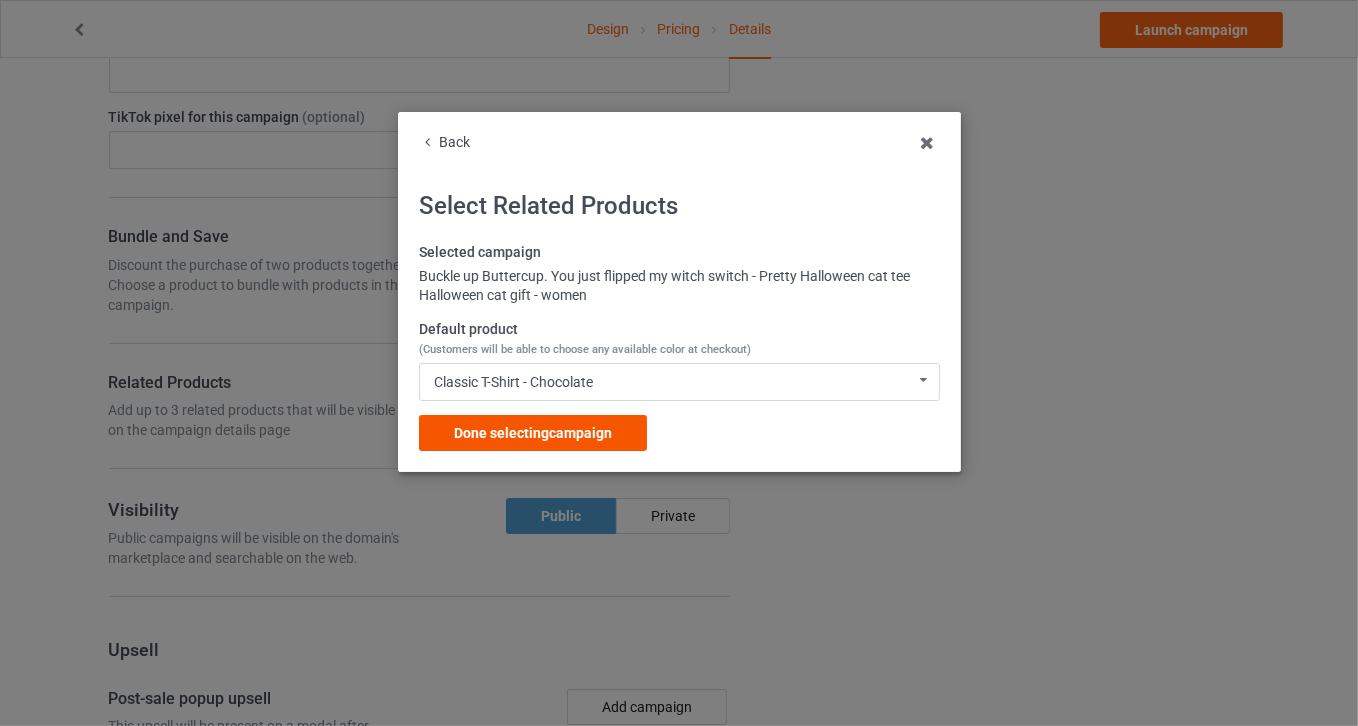 click on "Done selecting  campaign" at bounding box center (533, 433) 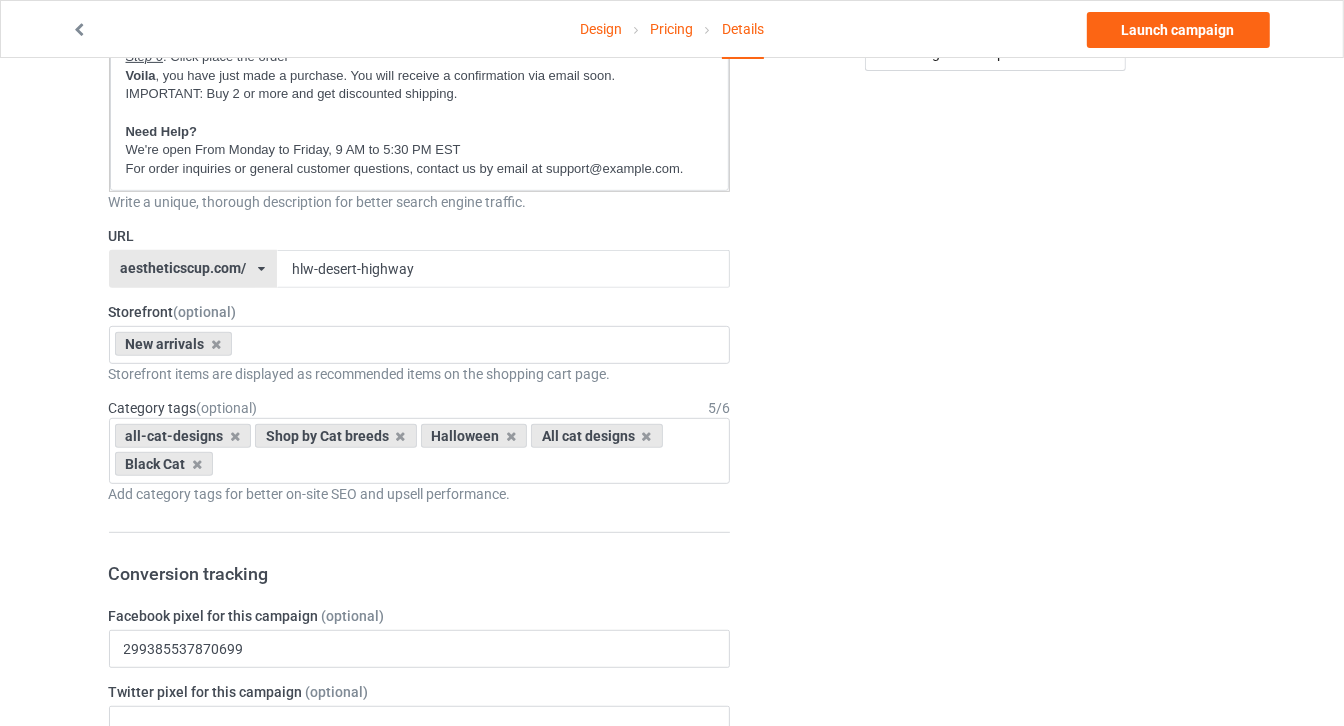 scroll, scrollTop: 0, scrollLeft: 0, axis: both 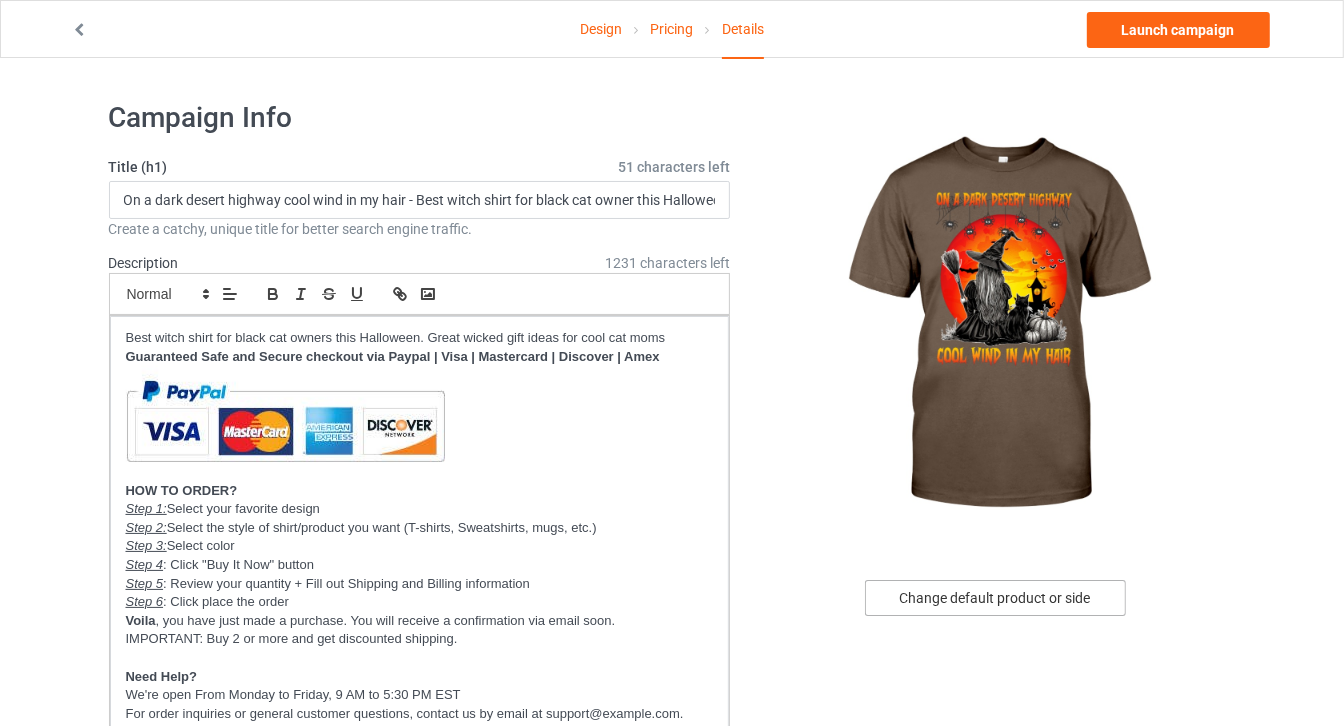click on "Change default product or side" at bounding box center (995, 598) 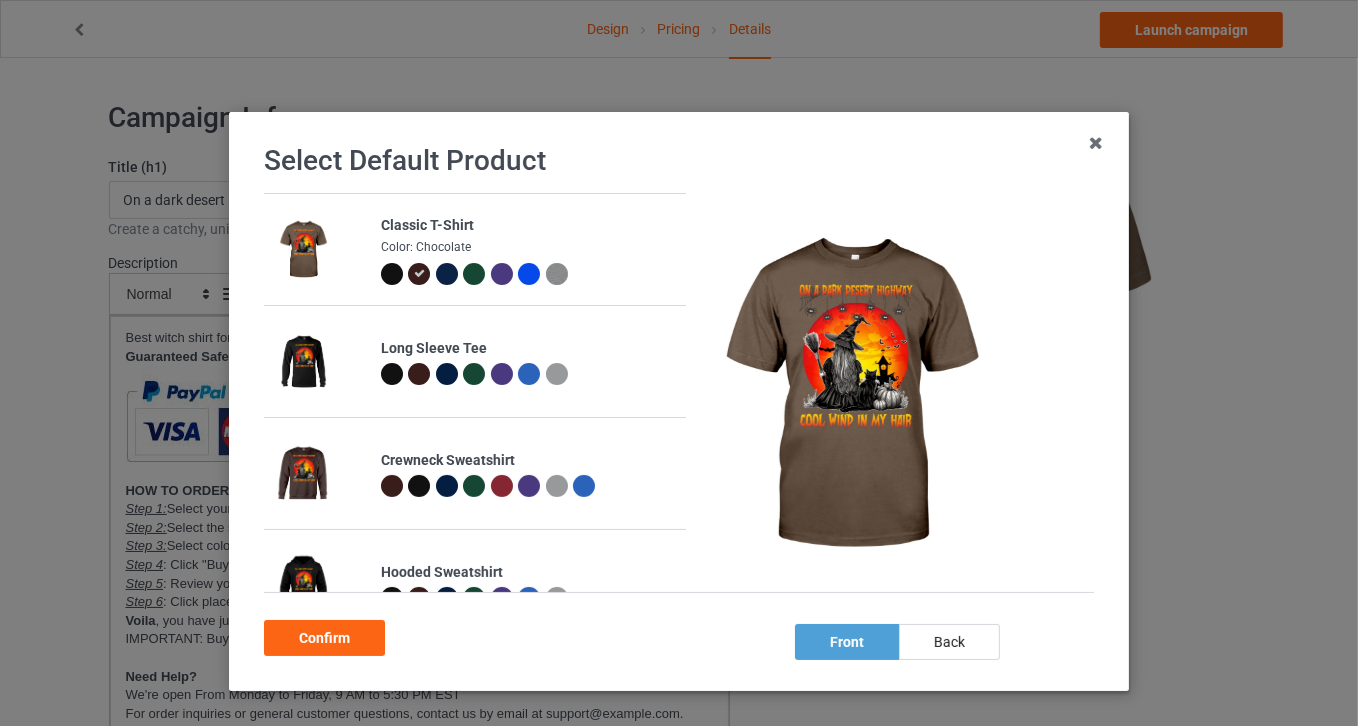 click at bounding box center [392, 274] 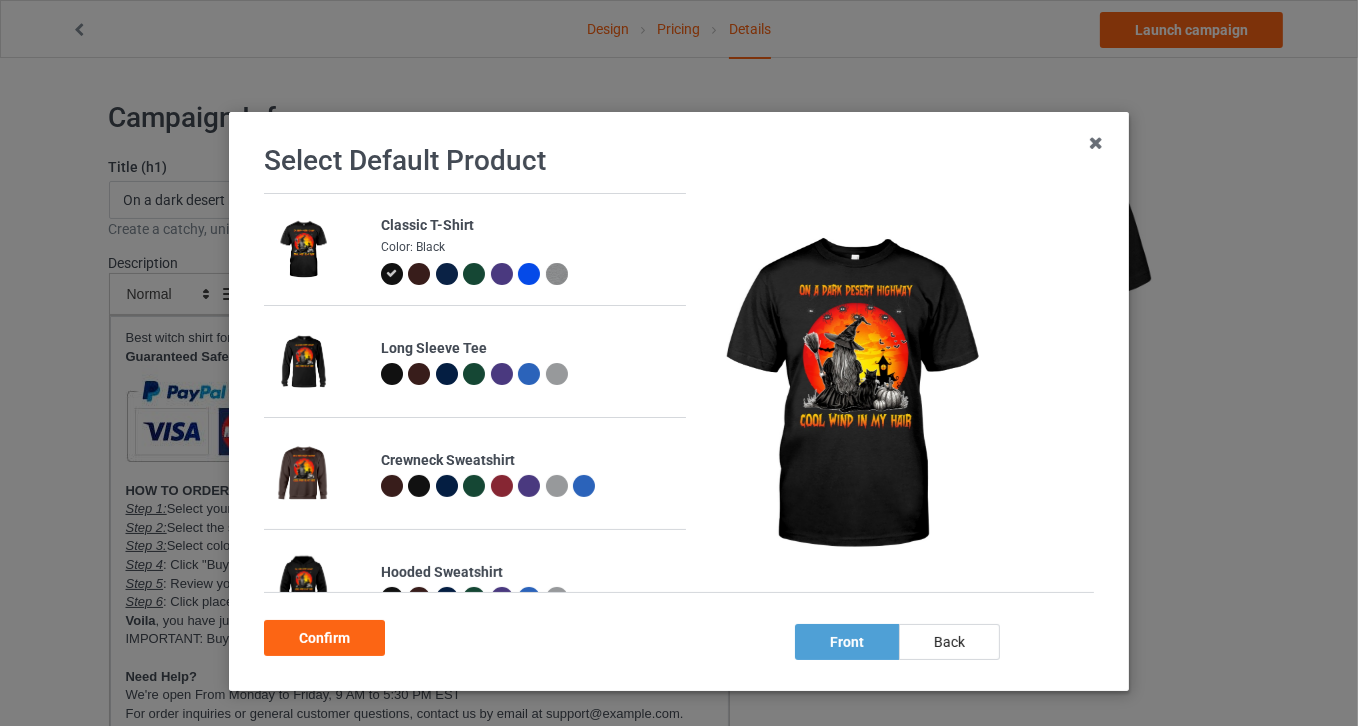 click at bounding box center (317, 585) 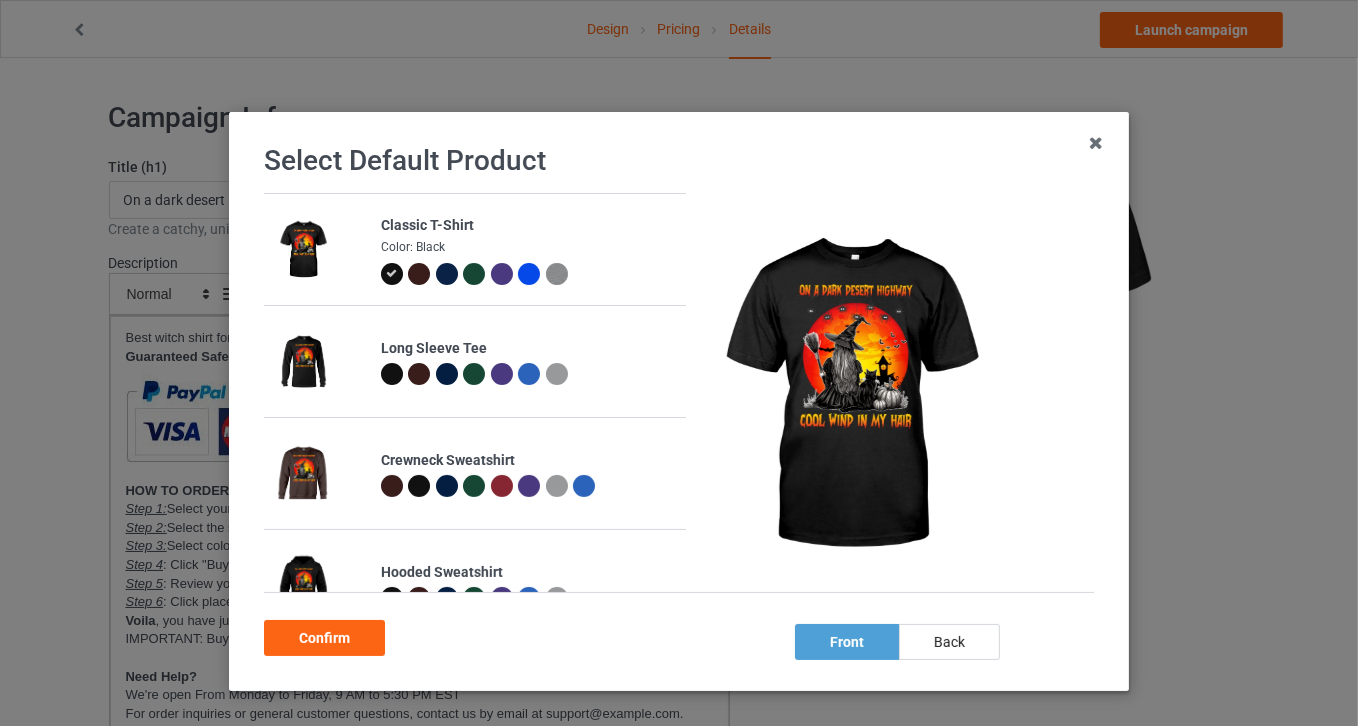 click on "Select Default Product Classic T-Shirt Color: Black Long Sleeve Tee Crewneck Sweatshirt Hooded Sweatshirt Mug Color Changing Mug V-Neck T-Shirt front back Confirm" at bounding box center (679, 401) 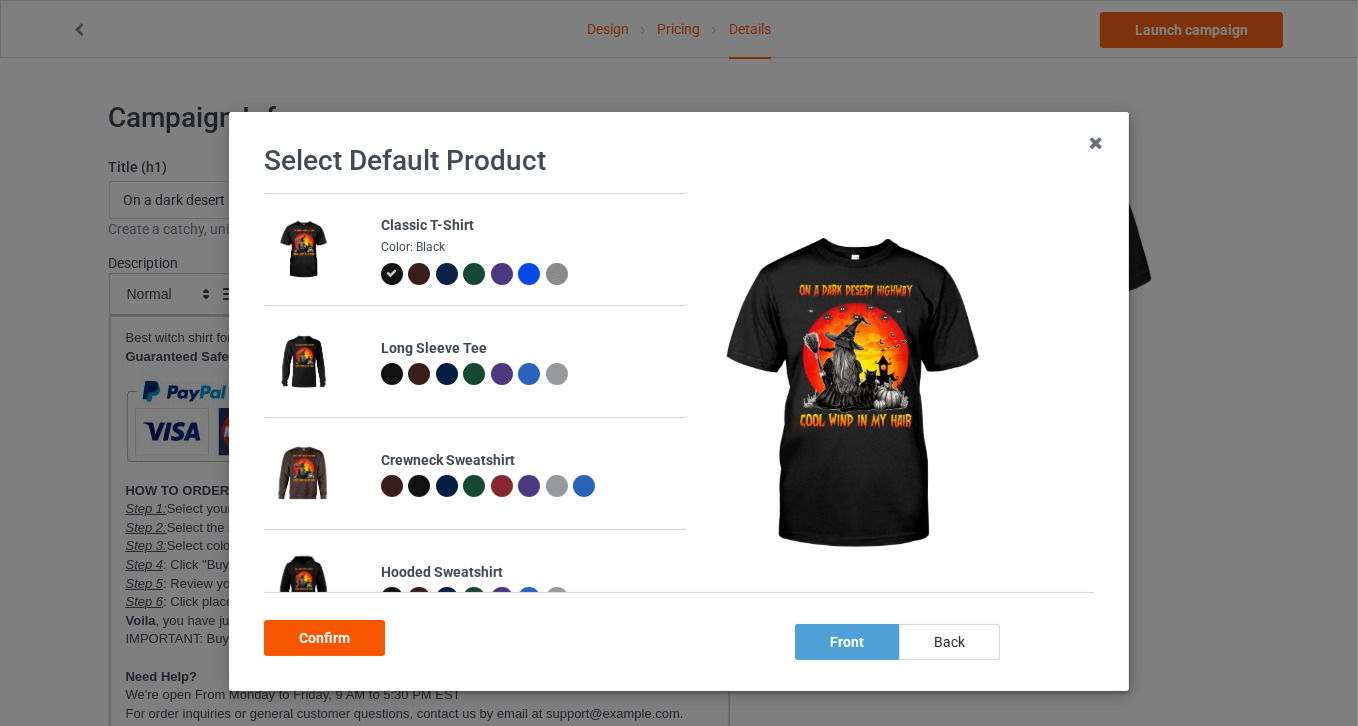click on "Confirm" at bounding box center (324, 638) 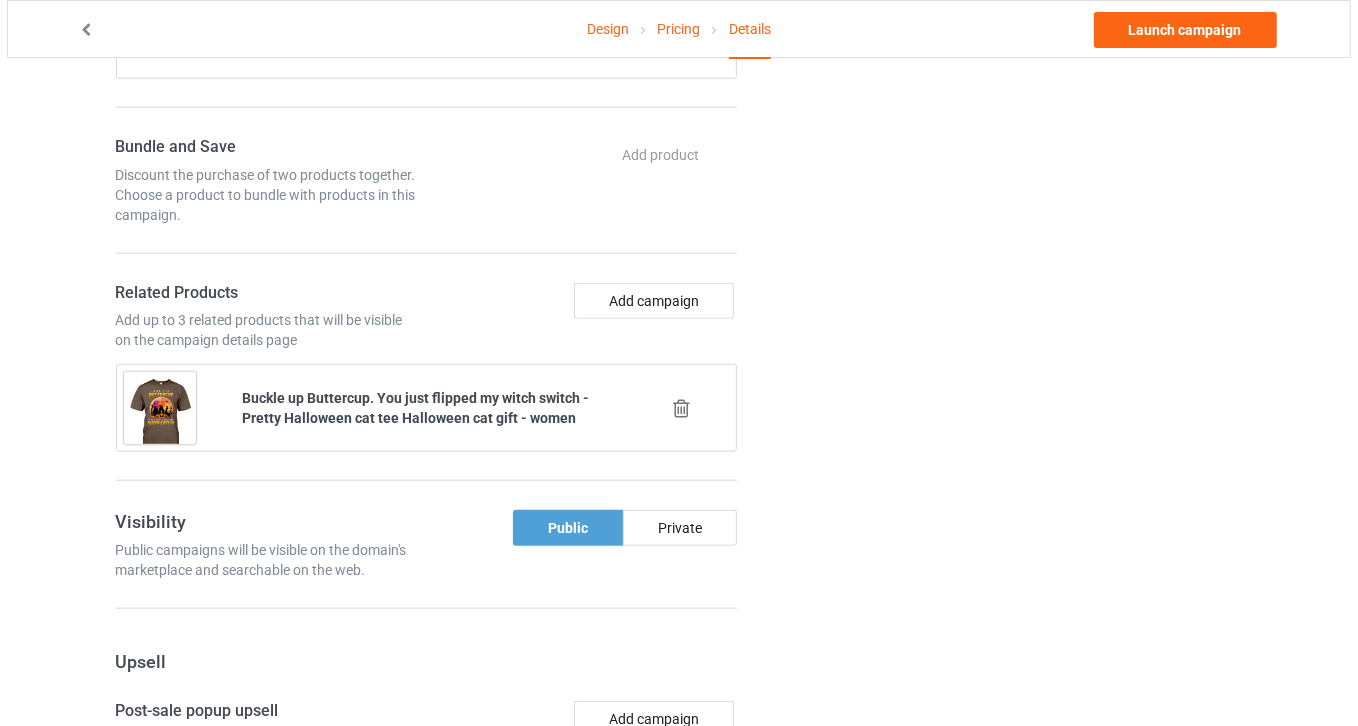 scroll, scrollTop: 1363, scrollLeft: 0, axis: vertical 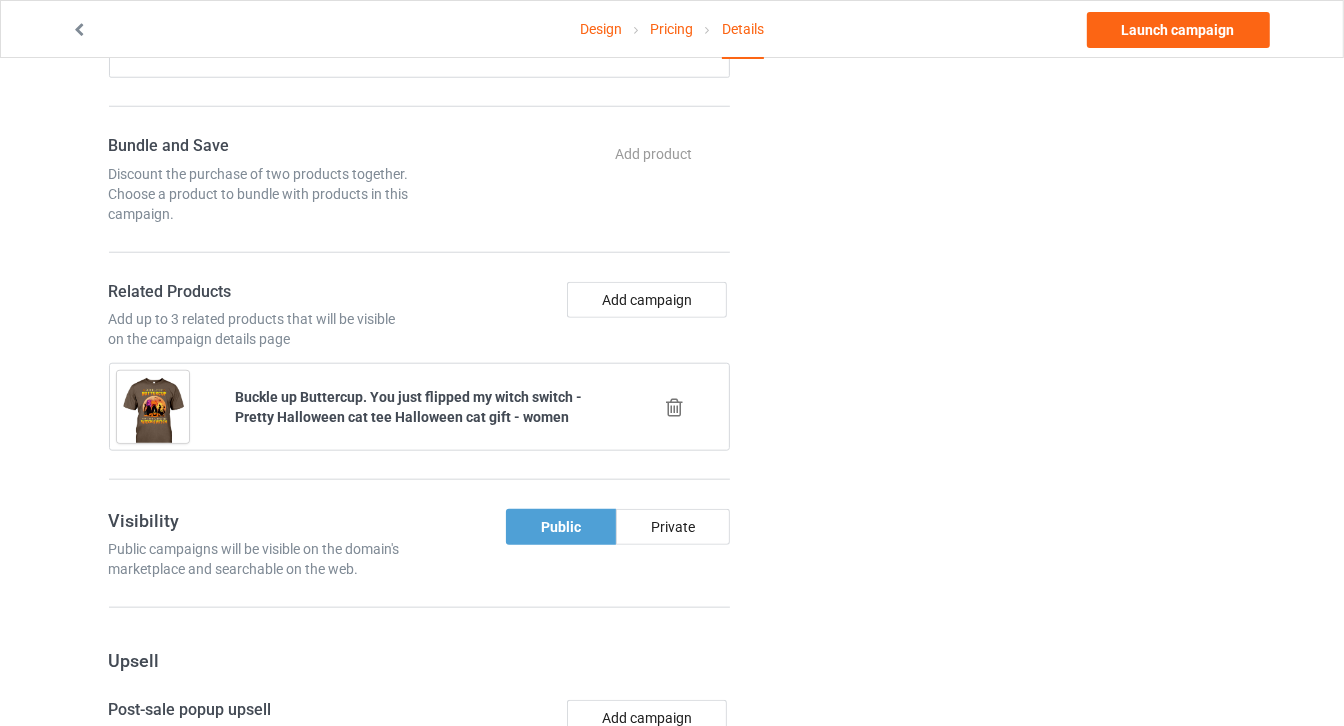 click on "Add campaign" at bounding box center (578, 316) 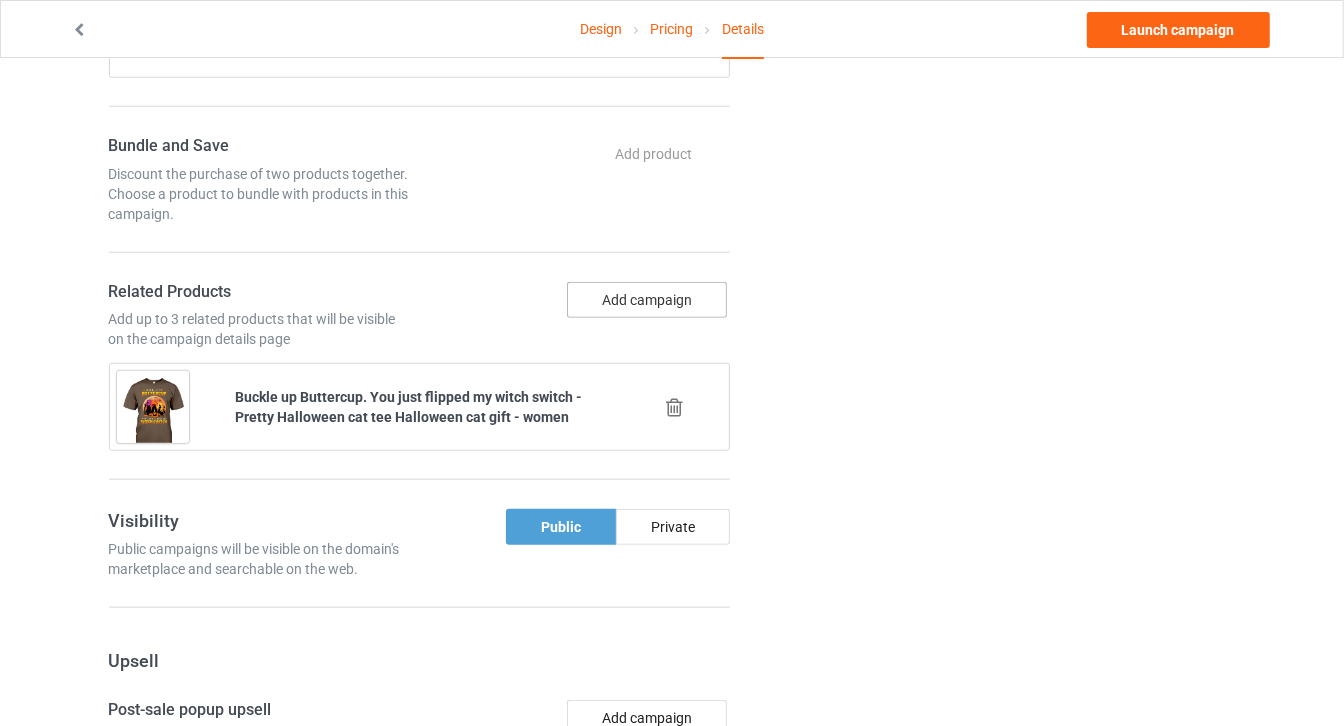click on "Add campaign" at bounding box center (647, 300) 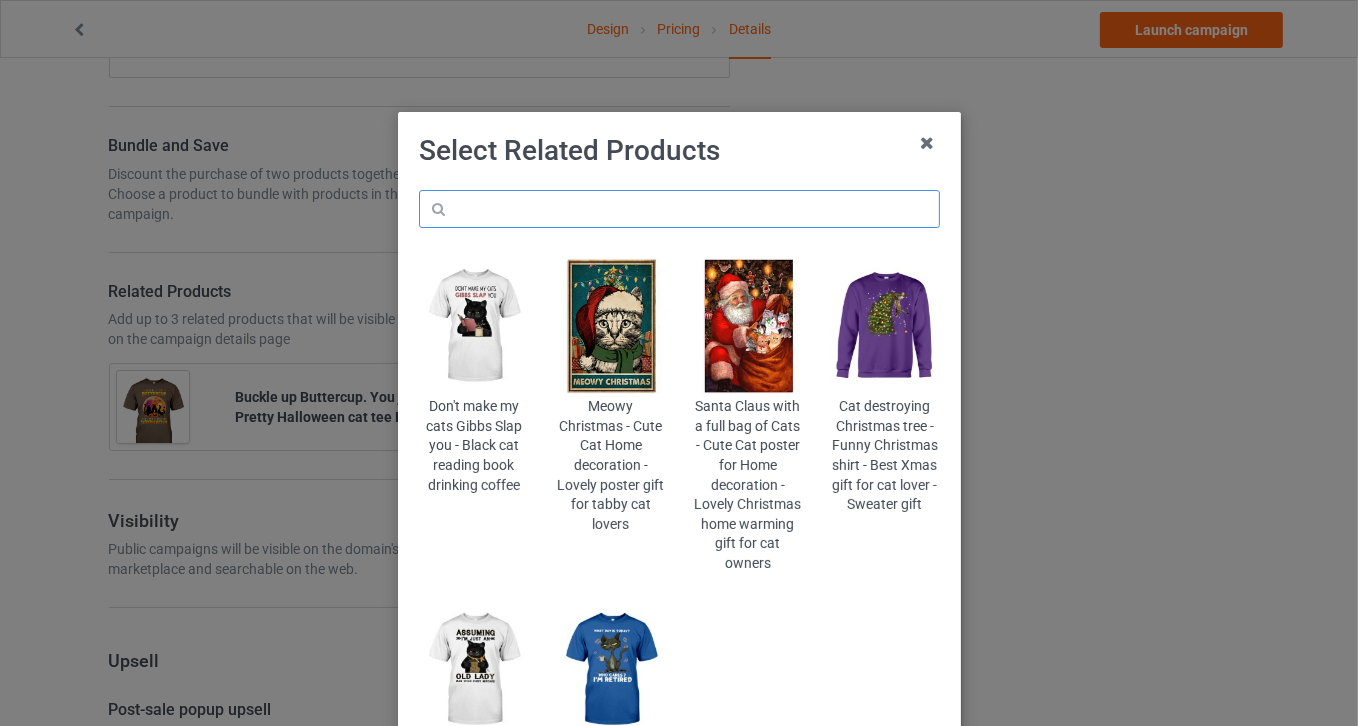 click at bounding box center [679, 209] 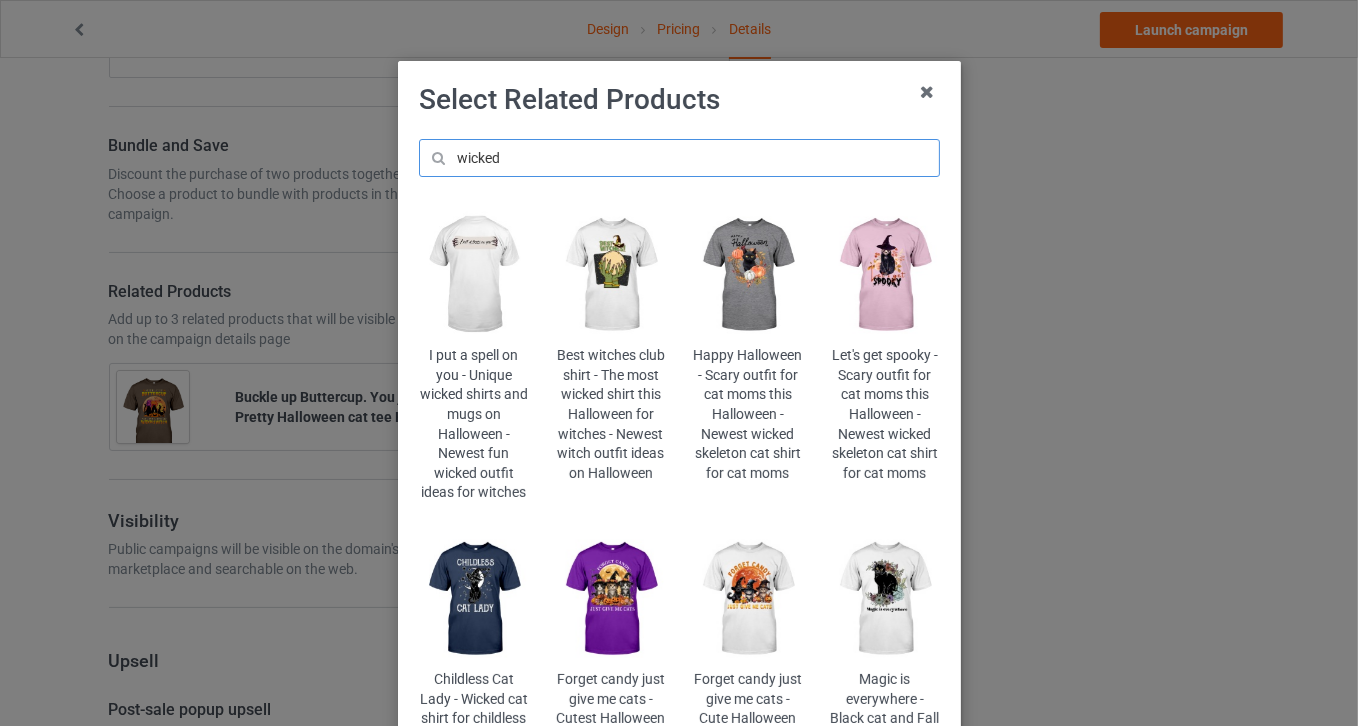 scroll, scrollTop: 90, scrollLeft: 0, axis: vertical 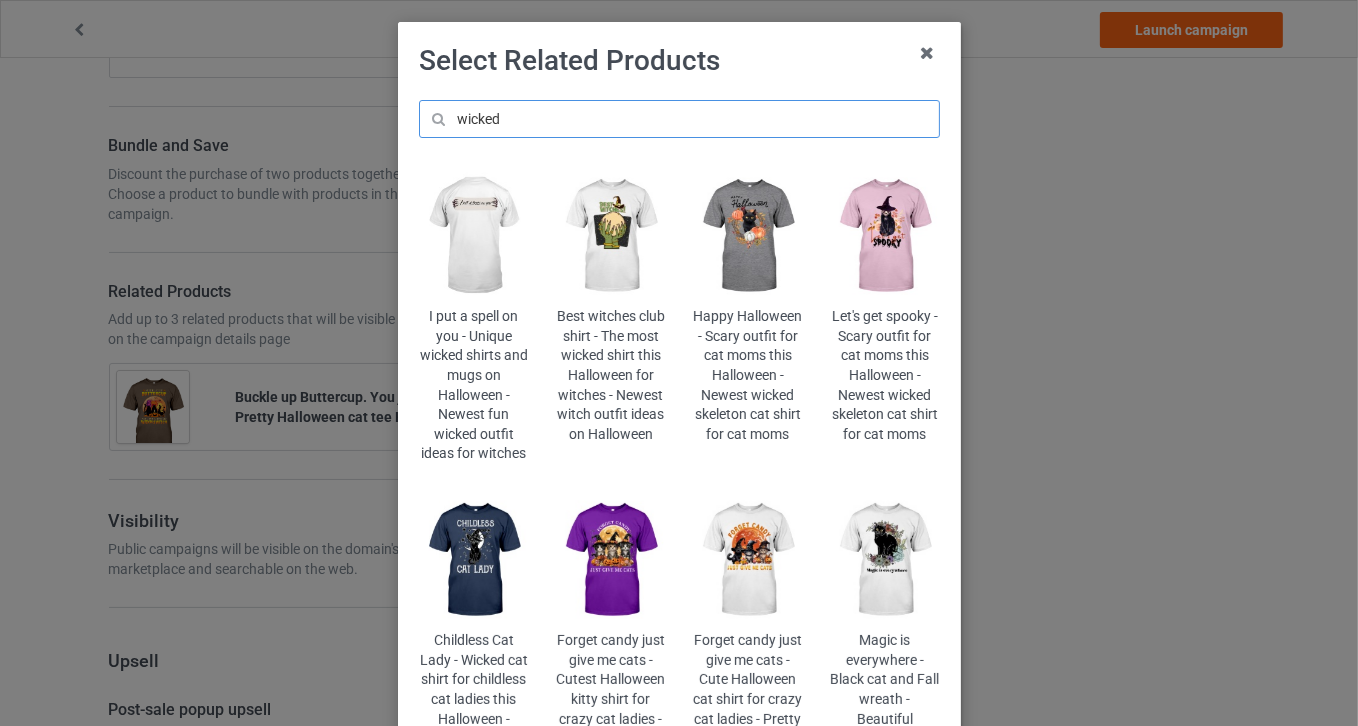 type on "wicked" 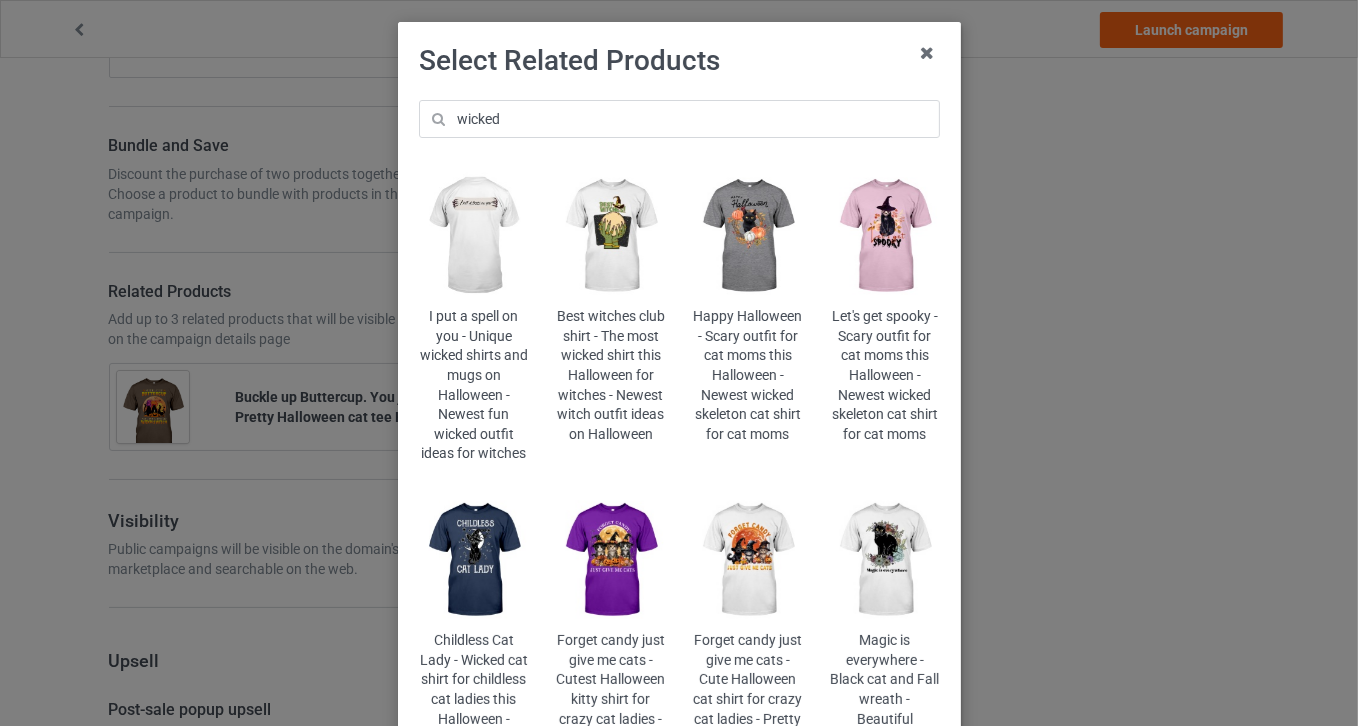 click at bounding box center [473, 560] 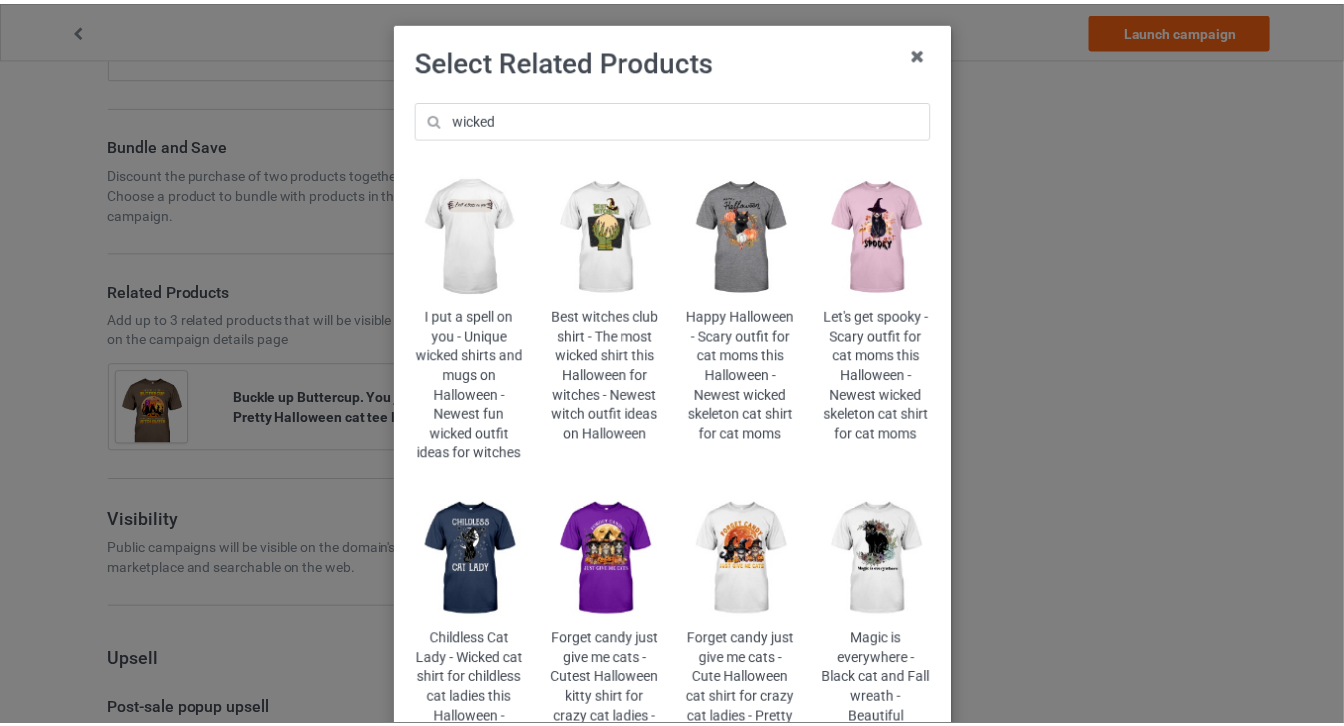 scroll, scrollTop: 0, scrollLeft: 0, axis: both 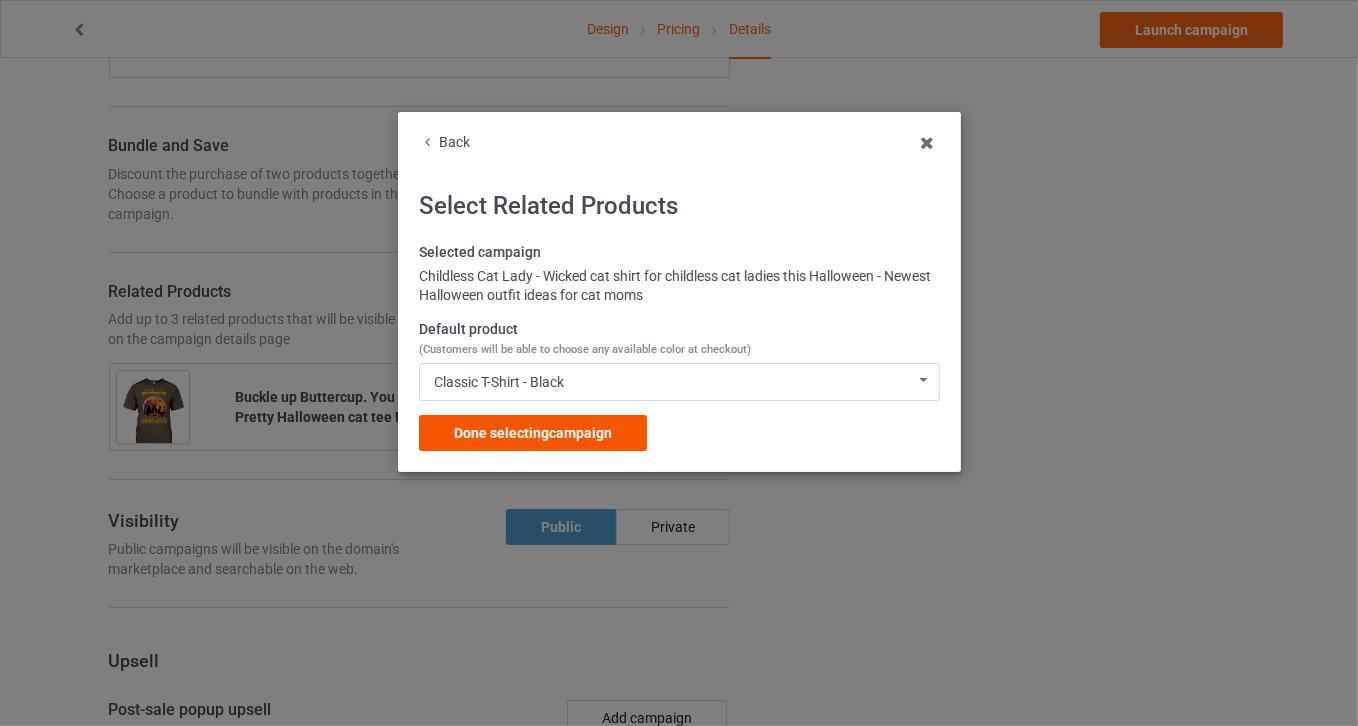 click on "Done selecting  campaign" at bounding box center (533, 433) 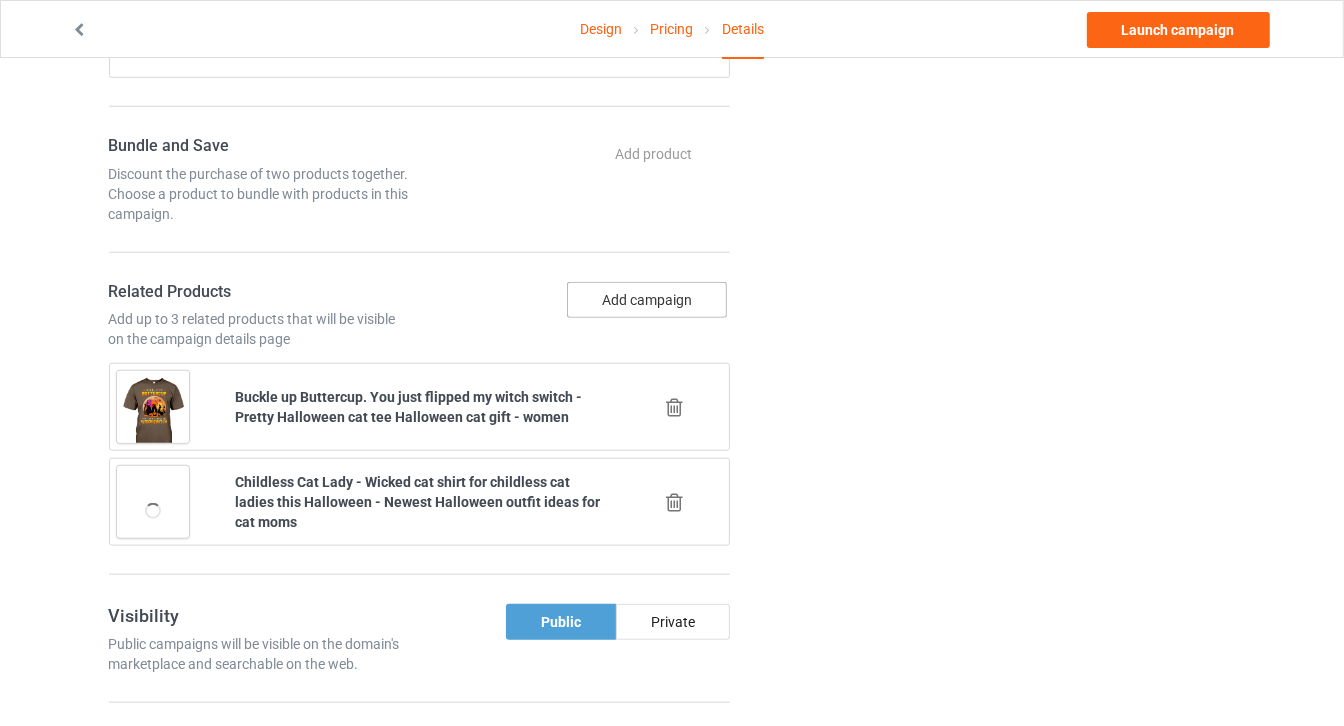 click on "Add campaign" at bounding box center [647, 300] 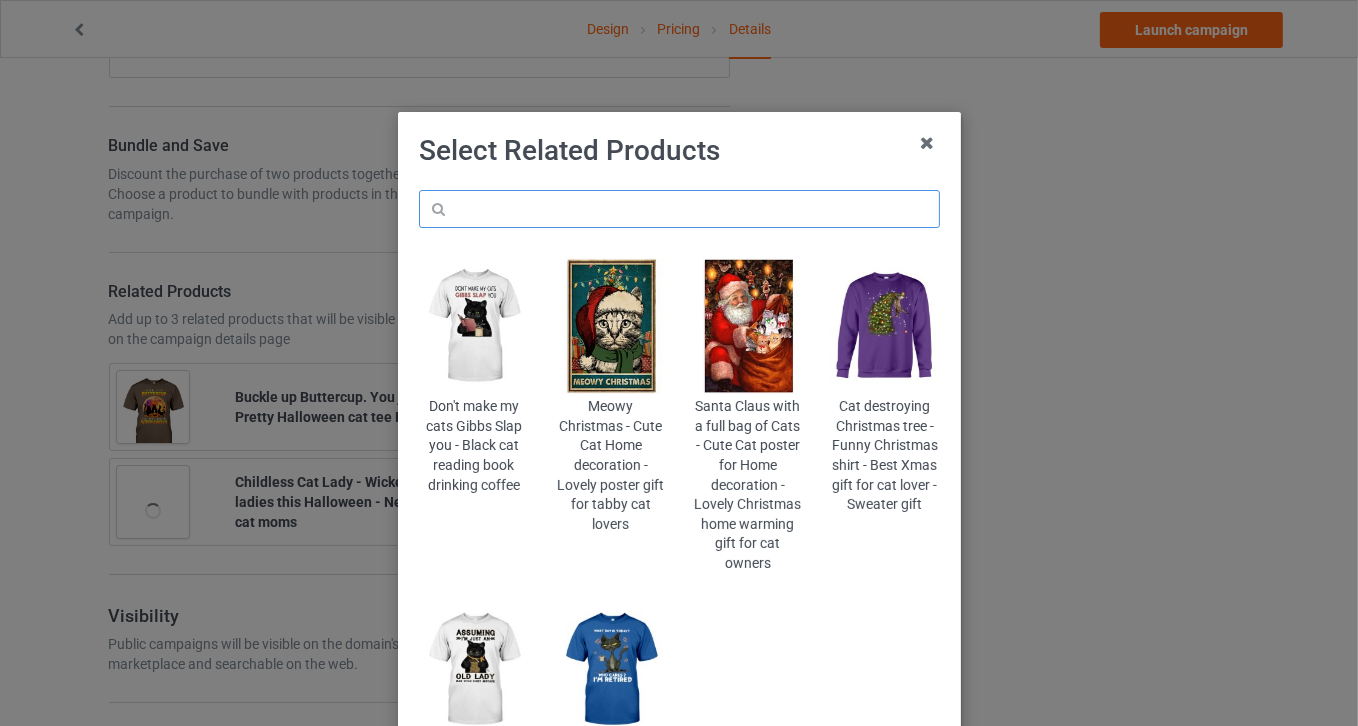 click at bounding box center [679, 209] 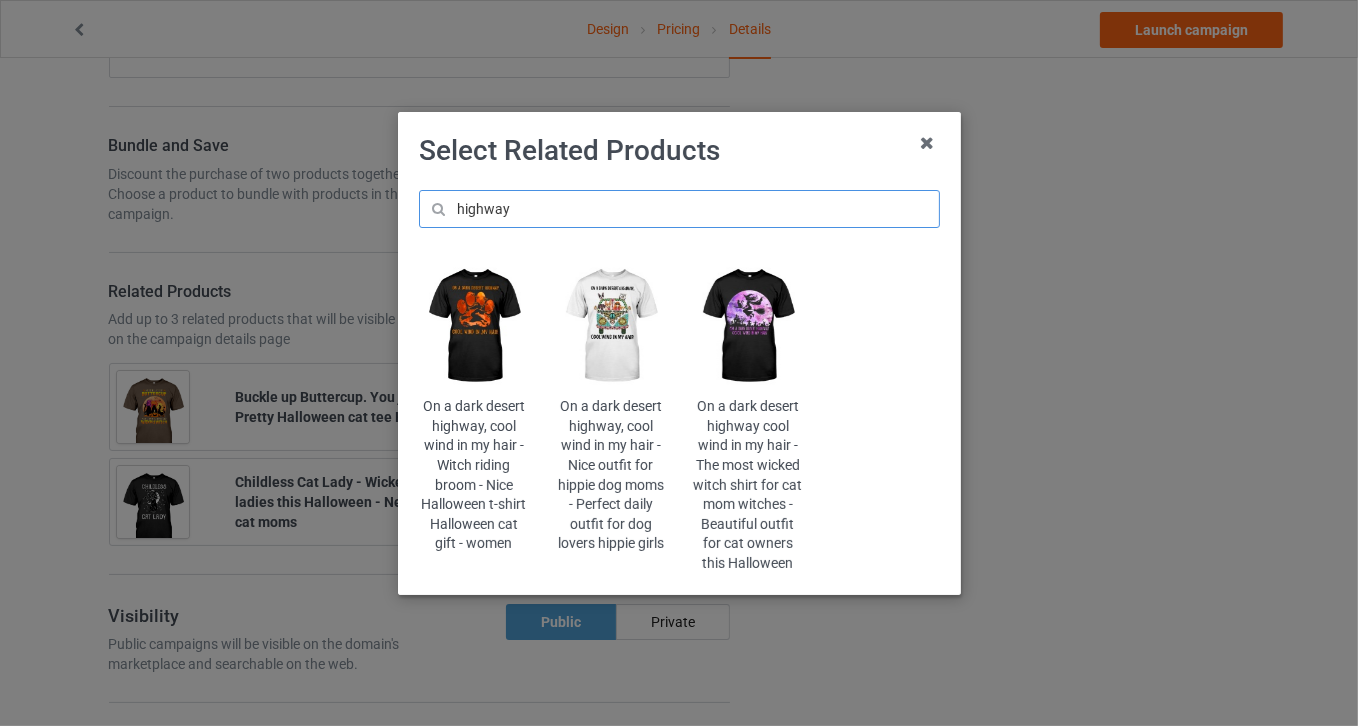 type on "highway" 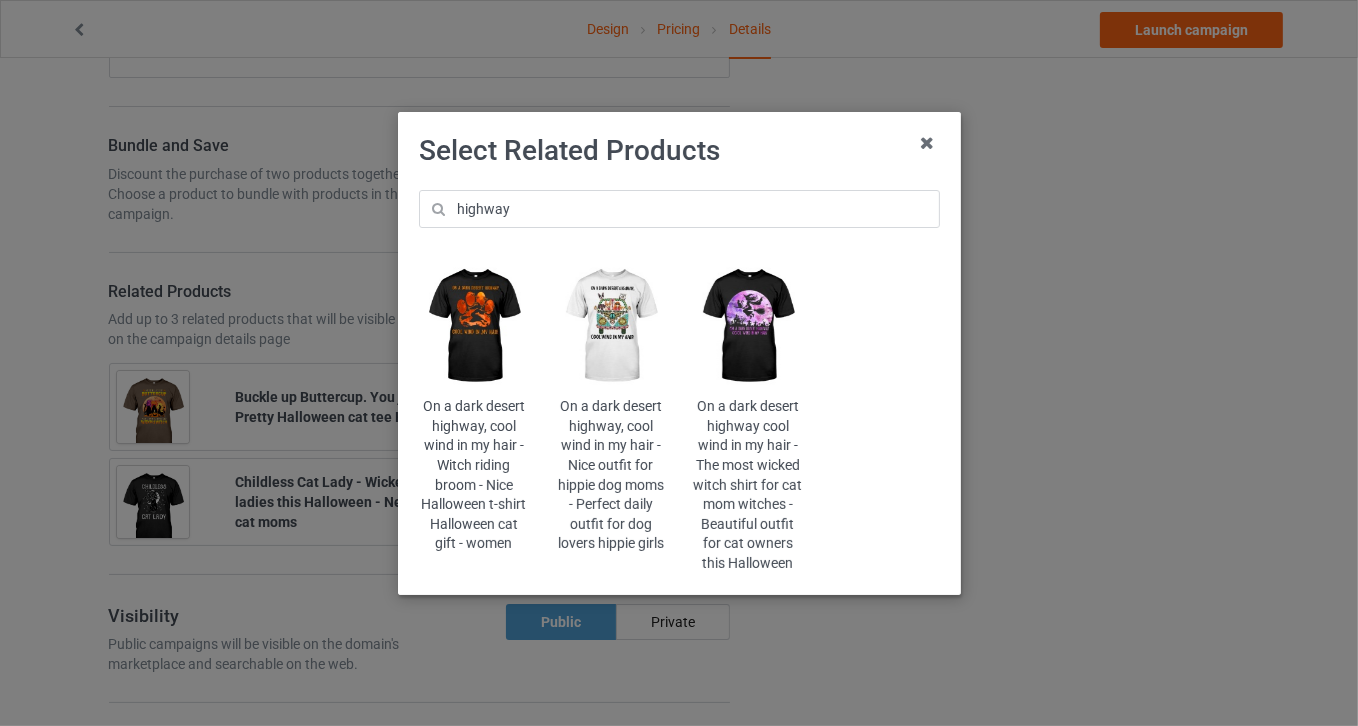 click at bounding box center [747, 326] 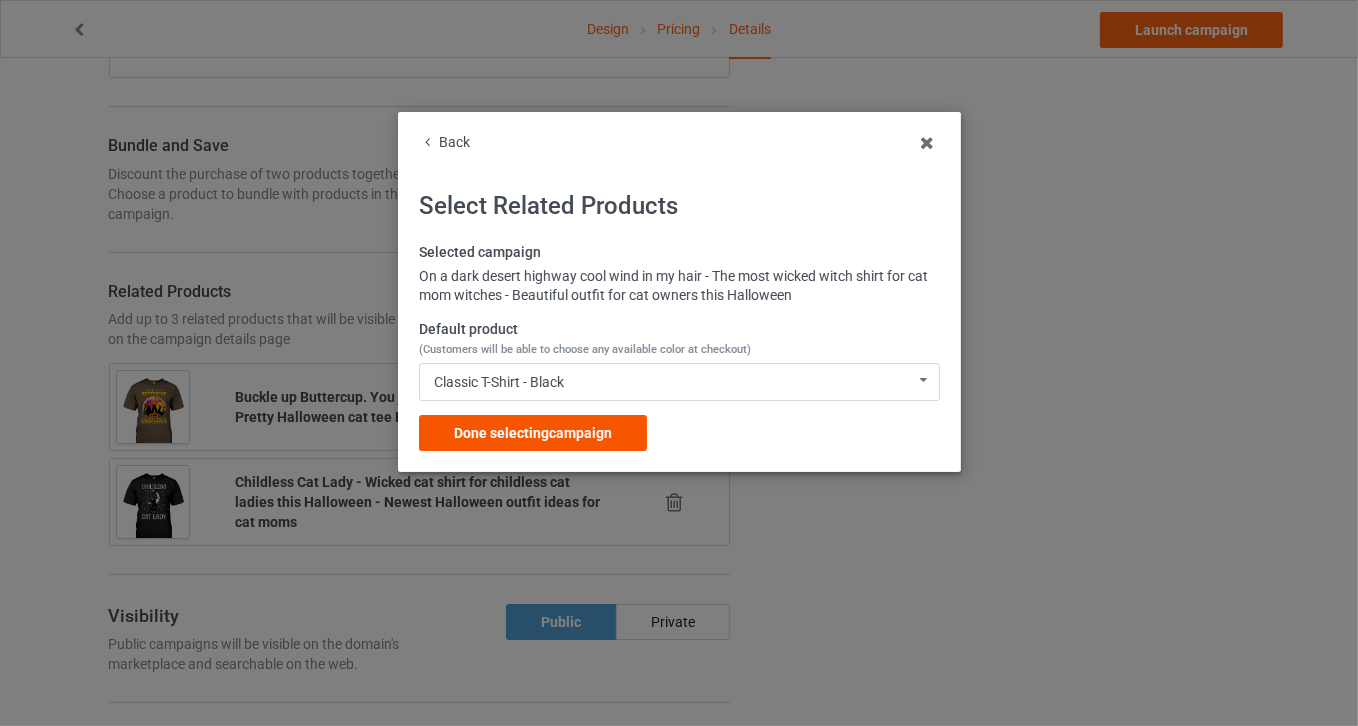 click on "Done selecting  campaign" at bounding box center (533, 433) 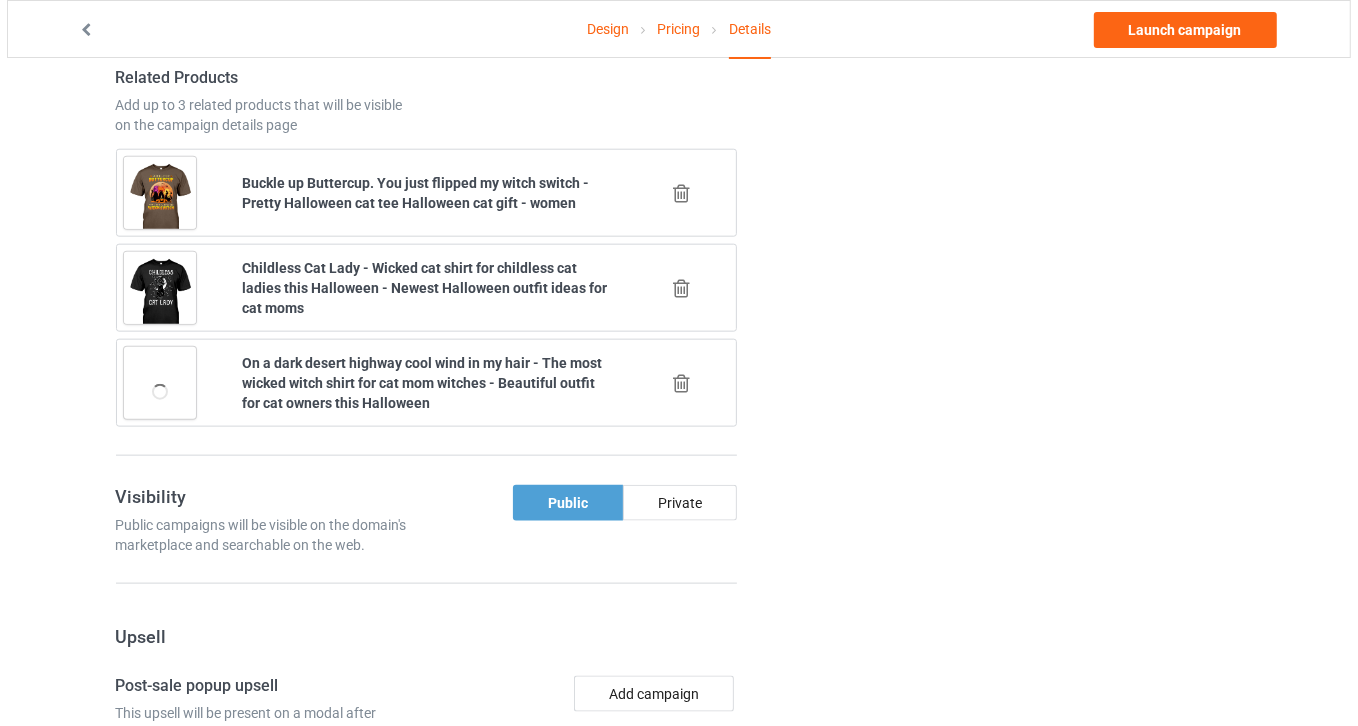 scroll, scrollTop: 1659, scrollLeft: 0, axis: vertical 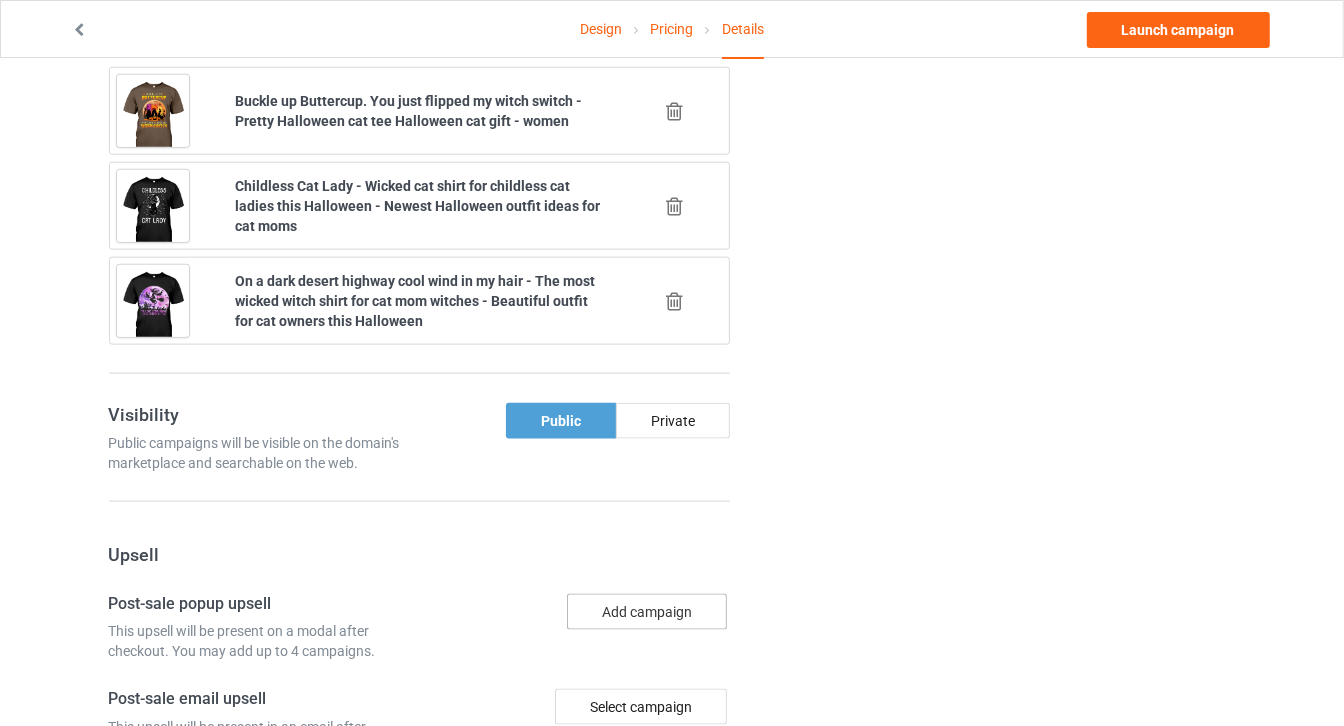 click on "Add campaign" at bounding box center [647, 612] 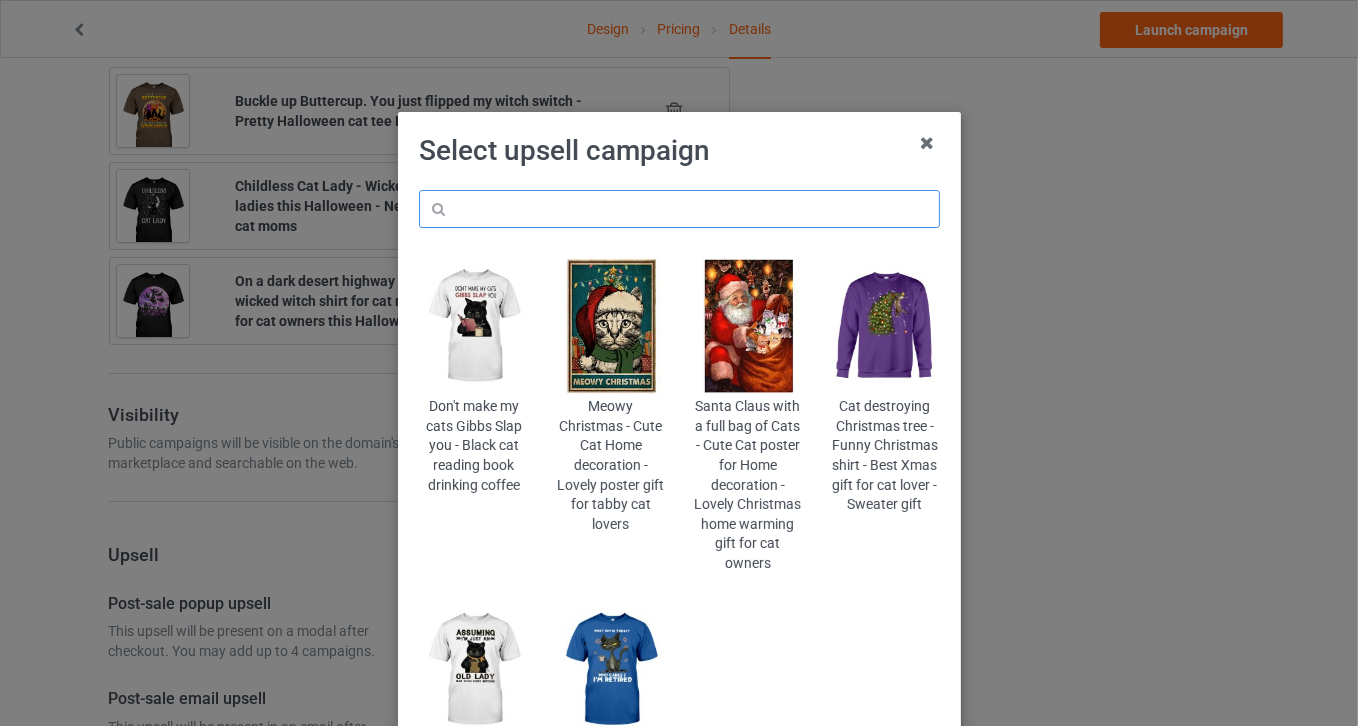 click at bounding box center (679, 209) 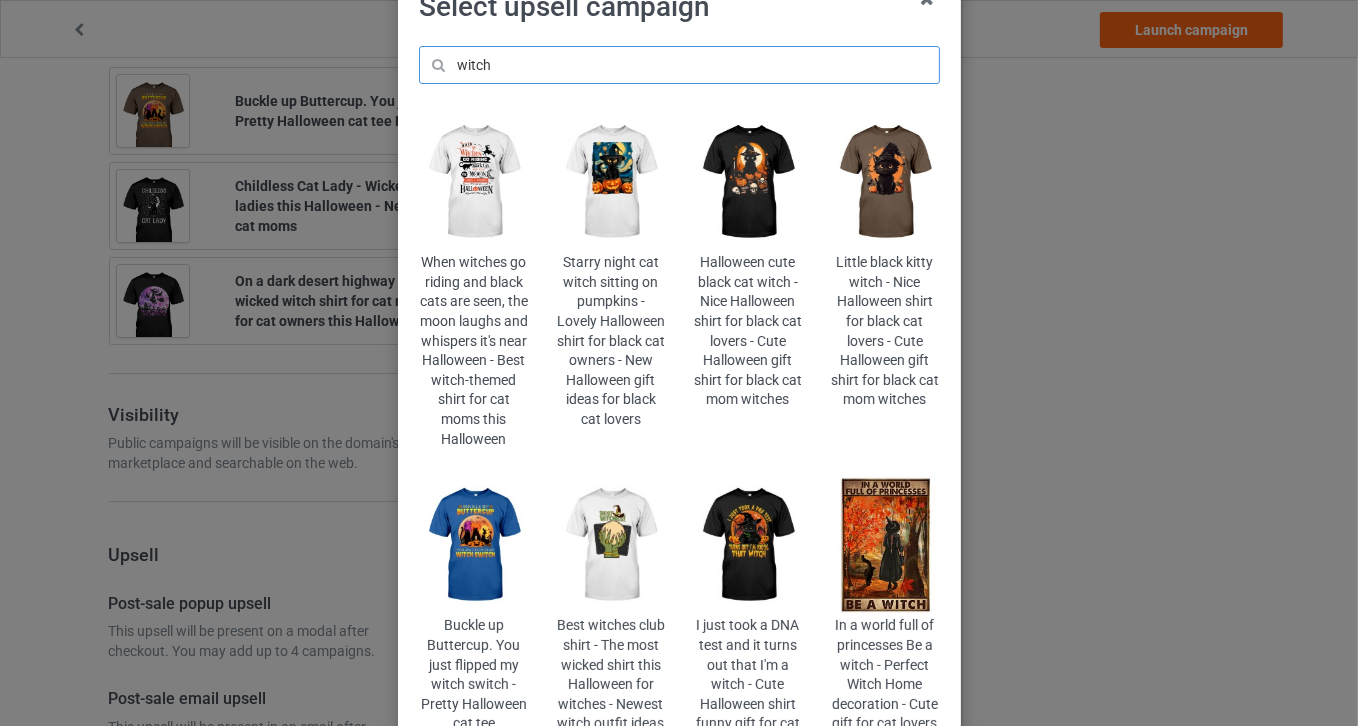 scroll, scrollTop: 181, scrollLeft: 0, axis: vertical 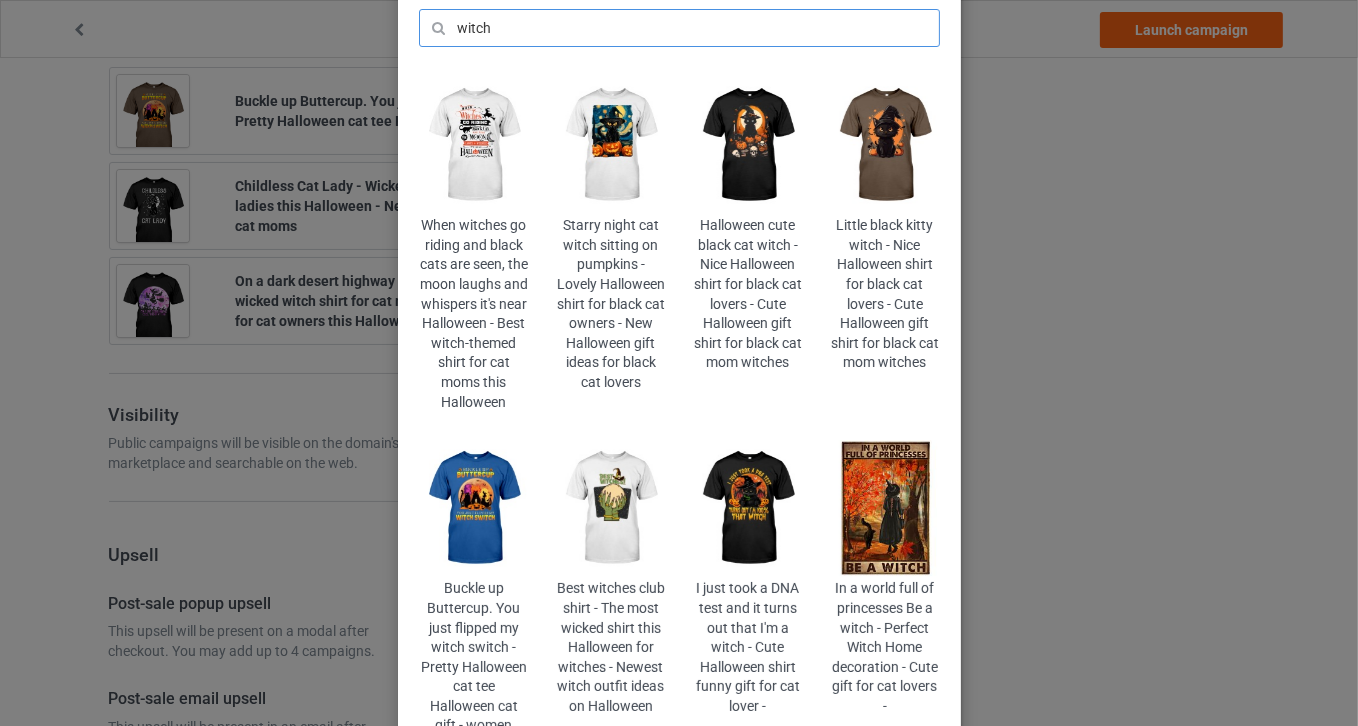 type on "witch" 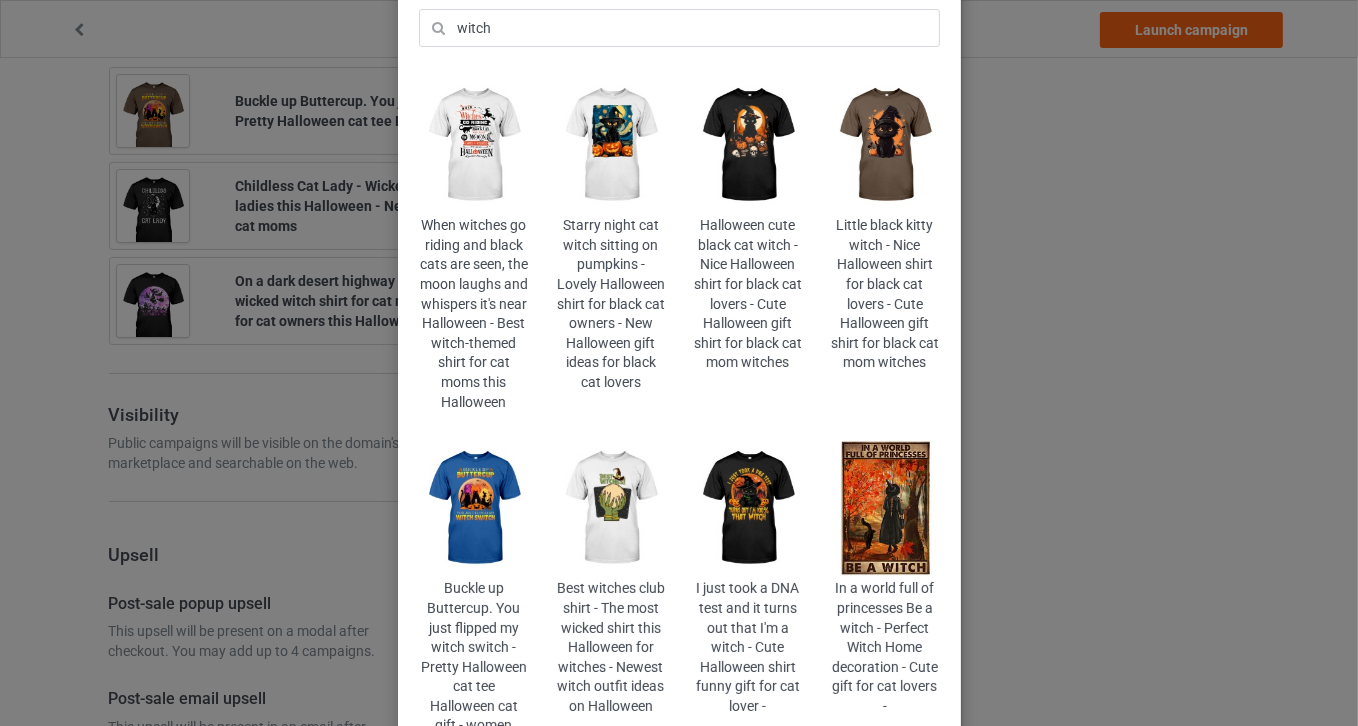 click at bounding box center [884, 508] 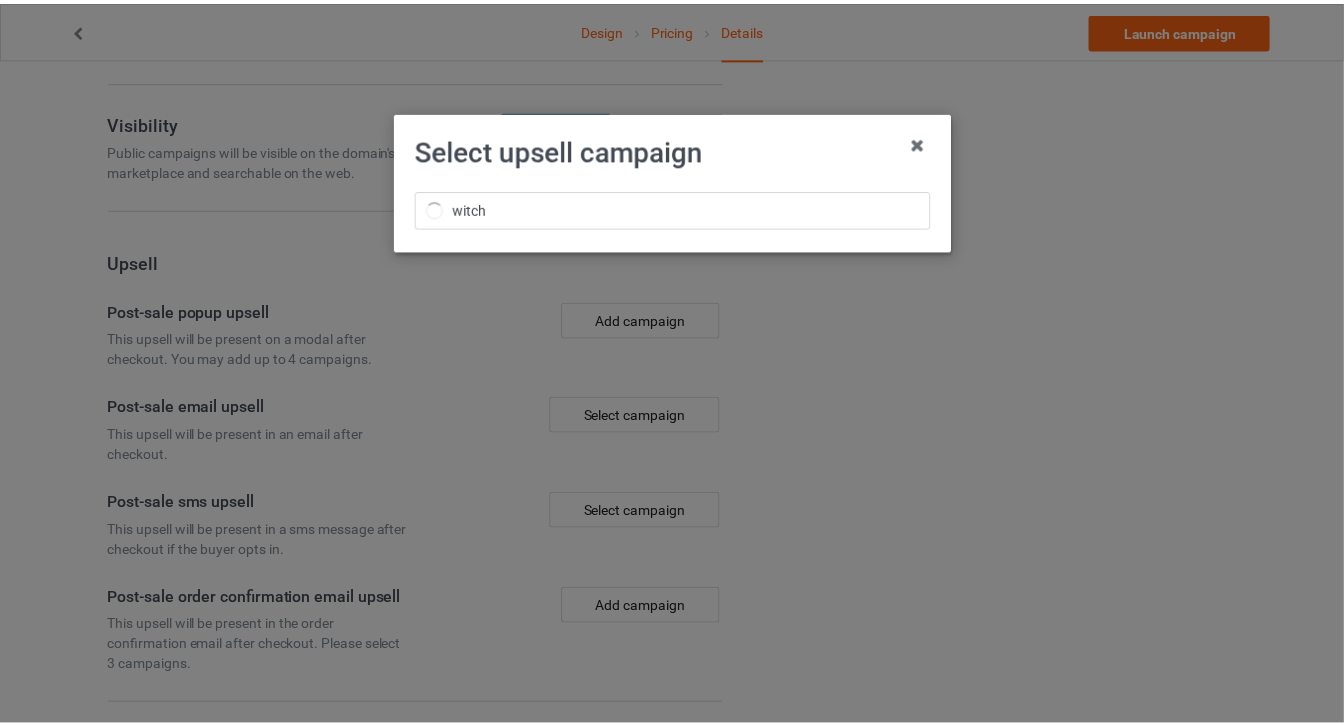scroll, scrollTop: 0, scrollLeft: 0, axis: both 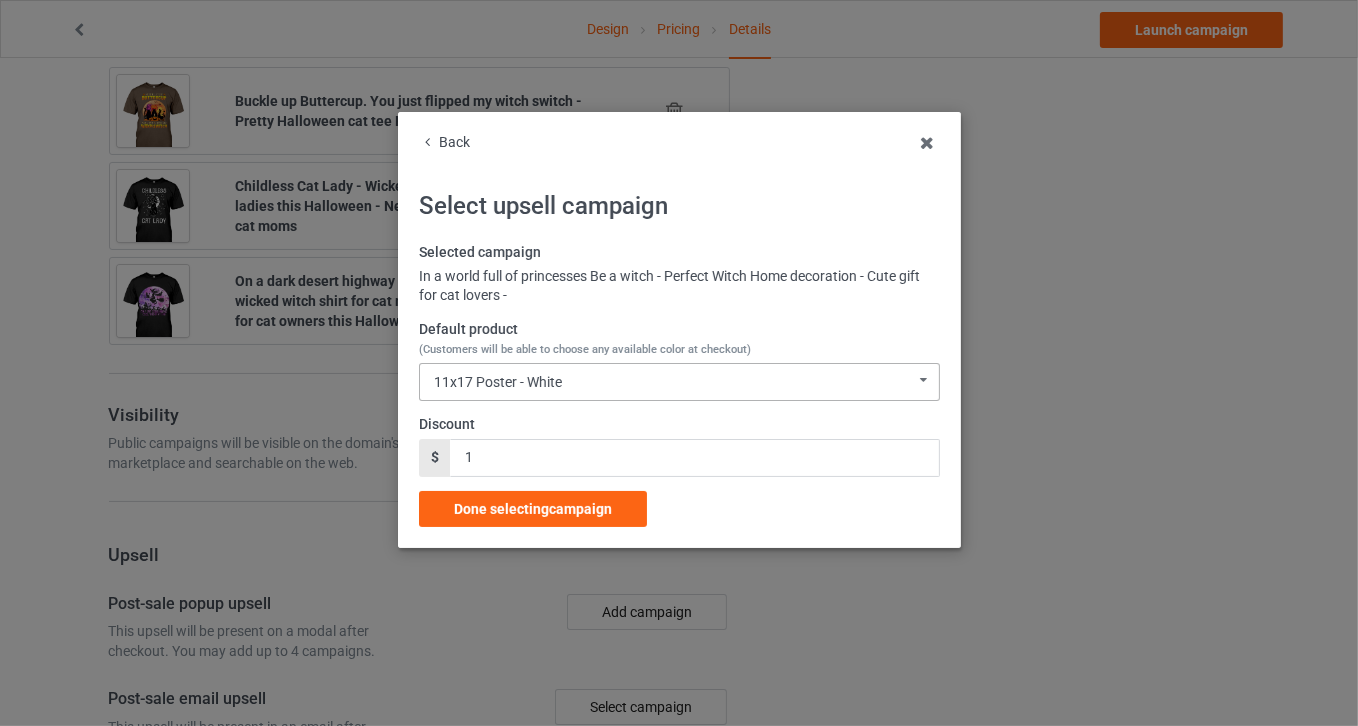 click on "11x17 Poster - White 11x17 Poster - White 16x24 Poster - White 24x36 Poster - White 64420A82B7B0B6-821010930F24-PS0-TC2000-WHT 64420A82B7B0B6-821010930F24-PS0-TC2001-WHT 64420A82B7B0B6-821010930F24-PS0-TC2002-WHT" at bounding box center (679, 382) 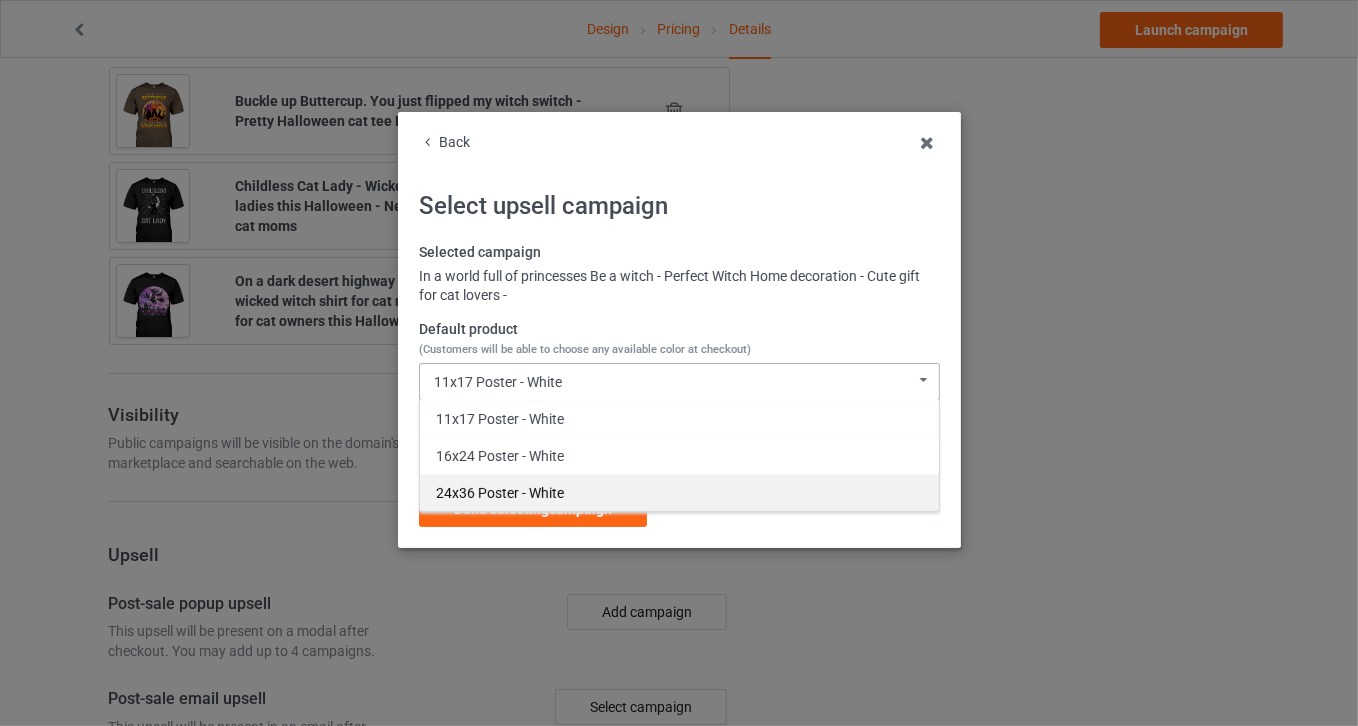 click on "24x36 Poster - White" at bounding box center (679, 492) 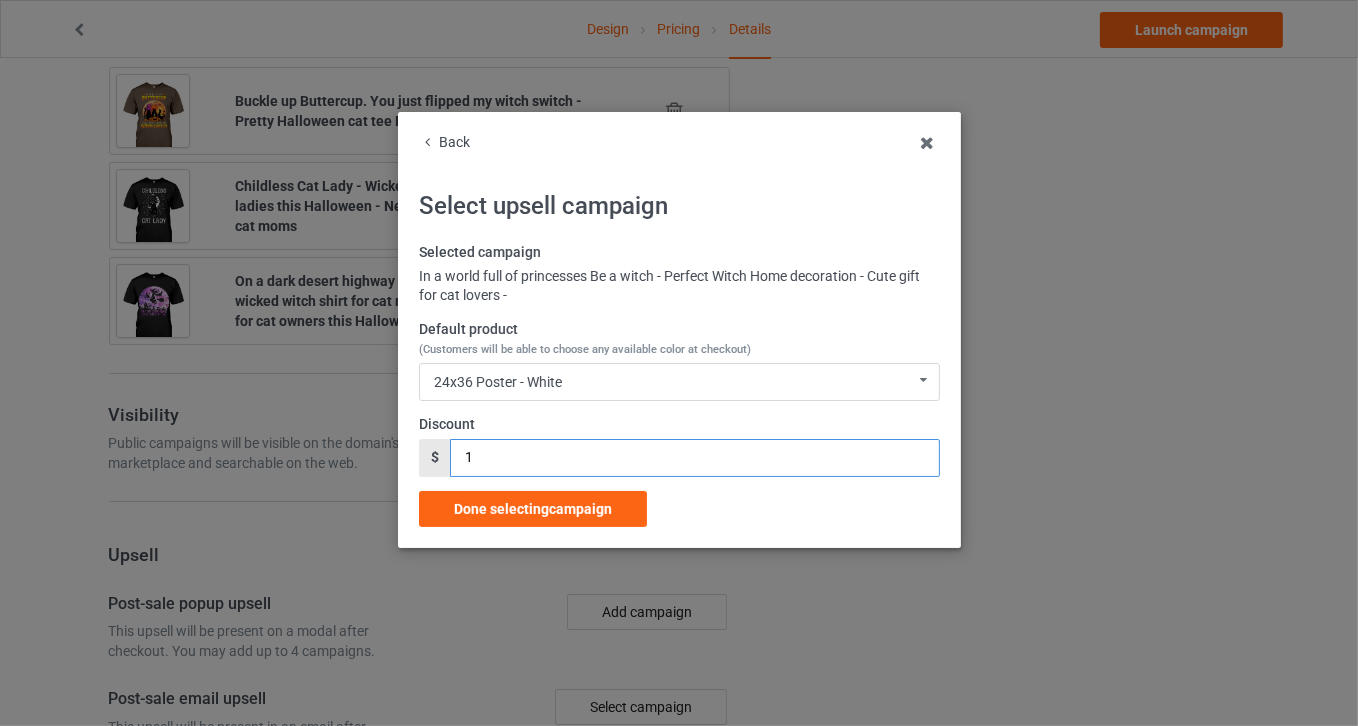 drag, startPoint x: 492, startPoint y: 453, endPoint x: 381, endPoint y: 453, distance: 111 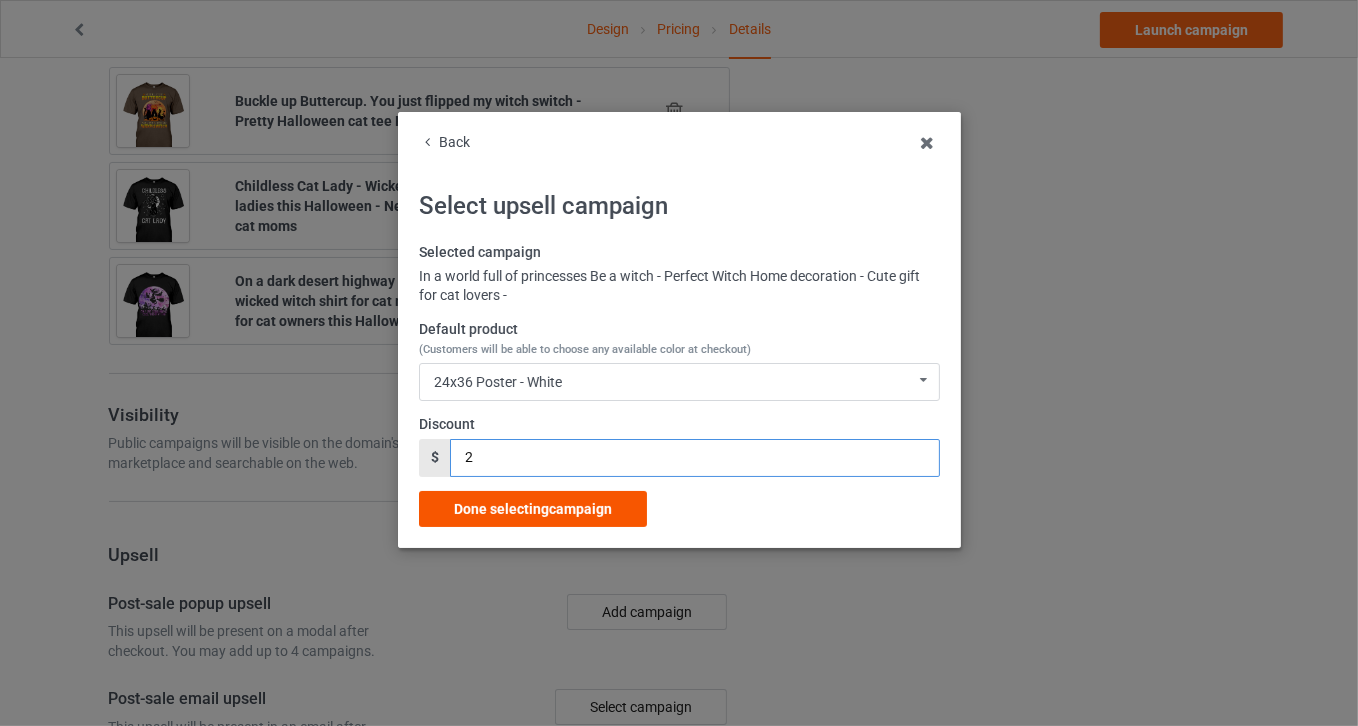 type on "2" 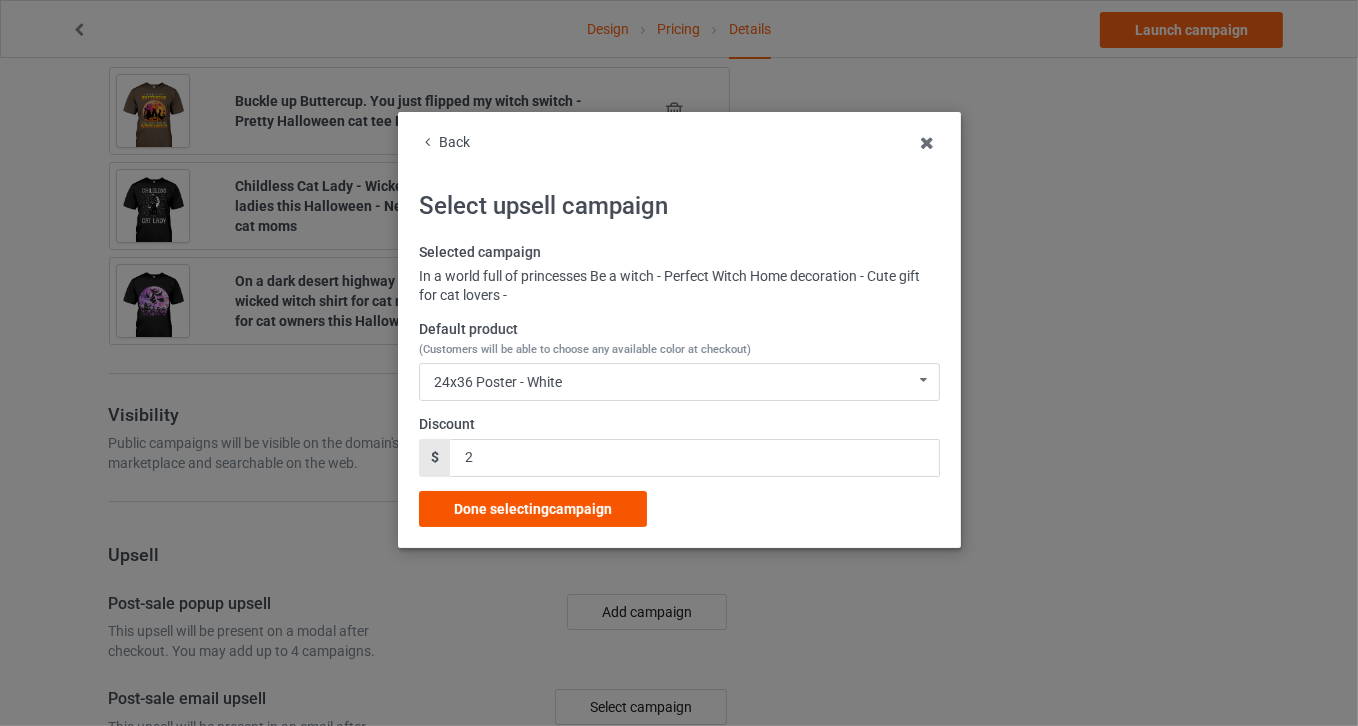 click on "Done selecting  campaign" at bounding box center (533, 509) 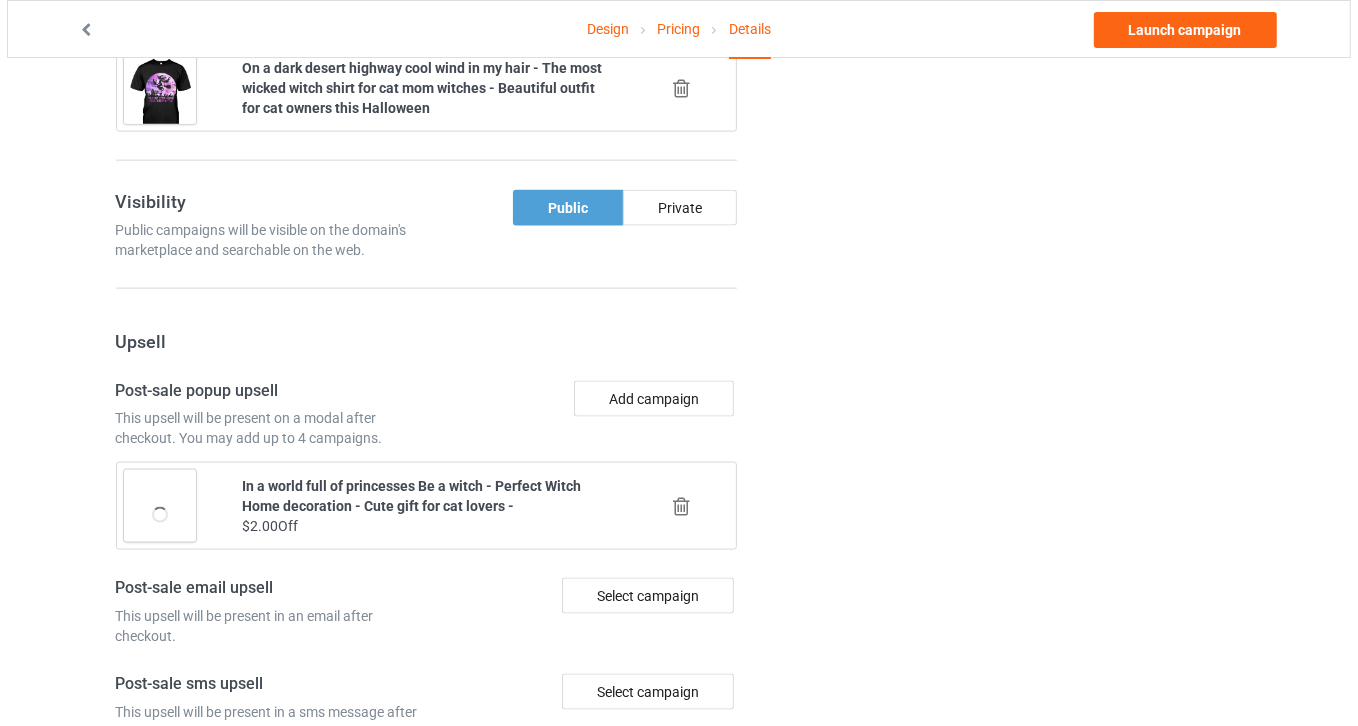 scroll, scrollTop: 1932, scrollLeft: 0, axis: vertical 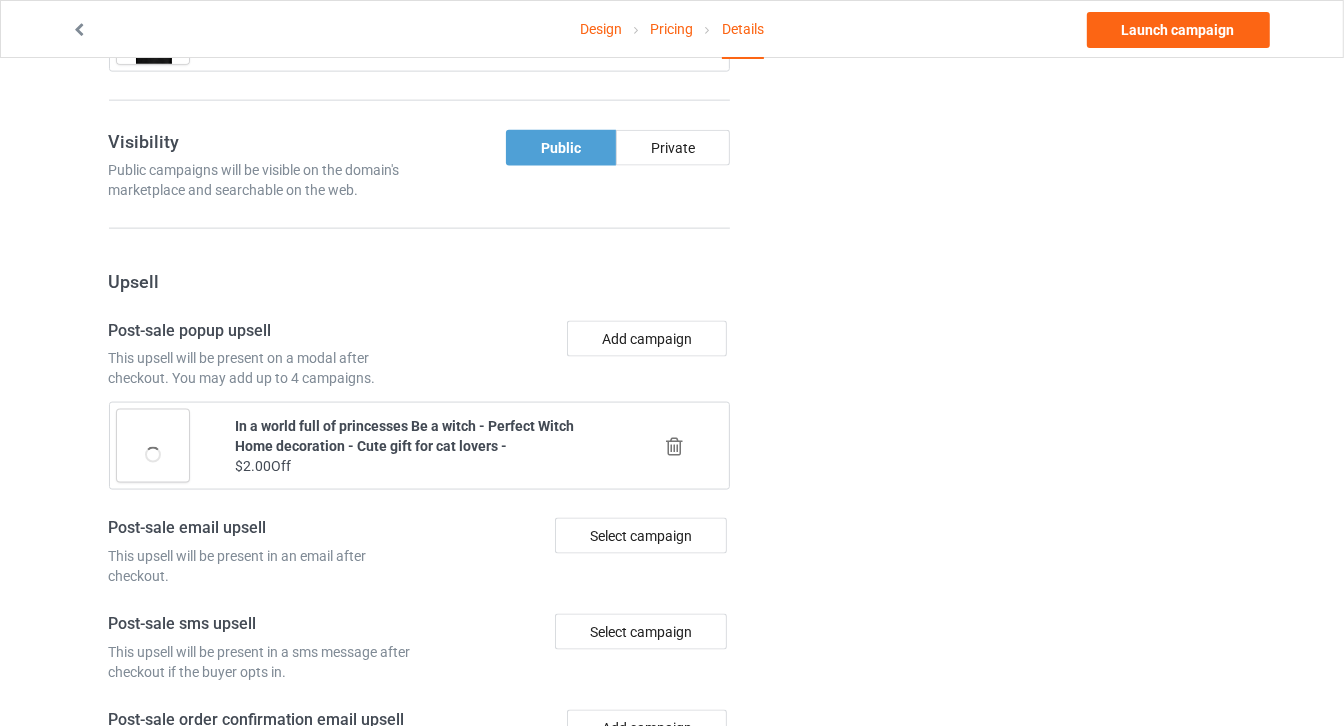 click on "Title (h1) 51   characters left On a dark desert highway cool wind in my hair - Best witch shirt for black cat owner this Halloween Create a catchy, unique title for better search engine traffic. Description 1231   characters left       Small Normal Large Big Huge                                                                                     Best witch shirt for black cat owners this Halloween. Great wicked gift ideas for cool cat moms Guaranteed Safe and Secure checkout via Paypal | Visa | Mastercard | Discover | Amex HOW TO ORDER? Step 1:  Select your favorite design Step 2:  Select the style of shirt/product you want (T-shirts, Sweatshirts, mugs, etc.) Step 3:  Select color Step 4 : Click "Buy It Now" button Step 5 : Review your quantity + Fill out Shipping and Billing information Step 6 : Click place the order Voila , you have just made a purchase. You will receive a confirmation via email soon. IMPORTANT: Buy 2 or more and get discounted shipping. Need Help? URL aestheticscup.com/ catsissy.com/ 5" at bounding box center [420, -489] 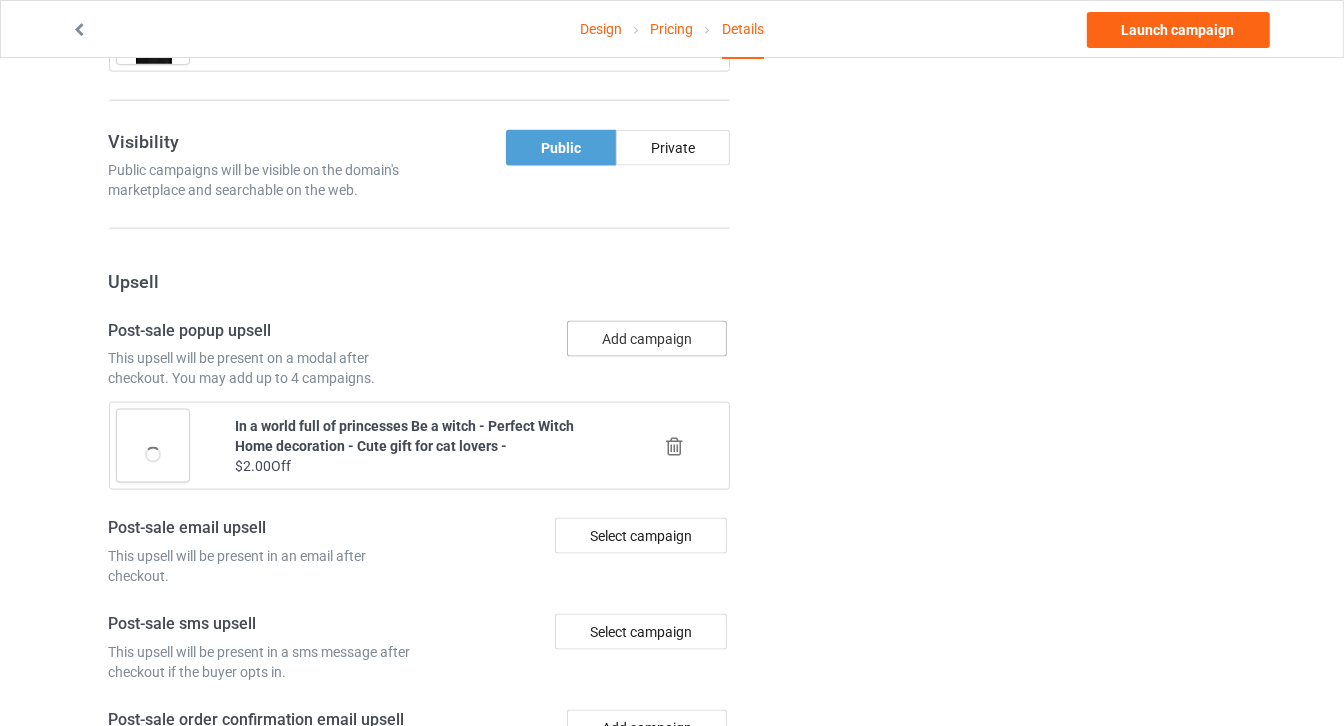 click on "Add campaign" at bounding box center (647, 339) 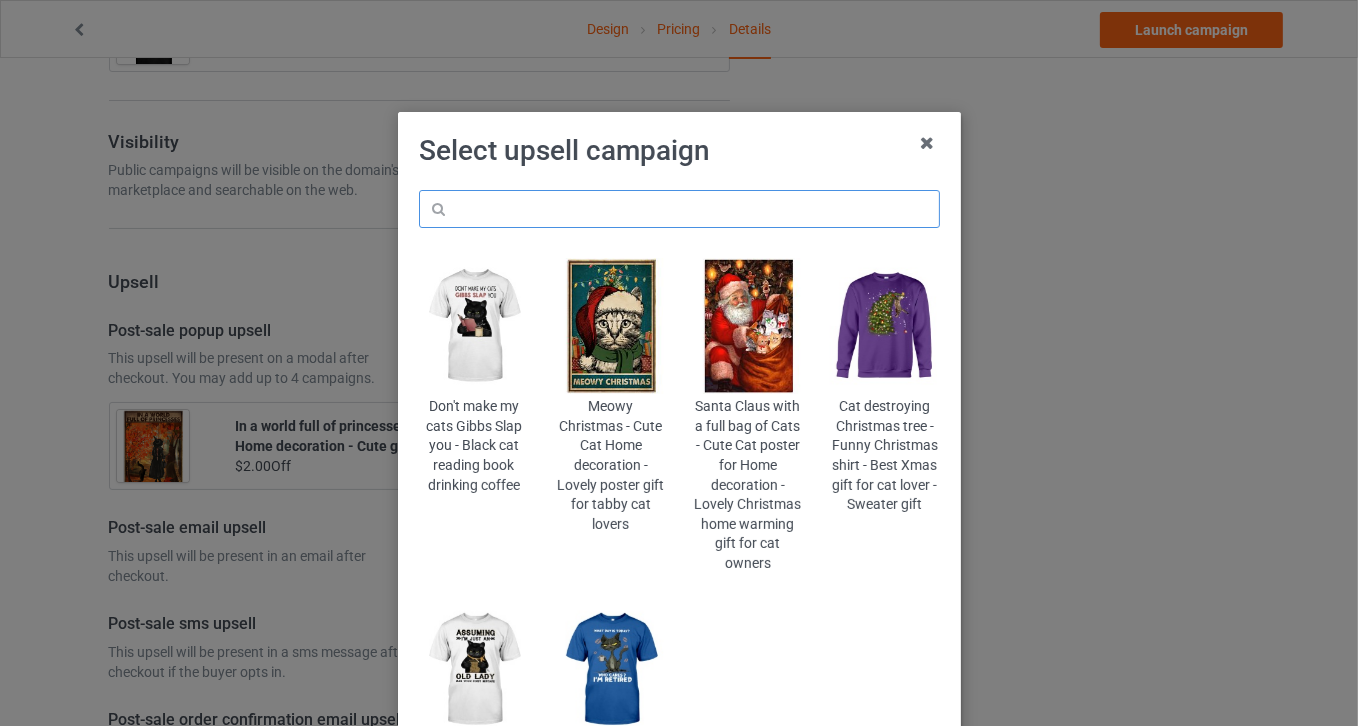 click at bounding box center (679, 209) 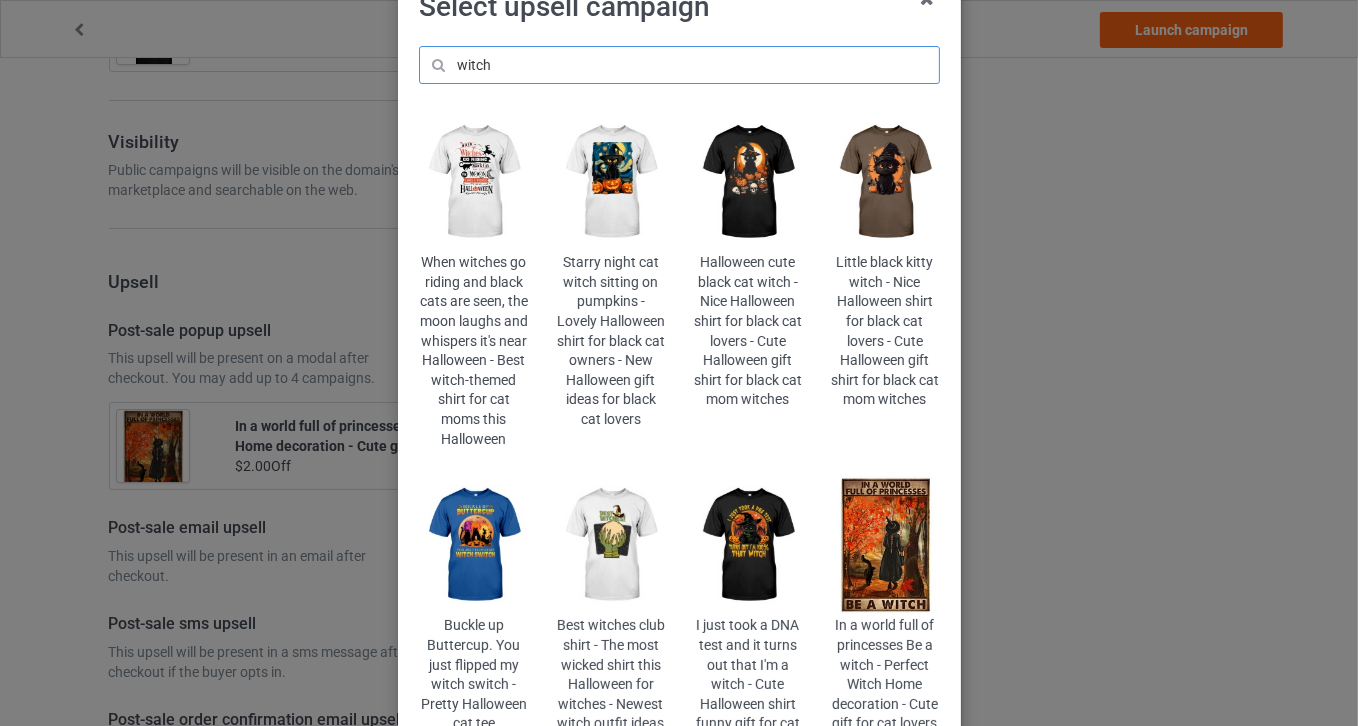scroll, scrollTop: 181, scrollLeft: 0, axis: vertical 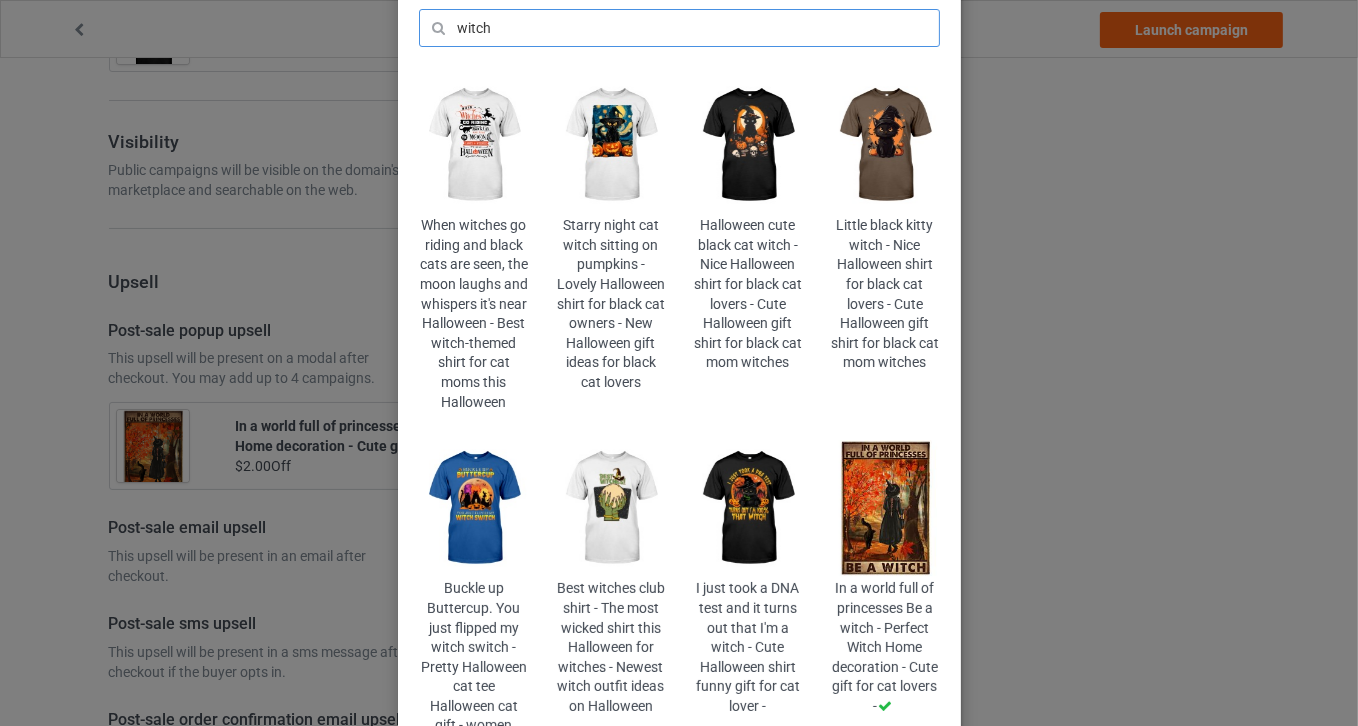 type on "witch" 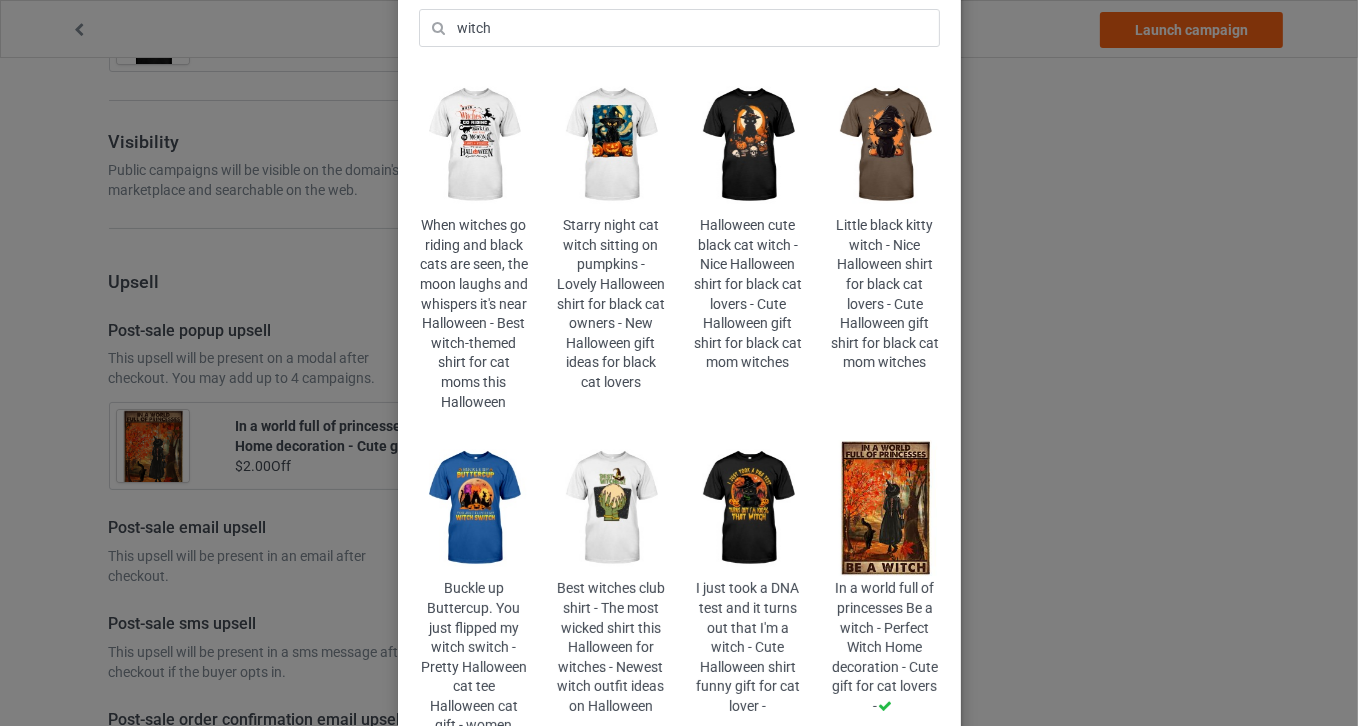 click at bounding box center [747, 508] 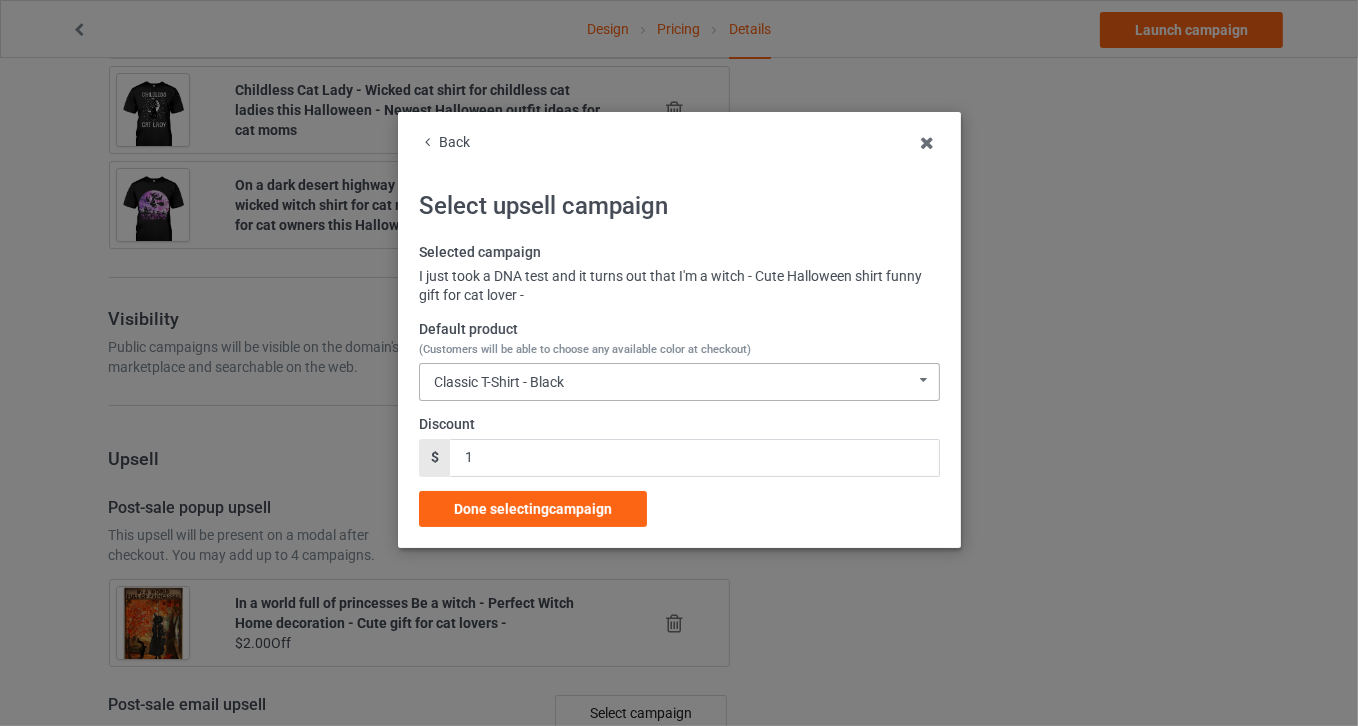 scroll, scrollTop: 1932, scrollLeft: 0, axis: vertical 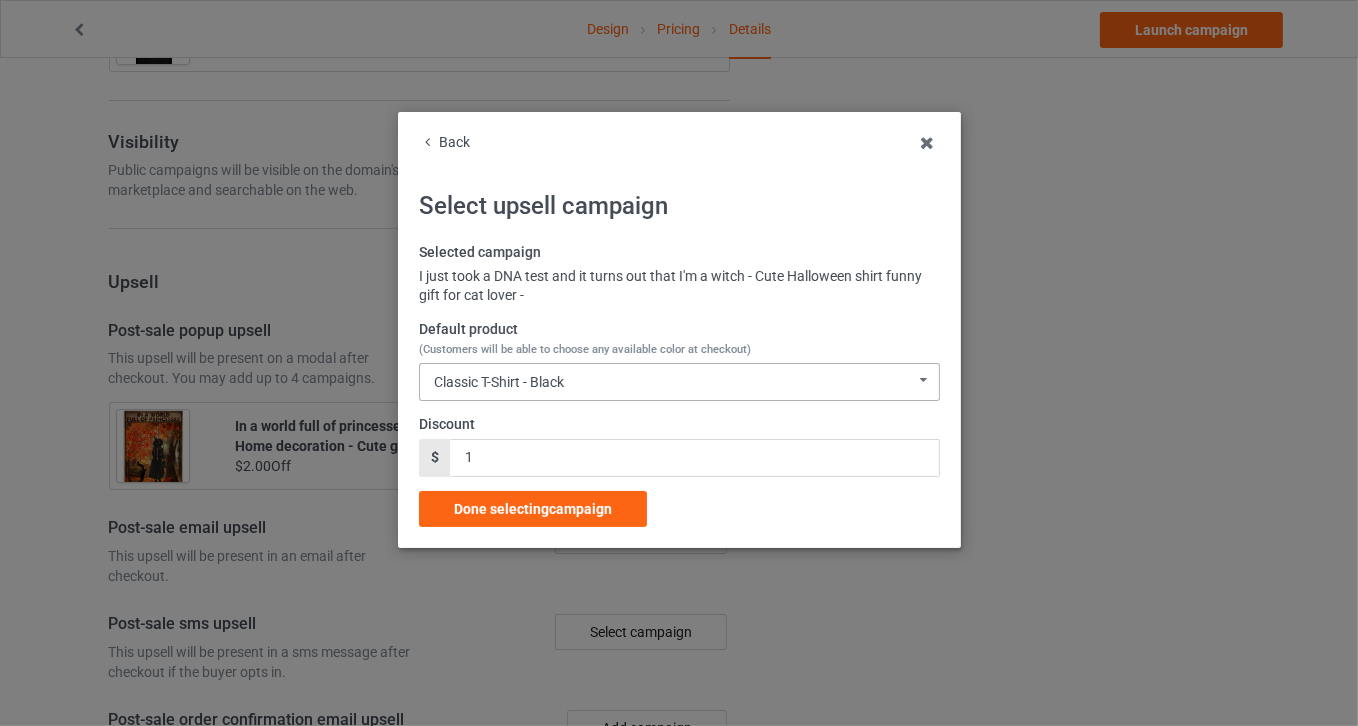 click on "Classic T-Shirt - Black" at bounding box center (499, 382) 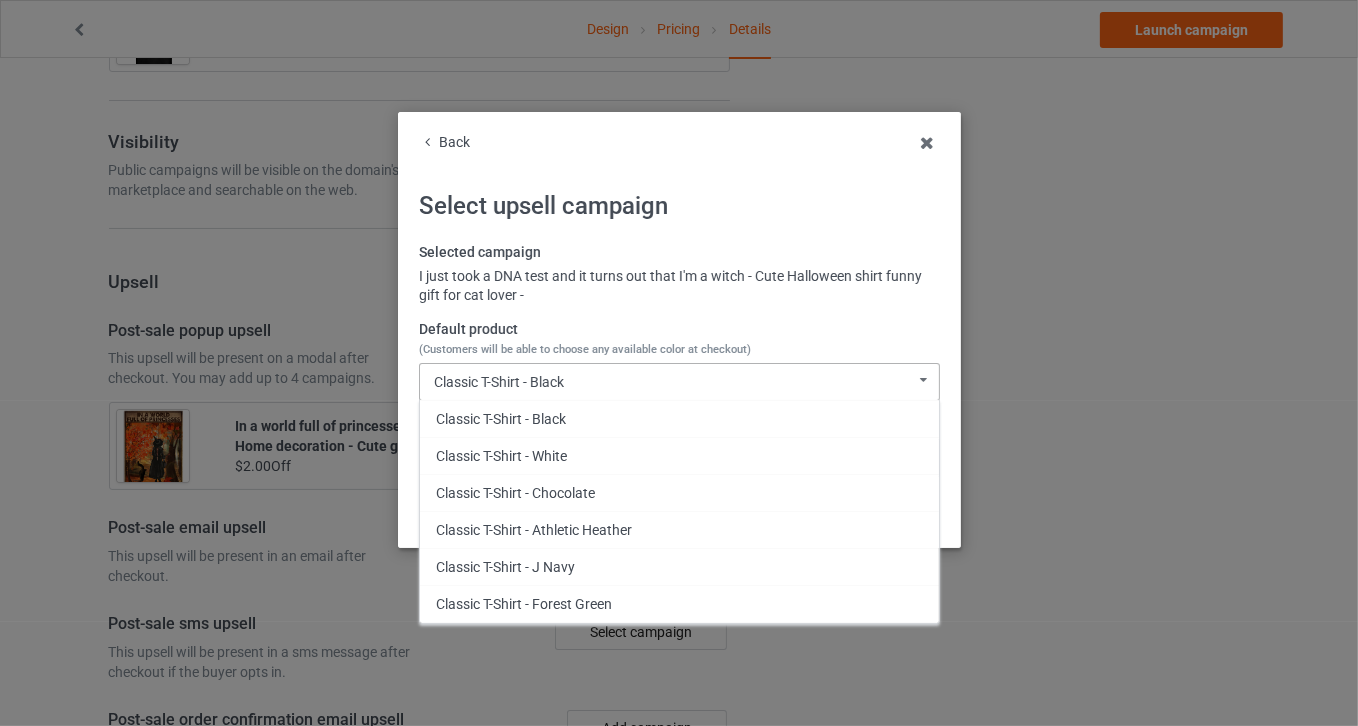 scroll, scrollTop: 1150, scrollLeft: 0, axis: vertical 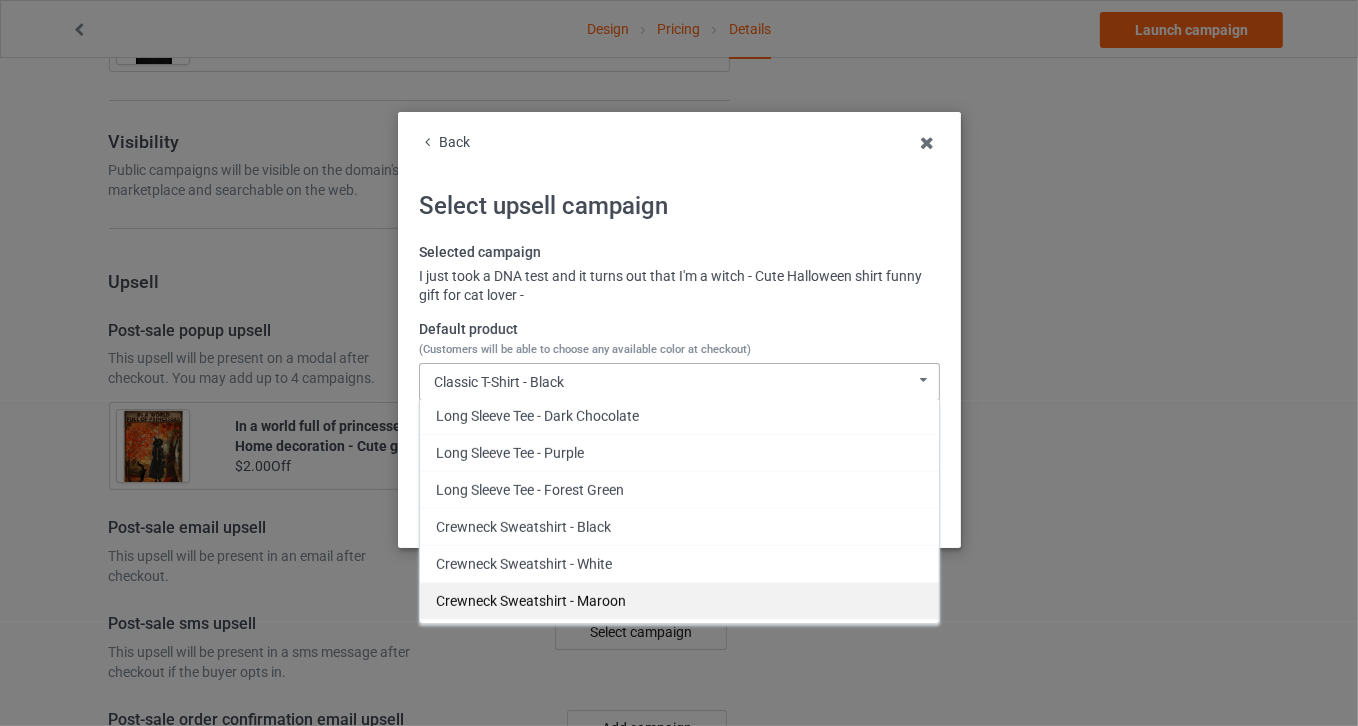 click on "Crewneck Sweatshirt - Maroon" at bounding box center (679, 600) 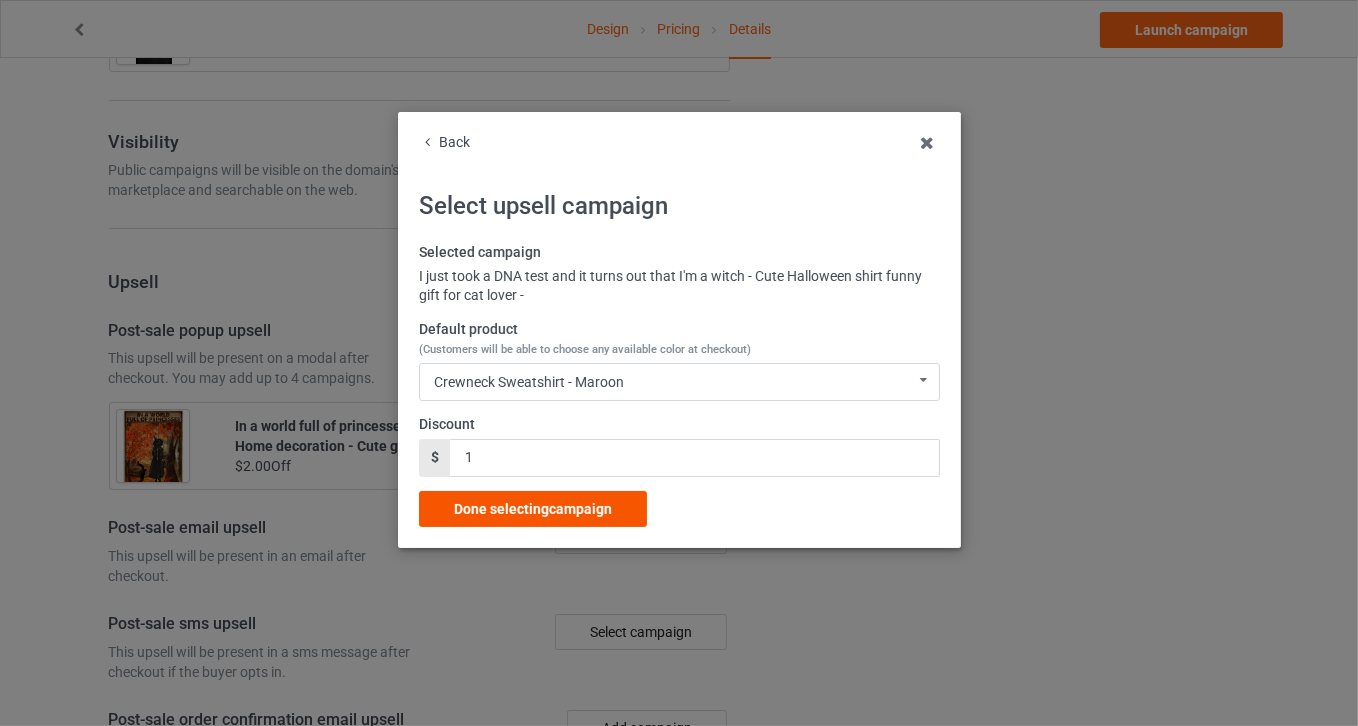 click on "Done selecting  campaign" at bounding box center (533, 509) 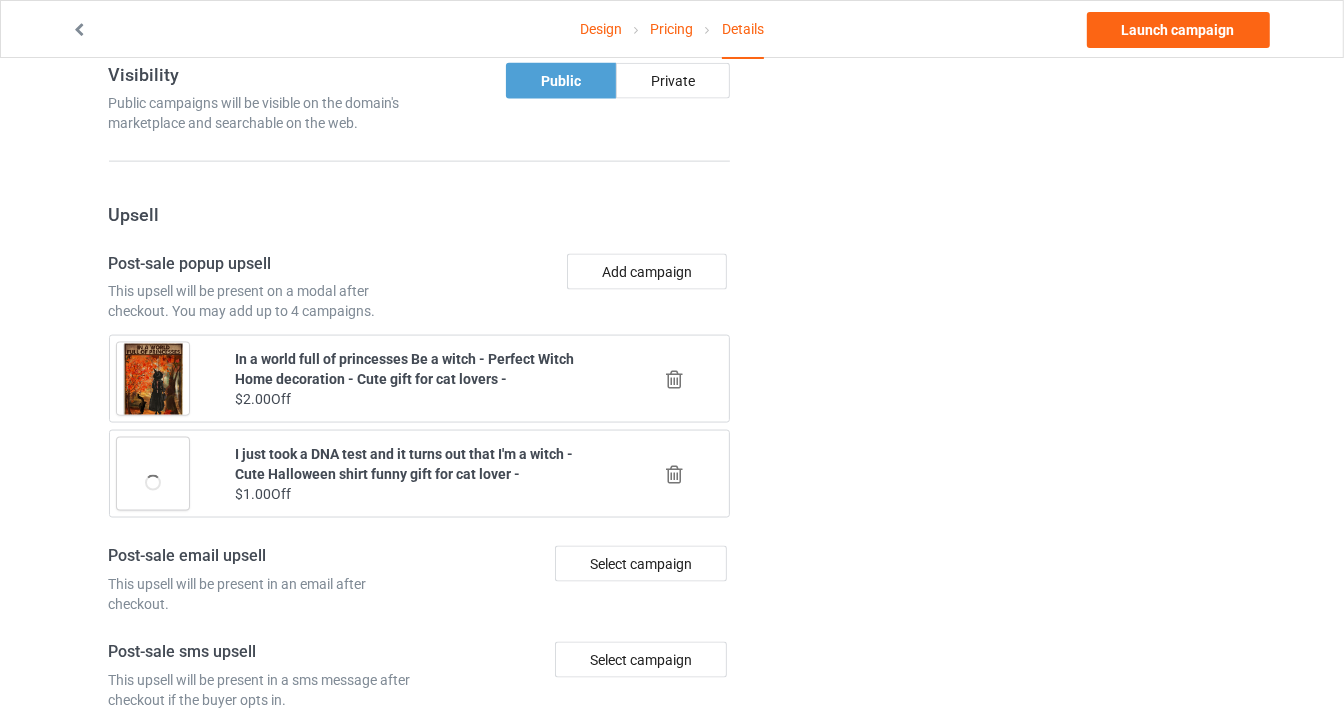 scroll, scrollTop: 2023, scrollLeft: 0, axis: vertical 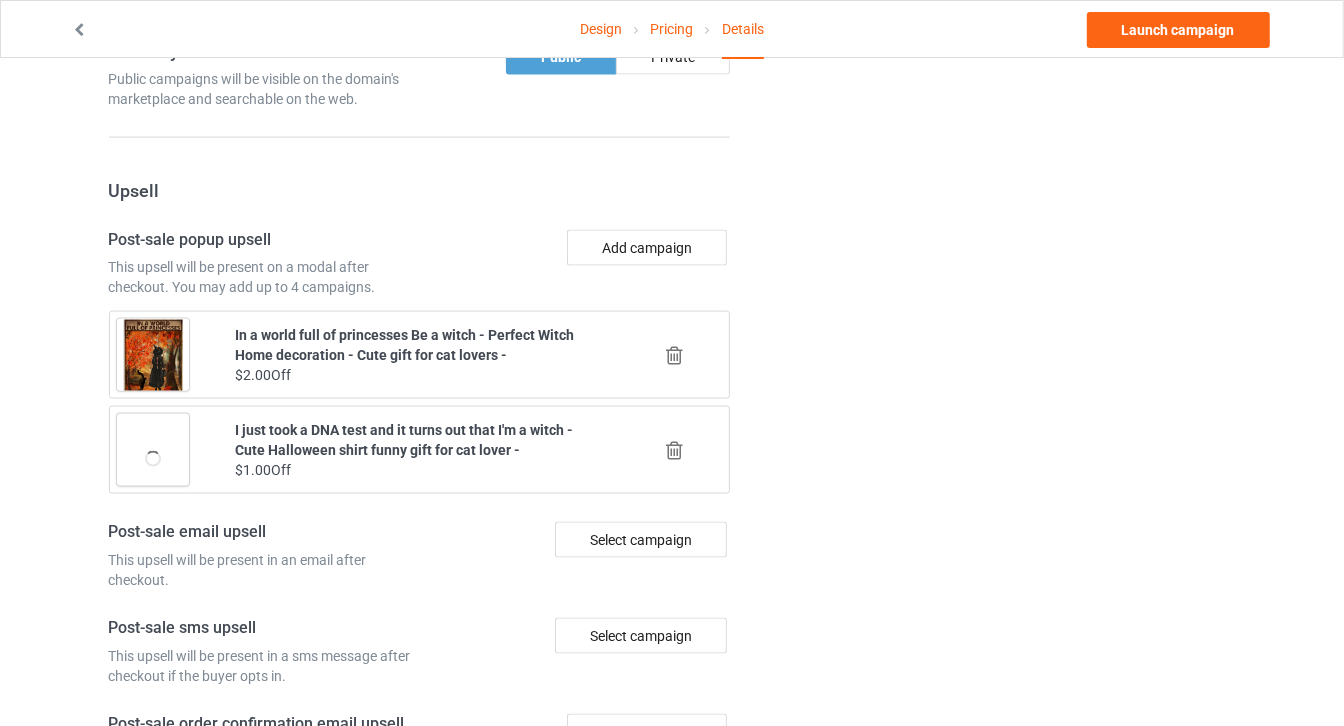 click at bounding box center [675, 450] 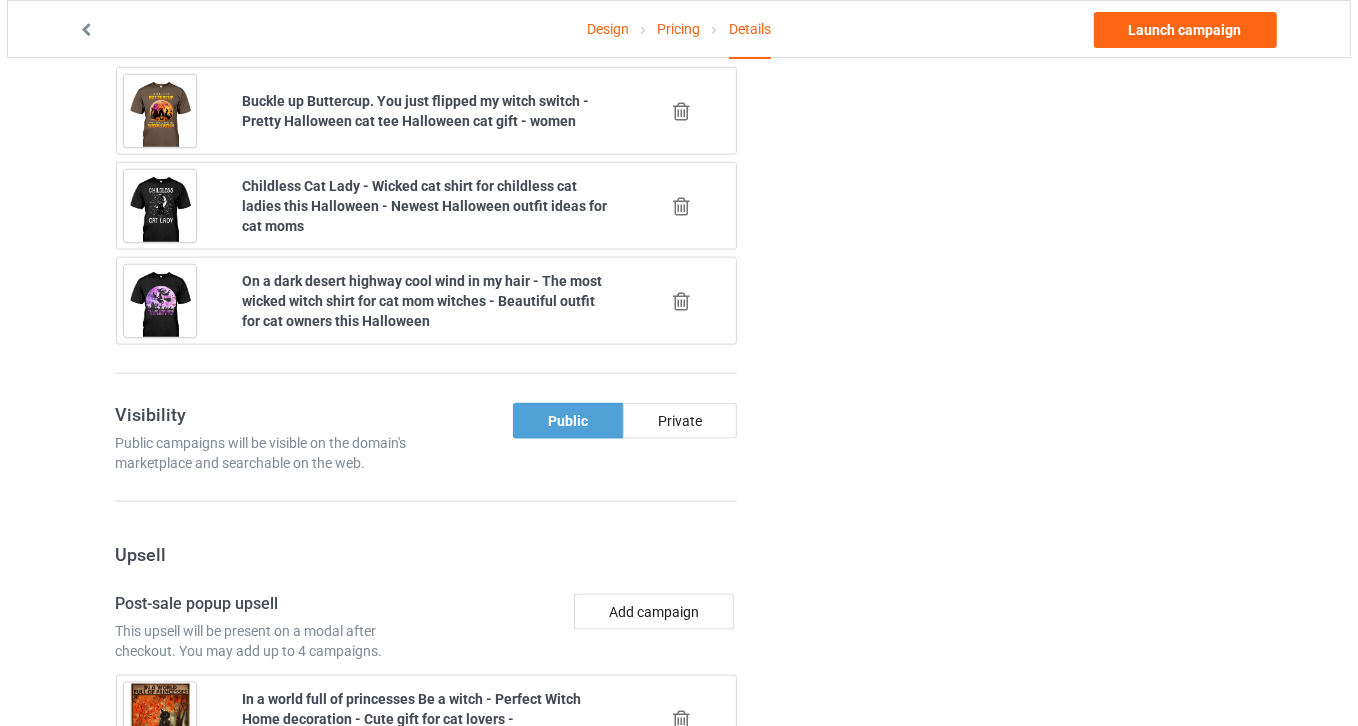 scroll, scrollTop: 2023, scrollLeft: 0, axis: vertical 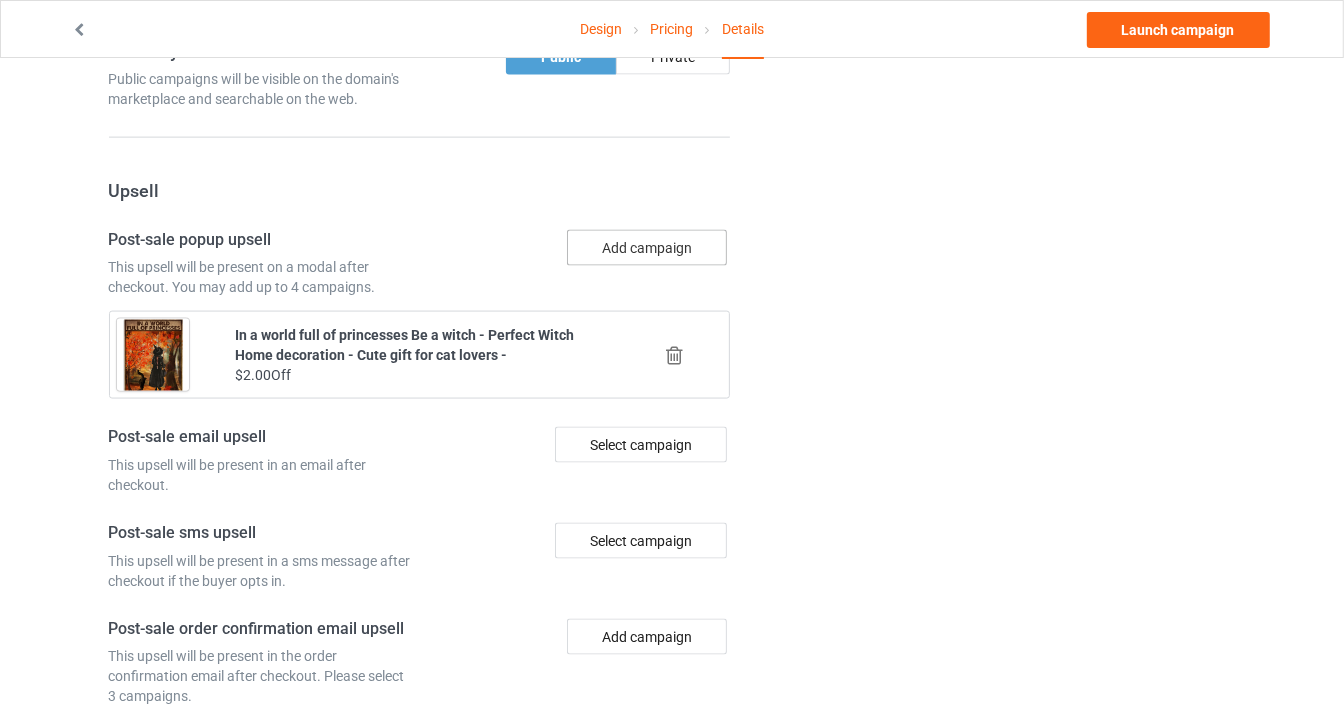 click on "Add campaign" at bounding box center (647, 248) 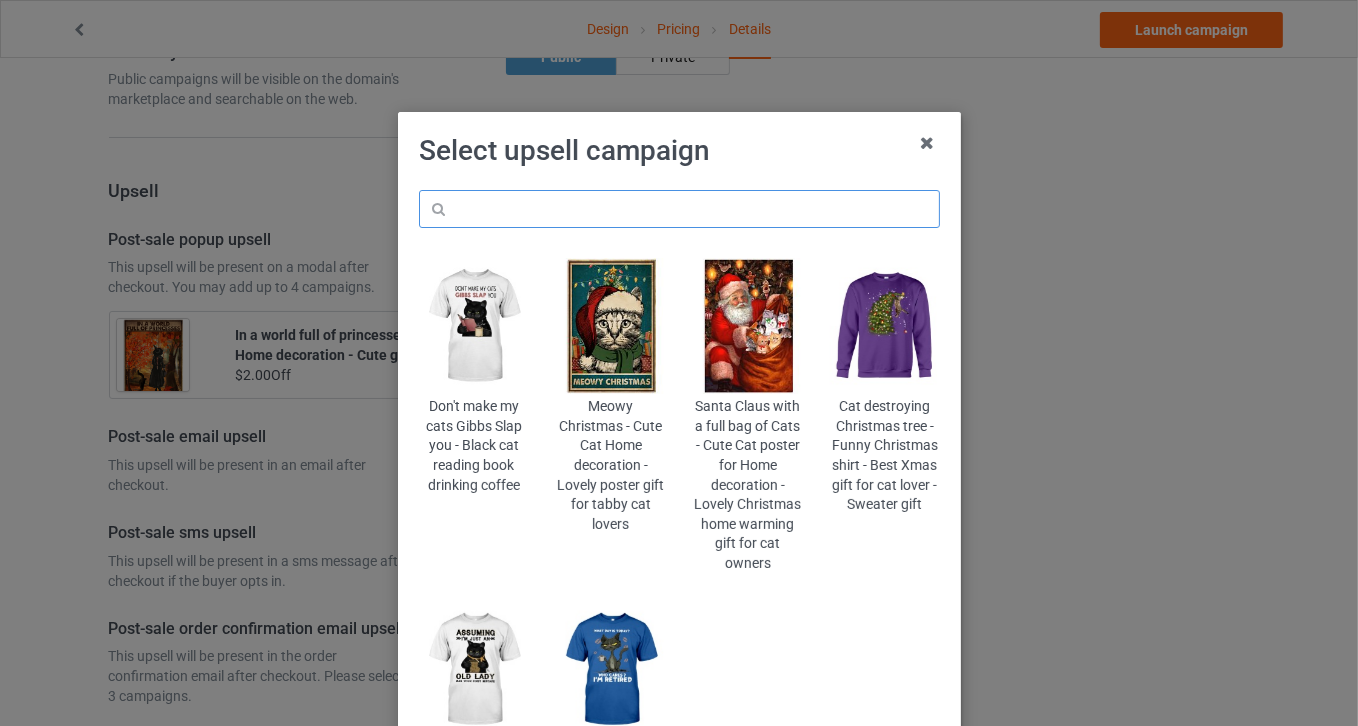 click at bounding box center [679, 209] 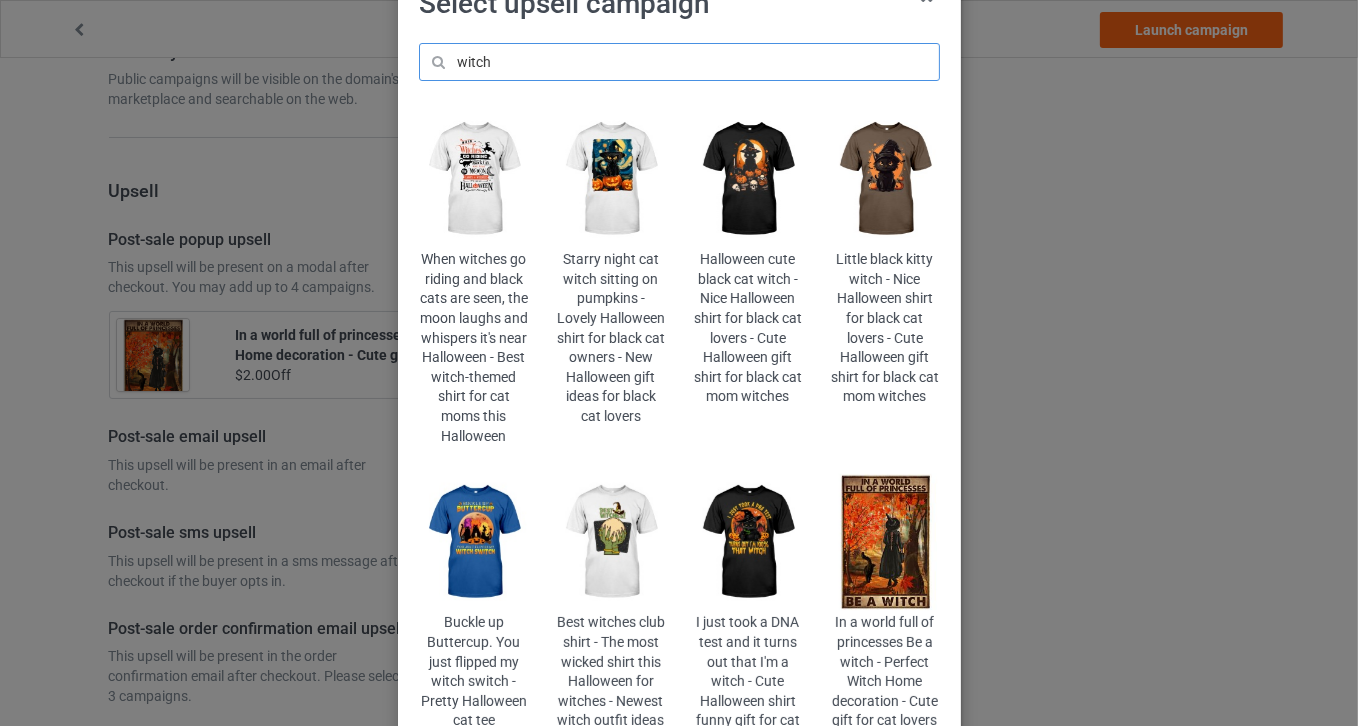 scroll, scrollTop: 181, scrollLeft: 0, axis: vertical 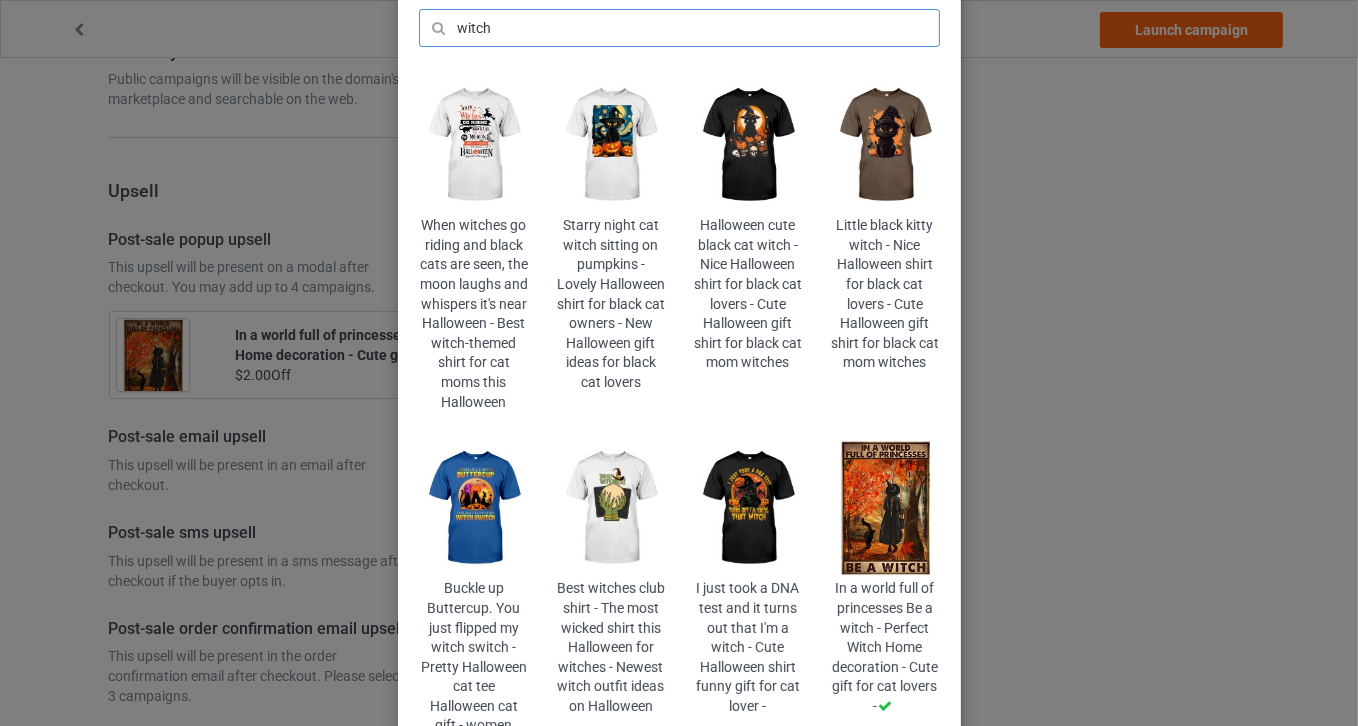 type on "witch" 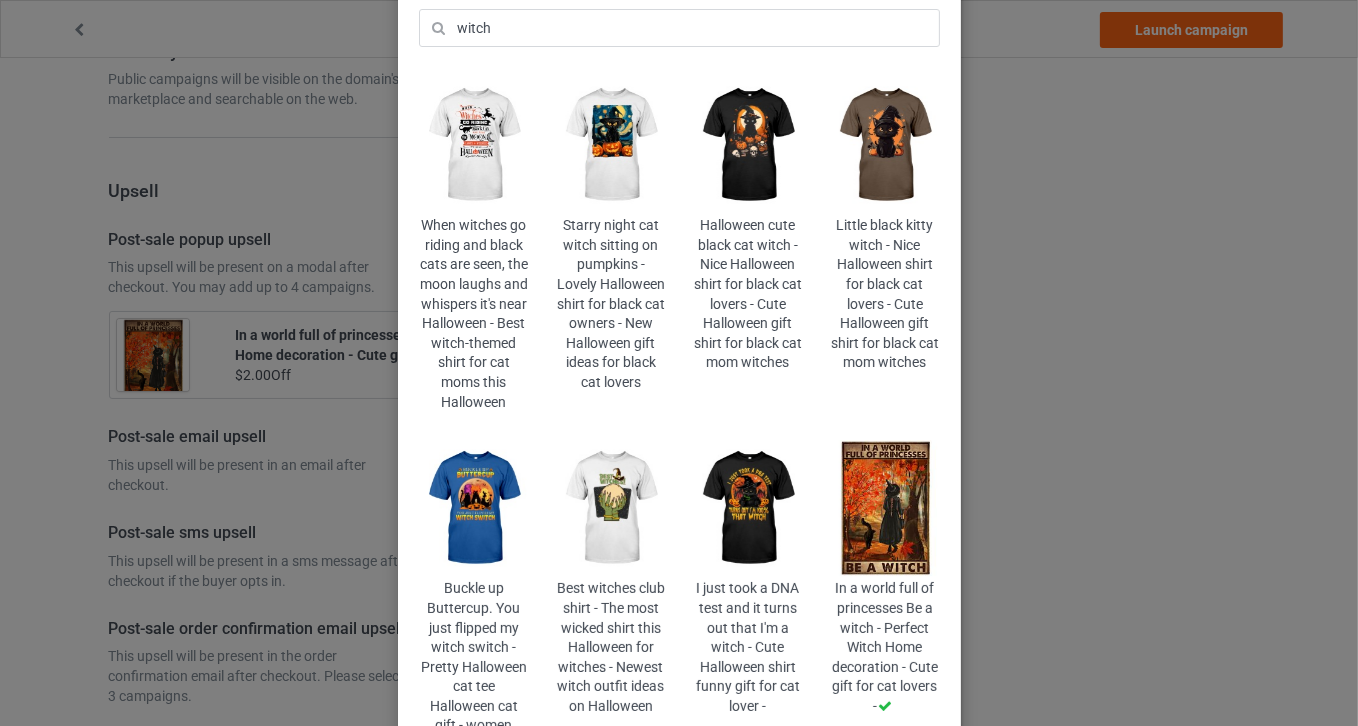 click at bounding box center [747, 508] 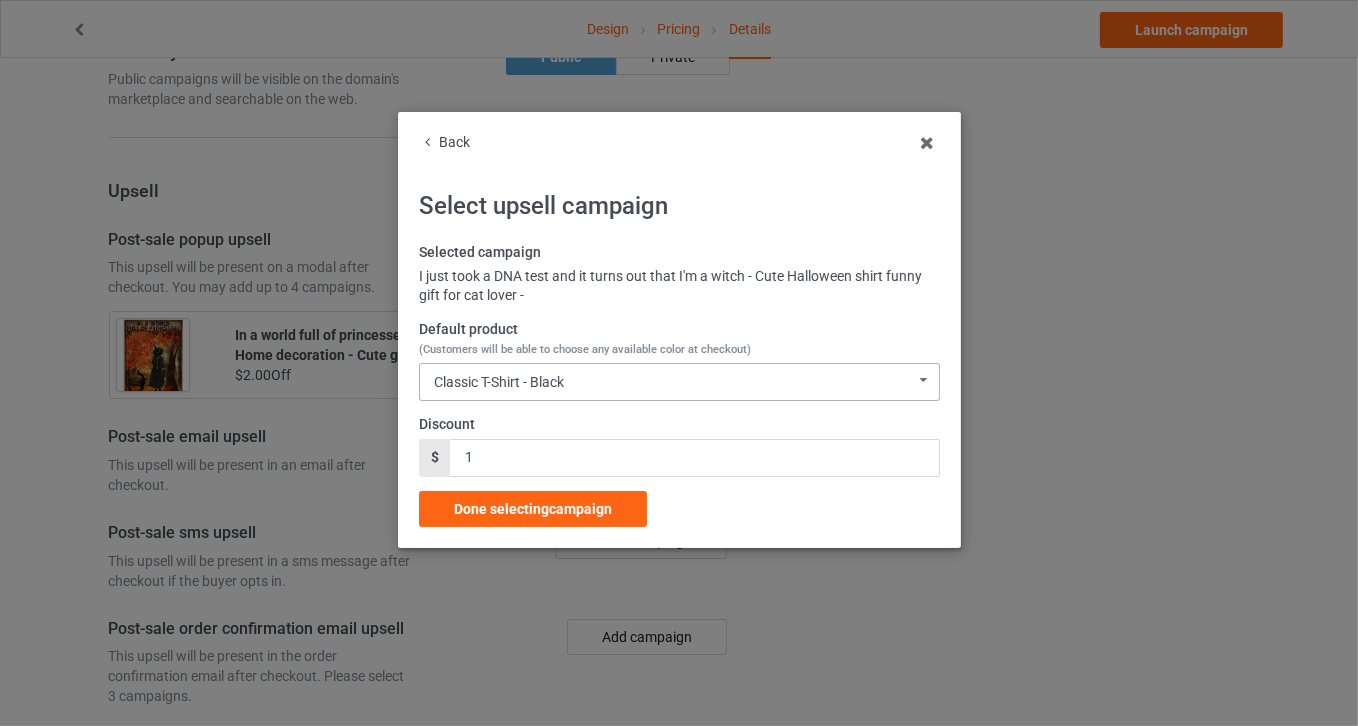 click on "Classic T-Shirt - Black Classic T-Shirt - Black Classic T-Shirt - White Classic T-Shirt - Chocolate Classic T-Shirt - Athletic Heather Classic T-Shirt - J Navy Classic T-Shirt - Forest Green Classic T-Shirt - Purple Ladies T-Shirt - Black Ladies T-Shirt - White Ladies T-Shirt - Navy Ladies T-Shirt - Sports Grey Ladies T-Shirt - Dark Chocolate Ladies T-Shirt - Forest Green Ladies T-Shirt - Purple Hooded Sweatshirt - Black Hooded Sweatshirt - White Hooded Sweatshirt - Navy Hooded Sweatshirt - Dark Chocolate Hooded Sweatshirt - Purple Hooded Sweatshirt - Forest Green Hooded Sweatshirt - Sports Grey V-Neck T-Shirt - Black V-Neck T-Shirt - White V-Neck T-Shirt - Asphalt V-Neck T-Shirt - Navy V-Neck T-Shirt - Brown V-Neck T-Shirt - Team Purple Long Sleeve Tee - Black Long Sleeve Tee - White Long Sleeve Tee - Sports Grey Long Sleeve Tee - Navy Long Sleeve Tee - Dark Chocolate Long Sleeve Tee - Purple Long Sleeve Tee - Forest Green Crewneck Sweatshirt - Black Crewneck Sweatshirt - White Crewneck Sweatshirt - Maroon" at bounding box center [679, 382] 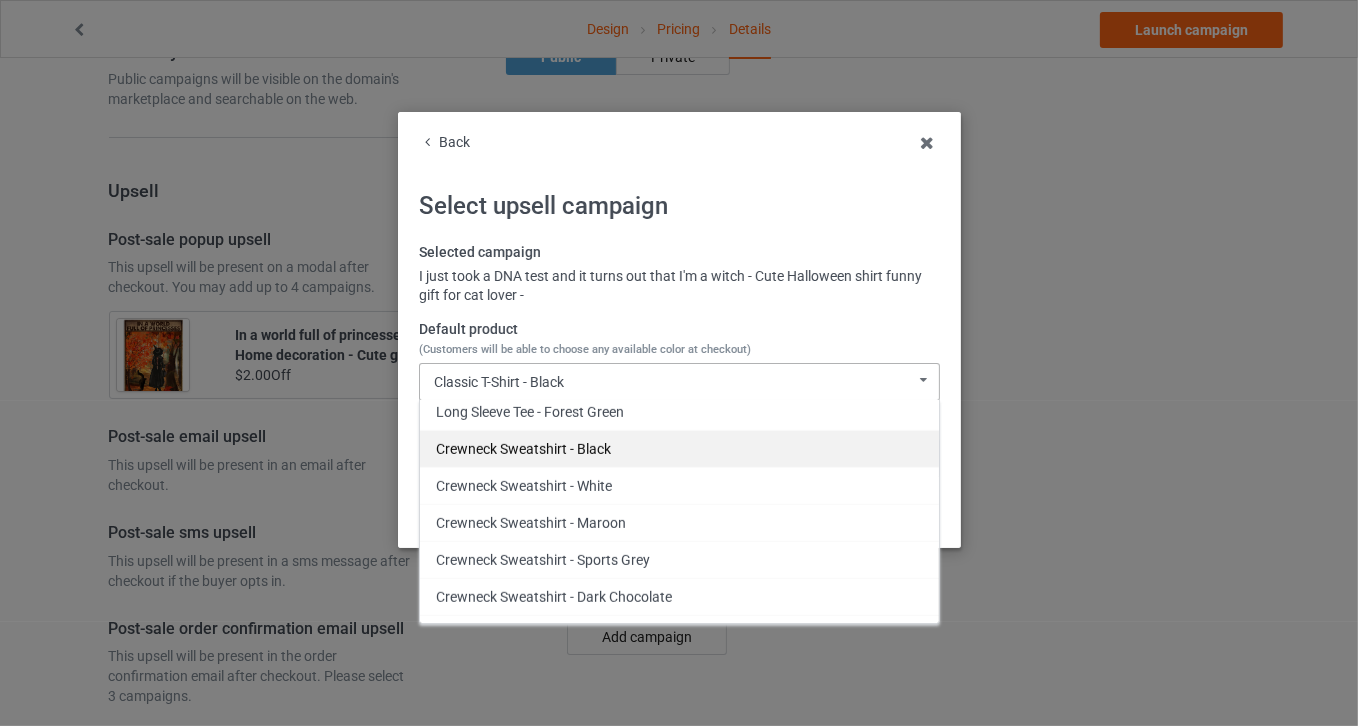 scroll, scrollTop: 1241, scrollLeft: 0, axis: vertical 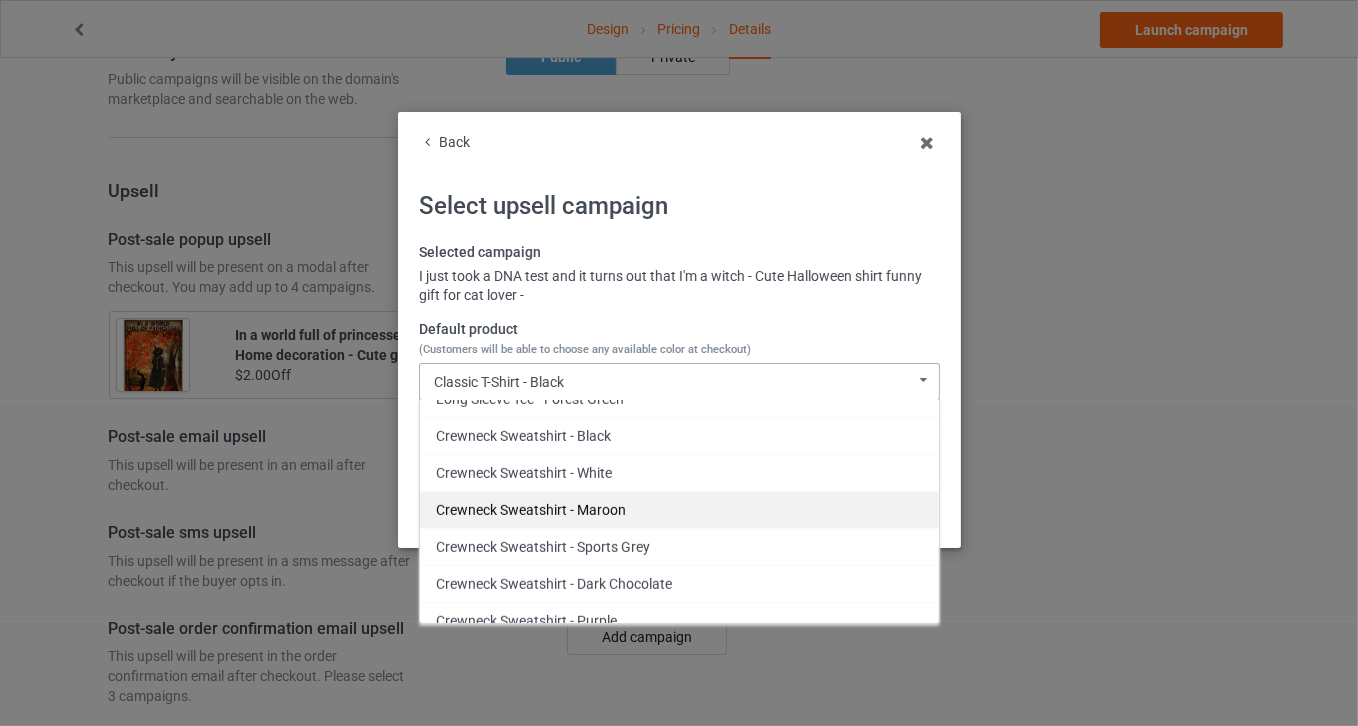 click on "Crewneck Sweatshirt - Maroon" at bounding box center [679, 509] 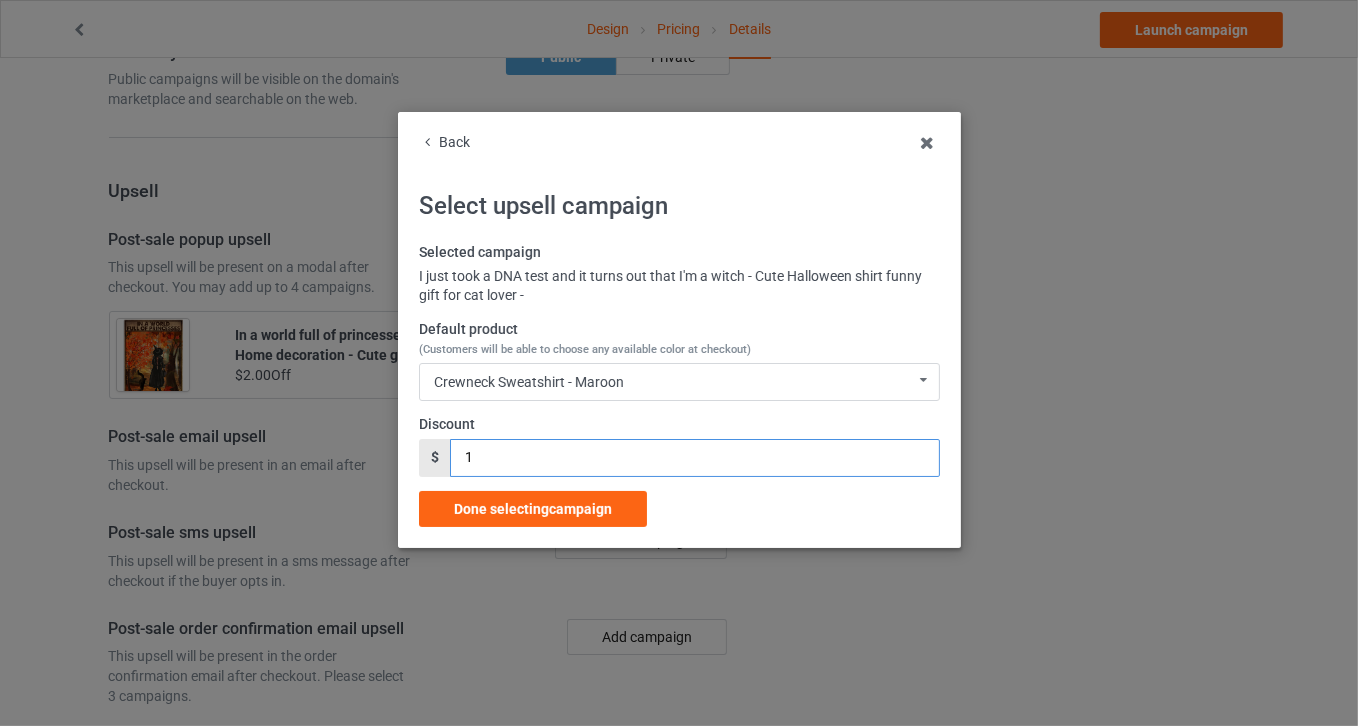 drag, startPoint x: 491, startPoint y: 452, endPoint x: 403, endPoint y: 457, distance: 88.14193 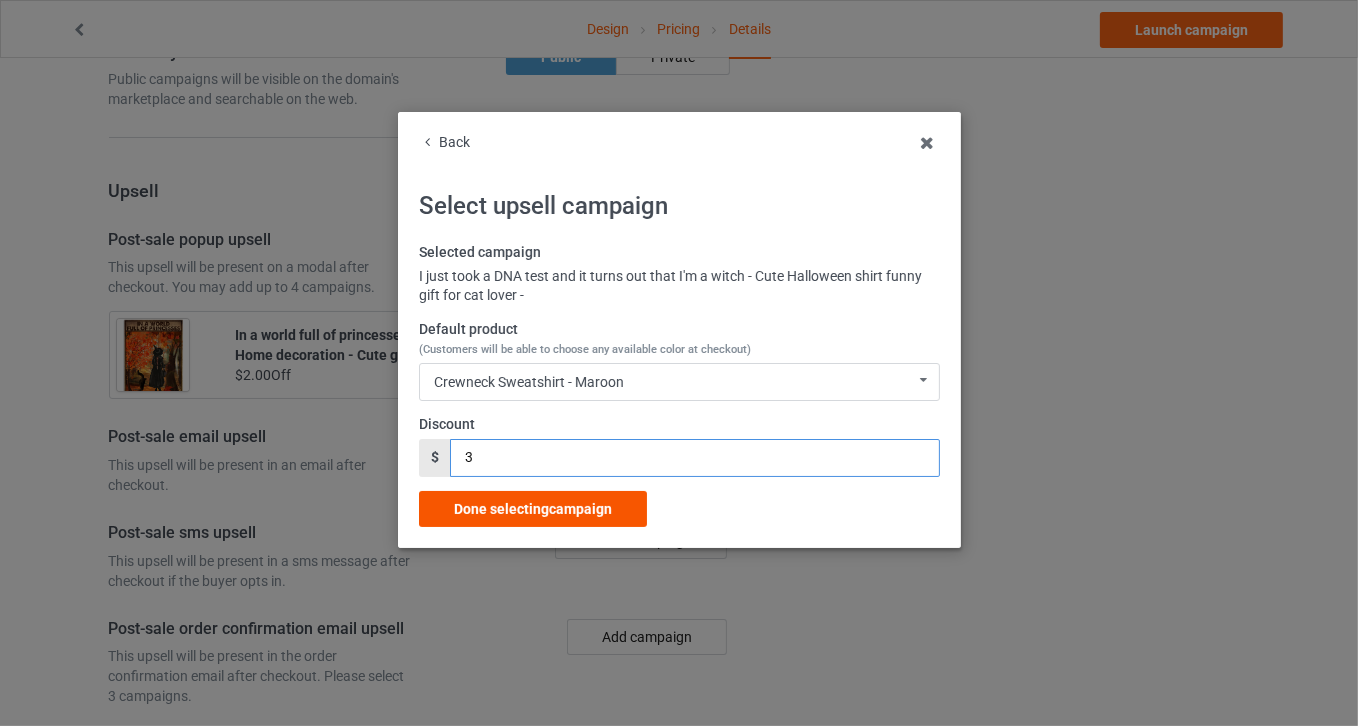 type on "3" 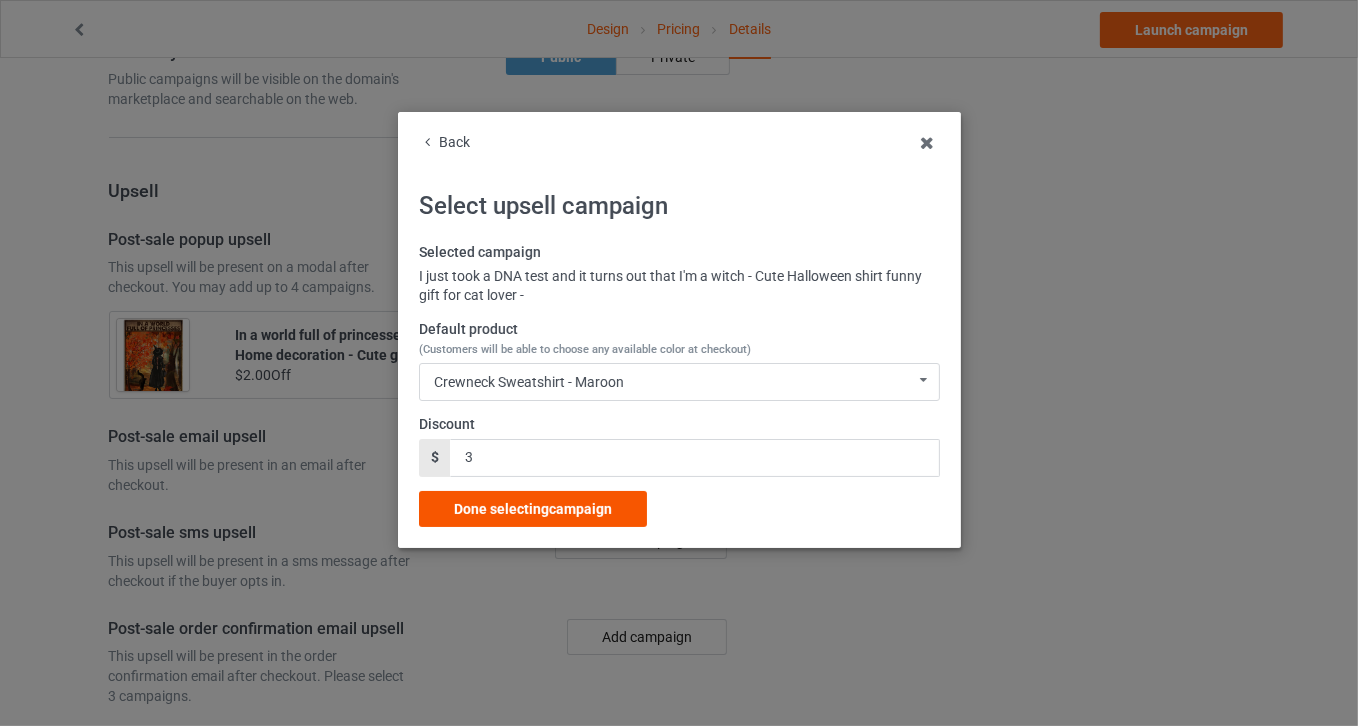 click on "Done selecting  campaign" at bounding box center (533, 509) 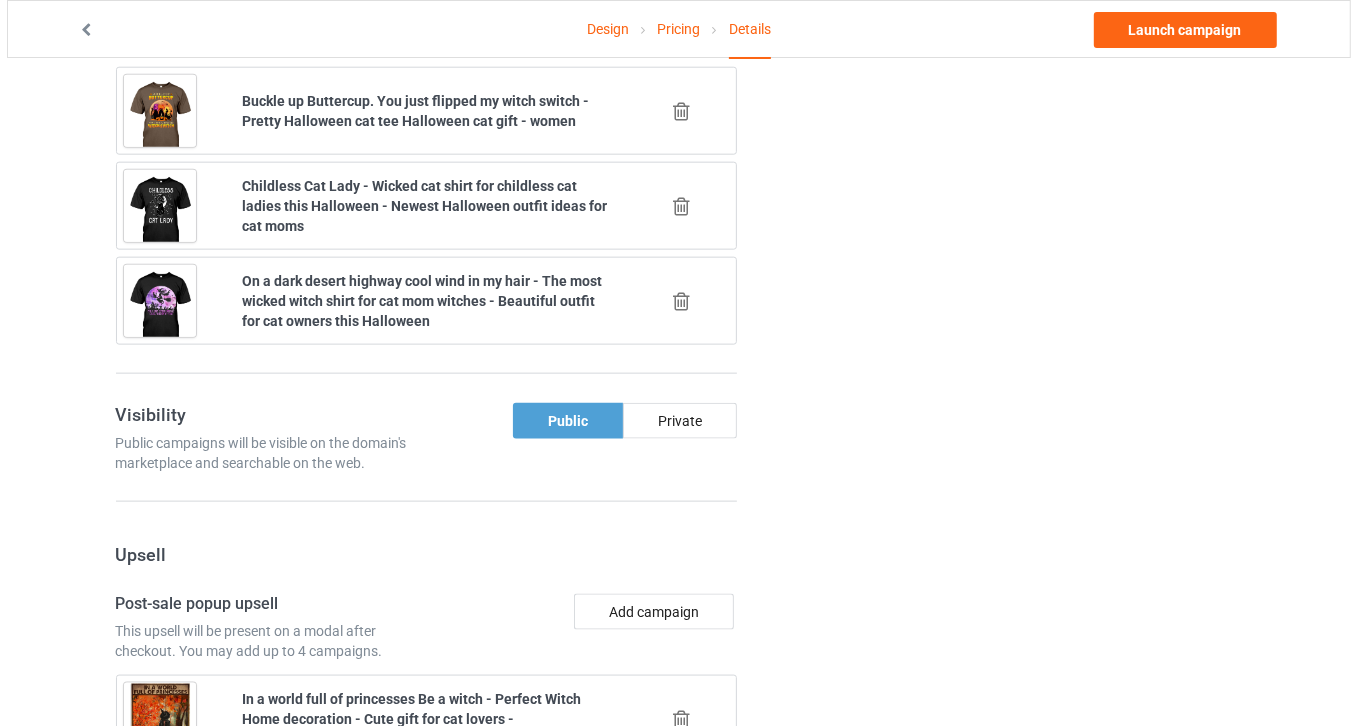 scroll, scrollTop: 2023, scrollLeft: 0, axis: vertical 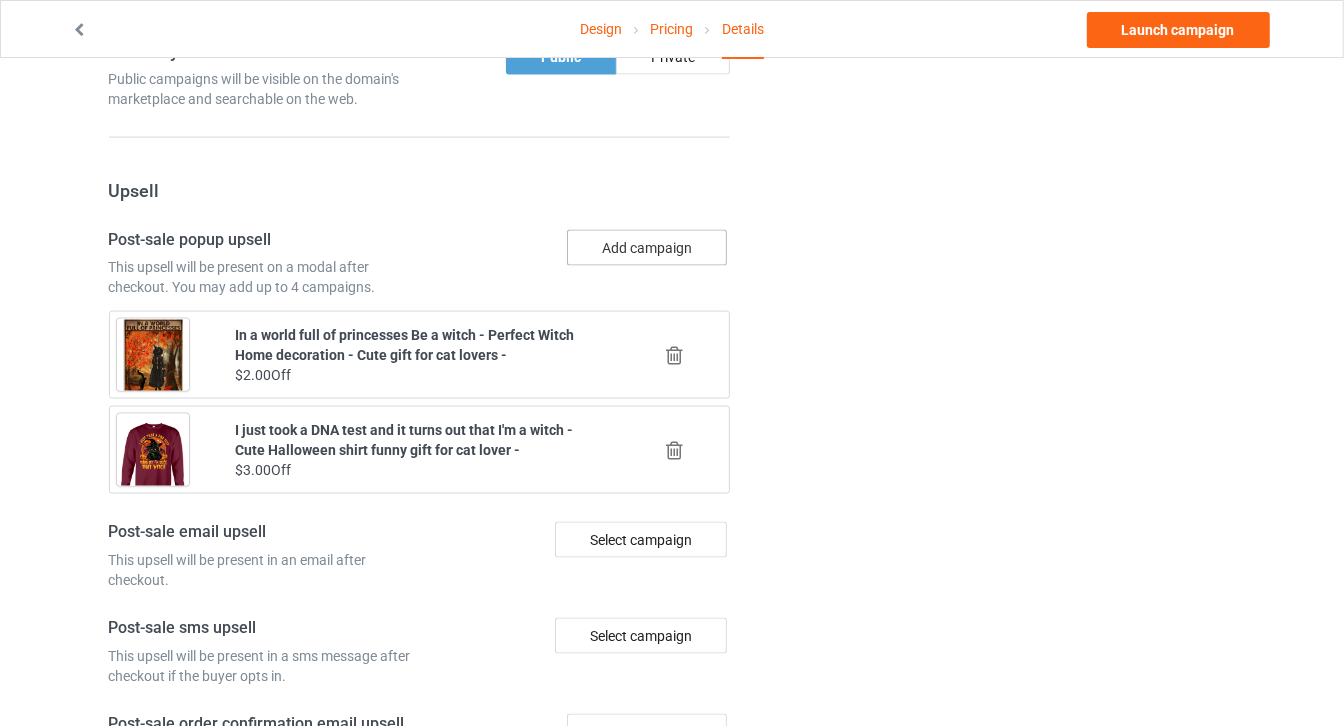 click on "Add campaign" at bounding box center (647, 248) 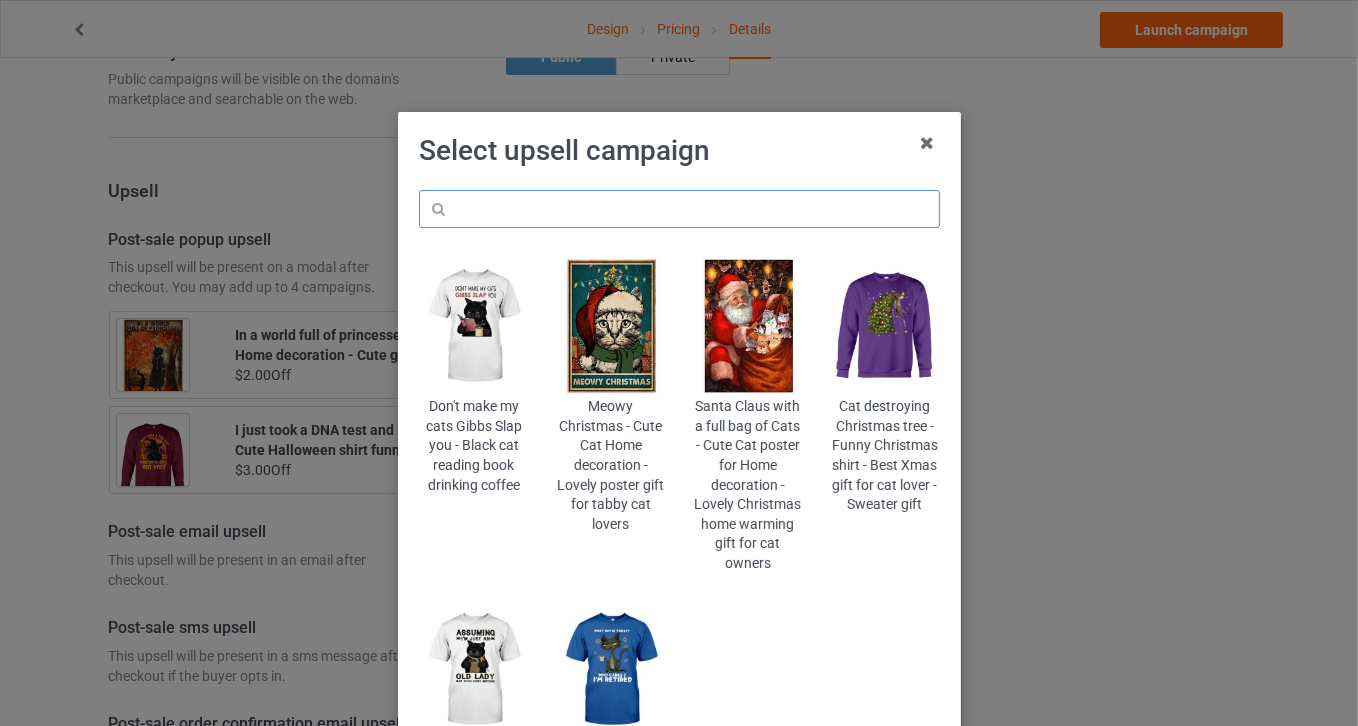 click at bounding box center [679, 209] 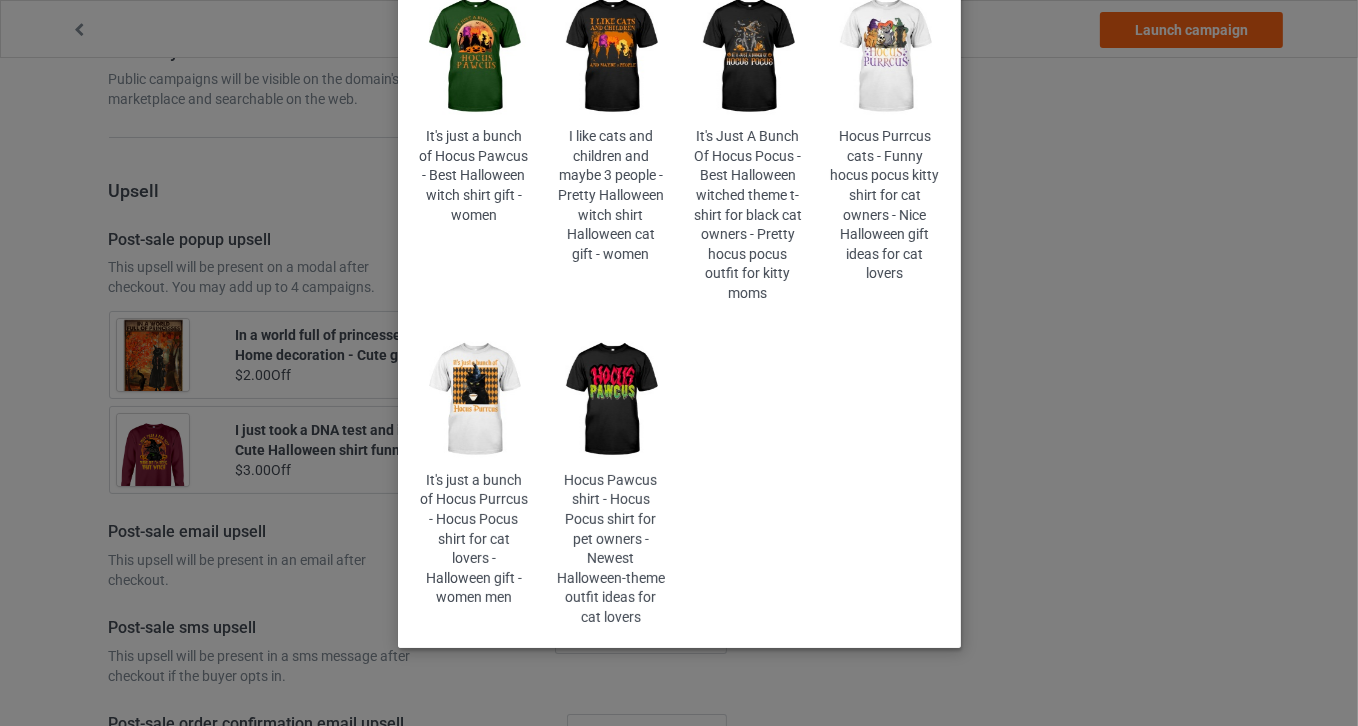 scroll, scrollTop: 272, scrollLeft: 0, axis: vertical 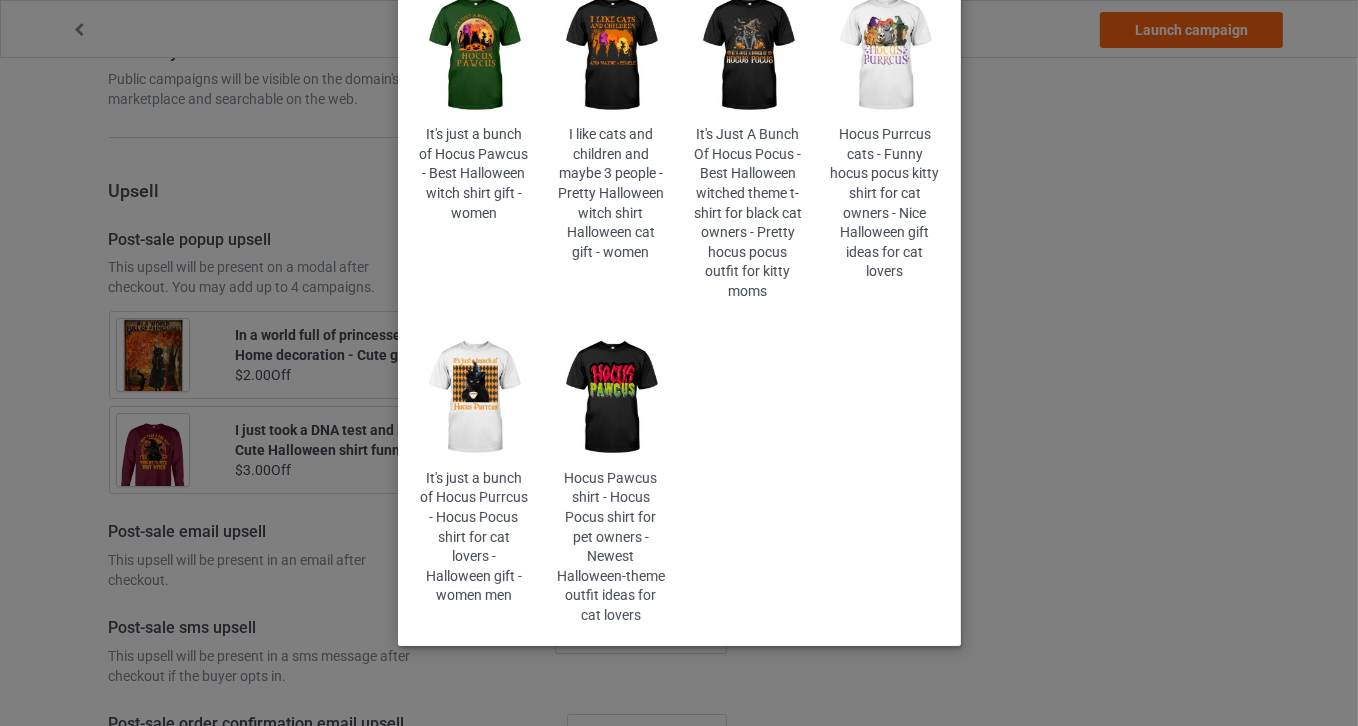 type on "hocus" 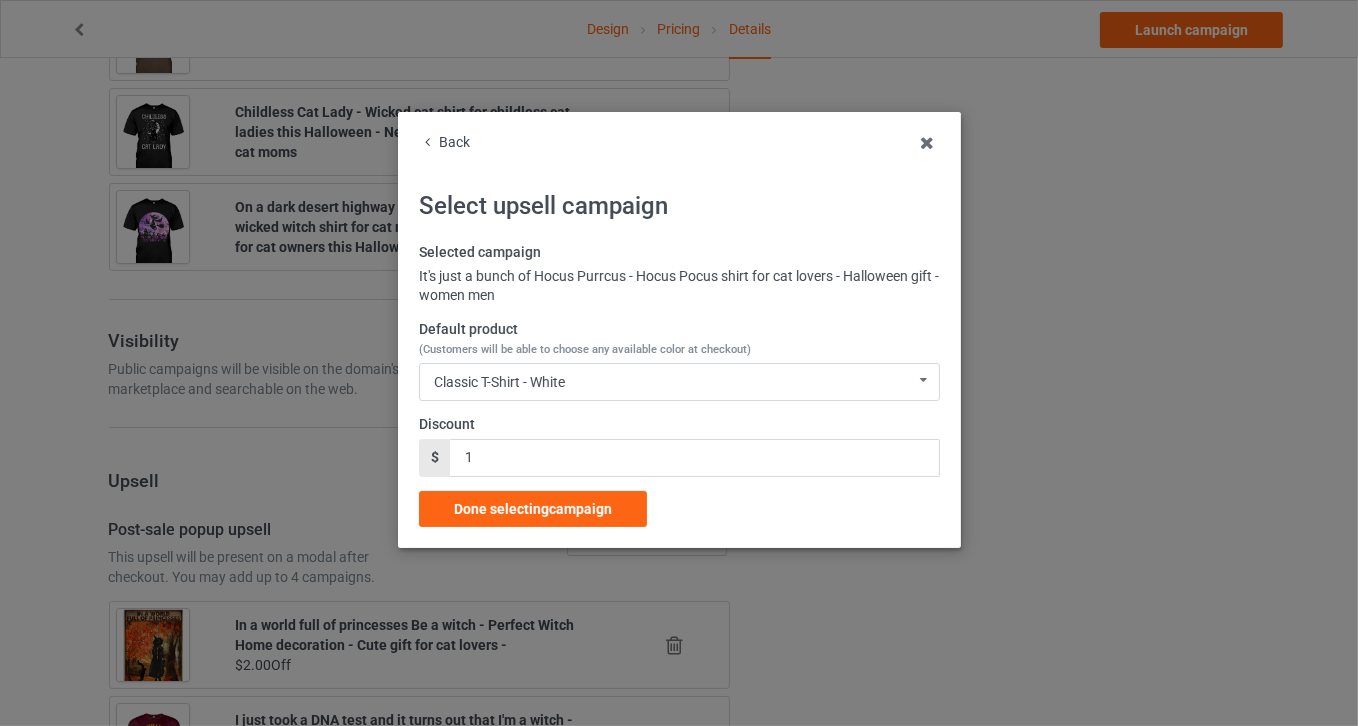 scroll, scrollTop: 2023, scrollLeft: 0, axis: vertical 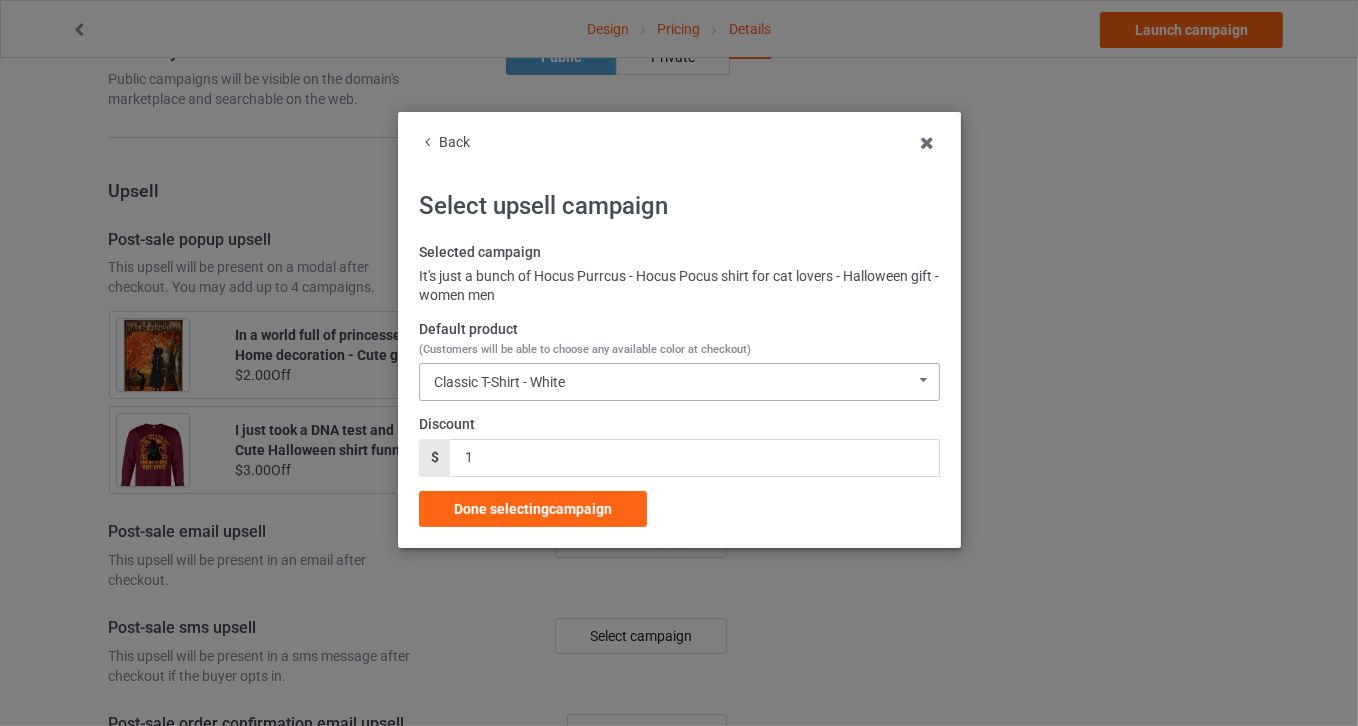 click on "Classic T-Shirt - White Classic T-Shirt - White Classic T-Shirt - Black Classic T-Shirt - Classic Pink Classic T-Shirt - Forest Green Classic T-Shirt - Kelly Classic T-Shirt - Light Blue Ladies T-Shirt - White Ladies T-Shirt - Black Ladies T-Shirt - Irish Green Ladies T-Shirt - Light Blue Ladies T-Shirt - Light Pink Ladies T-Shirt - Forest Green Hooded Sweatshirt - White Hooded Sweatshirt - Black Hooded Sweatshirt - Carolina Blue Hooded Sweatshirt - Light Pink Hooded Sweatshirt - Irish Green Hooded Sweatshirt - Forest Green V-Neck T-Shirt - White V-Neck T-Shirt - Black V-Neck T-Shirt - Kelly Long Sleeve Tee - White Long Sleeve Tee - Black Long Sleeve Tee - Carolina Blue Long Sleeve Tee - Light Pink Long Sleeve Tee - Irish Green Long Sleeve Tee - Forest Green Crewneck Sweatshirt - White Crewneck Sweatshirt - Black Crewneck Sweatshirt - Light Blue Crewneck Sweatshirt - Forest Green Crewneck Sweatshirt - Irish Green Crewneck Sweatshirt - Light Pink Baseball Tee - Black Baseball Tee - Maroon Tote Bag - Natural" at bounding box center [679, 382] 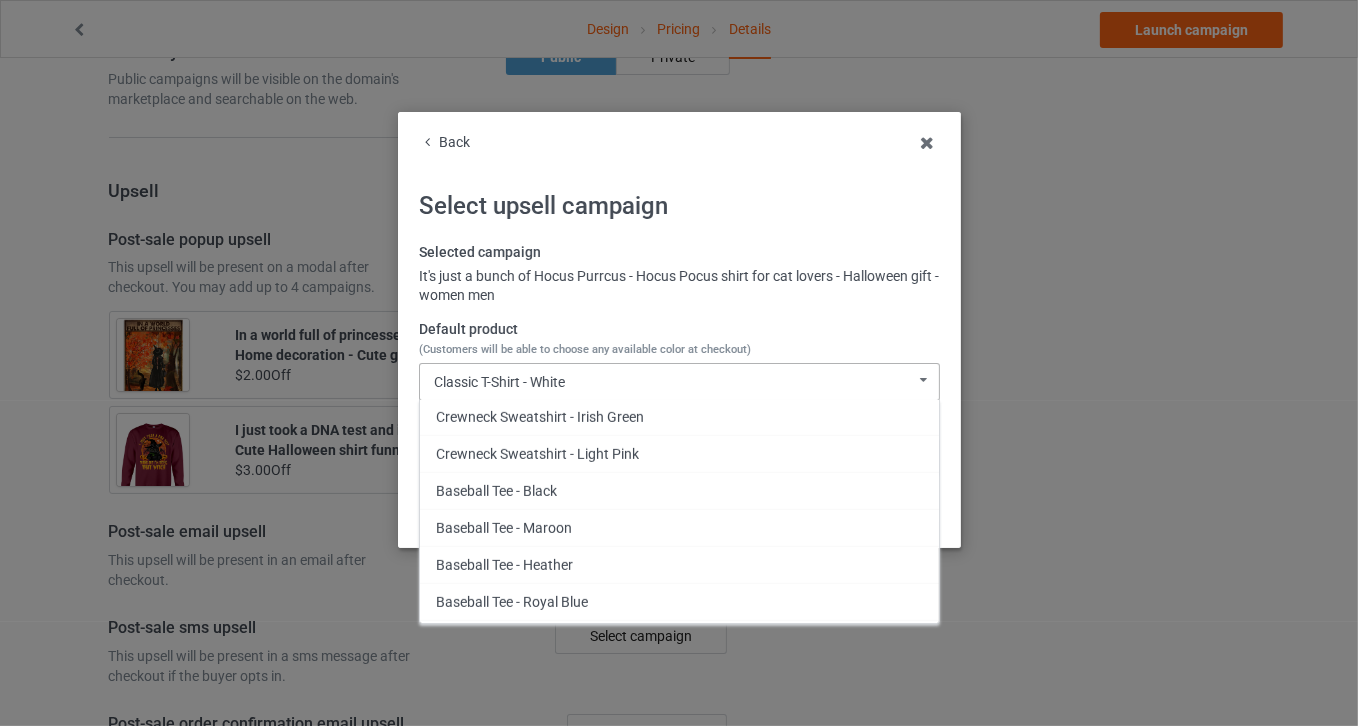 scroll, scrollTop: 1166, scrollLeft: 0, axis: vertical 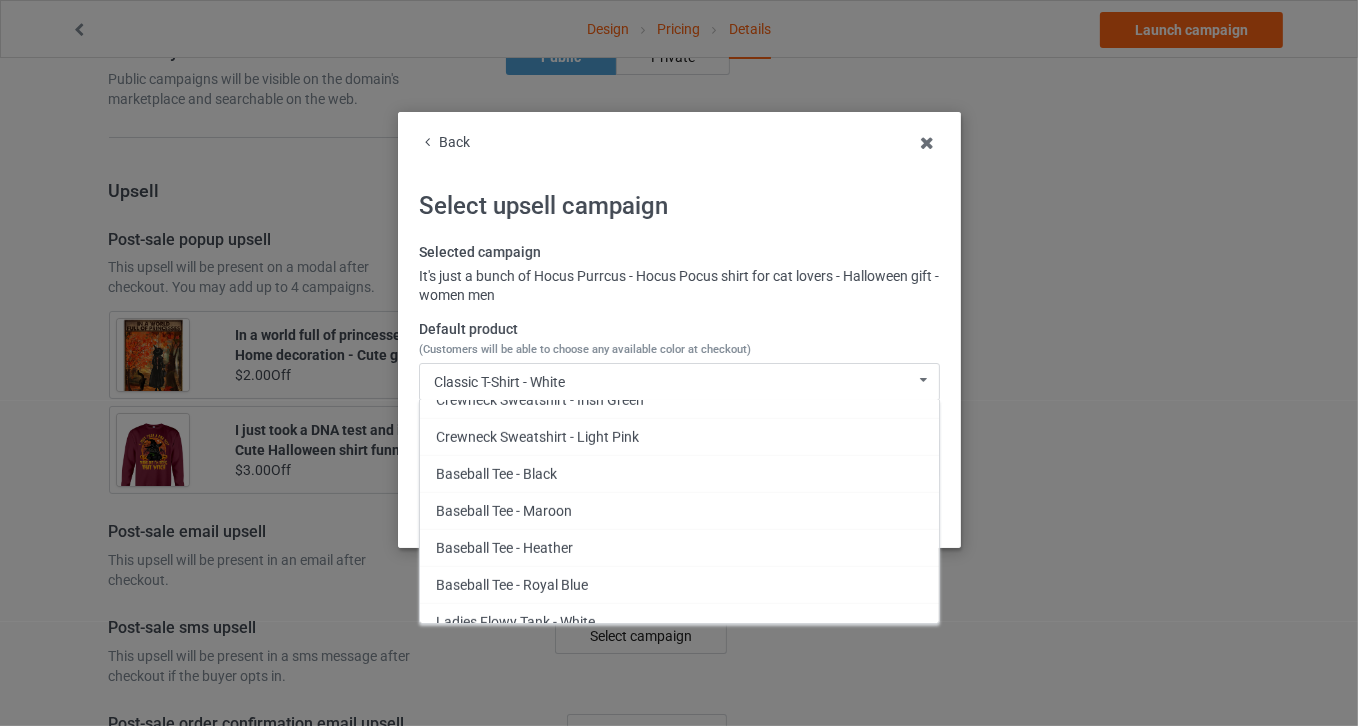 click on "Back" at bounding box center [679, 143] 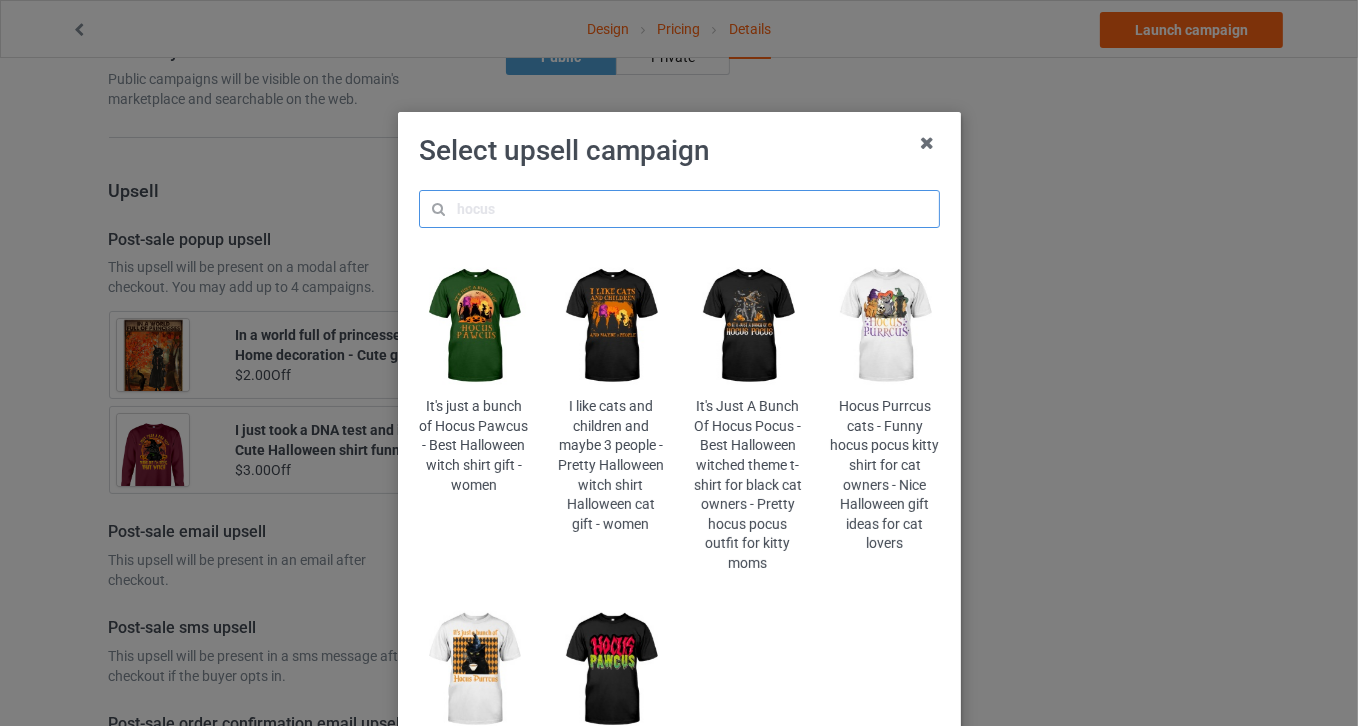 click at bounding box center (679, 209) 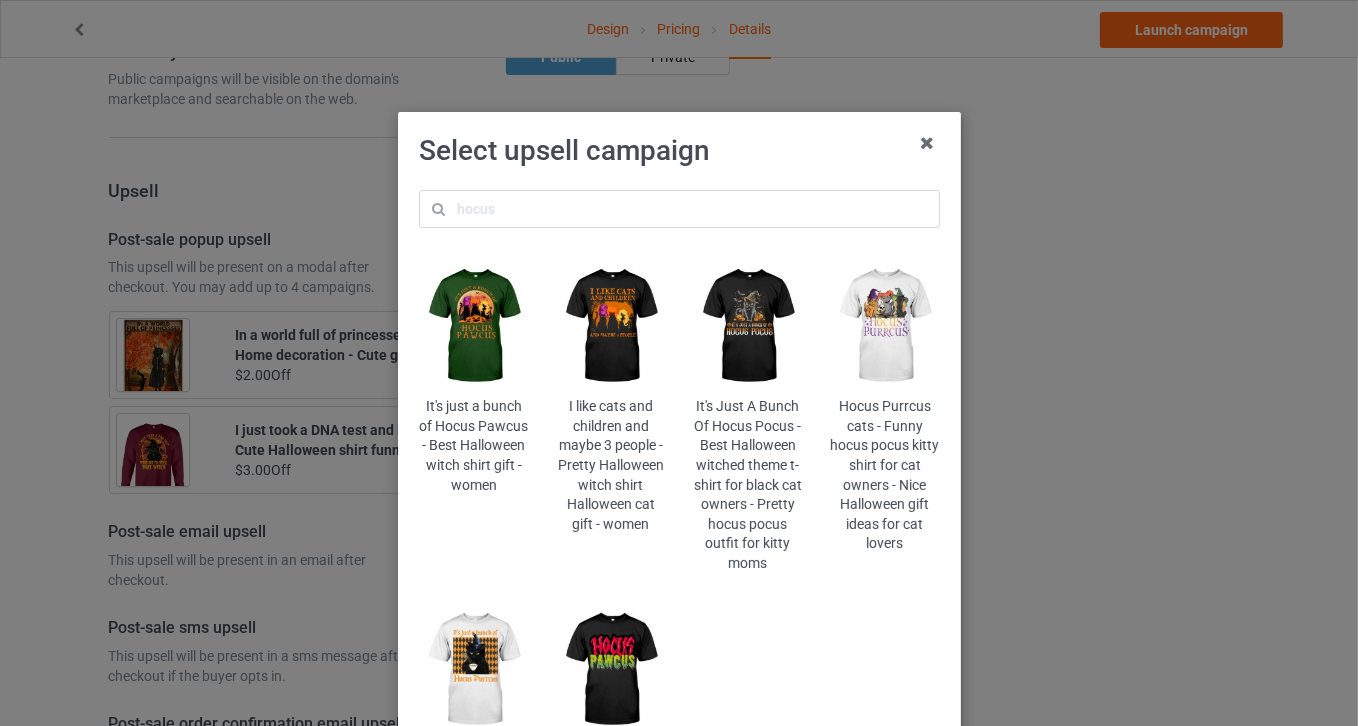 click on "It's Just A Bunch Of Hocus Pocus - Best Halloween witched theme t-shirt for black cat owners - Pretty hocus pocus outfit for kitty moms" at bounding box center [747, 485] 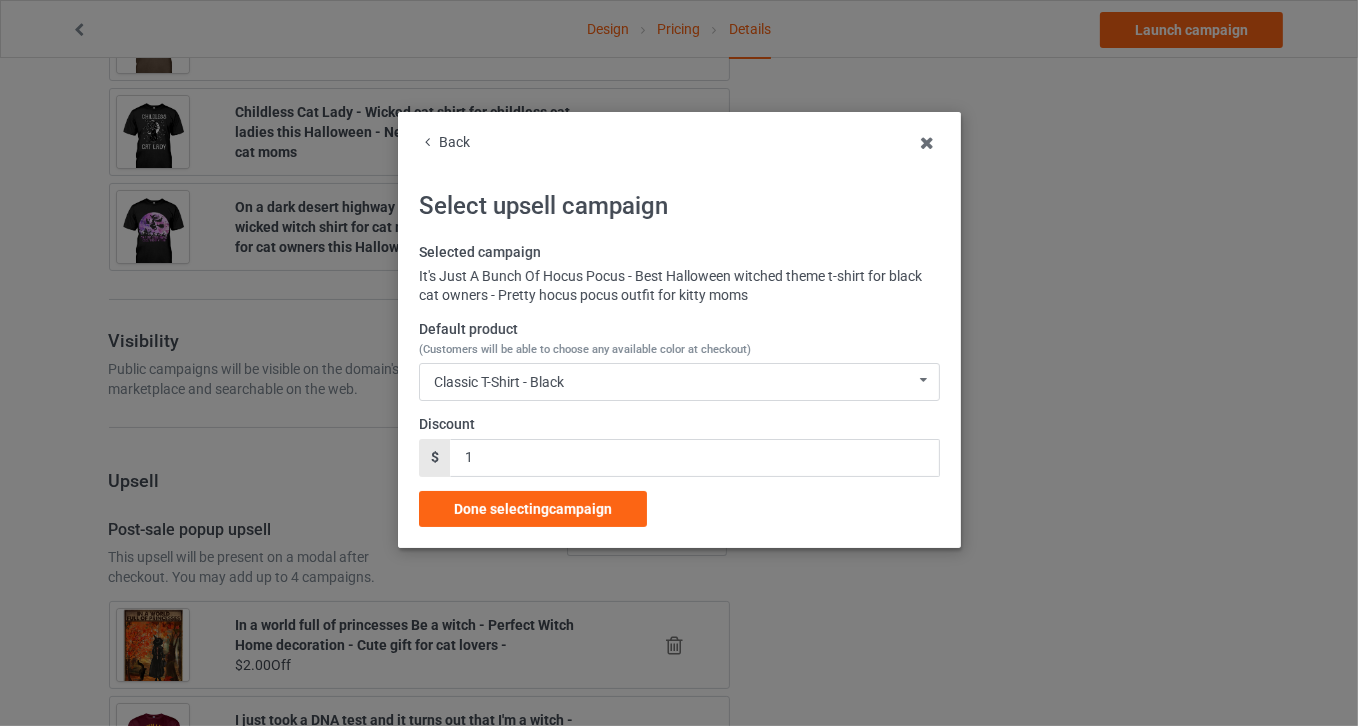 scroll, scrollTop: 2023, scrollLeft: 0, axis: vertical 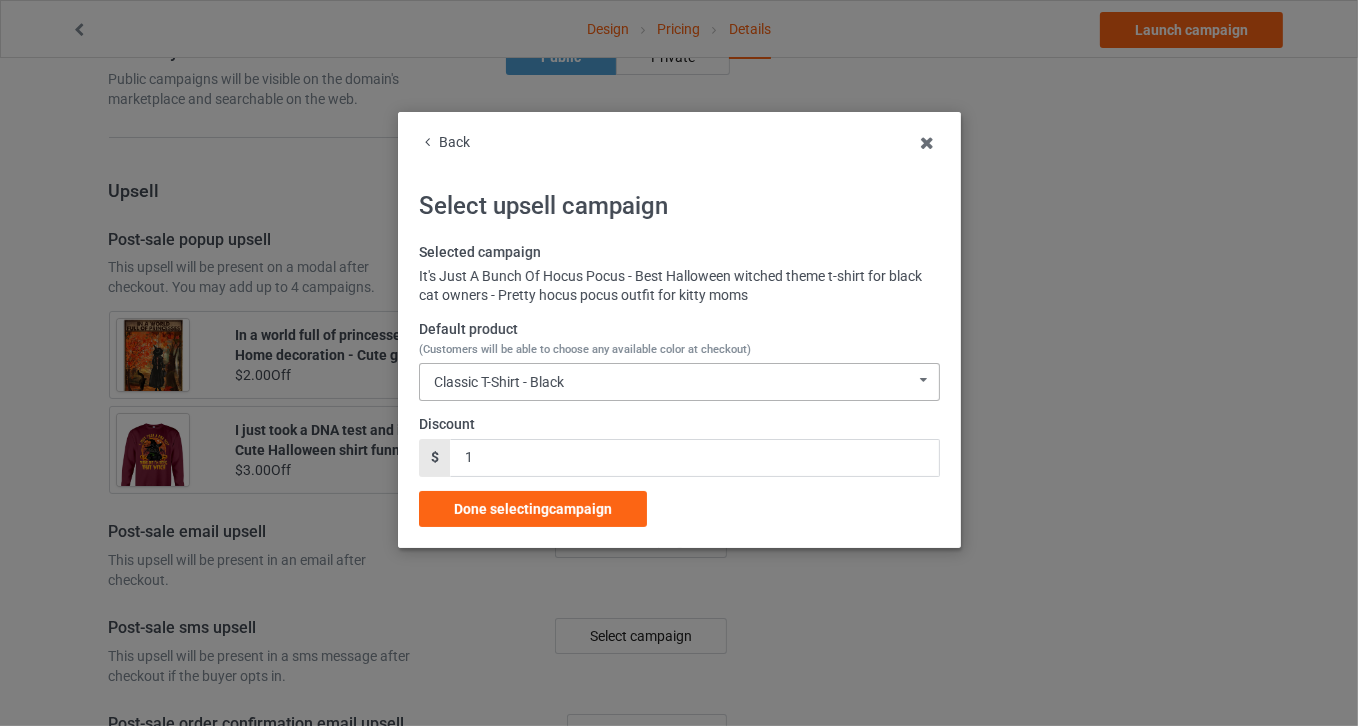 click on "Classic T-Shirt - Black Classic T-Shirt - Black Classic T-Shirt - Forest Green Classic T-Shirt - J Navy Ladies T-Shirt - Black Ladies T-Shirt - Forest Green Ladies T-Shirt - Navy Long Sleeve Tee - Black Long Sleeve Tee - Navy Long Sleeve Tee - Forest Green Crewneck Sweatshirt - Black Crewneck Sweatshirt - Forest Green Crewneck Sweatshirt - Navy Hooded Sweatshirt - Black Hooded Sweatshirt - Navy Hooded Sweatshirt - Forest Green Mug - Black Mug - Forest Green Mug - J Navy Color Changing Mug - Black Color Changing Mug - Forest Green Color Changing Mug - J Navy 64420A82B7B0B6-F292BC971E70-GS0-TC0-BLK 64420A82B7B0B6-F292BC971E70-GS0-TC0-FGR 64420A82B7B0B6-F292BC971E70-GS0-TC0-NAV 64420A82B7B0B6-F292BC971E70-GS0-TC5-BLK 64420A82B7B0B6-F292BC971E70-GS0-TC5-FGR 64420A82B7B0B6-F292BC971E70-GS0-TC5-NAV 64420A82B7B0B6-F292BC971E70-GS0-TC7-BLK 64420A82B7B0B6-F292BC971E70-GS0-TC7-NAV 64420A82B7B0B6-F292BC971E70-GS0-TC7-FGR 64420A82B7B0B6-F292BC971E70-GS0-TC12-BLK 64420A82B7B0B6-F292BC971E70-GS0-TC12-FGR" at bounding box center (679, 382) 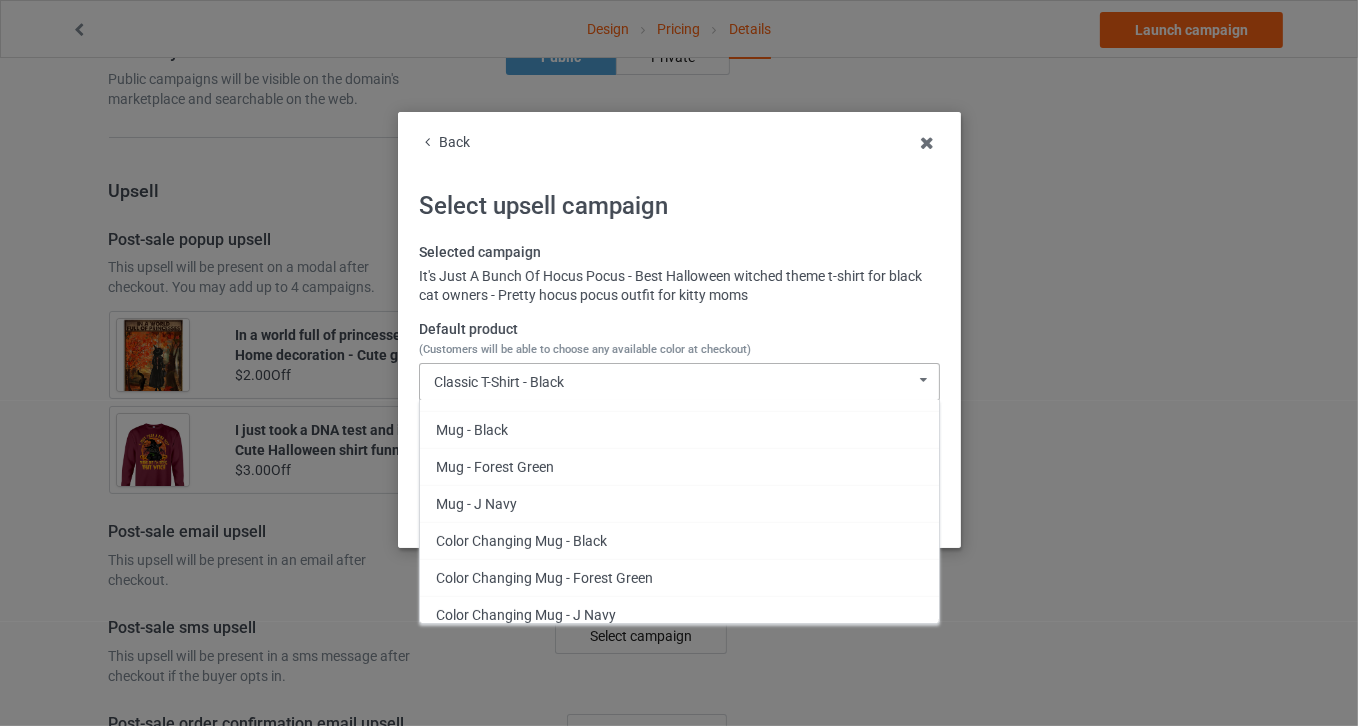 scroll, scrollTop: 544, scrollLeft: 0, axis: vertical 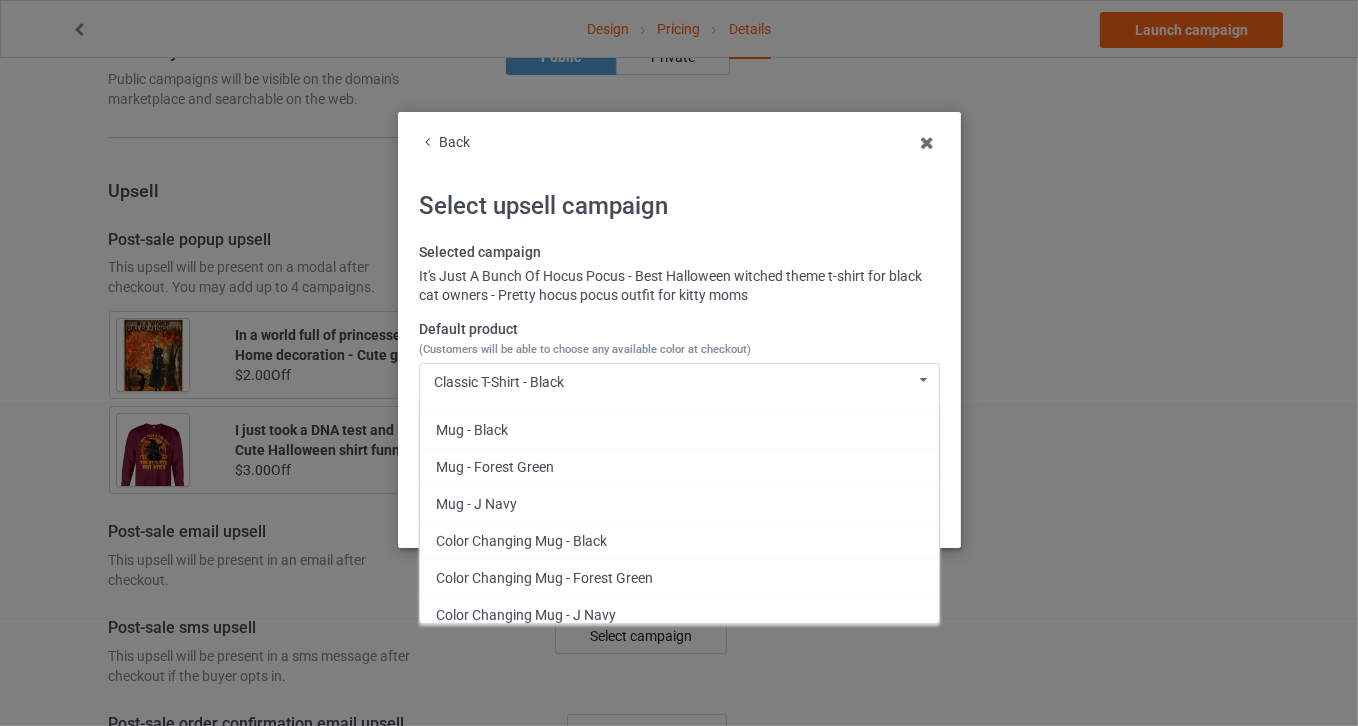 click on "Back Select upsell campaign Selected campaign It's Just A Bunch Of Hocus Pocus - Best Halloween witched theme t-shirt for black cat owners - Pretty hocus pocus outfit for kitty moms Default product (Customers will be able to choose any available color at checkout) Classic T-Shirt - Black Classic T-Shirt - Black Classic T-Shirt - Forest Green Classic T-Shirt - J Navy Ladies T-Shirt - Black Ladies T-Shirt - Forest Green Ladies T-Shirt - Navy Long Sleeve Tee - Black Long Sleeve Tee - Navy Long Sleeve Tee - Forest Green Crewneck Sweatshirt - Black Crewneck Sweatshirt - Forest Green Crewneck Sweatshirt - Navy Hooded Sweatshirt - Black Hooded Sweatshirt - Navy Hooded Sweatshirt - Forest Green Mug - Black Mug - Forest Green Mug - J Navy Color Changing Mug - Black Color Changing Mug - Forest Green Color Changing Mug - J Navy 64420A82B7B0B6-F292BC971E70-GS0-TC0-BLK 64420A82B7B0B6-F292BC971E70-GS0-TC0-FGR 64420A82B7B0B6-F292BC971E70-GS0-TC0-NAV 64420A82B7B0B6-F292BC971E70-GS0-TC5-BLK Discount $ 1 Done selecting" at bounding box center [679, 330] 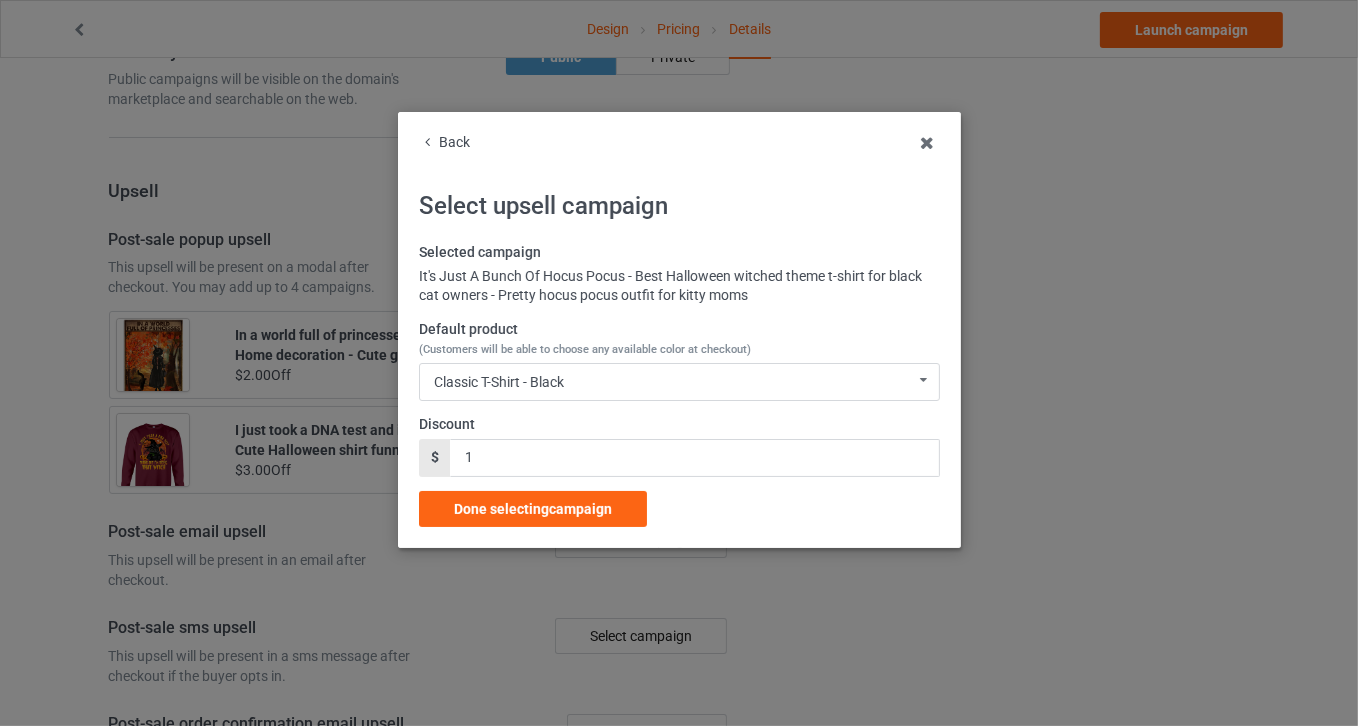 click on "Back" at bounding box center [679, 143] 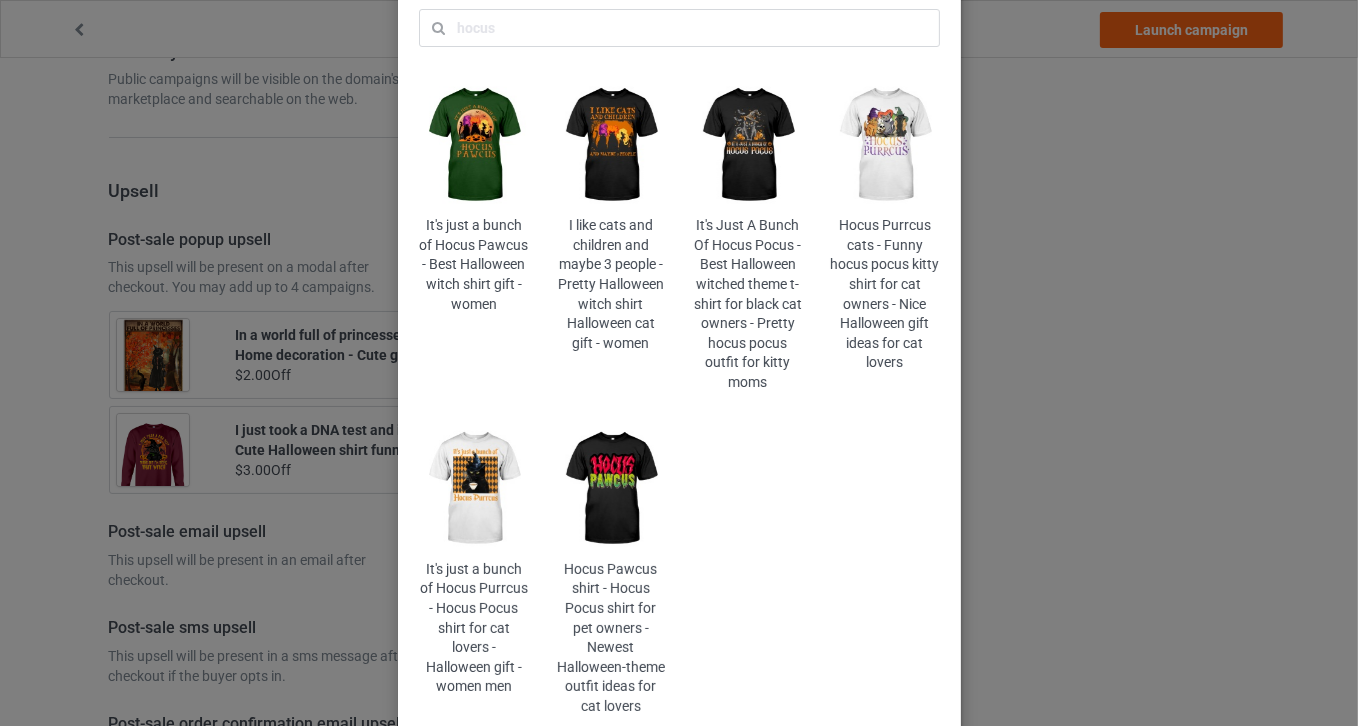 scroll, scrollTop: 0, scrollLeft: 0, axis: both 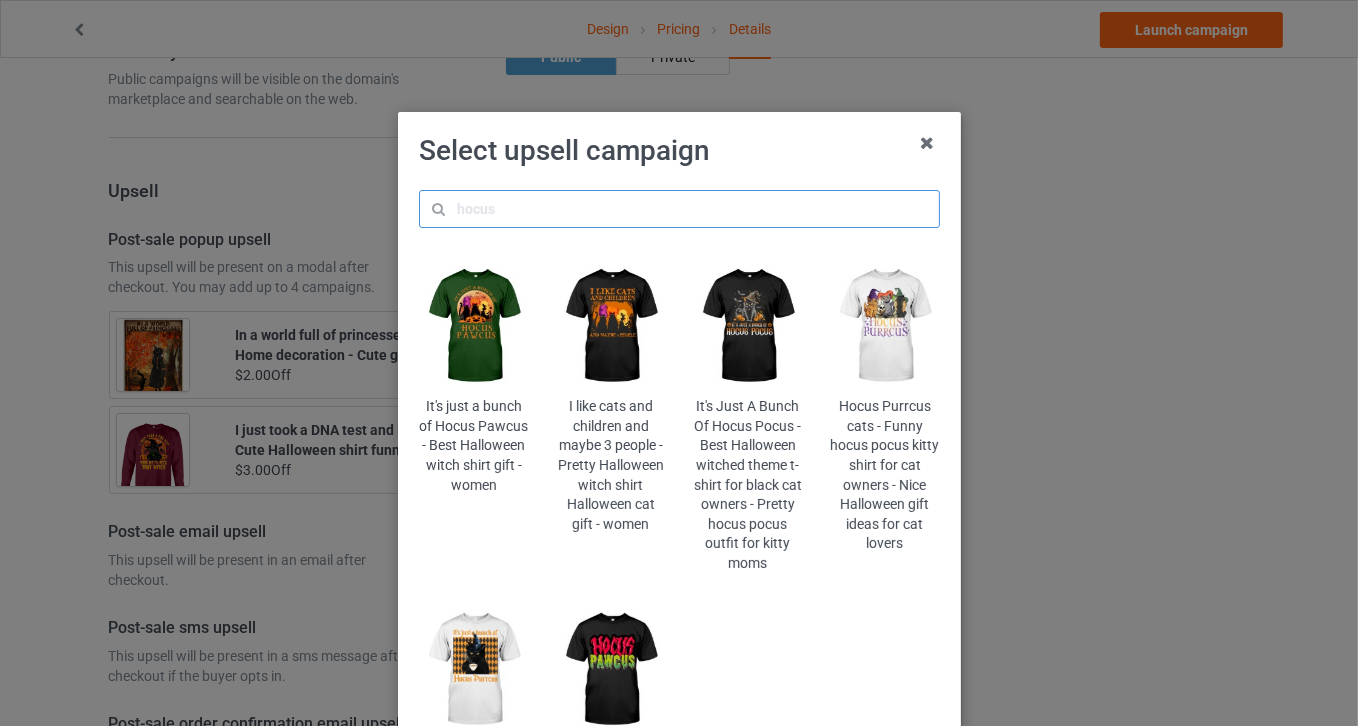 drag, startPoint x: 520, startPoint y: 197, endPoint x: 406, endPoint y: 200, distance: 114.03947 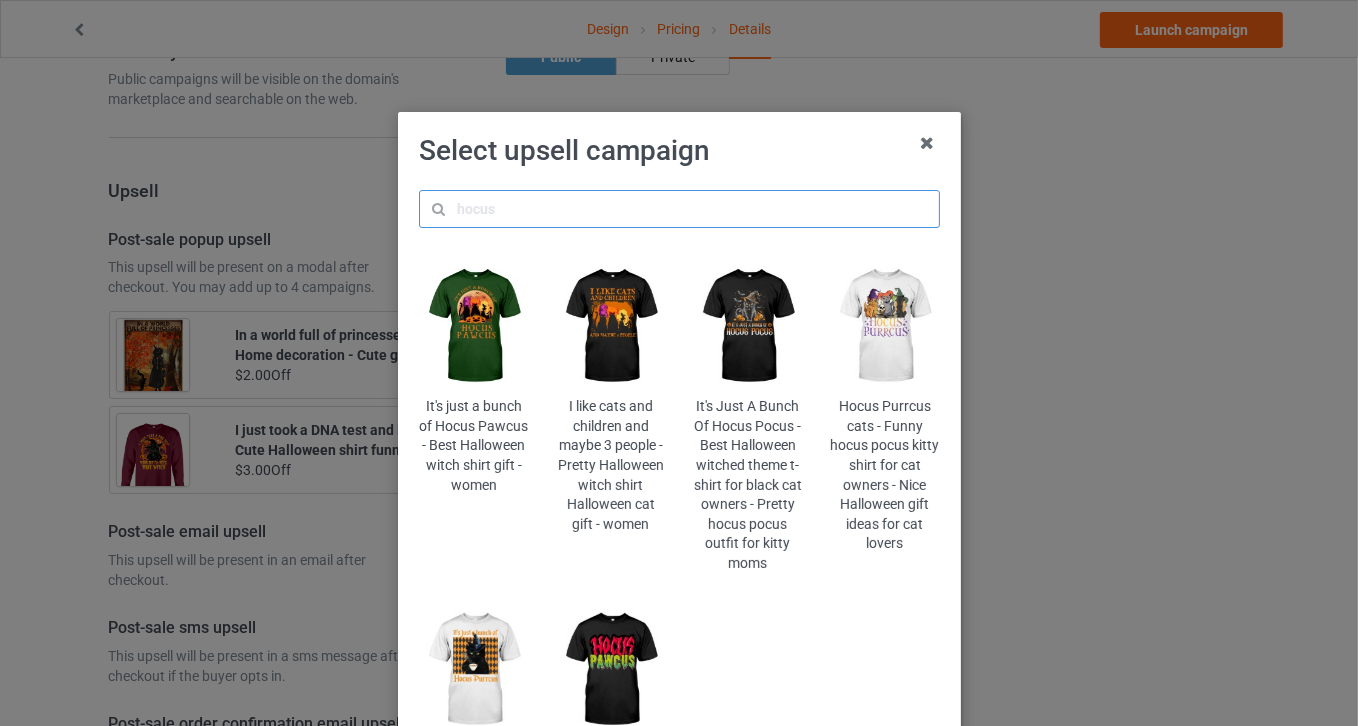 click on "It's just a bunch of Hocus Pawcus - Best Halloween witch shirt gift - women I like cats and children and maybe 3 people - Pretty Halloween witch shirt Halloween cat gift - women It's Just A Bunch Of Hocus Pocus - Best Halloween witched theme t-shirt for black cat owners - Pretty hocus pocus outfit for kitty moms Hocus Purrcus cats - Funny hocus pocus kitty shirt for cat owners - Nice Halloween gift ideas for cat lovers It's just a bunch of Hocus Purrcus - Hocus Pocus shirt for cat lovers - Halloween gift - women men Hocus Pawcus shirt - Hocus Pocus shirt for pet owners - Newest Halloween-theme outfit ideas for cat lovers" at bounding box center [679, 543] 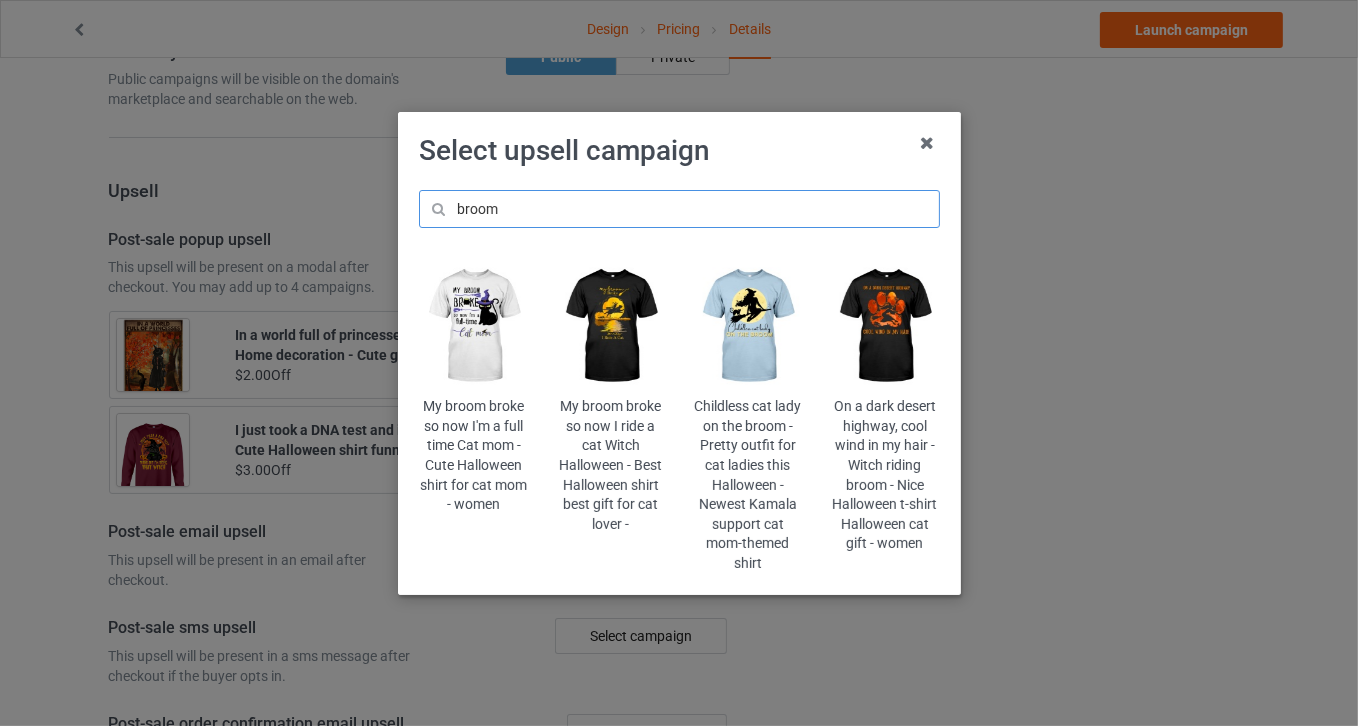 type on "broom" 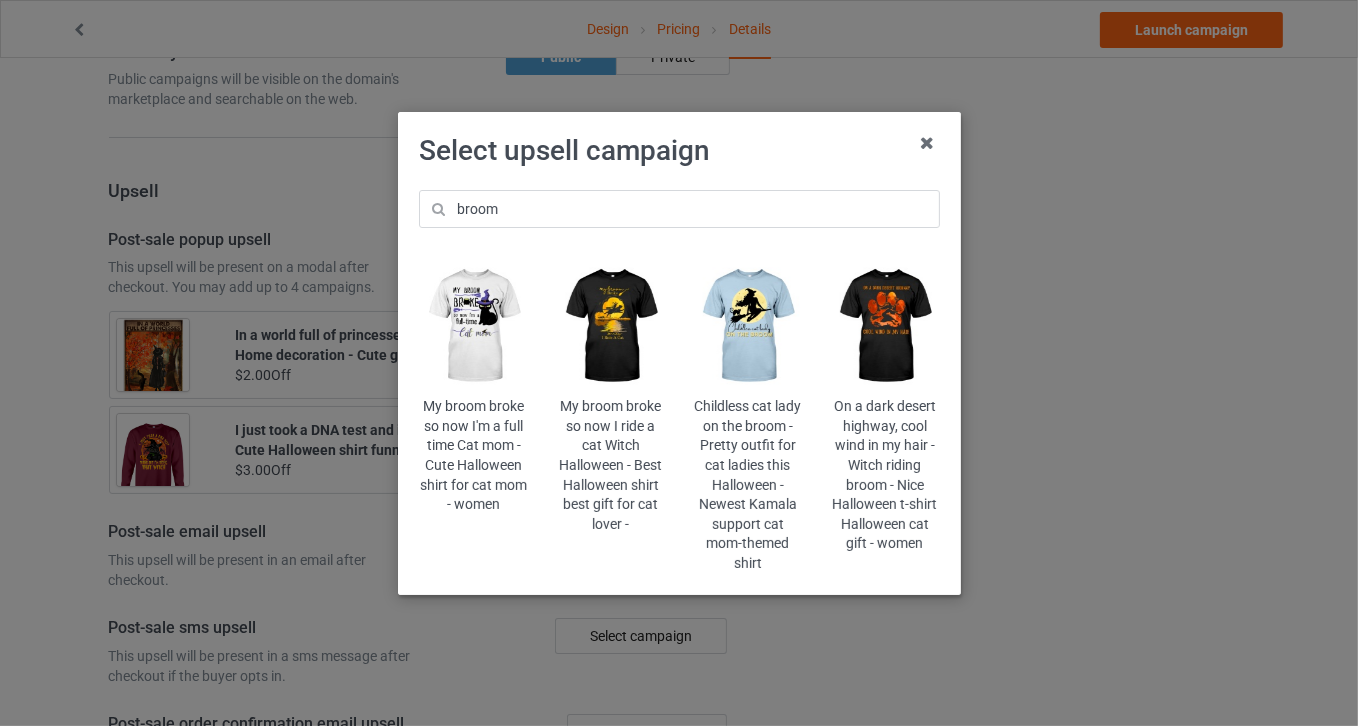 click at bounding box center [610, 326] 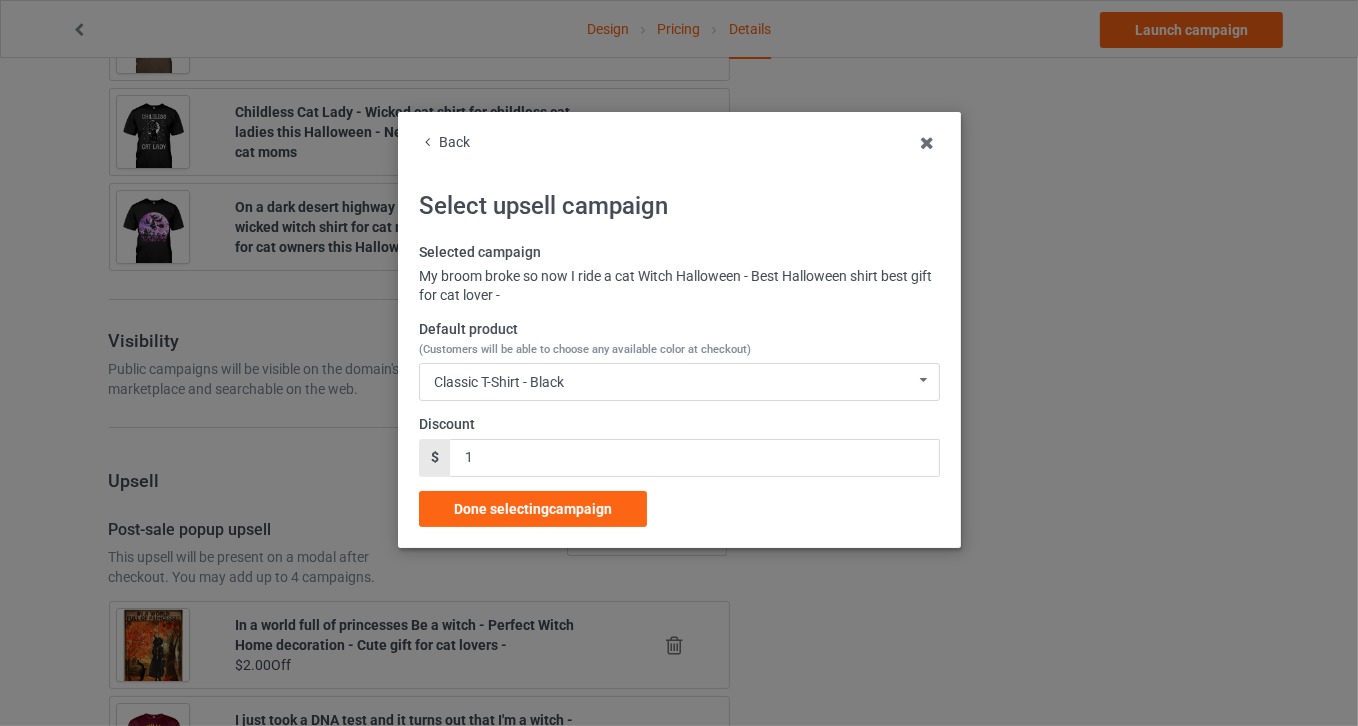 scroll, scrollTop: 2023, scrollLeft: 0, axis: vertical 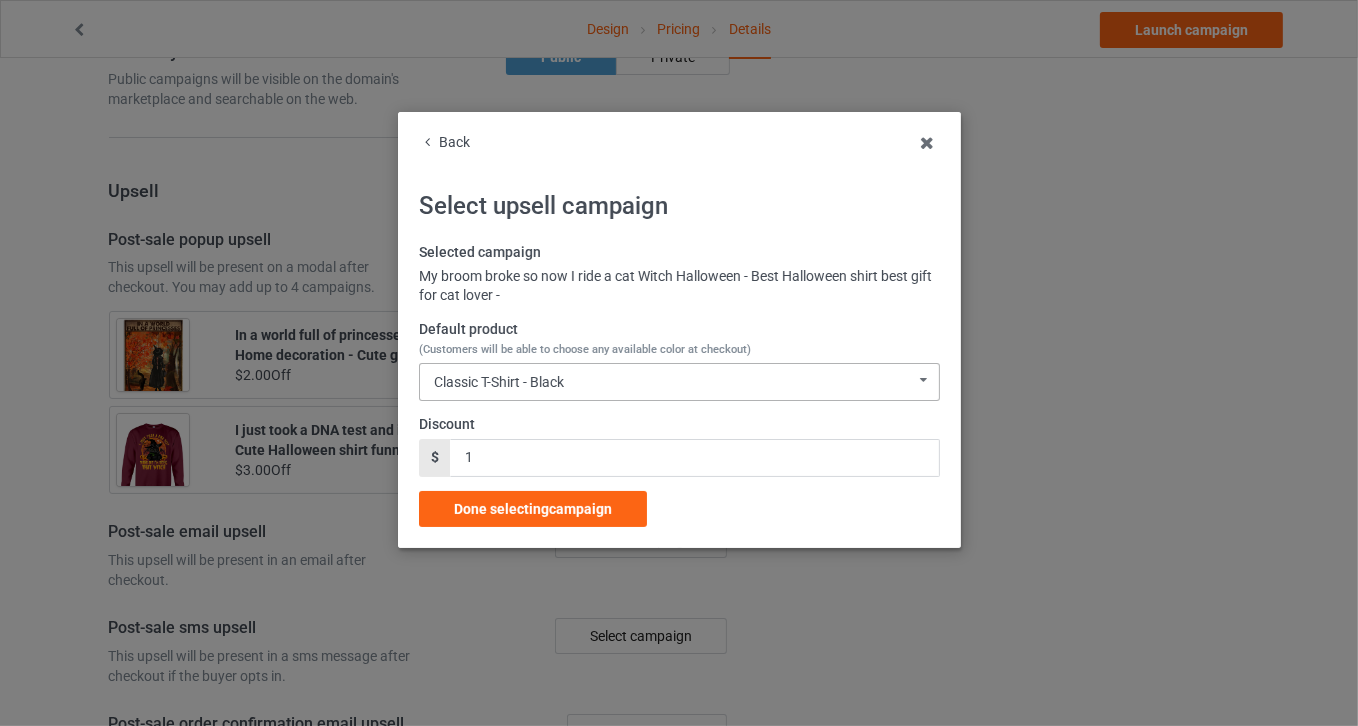 click on "Classic T-Shirt - Black Classic T-Shirt - Black Classic T-Shirt - Forest Green Classic T-Shirt - Charcoal Grey Classic T-Shirt - J Navy Classic T-Shirt - Purple Classic T-Shirt - Royal Ladies T-Shirt - Black Ladies T-Shirt - Forest Green Ladies T-Shirt - Charcoal Grey Ladies T-Shirt - Navy Ladies T-Shirt - Purple Ladies T-Shirt - Royal Blue Hooded Sweatshirt - Black Hooded Sweatshirt - Forest Green Hooded Sweatshirt - Charcoal Grey Hooded Sweatshirt - Navy Hooded Sweatshirt - Royal Blue Hooded Sweatshirt - Purple V-Neck T-Shirt - Black V-Neck T-Shirt - Navy V-Neck T-Shirt - Asphalt V-Neck T-Shirt - Royal Blue V-Neck T-Shirt - Team Purple Long Sleeve Tee - Black Long Sleeve Tee - Forest Green Long Sleeve Tee - Dark Chocolate Long Sleeve Tee - Navy Long Sleeve Tee - Royal Blue Long Sleeve Tee - Purple Crewneck Sweatshirt - Black Crewneck Sweatshirt - Navy Crewneck Sweatshirt - Forest Green Crewneck Sweatshirt - Charcoal Grey Crewneck Sweatshirt - Purple Crewneck Sweatshirt - Royal Blue Ladies Flowy Tank - Black" at bounding box center [679, 382] 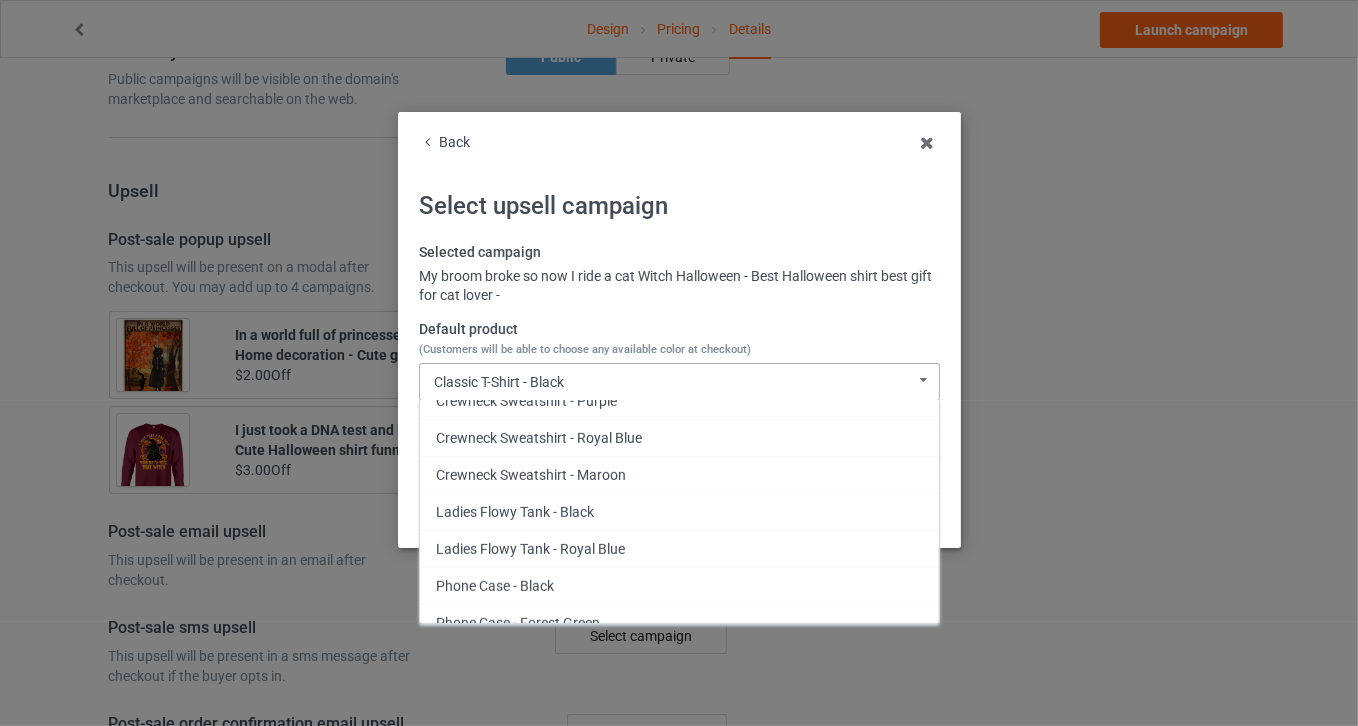 scroll, scrollTop: 1239, scrollLeft: 0, axis: vertical 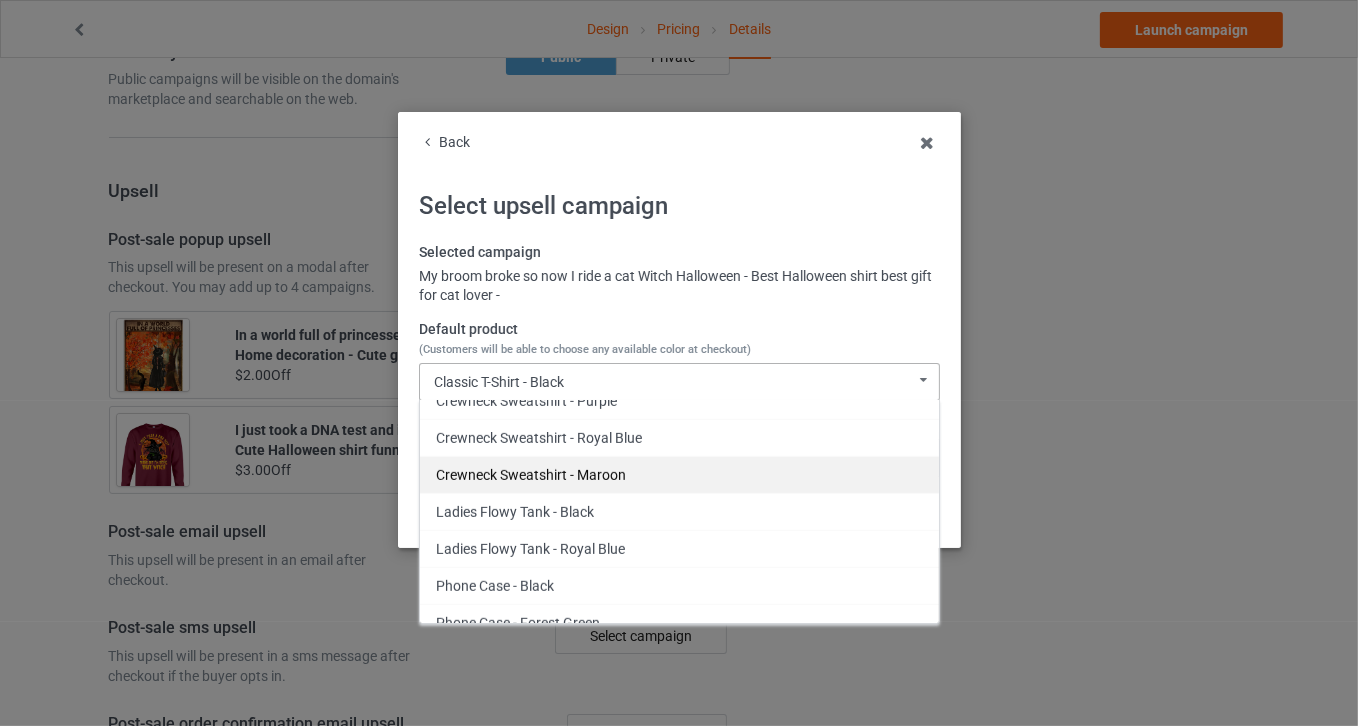 click on "Crewneck Sweatshirt - Maroon" at bounding box center [679, 474] 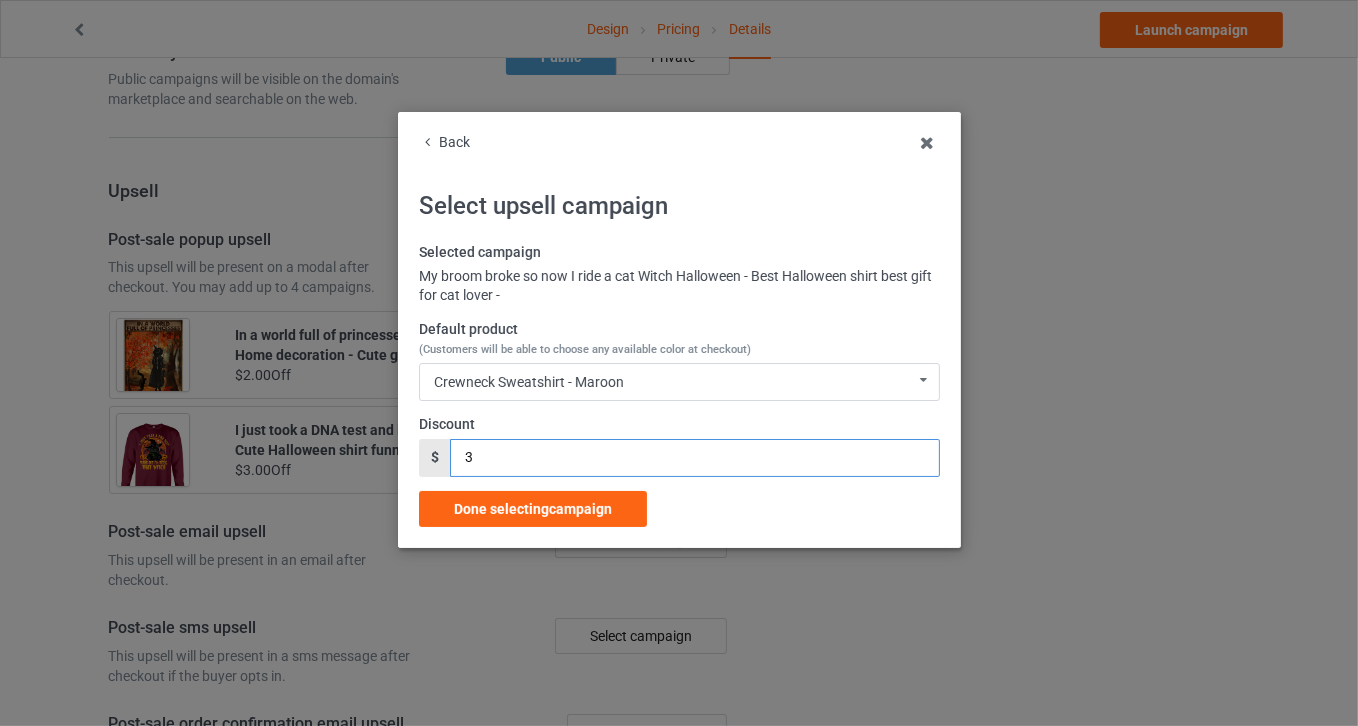 drag, startPoint x: 502, startPoint y: 461, endPoint x: 389, endPoint y: 463, distance: 113.0177 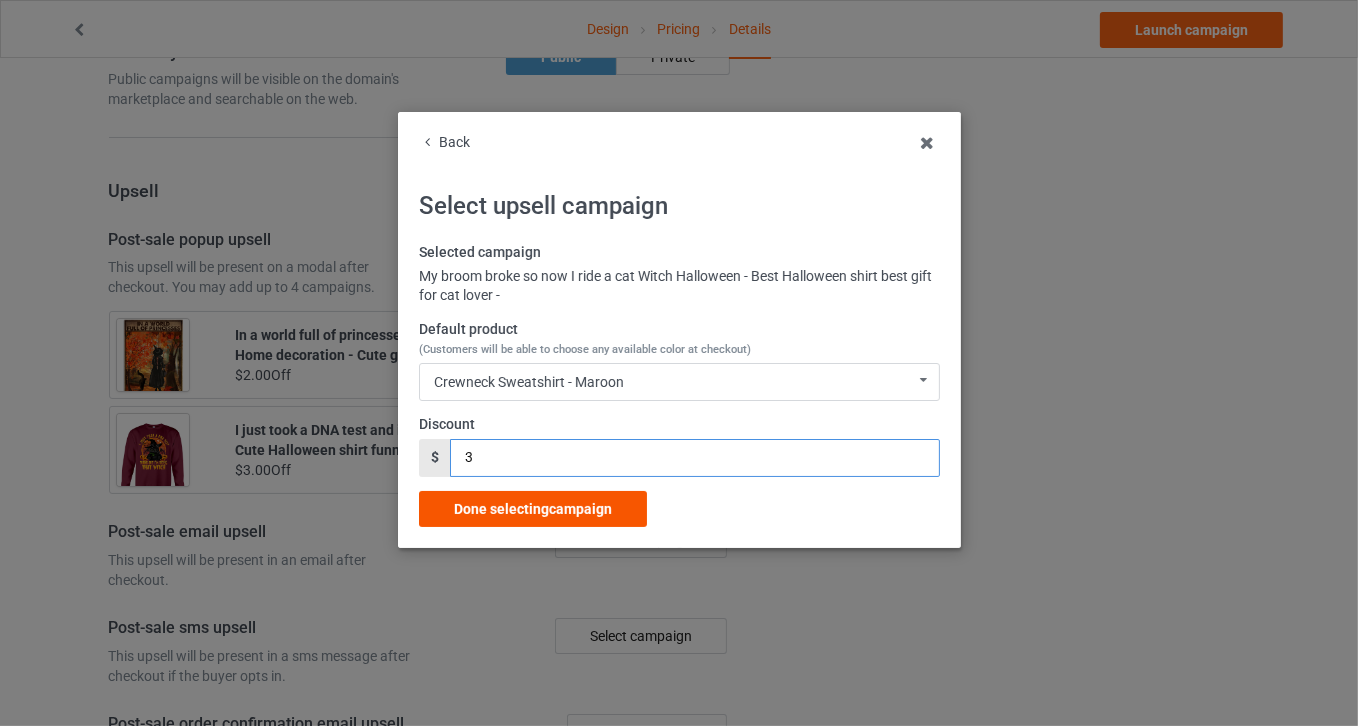 type on "3" 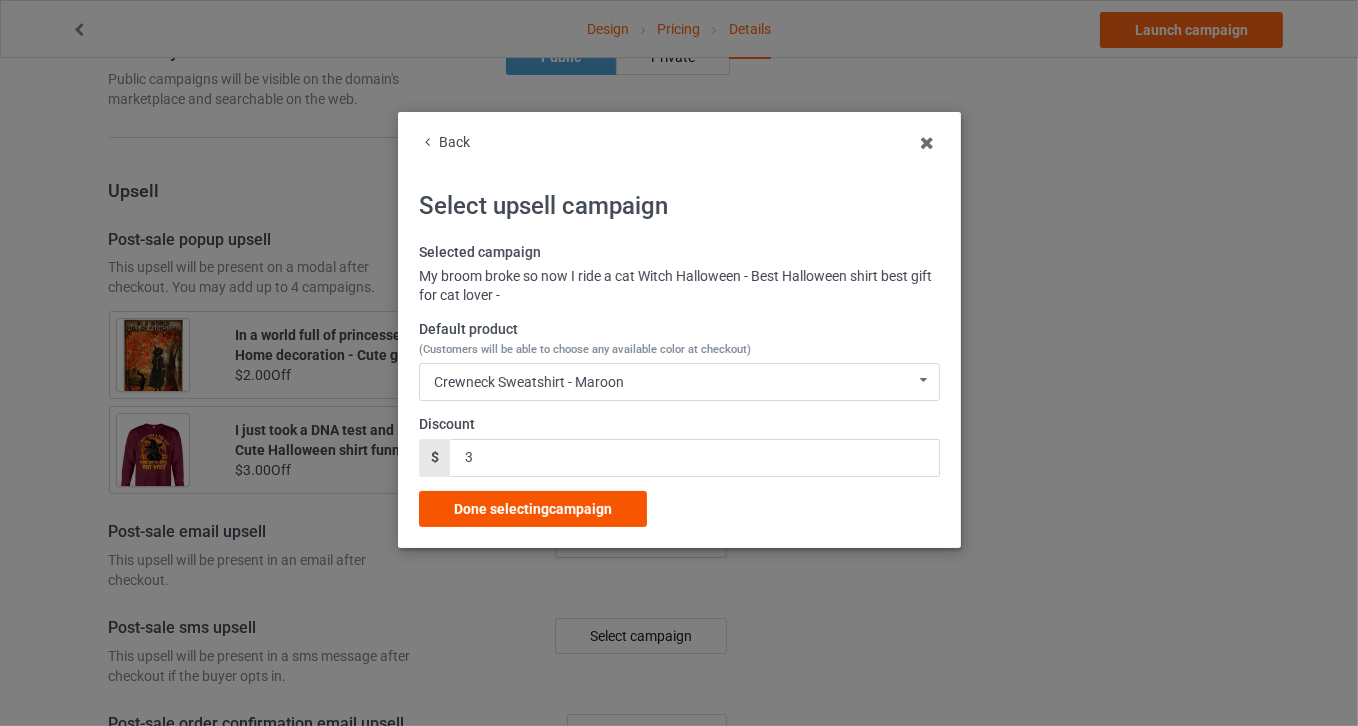 click on "Done selecting  campaign" at bounding box center (533, 509) 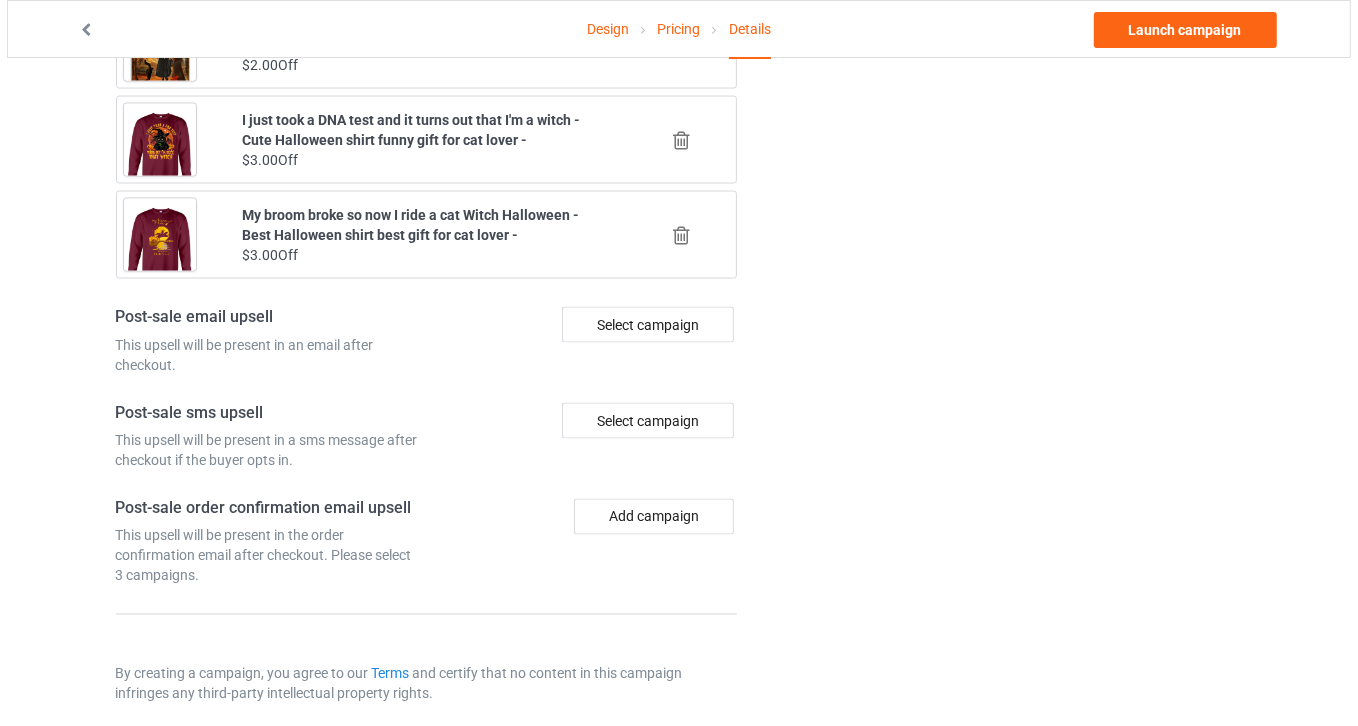 scroll, scrollTop: 2334, scrollLeft: 0, axis: vertical 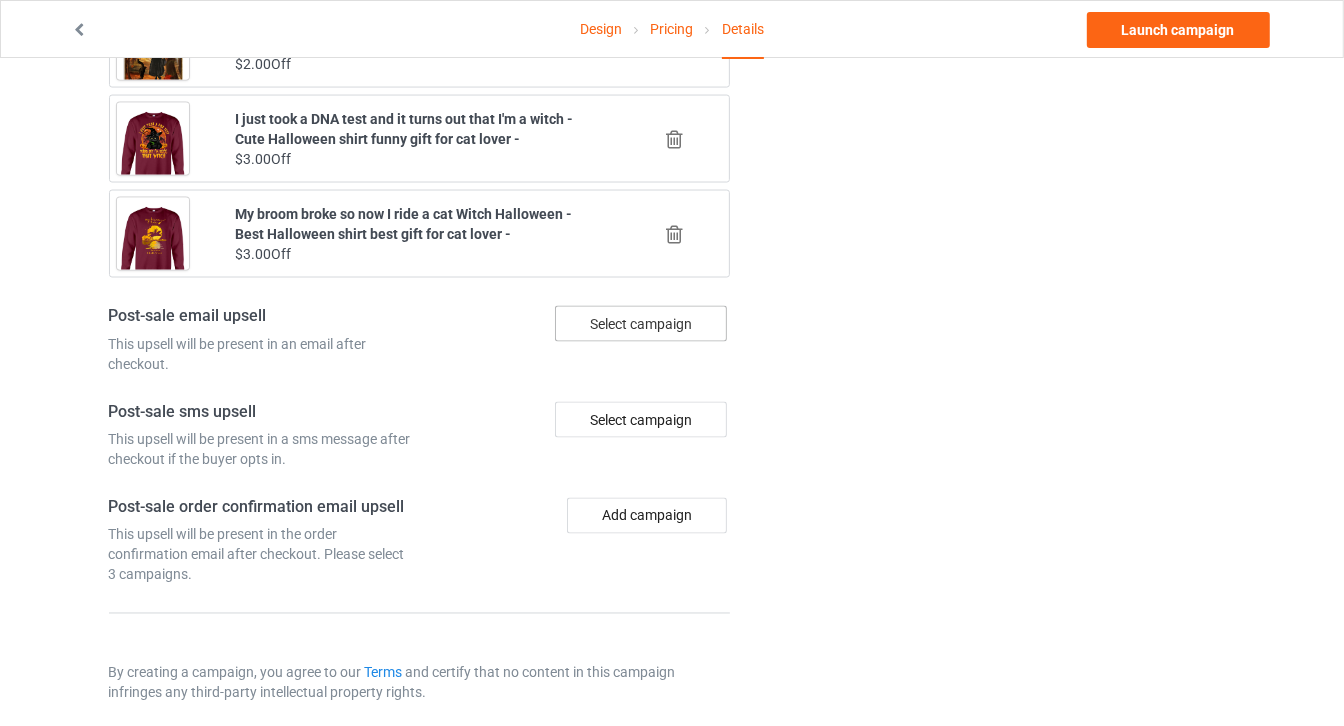click on "Select campaign" at bounding box center (641, 324) 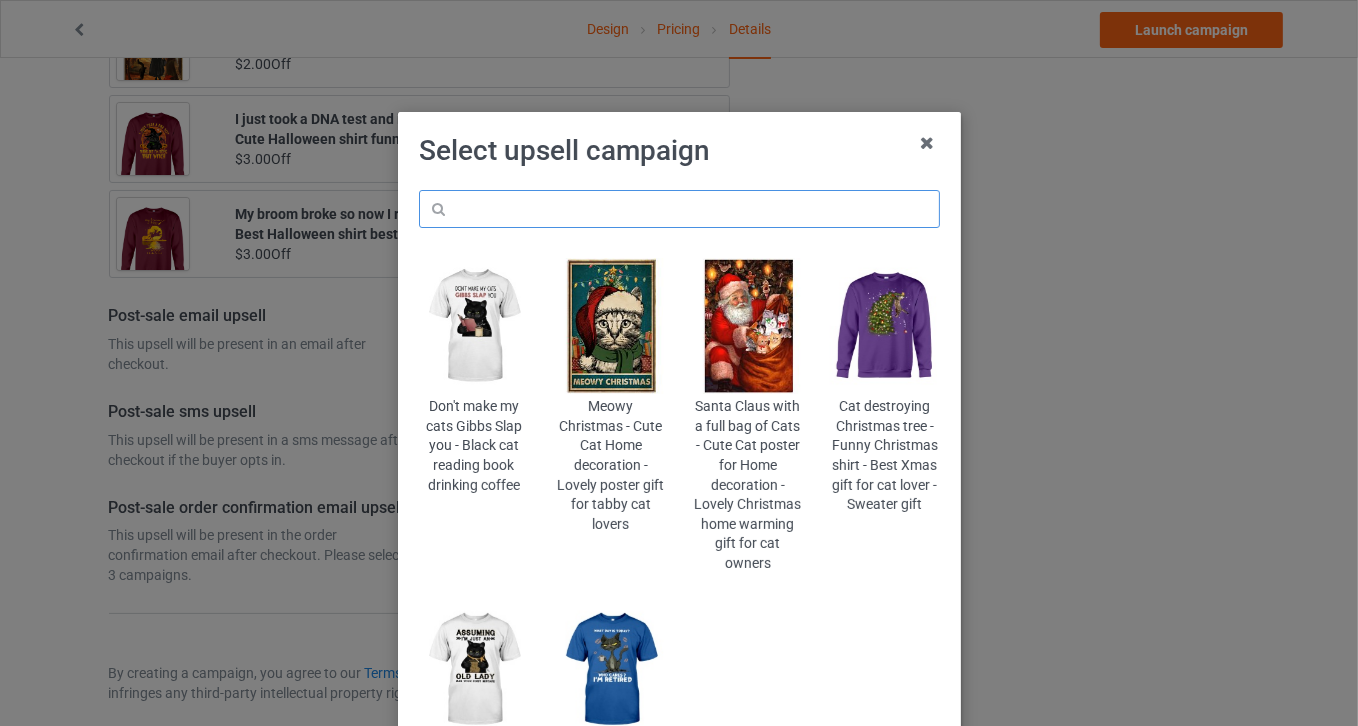 click at bounding box center [679, 209] 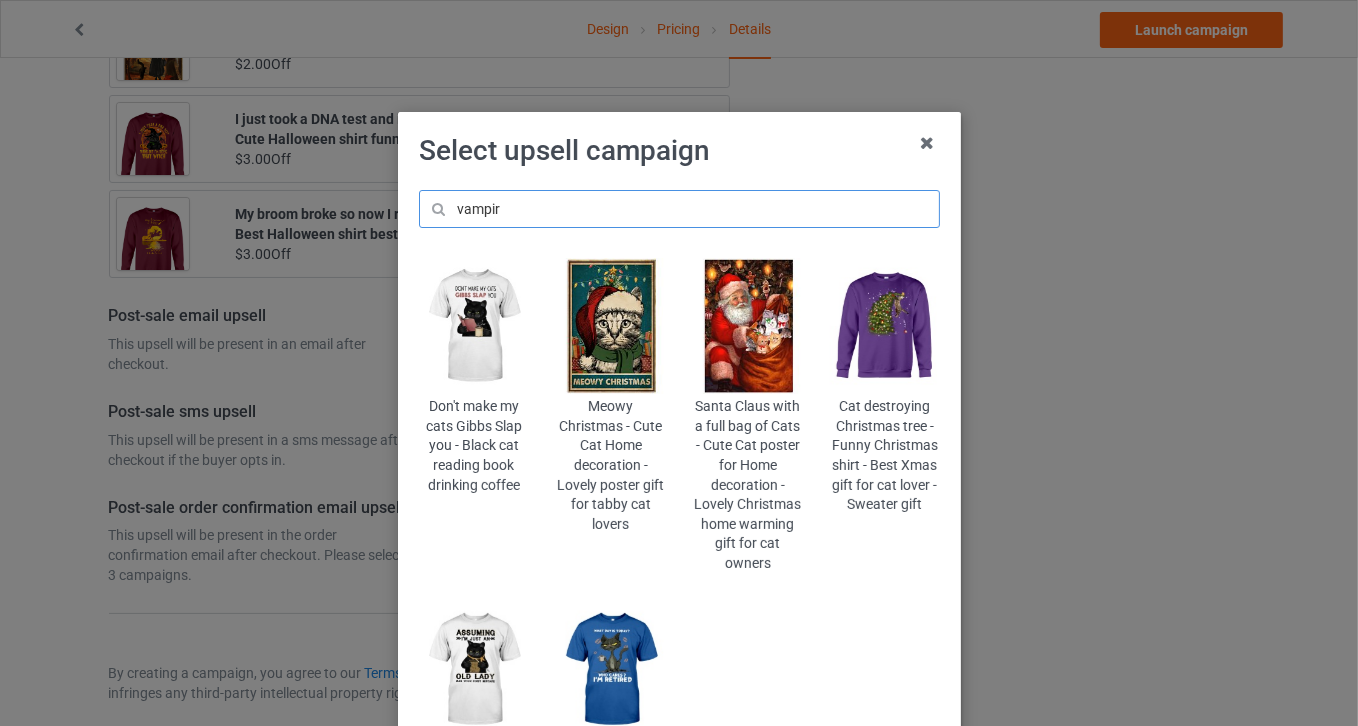 type on "vampire" 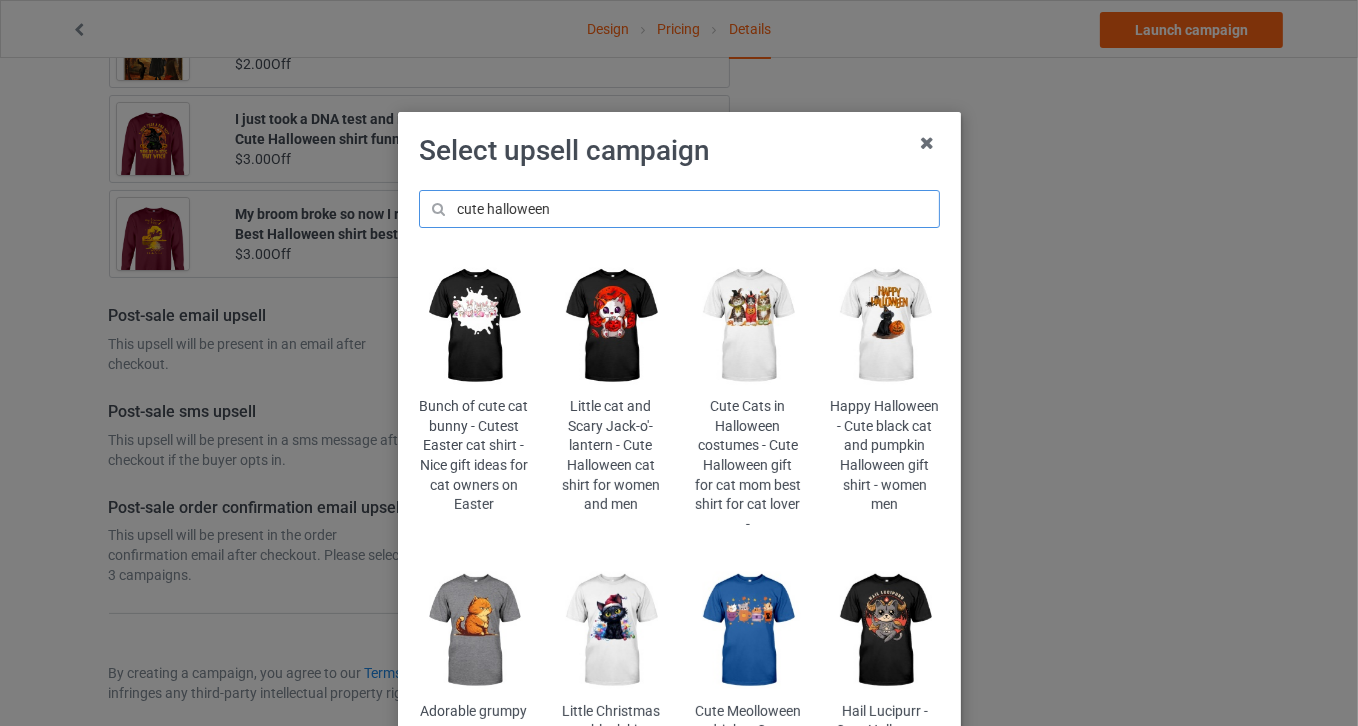 type on "cute halloween" 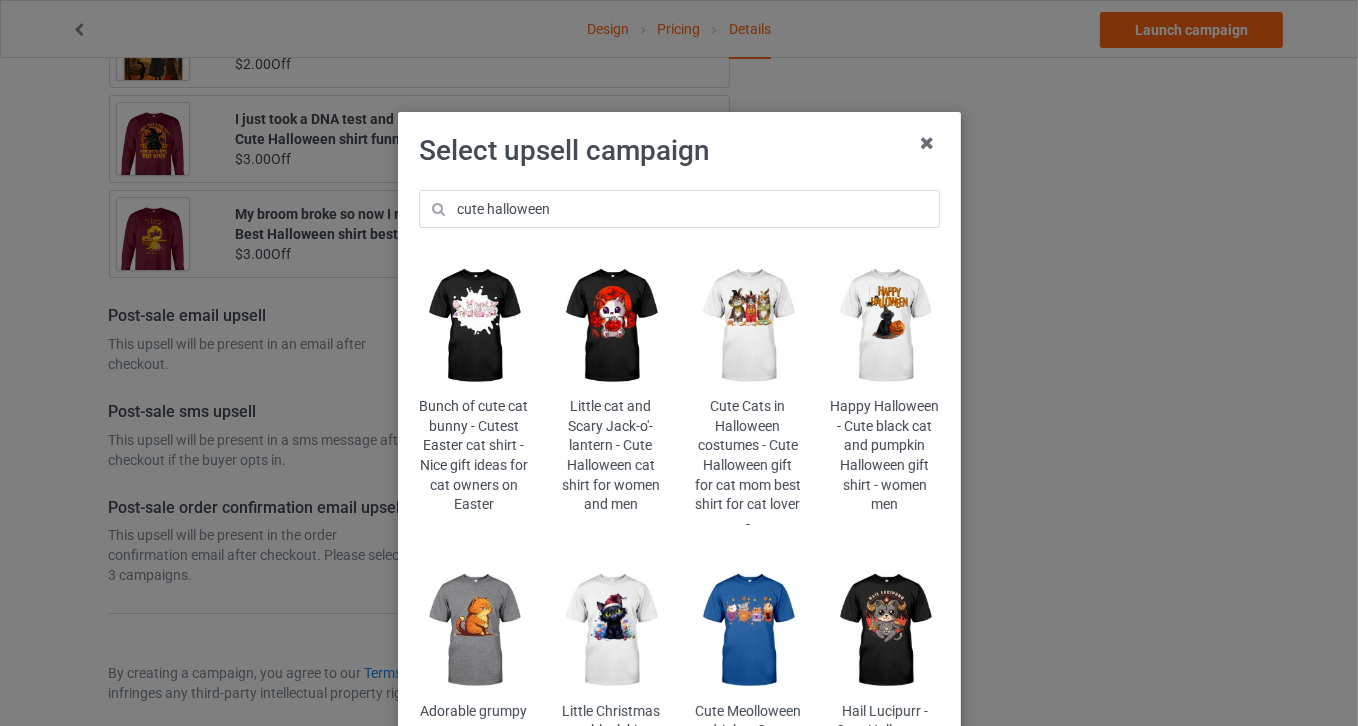 click at bounding box center (747, 630) 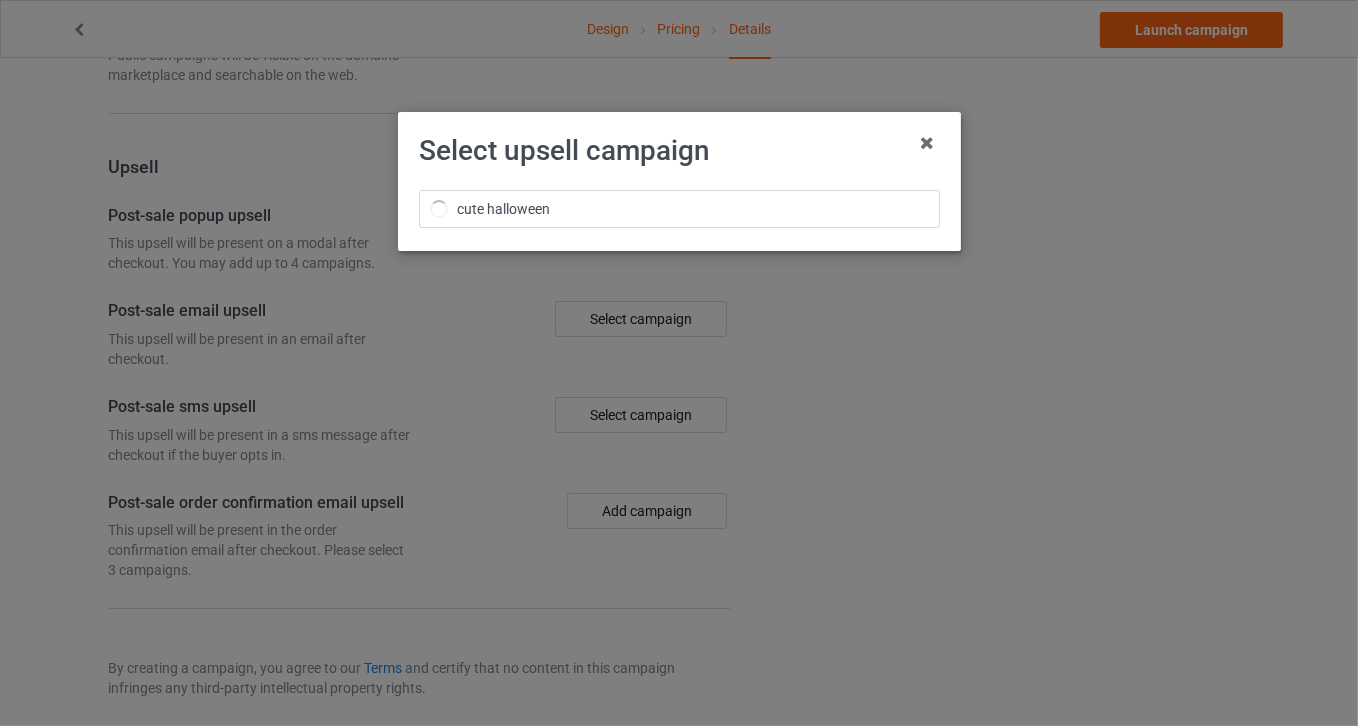 scroll, scrollTop: 2334, scrollLeft: 0, axis: vertical 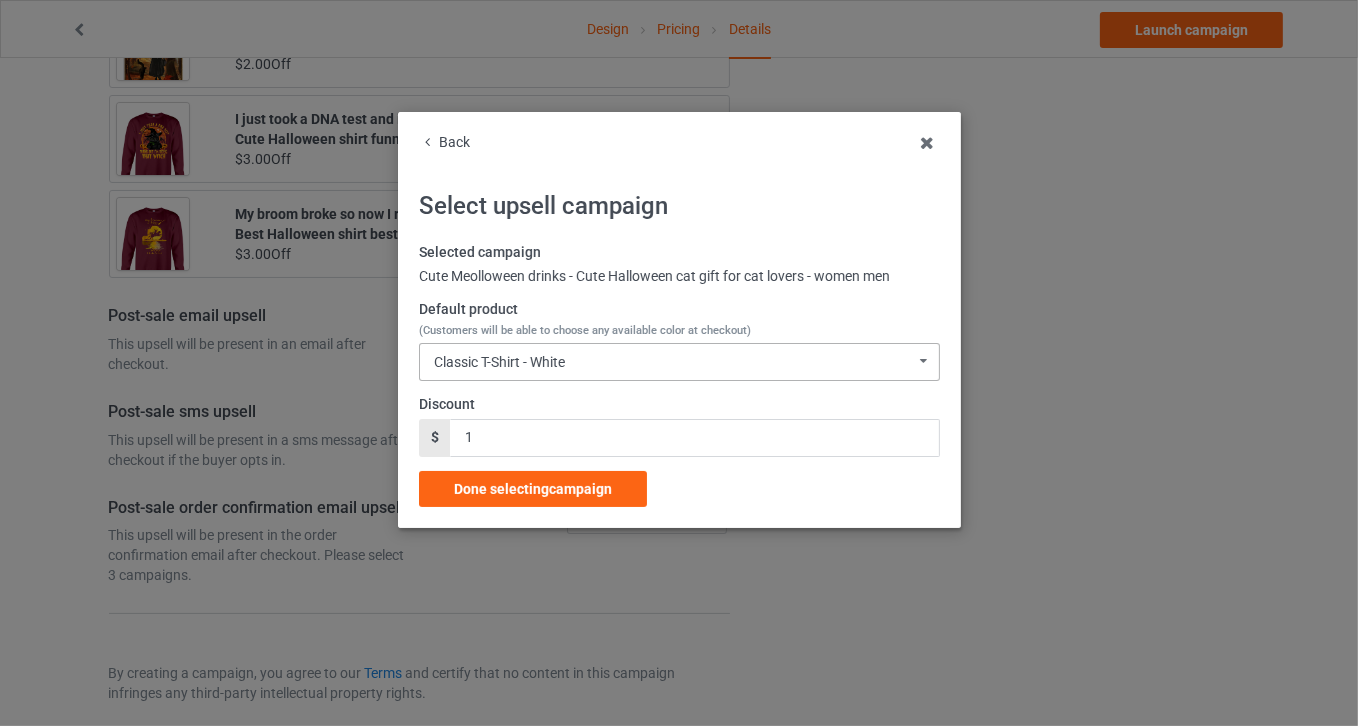 click on "Classic T-Shirt - White Classic T-Shirt - White Classic T-Shirt - Classic Pink Classic T-Shirt - Light Blue Classic T-Shirt - Athletic Heather Classic T-Shirt - Kelly Classic T-Shirt - Royal Classic T-Shirt - Purple Ladies T-Shirt - White Ladies T-Shirt - Light Pink Ladies T-Shirt - Light Blue Ladies T-Shirt - Sports Grey Ladies T-Shirt - Irish Green Ladies T-Shirt - Purple Ladies T-Shirt - Royal Blue Hooded Sweatshirt - White Hooded Sweatshirt - Light Pink Hooded Sweatshirt - Carolina Blue Hooded Sweatshirt - Sports Grey Hooded Sweatshirt - Irish Green Hooded Sweatshirt - Royal Blue Hooded Sweatshirt - Purple V-Neck T-Shirt - White V-Neck T-Shirt - Ash V-Neck T-Shirt - Kelly V-Neck T-Shirt - Team Purple V-Neck T-Shirt - Royal Blue Long Sleeve Tee - White Long Sleeve Tee - Light Pink Long Sleeve Tee - Carolina Blue Long Sleeve Tee - Sports Grey Long Sleeve Tee - Royal Blue Long Sleeve Tee - Purple Long Sleeve Tee - Irish Green Crewneck Sweatshirt - White Crewneck Sweatshirt - Light Pink Baseball Tee - Black" at bounding box center (679, 362) 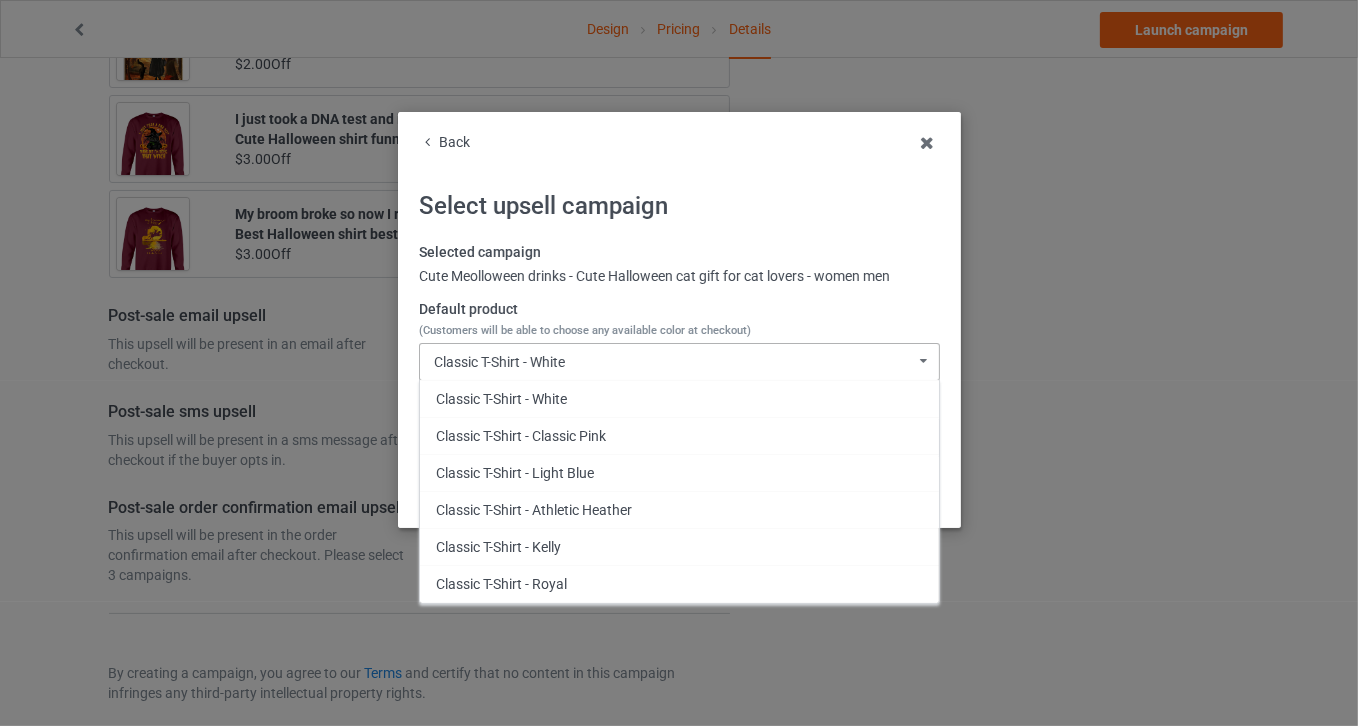 scroll, scrollTop: 858, scrollLeft: 0, axis: vertical 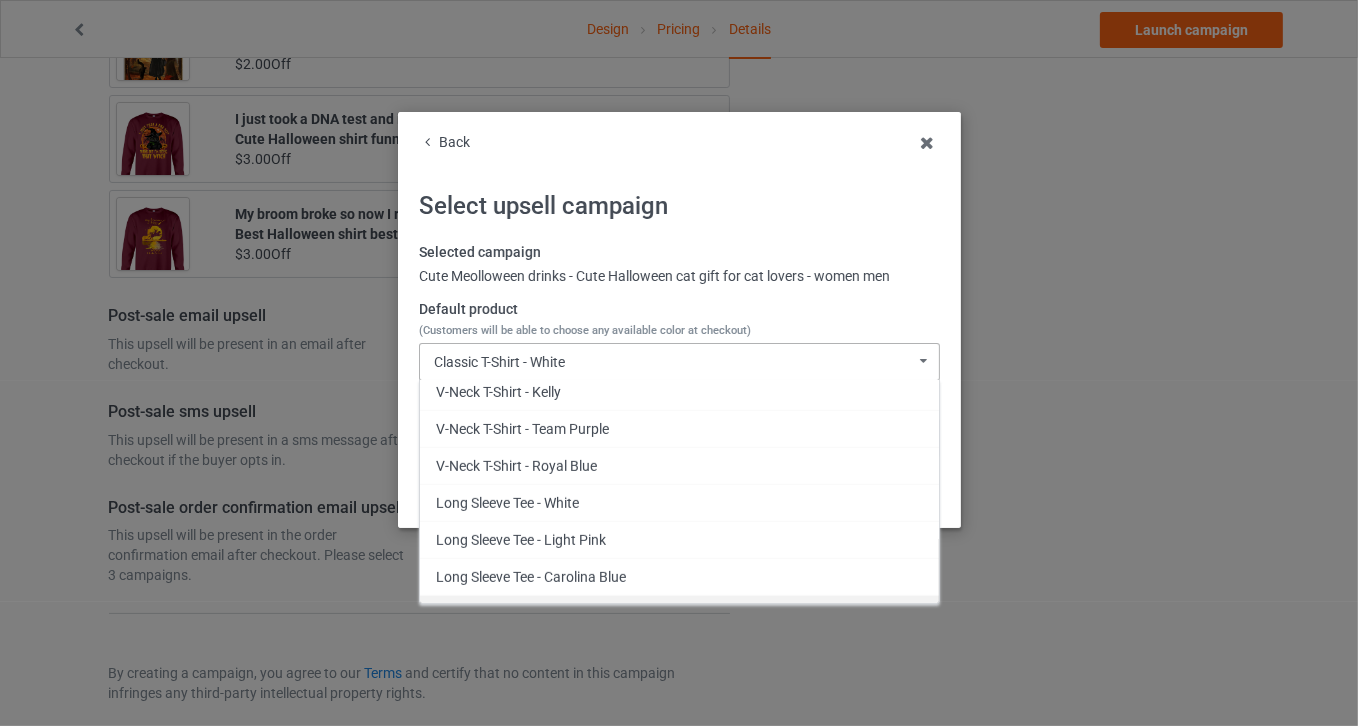 click on "Long Sleeve Tee - Sports Grey" at bounding box center [679, 613] 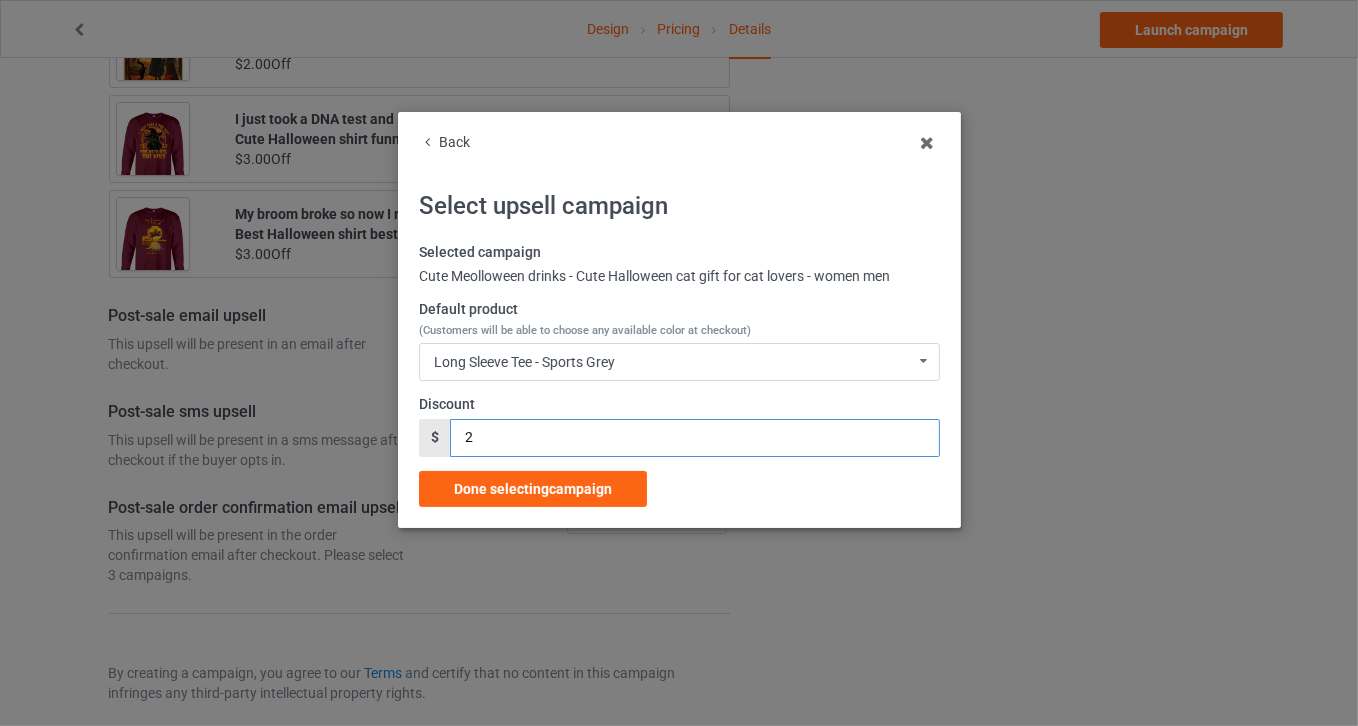 drag, startPoint x: 503, startPoint y: 437, endPoint x: 424, endPoint y: 461, distance: 82.565125 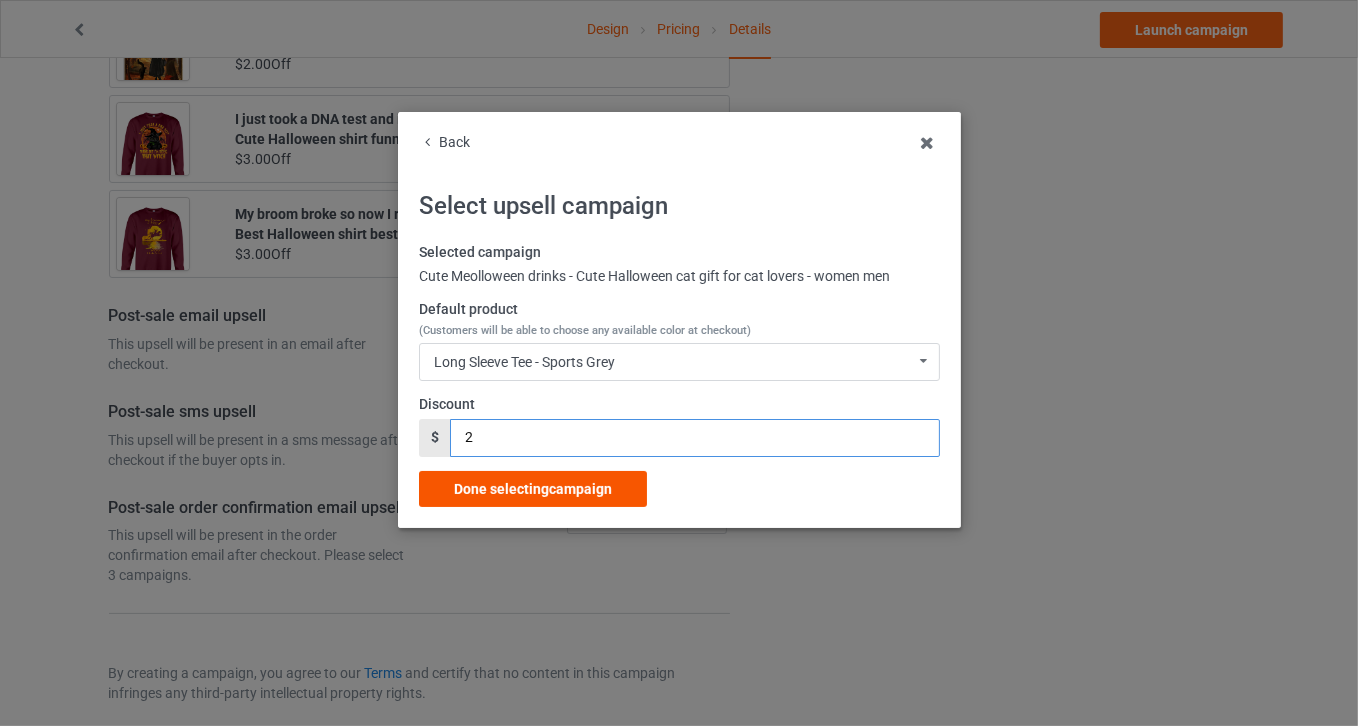 type on "2" 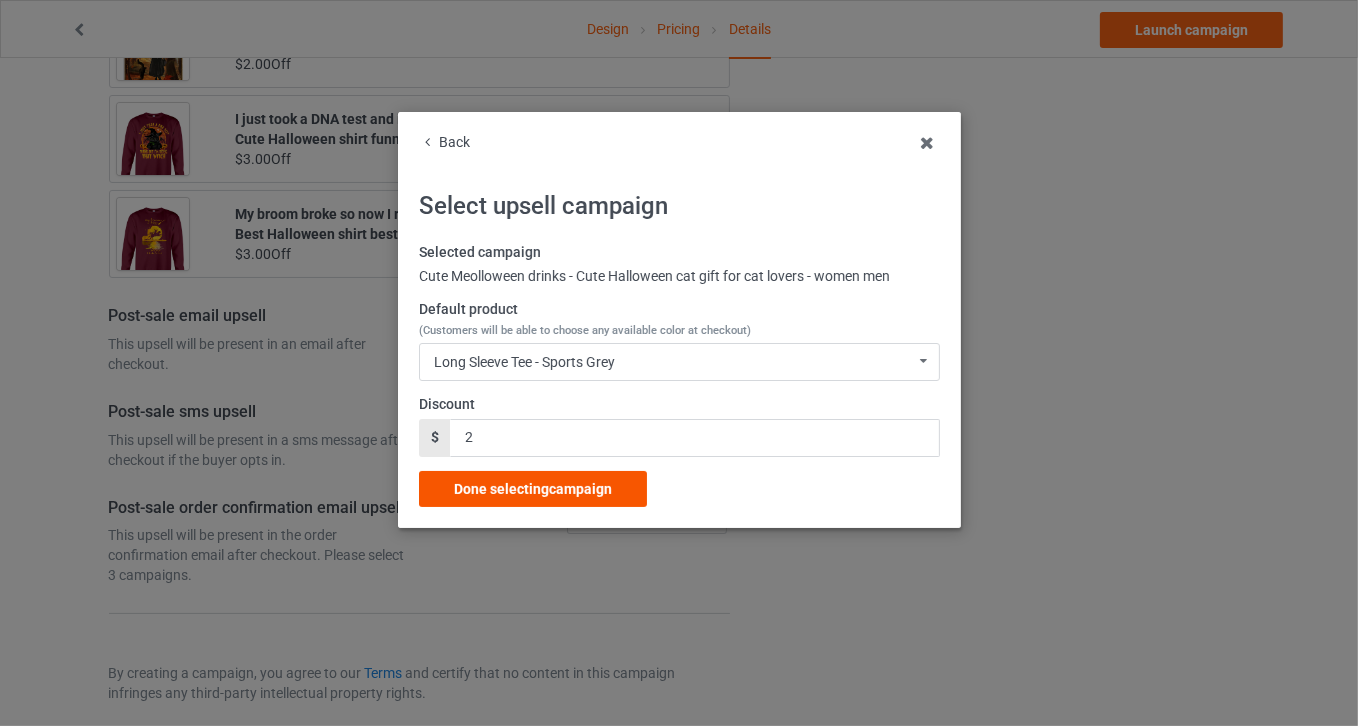 click on "Done selecting  campaign" at bounding box center (533, 489) 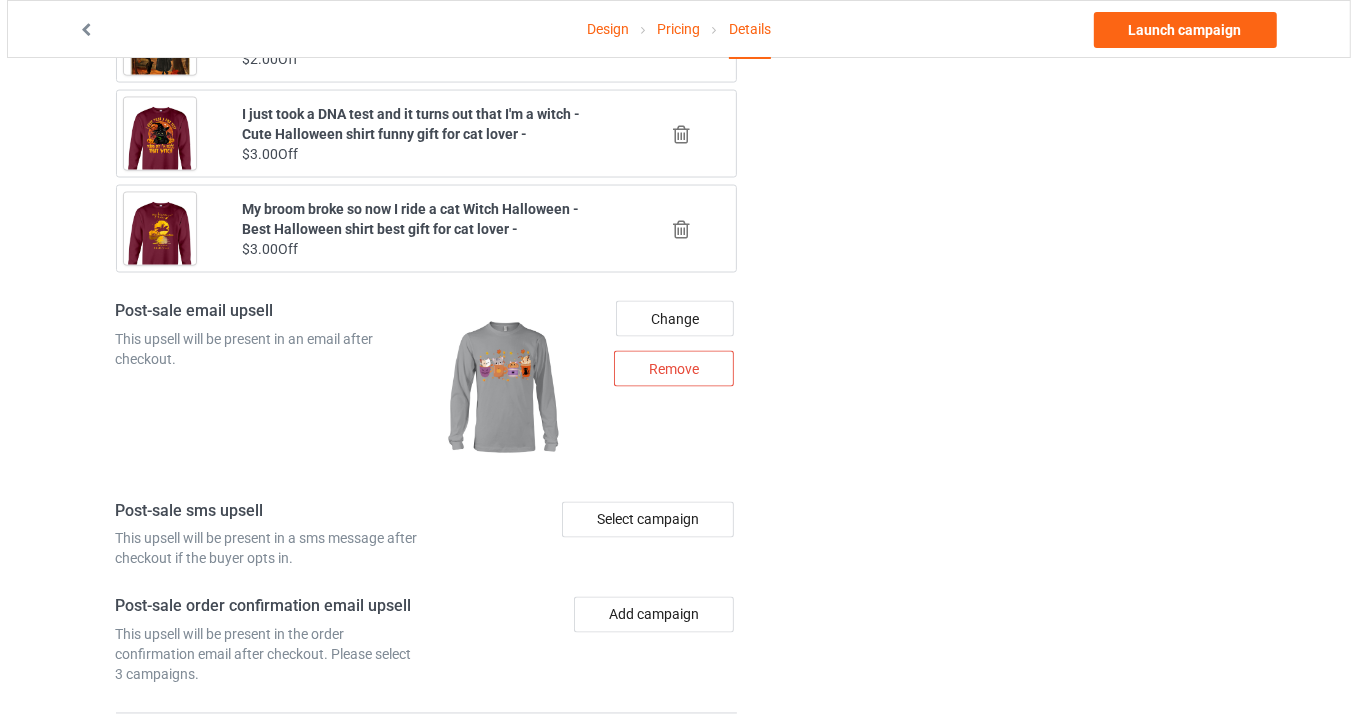 scroll, scrollTop: 2352, scrollLeft: 0, axis: vertical 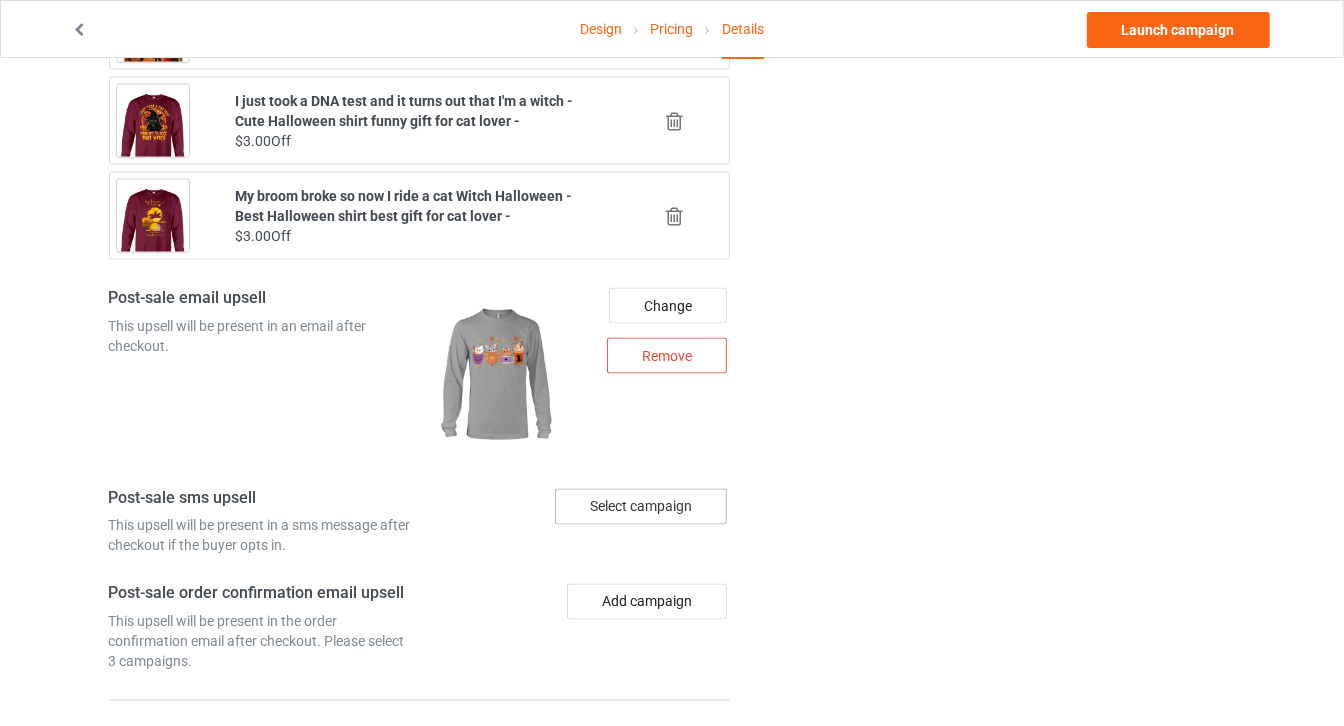 click on "Select campaign" at bounding box center [641, 507] 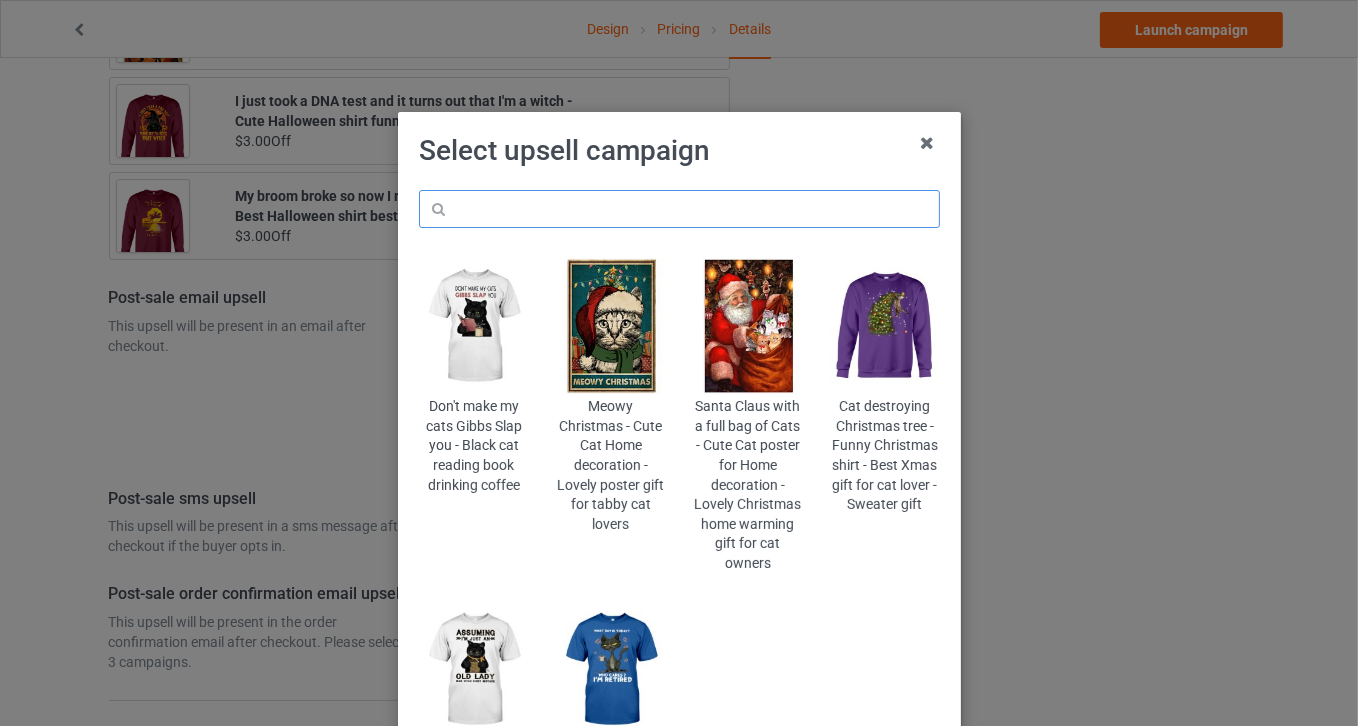 click at bounding box center [679, 209] 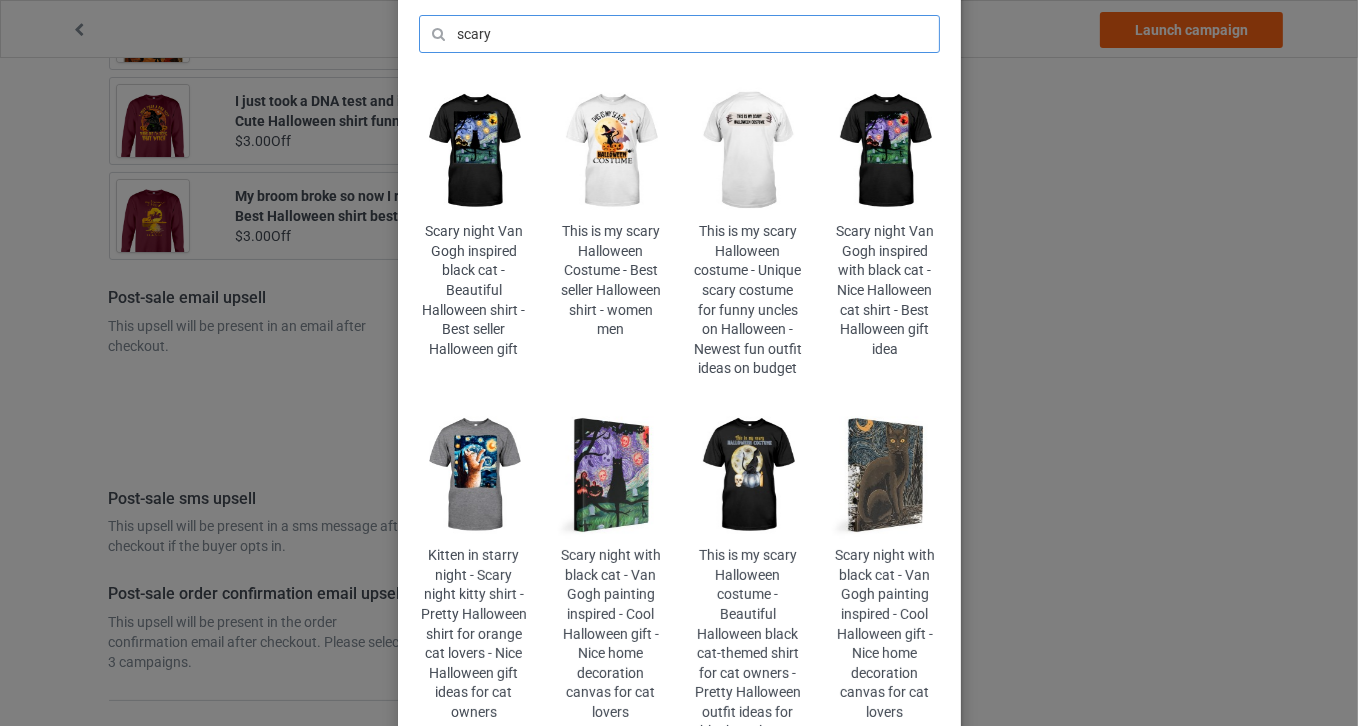 scroll, scrollTop: 181, scrollLeft: 0, axis: vertical 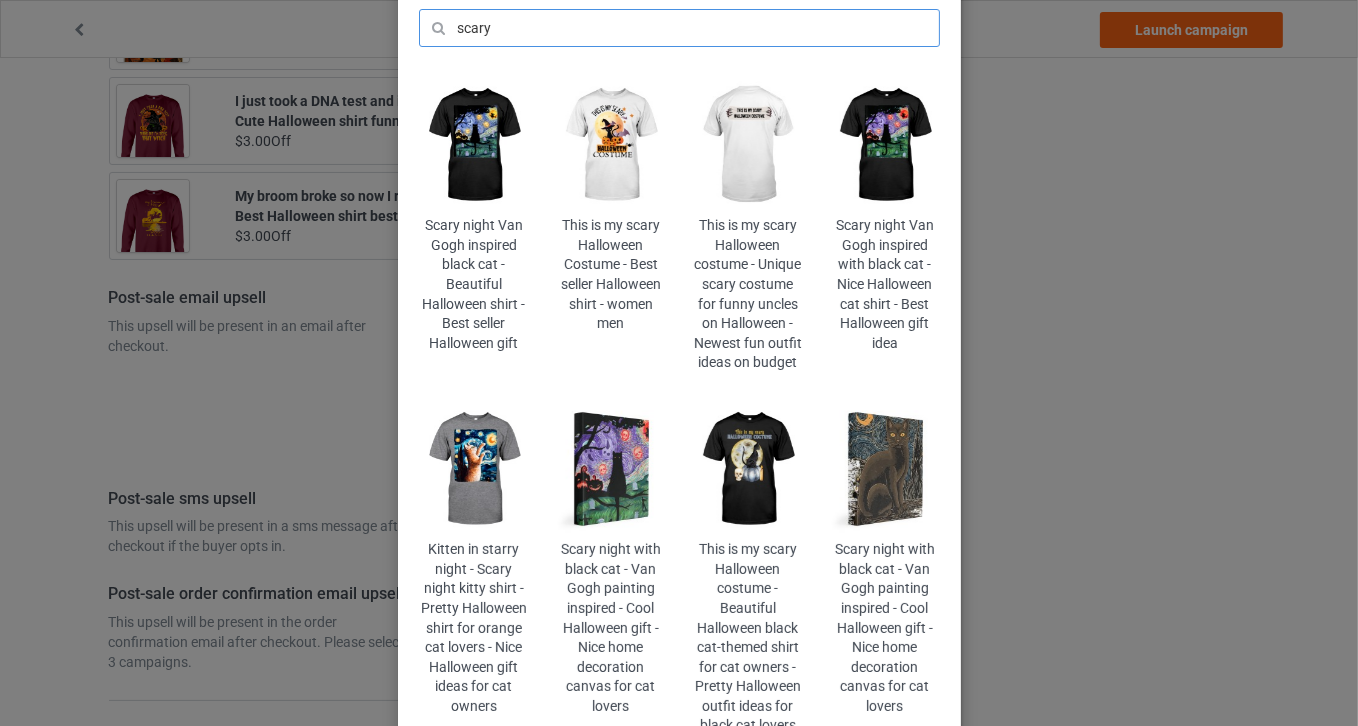 type on "scary" 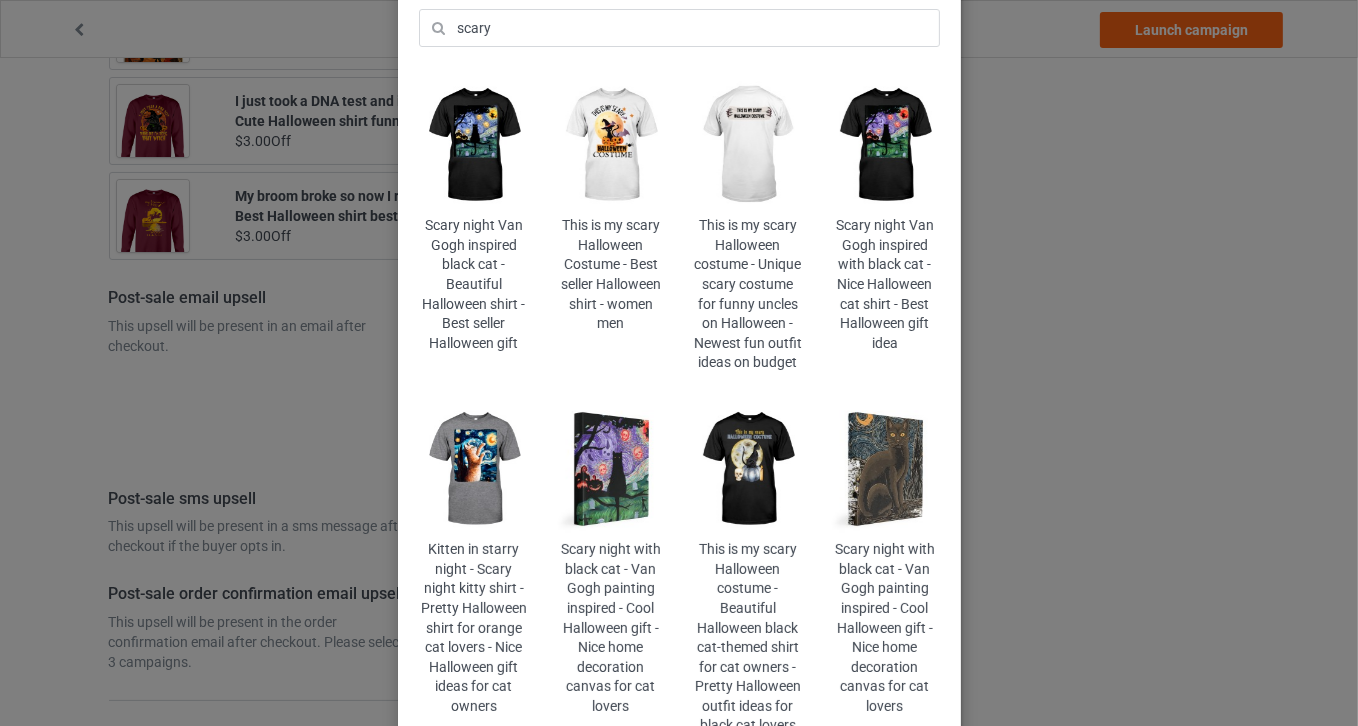 click on "This is my scary Halloween costume - Unique scary costume for funny uncles on Halloween - Newest fun outfit ideas on budget" at bounding box center [747, 294] 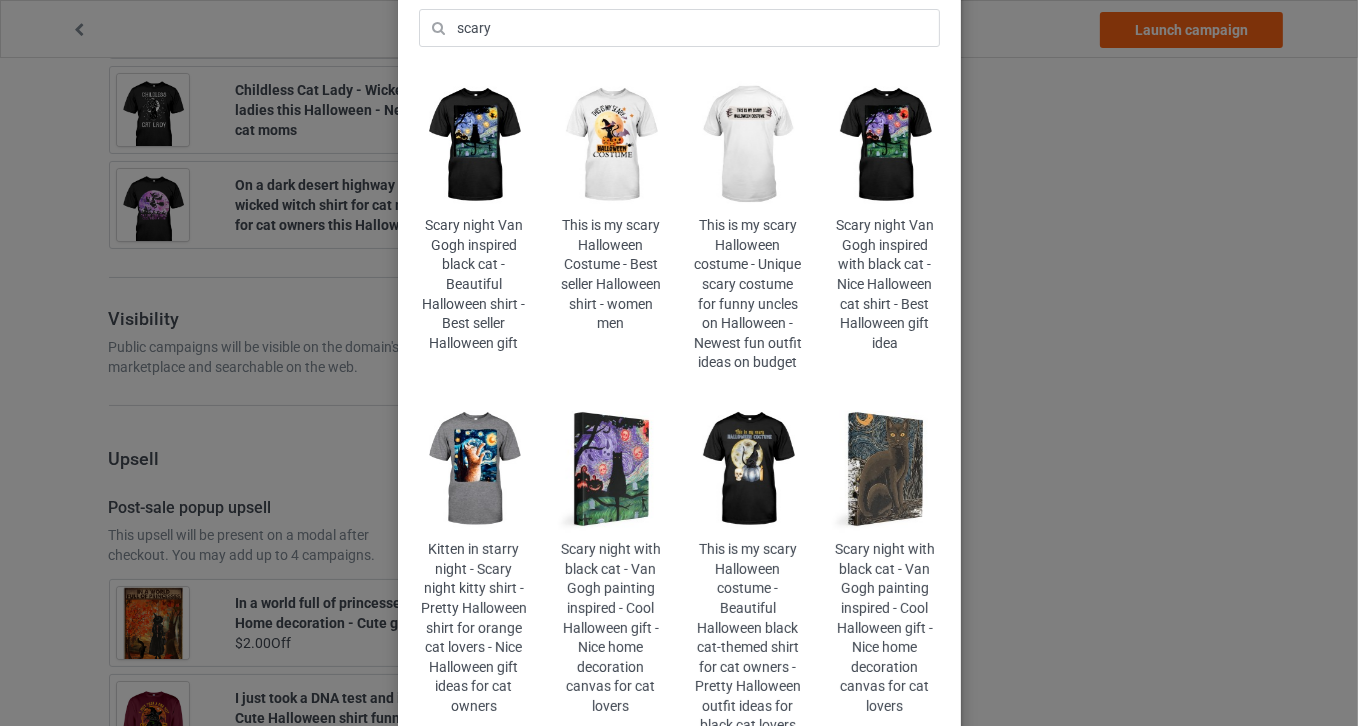 scroll, scrollTop: 0, scrollLeft: 0, axis: both 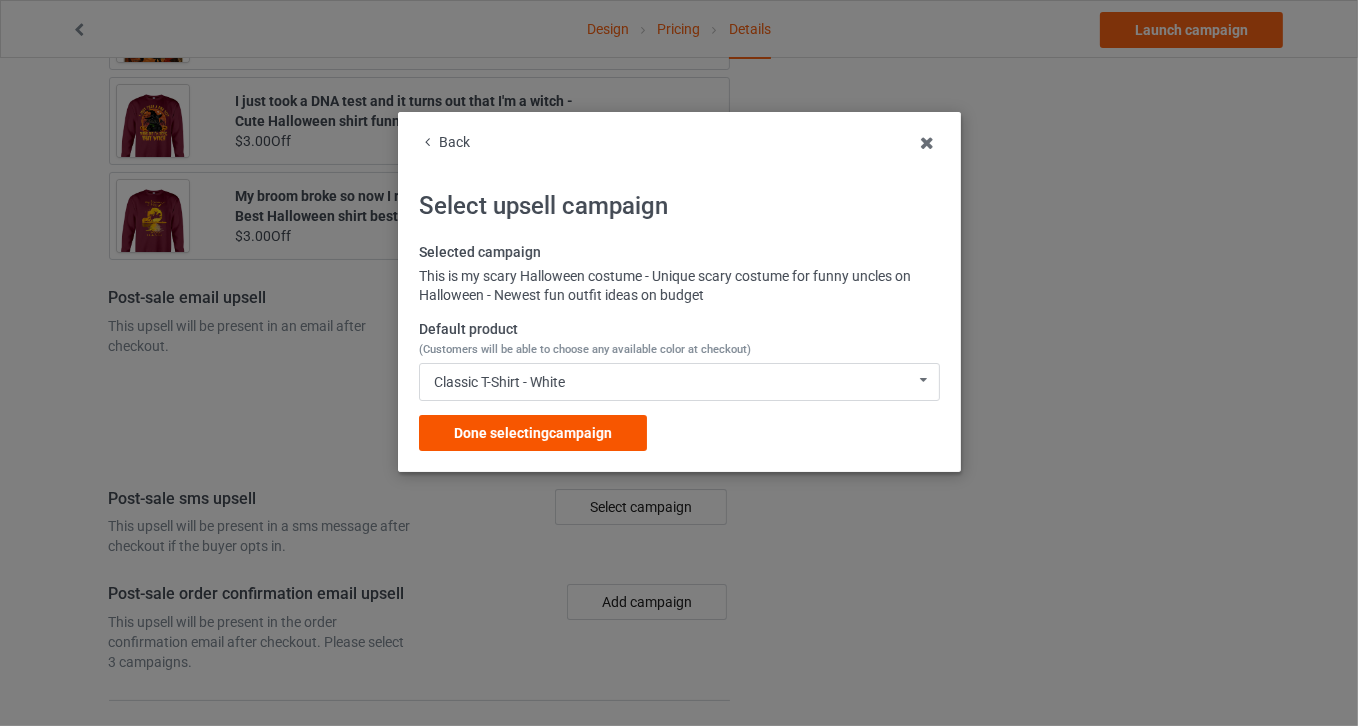 click on "Done selecting  campaign" at bounding box center [533, 433] 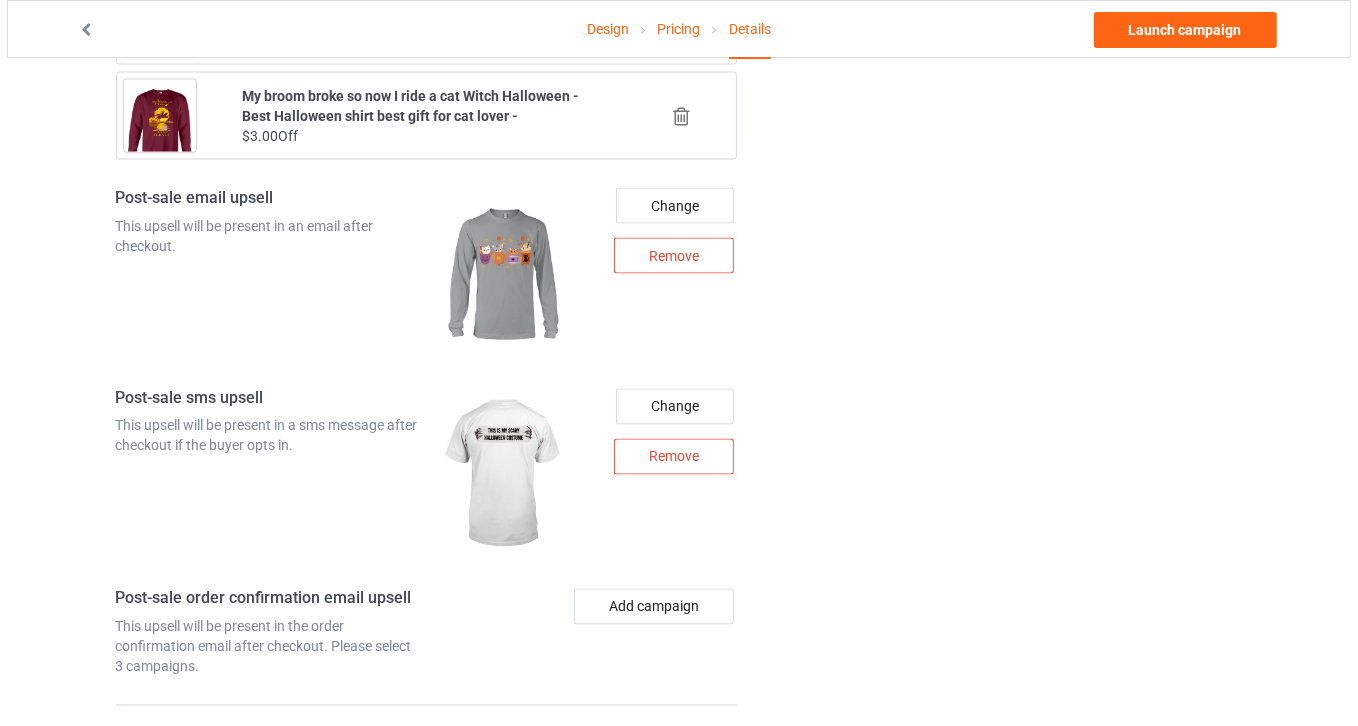 scroll, scrollTop: 2457, scrollLeft: 0, axis: vertical 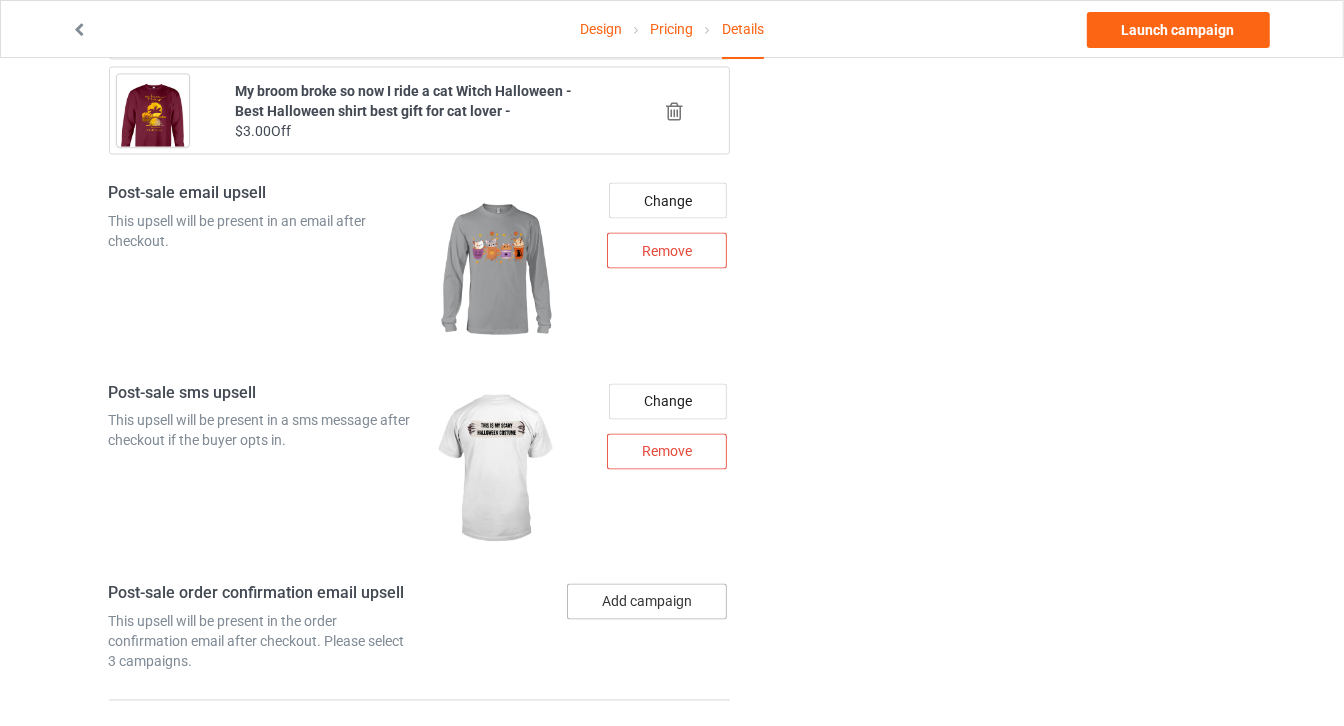 click on "Add campaign" at bounding box center (647, 602) 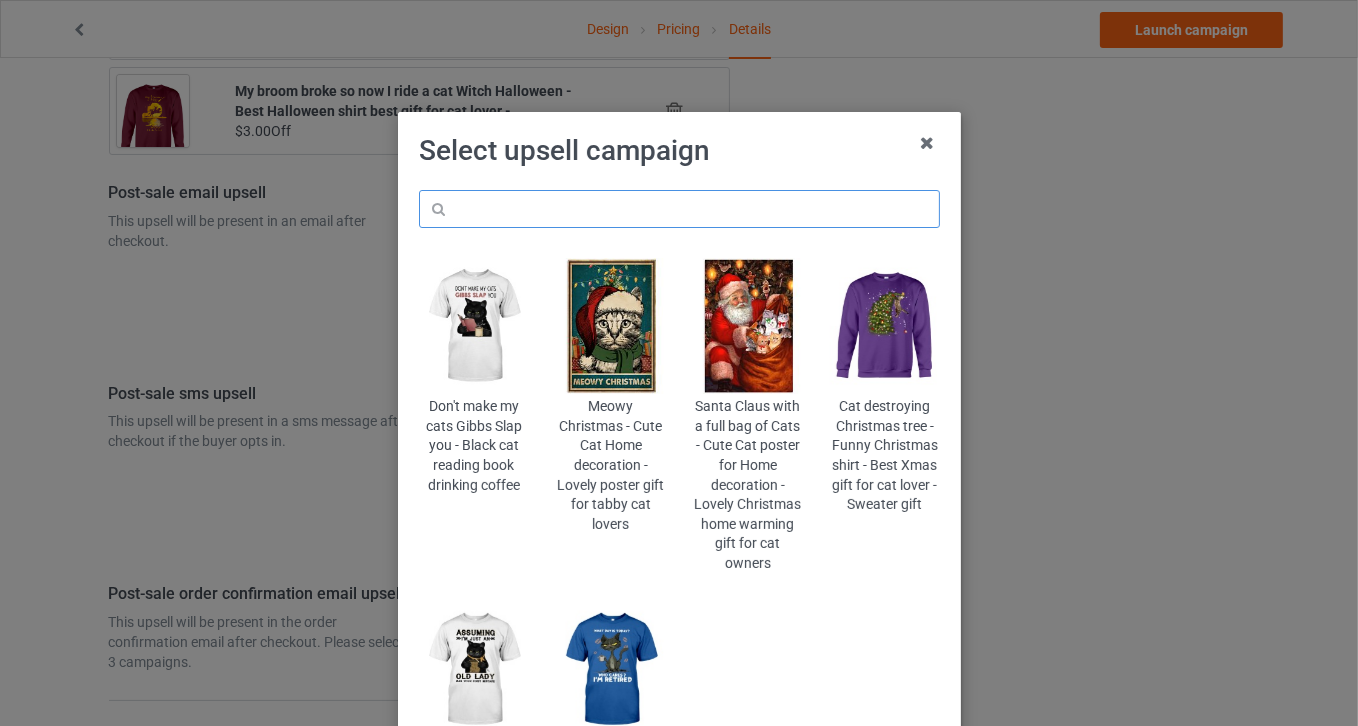 click at bounding box center (679, 209) 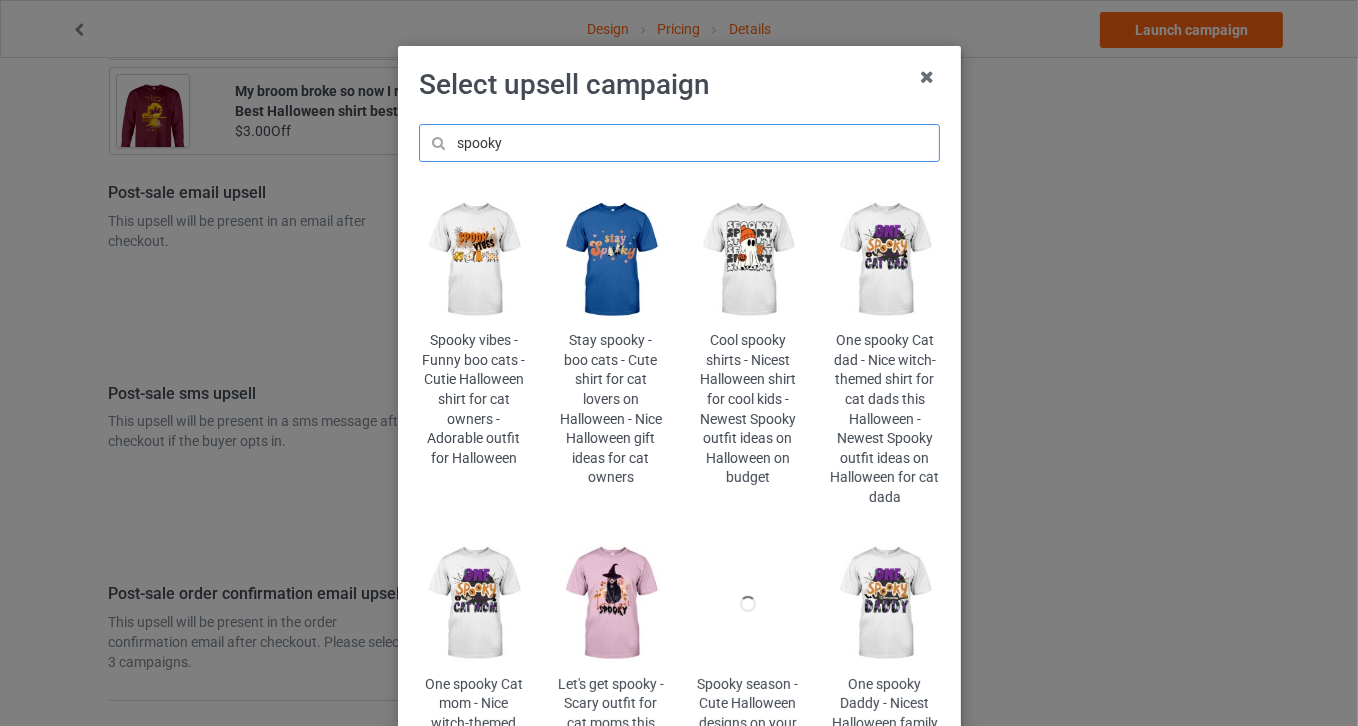 scroll, scrollTop: 90, scrollLeft: 0, axis: vertical 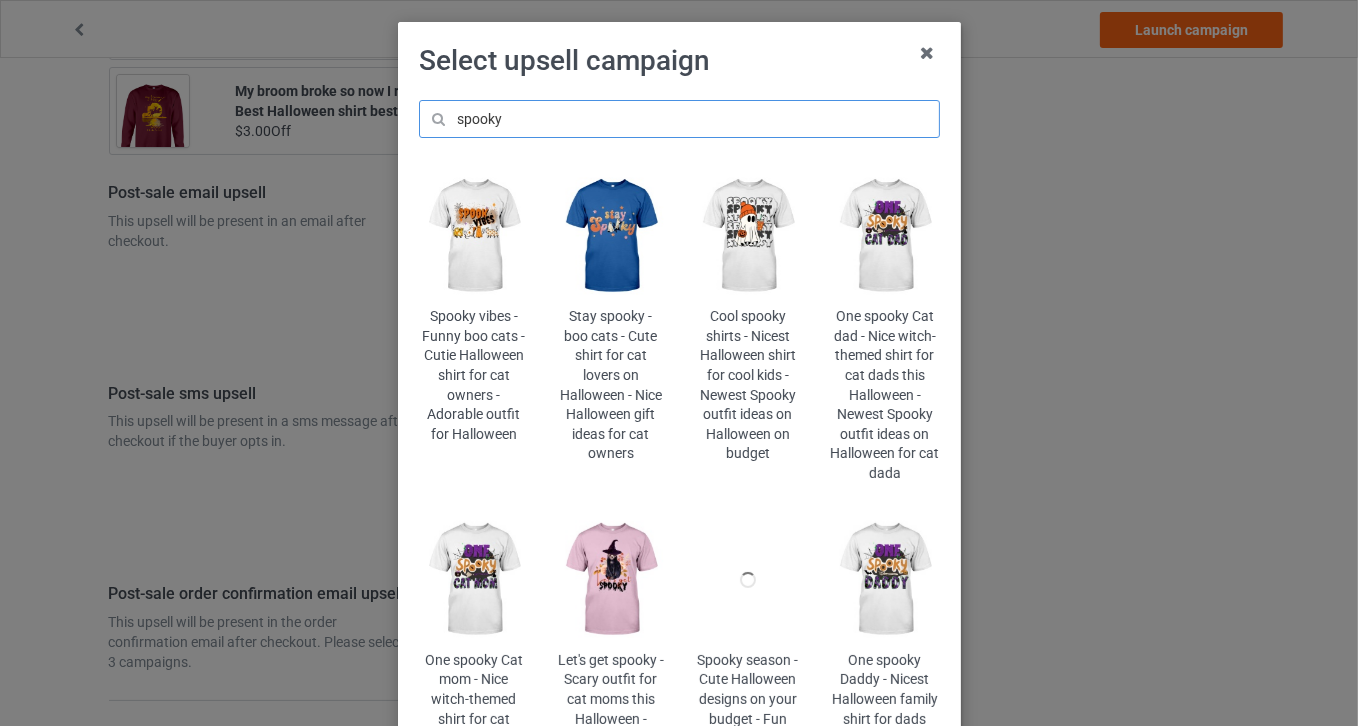 type on "spooky" 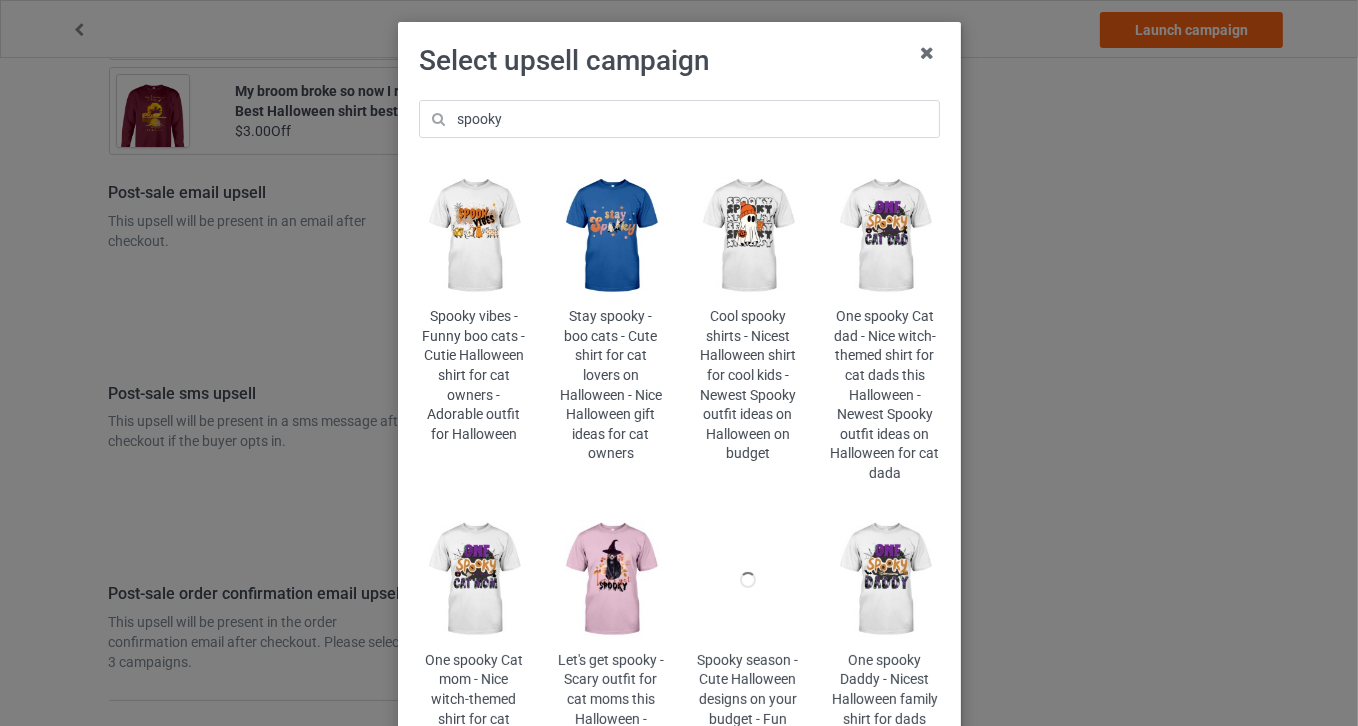 click at bounding box center (473, 580) 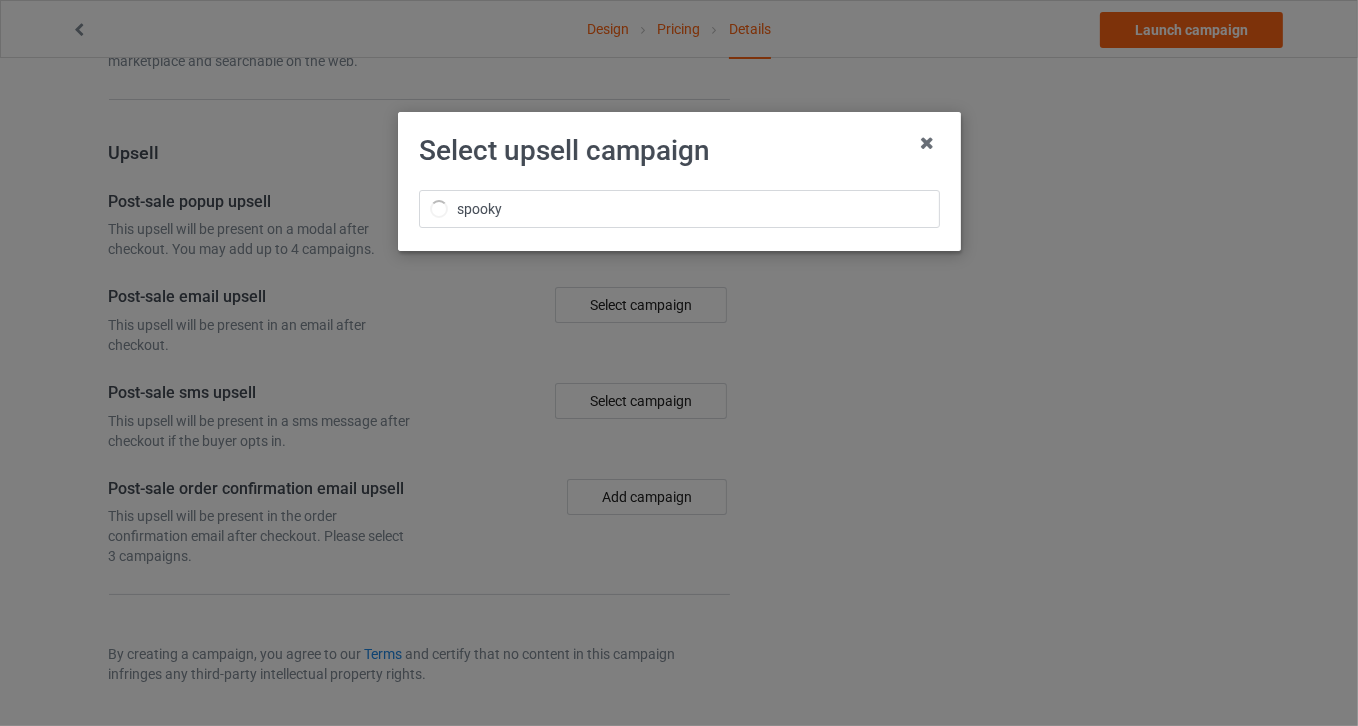 scroll, scrollTop: 1755, scrollLeft: 0, axis: vertical 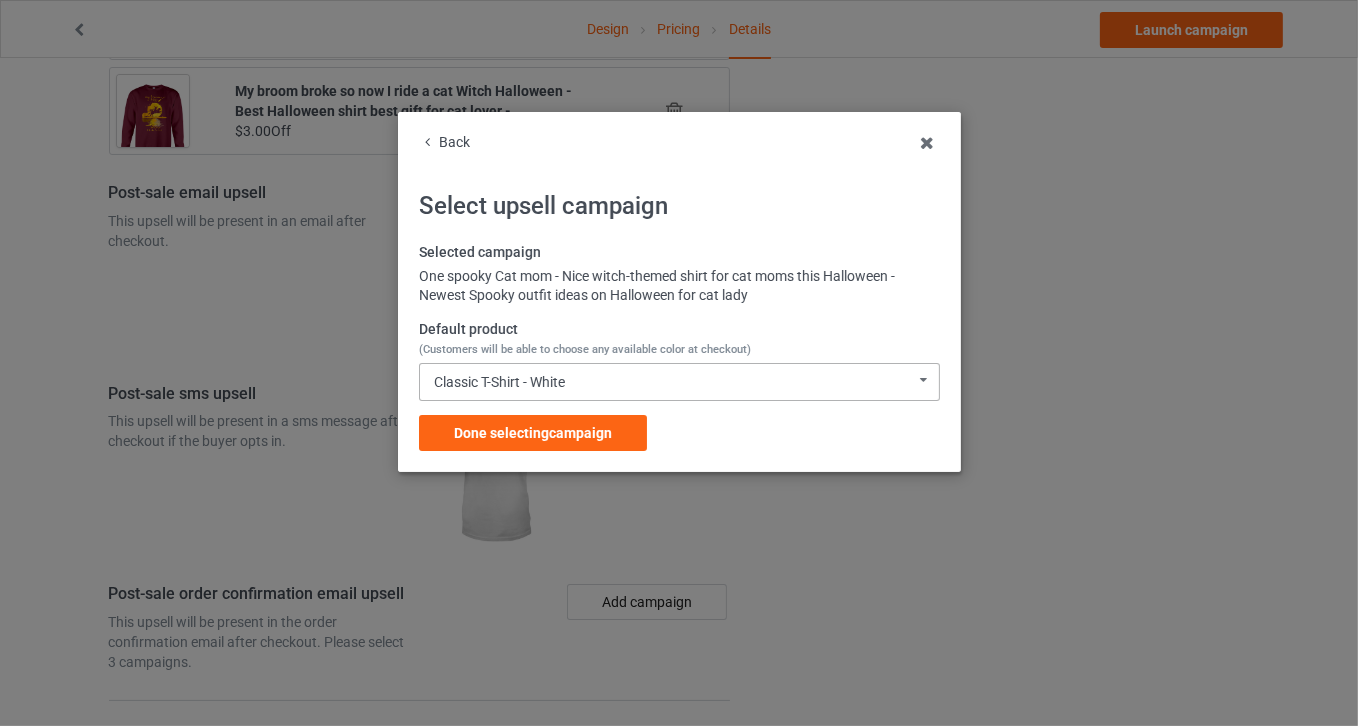 click on "Classic T-Shirt - White Classic T-Shirt - White Classic T-Shirt - Athletic Heather Classic T-Shirt - Classic Pink Classic T-Shirt - Light Blue Ladies T-Shirt - Sports Grey Ladies T-Shirt - White Ladies T-Shirt - Light Pink Ladies T-Shirt - Light Blue Long Sleeve Tee - White Long Sleeve Tee - Sports Grey Long Sleeve Tee - Carolina Blue Long Sleeve Tee - Light Pink Crewneck Sweatshirt - White Crewneck Sweatshirt - Sports Grey Crewneck Sweatshirt - Light Blue Crewneck Sweatshirt - Light Pink Hooded Sweatshirt - White Hooded Sweatshirt - Sports Grey Hooded Sweatshirt - Carolina Blue Hooded Sweatshirt - Light Pink Mug - White Mug - Ash Mug - Light Blue Mug - Classic Pink Color Changing Mug - White Color Changing Mug - Ash Color Changing Mug - Light Blue Color Changing Mug - Classic Pink 64420A82B7B0B6-5A13E8C20A24-GS0-TC0-WHT 64420A82B7B0B6-5A13E8C20A24-GS0-TC0-ATH 64420A82B7B0B6-5A13E8C20A24-GS0-TC0-PNK 64420A82B7B0B6-5A13E8C20A24-GS0-TC0-LTB 64420A82B7B0B6-5A13E8C20A24-GS0-TC5-ATH" at bounding box center (679, 382) 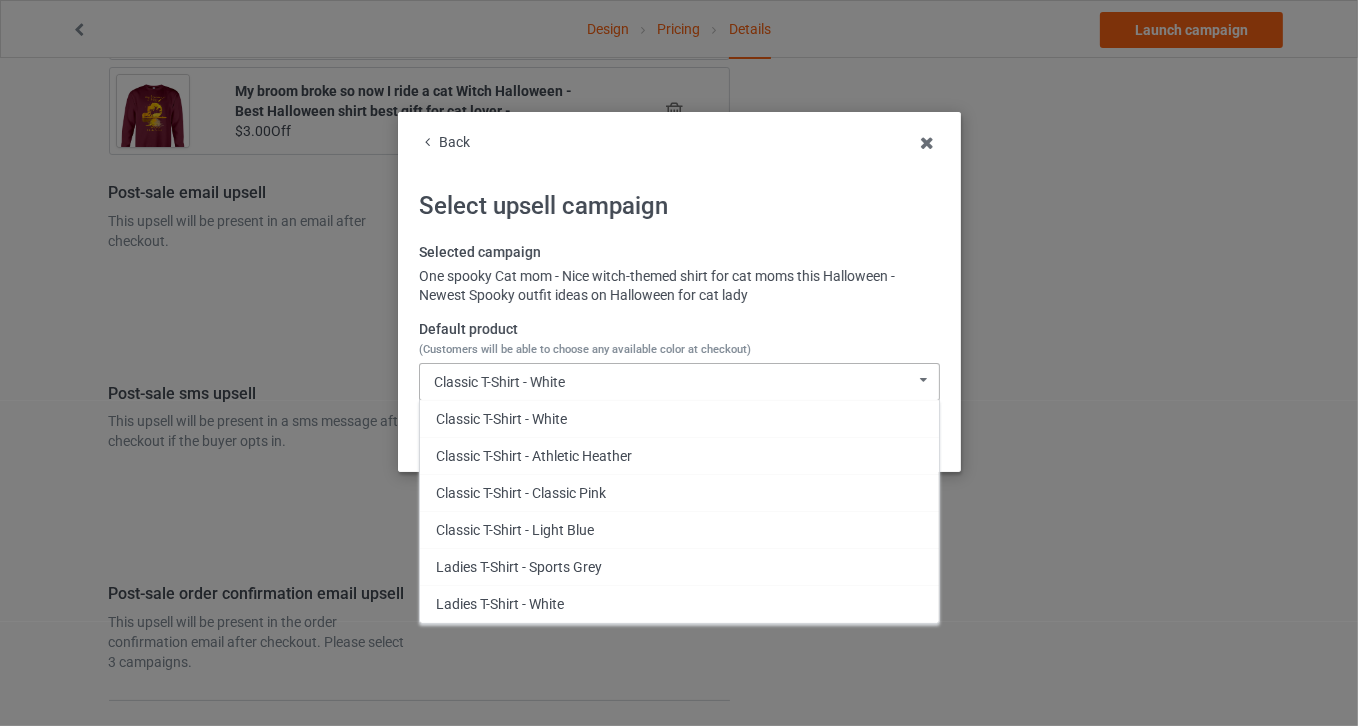 scroll, scrollTop: 638, scrollLeft: 0, axis: vertical 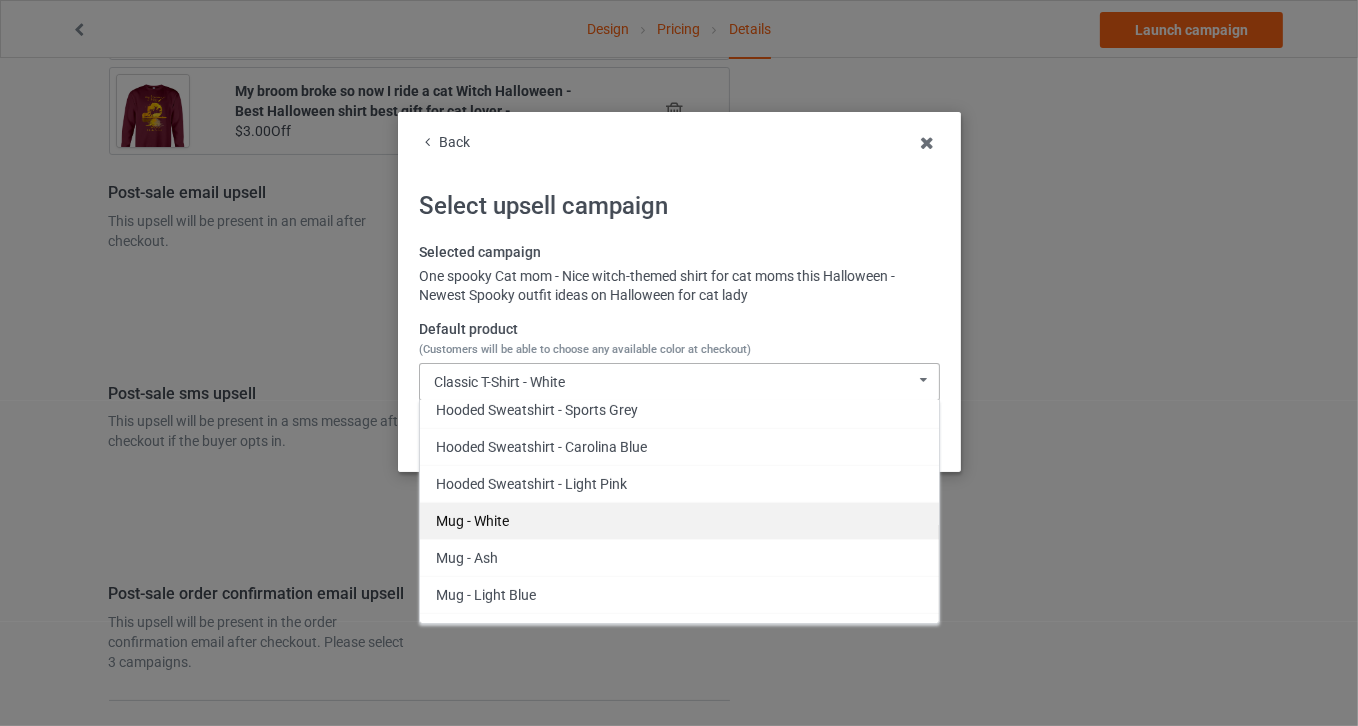 click on "Mug - White" at bounding box center (679, 520) 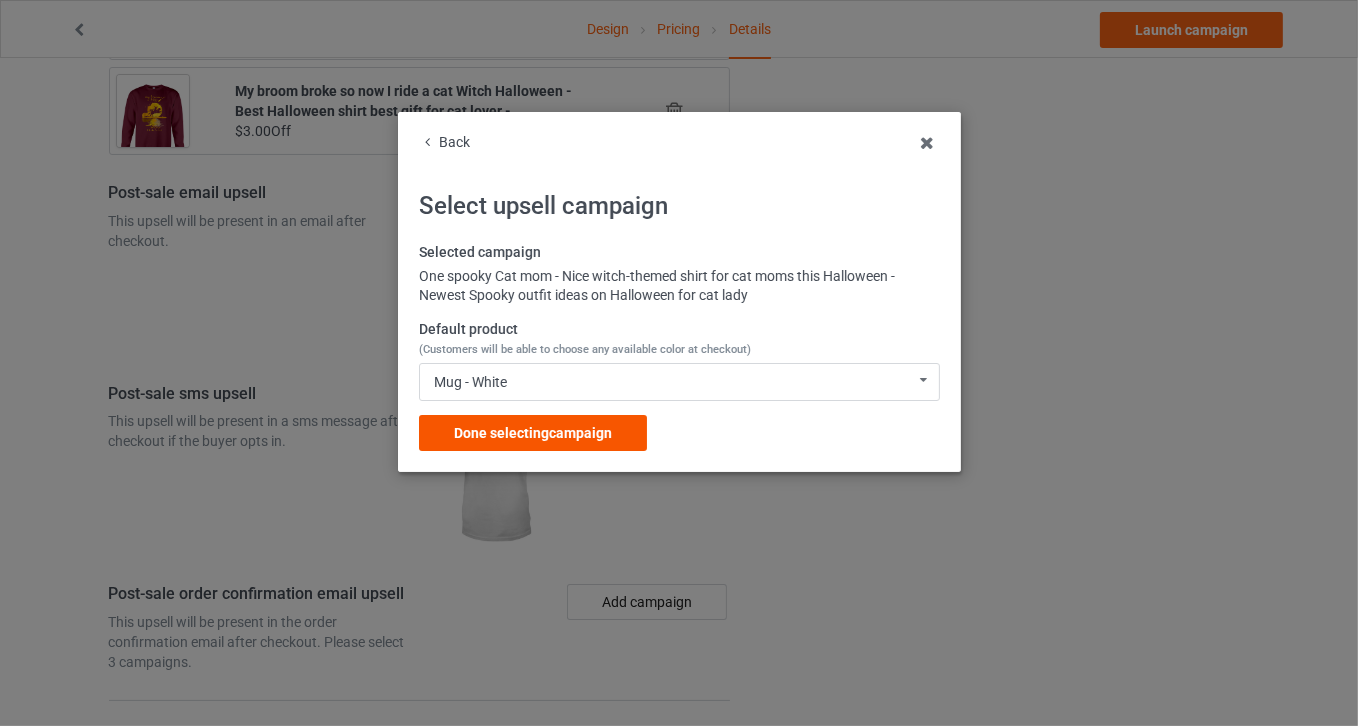 click on "Done selecting  campaign" at bounding box center (533, 433) 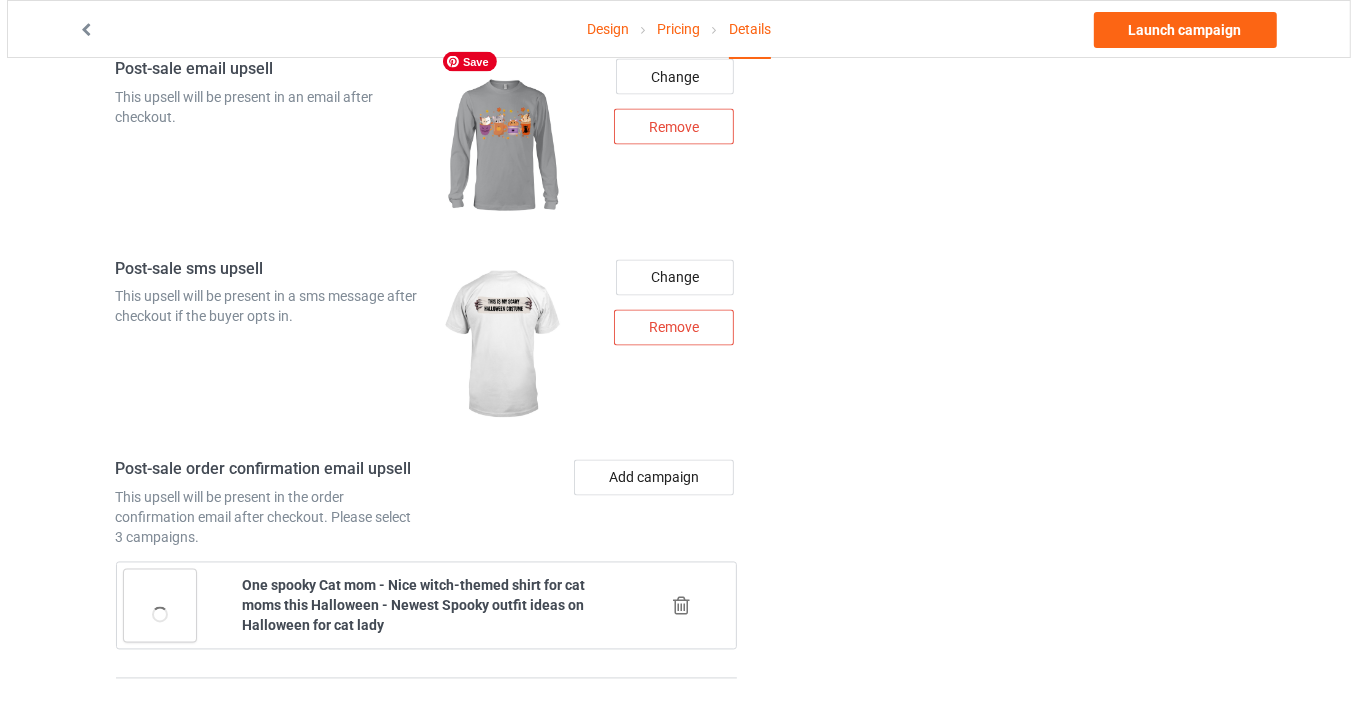 scroll, scrollTop: 2645, scrollLeft: 0, axis: vertical 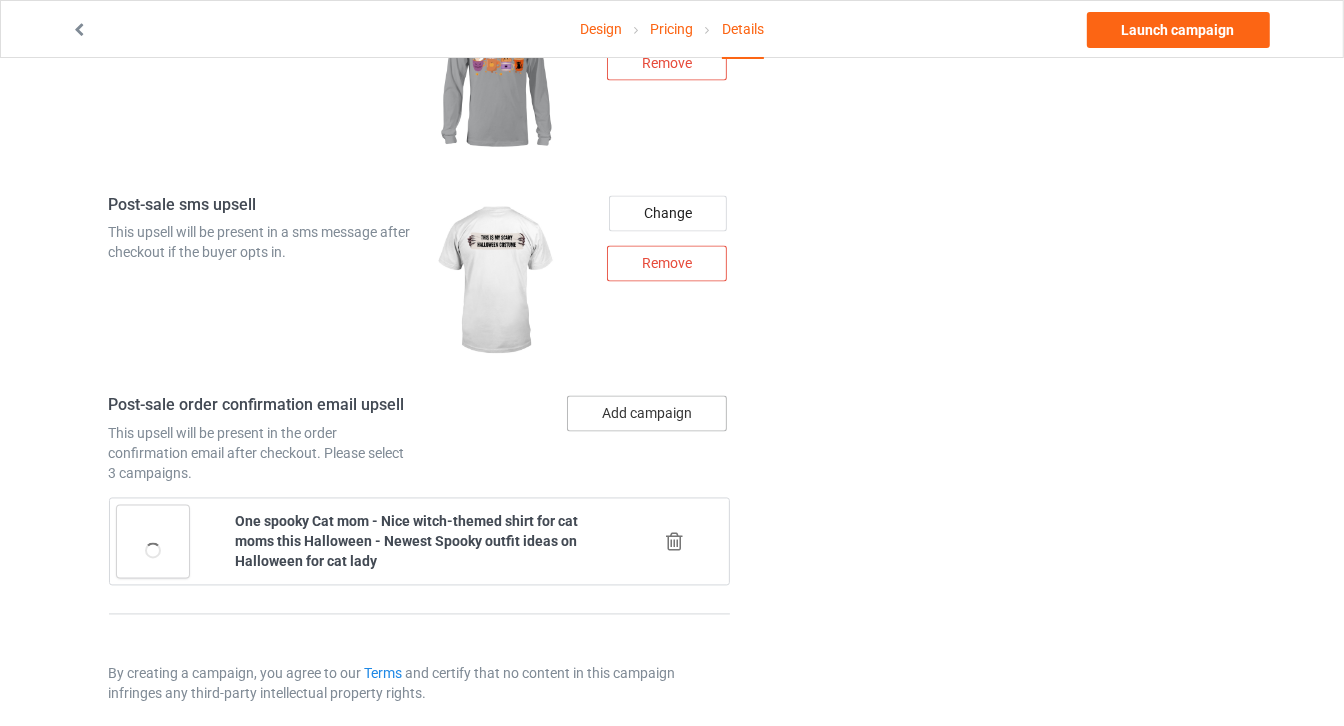 click on "Add campaign" at bounding box center (647, 414) 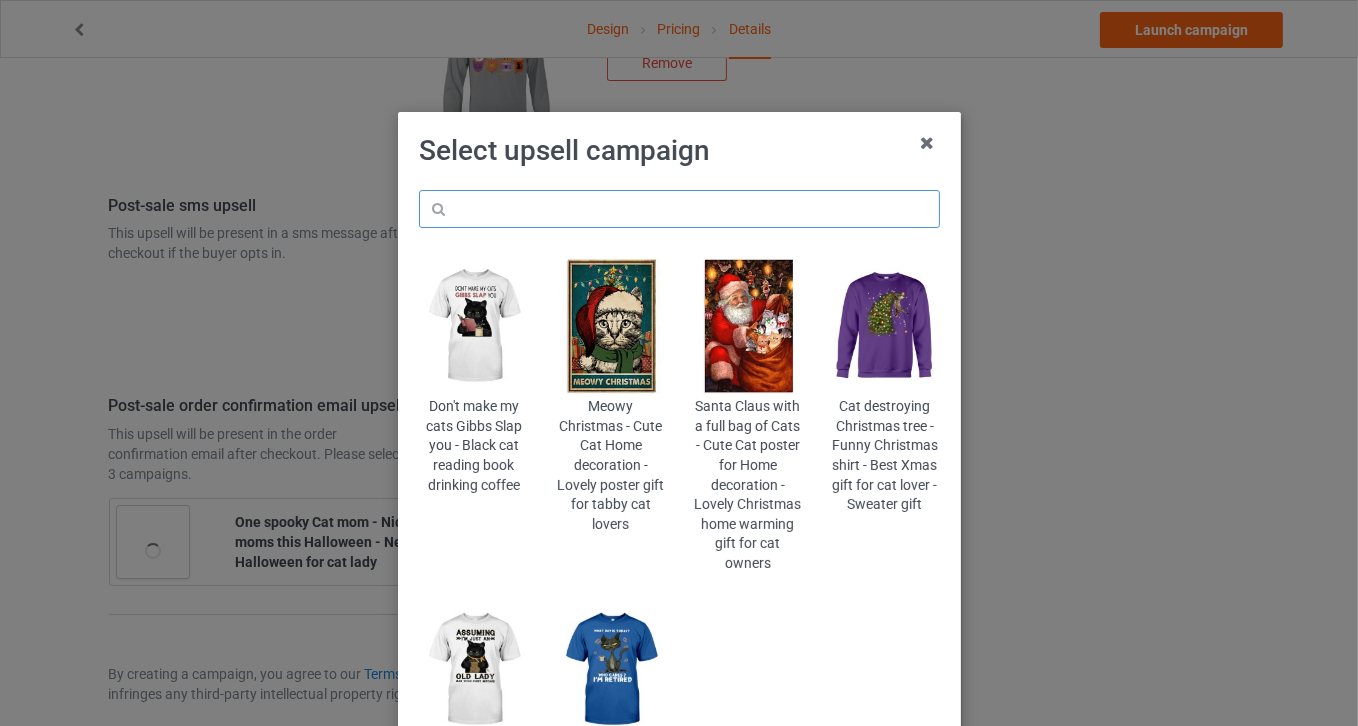 click at bounding box center [679, 209] 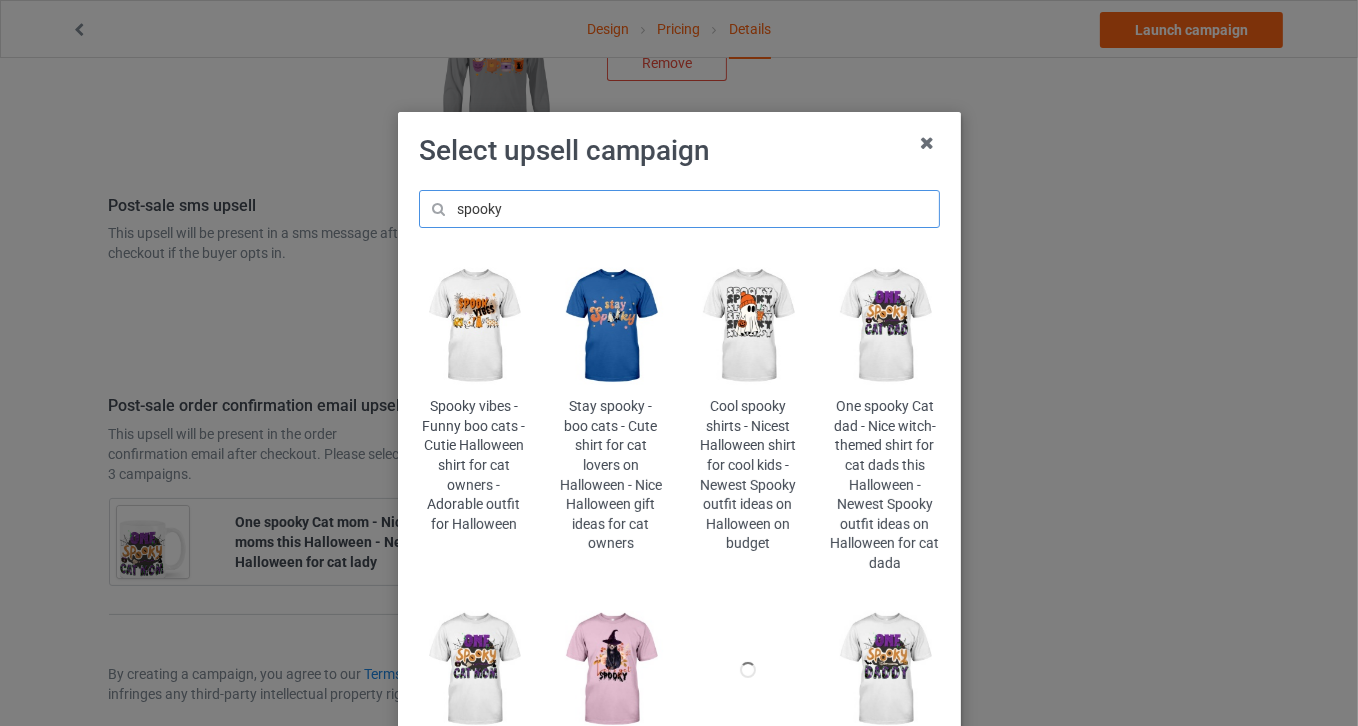 type on "spooky" 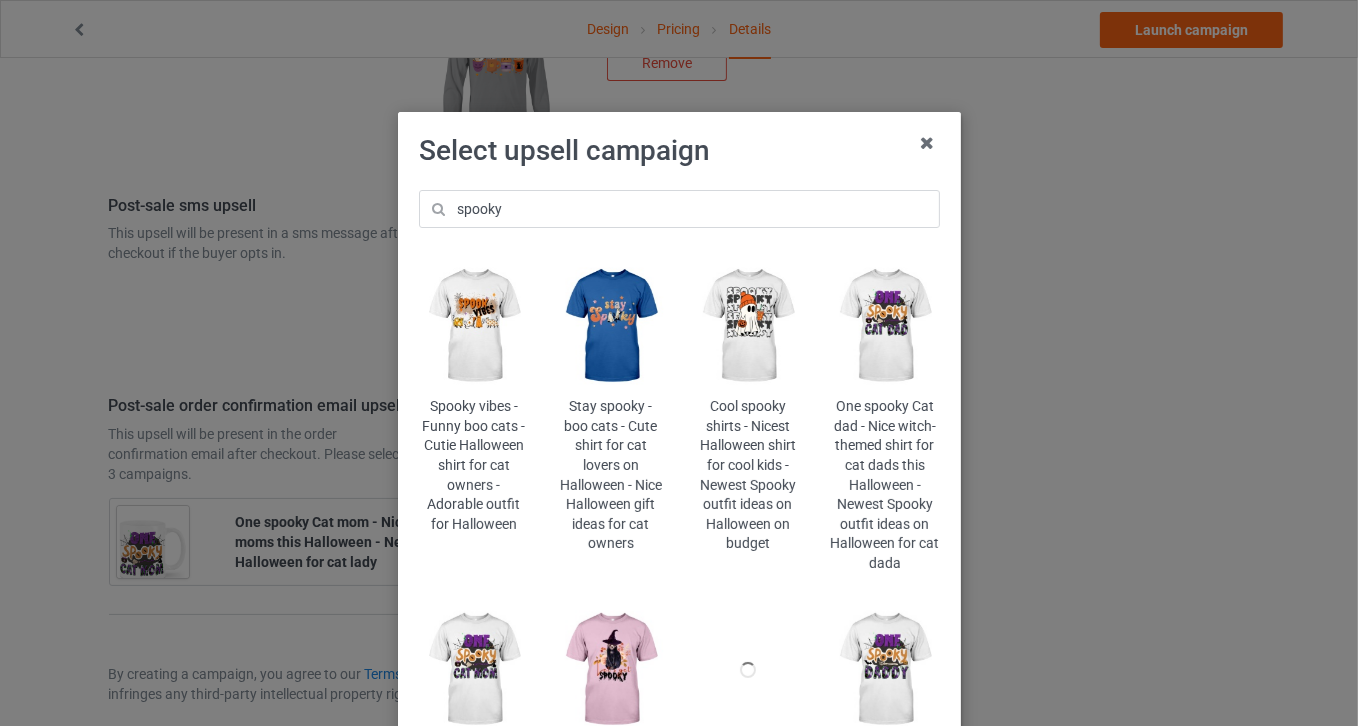 click at bounding box center (884, 326) 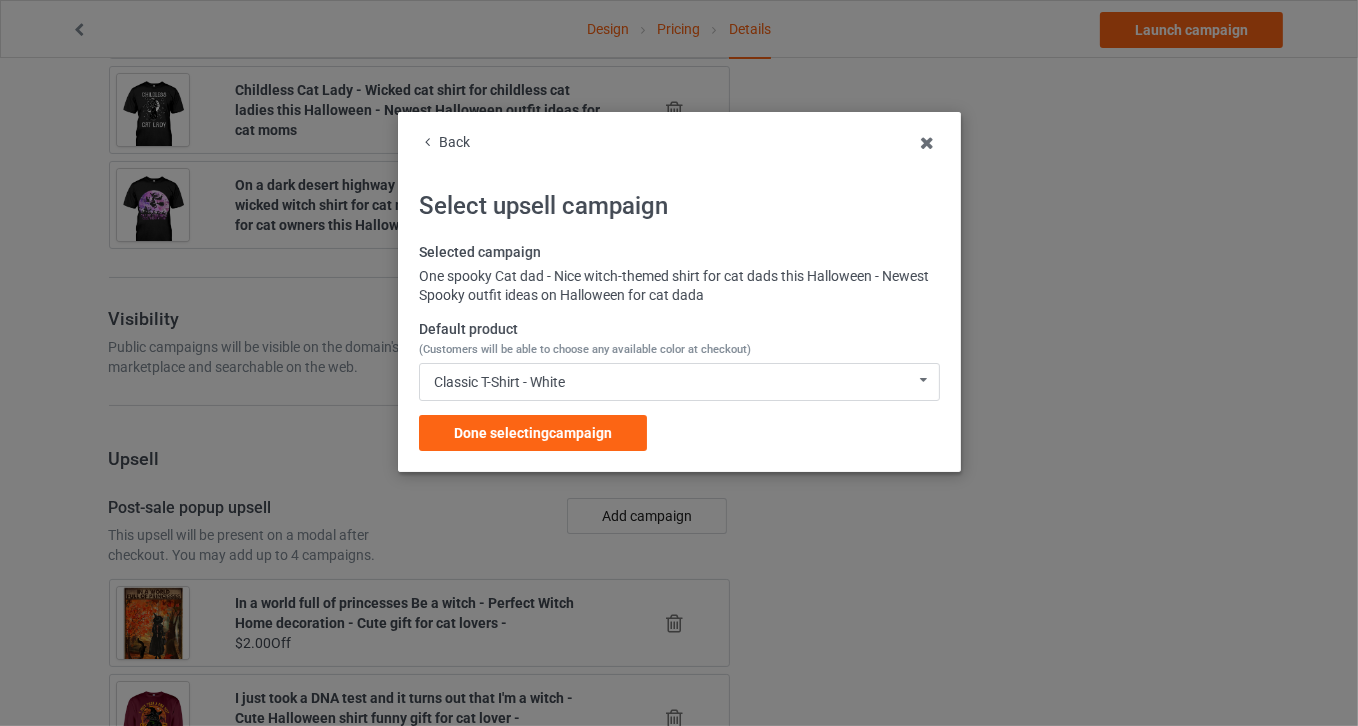 scroll, scrollTop: 2645, scrollLeft: 0, axis: vertical 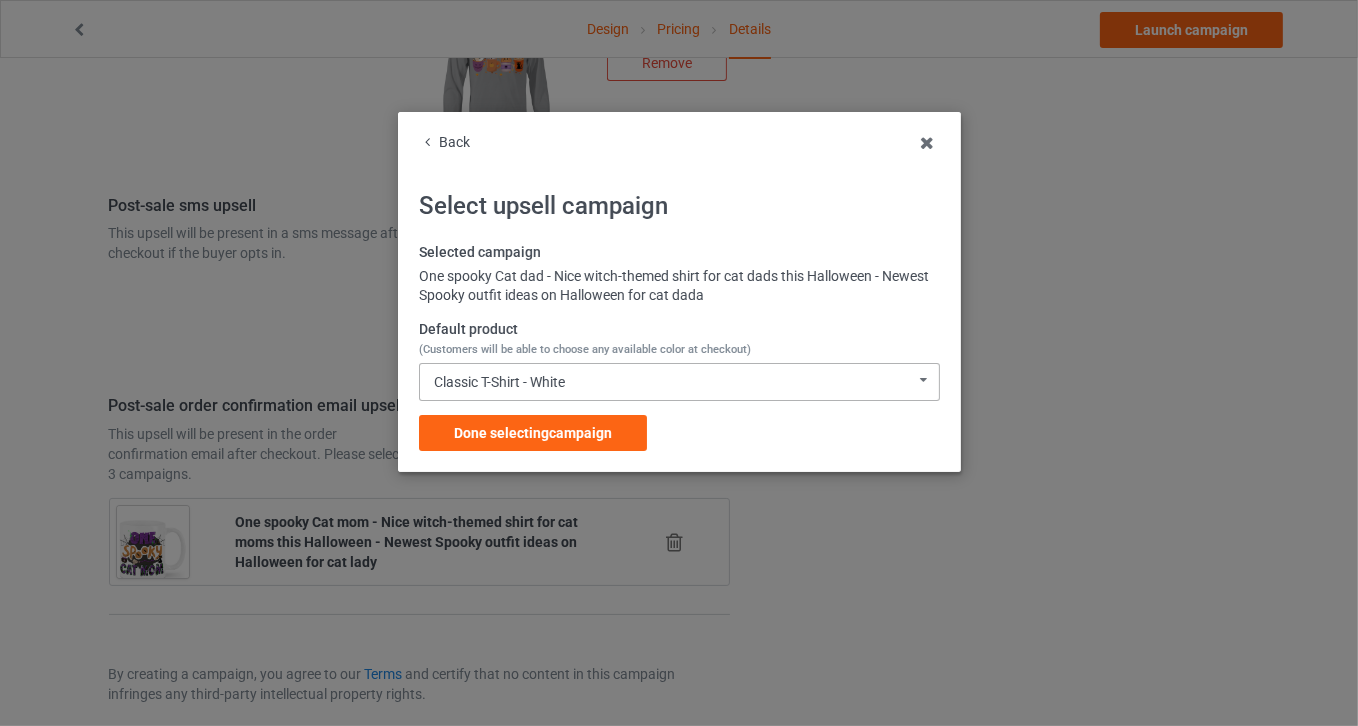 click on "Classic T-Shirt - White" at bounding box center [499, 382] 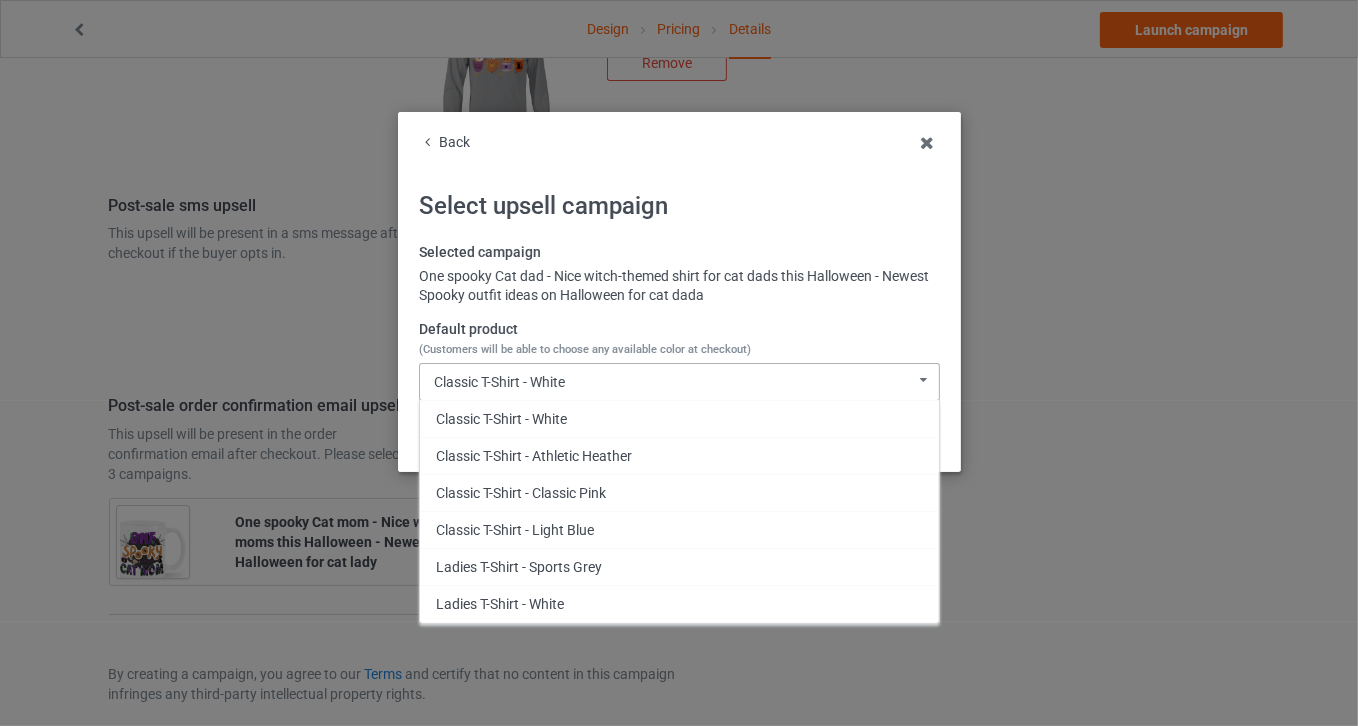 scroll, scrollTop: 638, scrollLeft: 0, axis: vertical 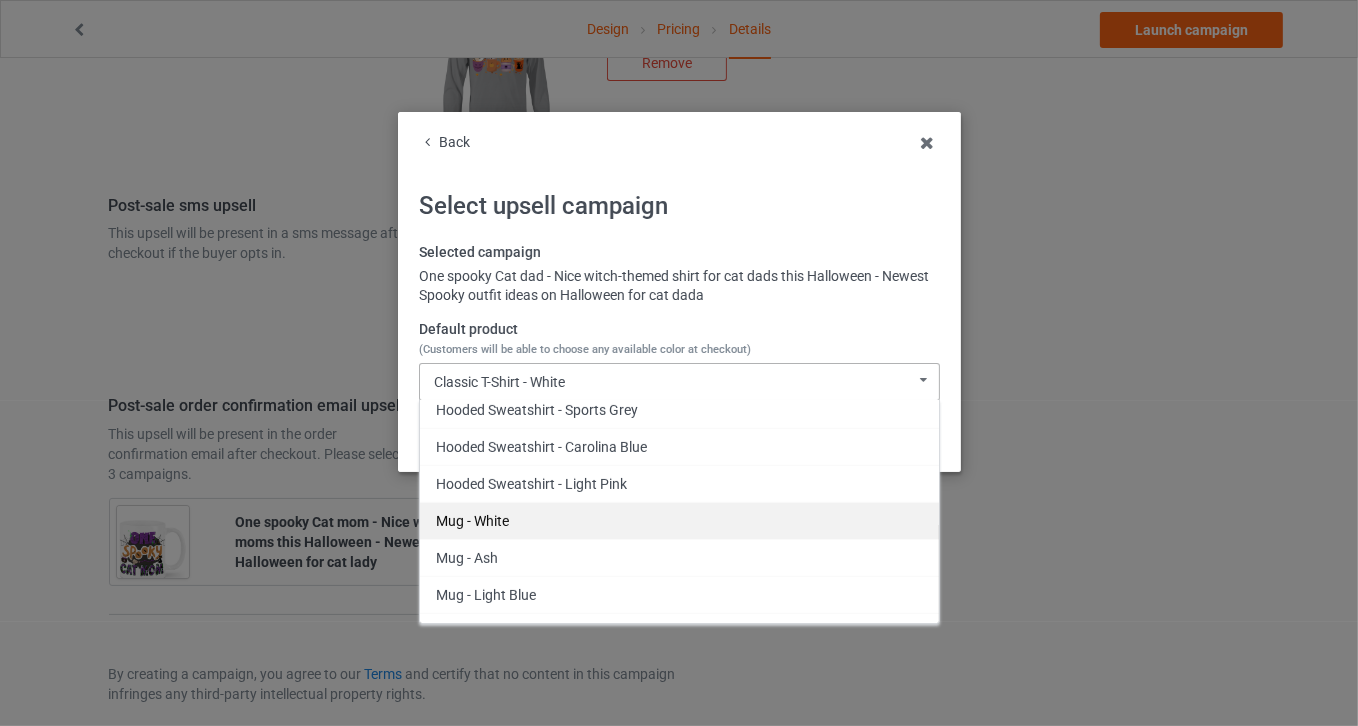 click on "Mug - White" at bounding box center [679, 520] 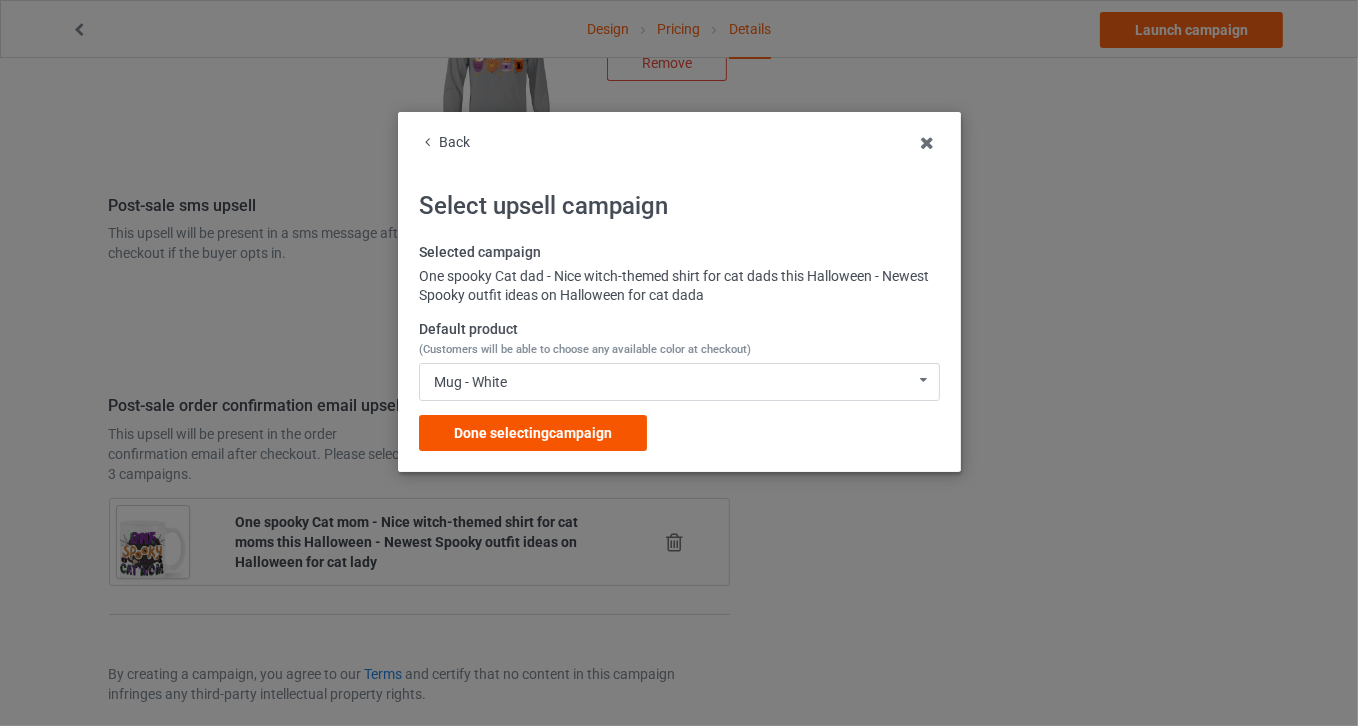 click on "Done selecting  campaign" at bounding box center (533, 433) 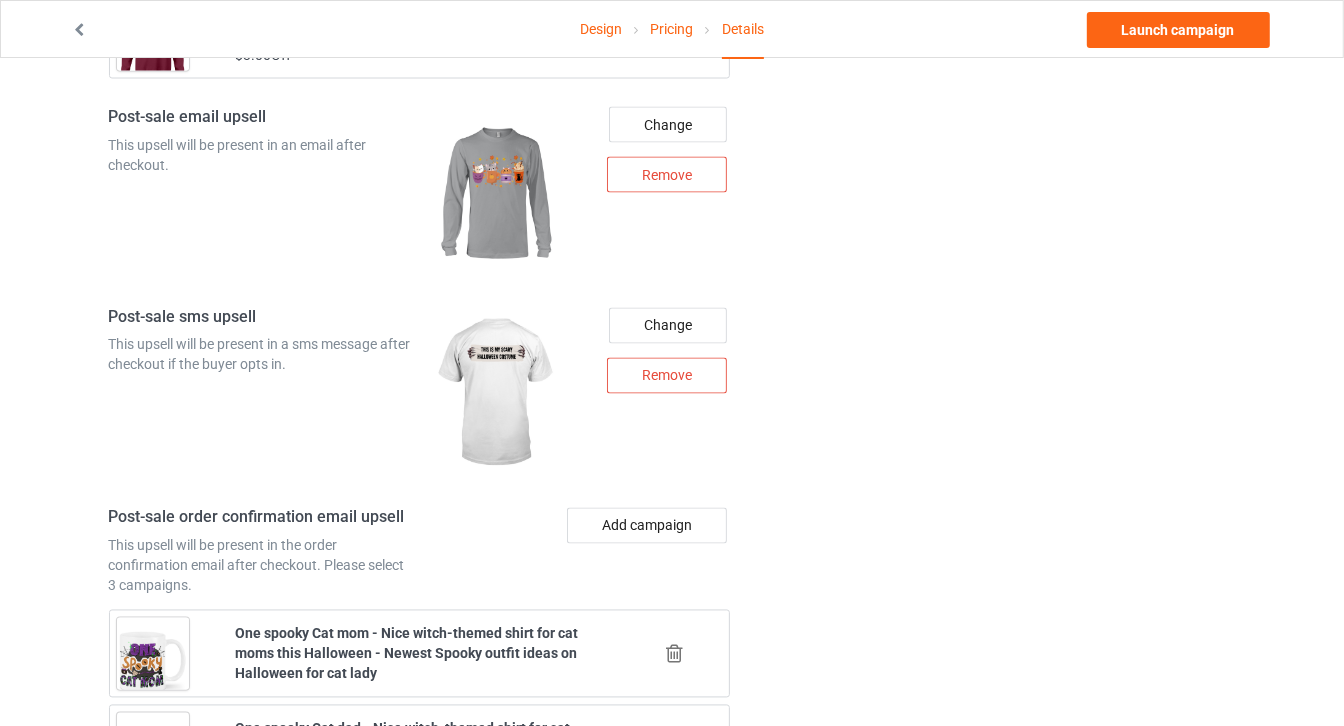 scroll, scrollTop: 2739, scrollLeft: 0, axis: vertical 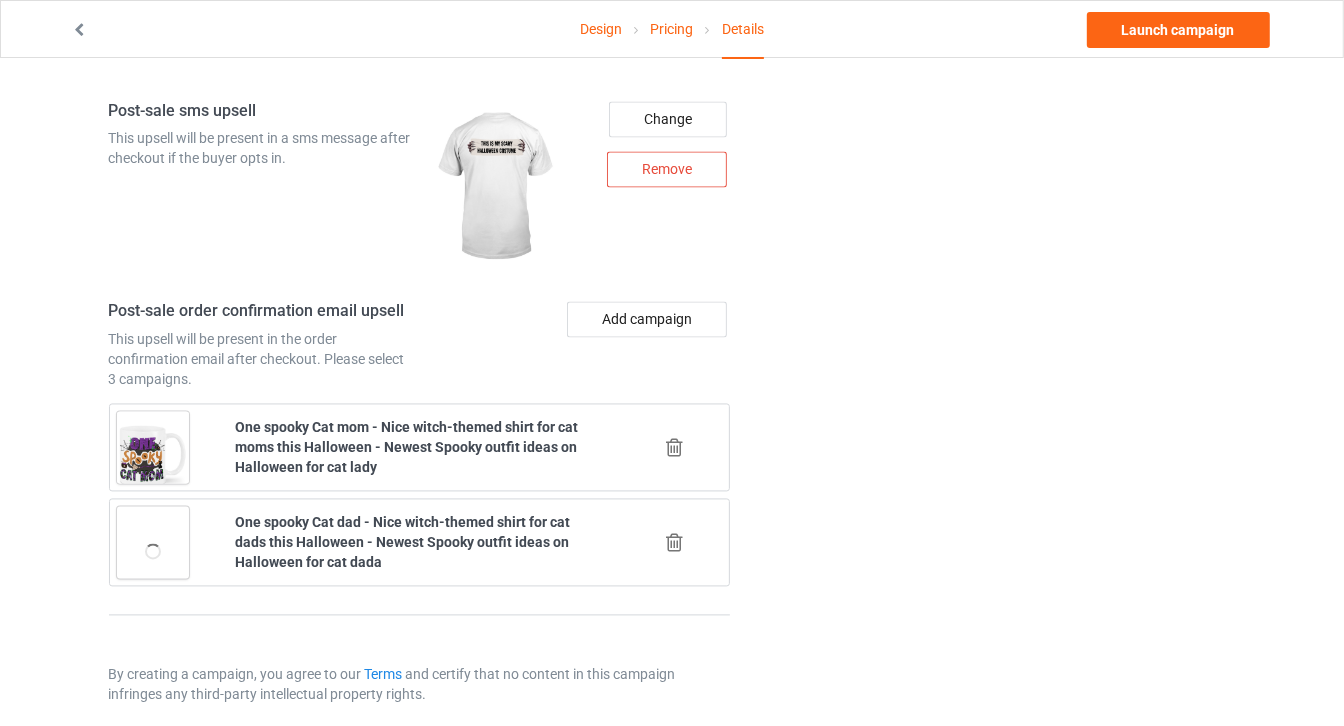 click at bounding box center (675, 543) 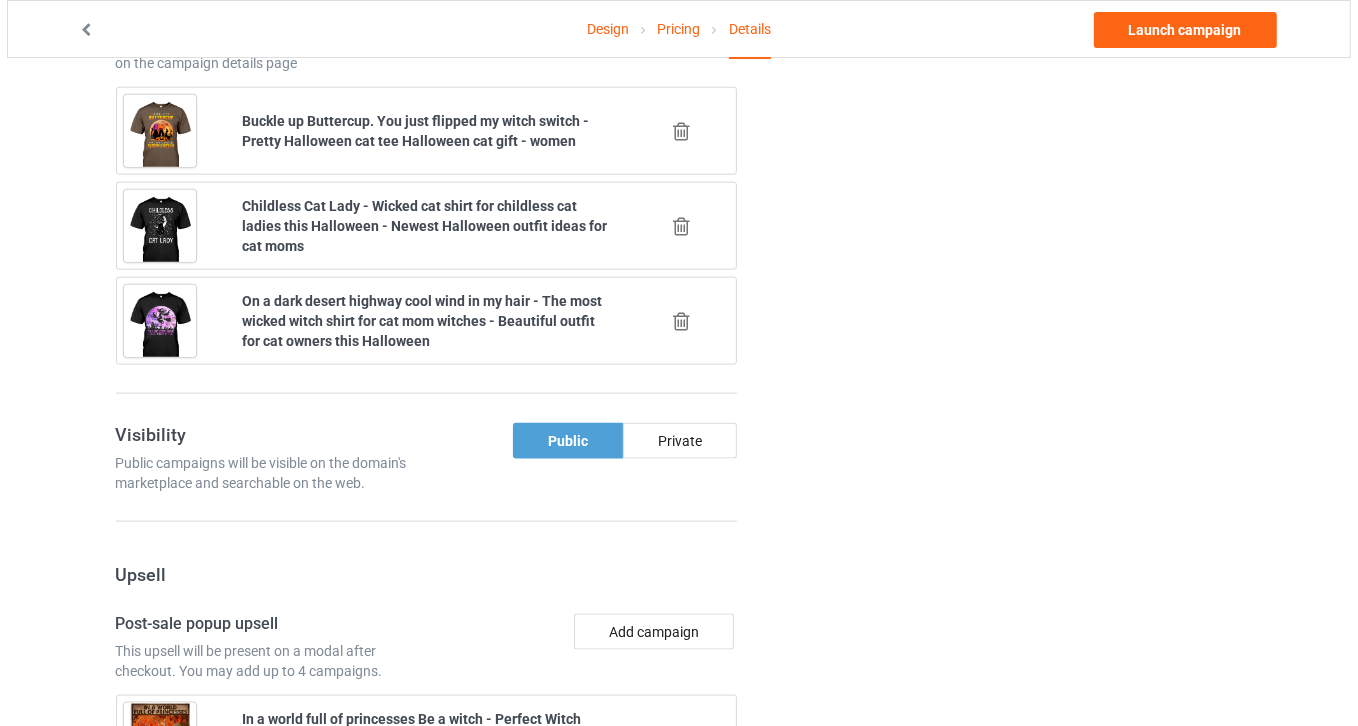 scroll, scrollTop: 2645, scrollLeft: 0, axis: vertical 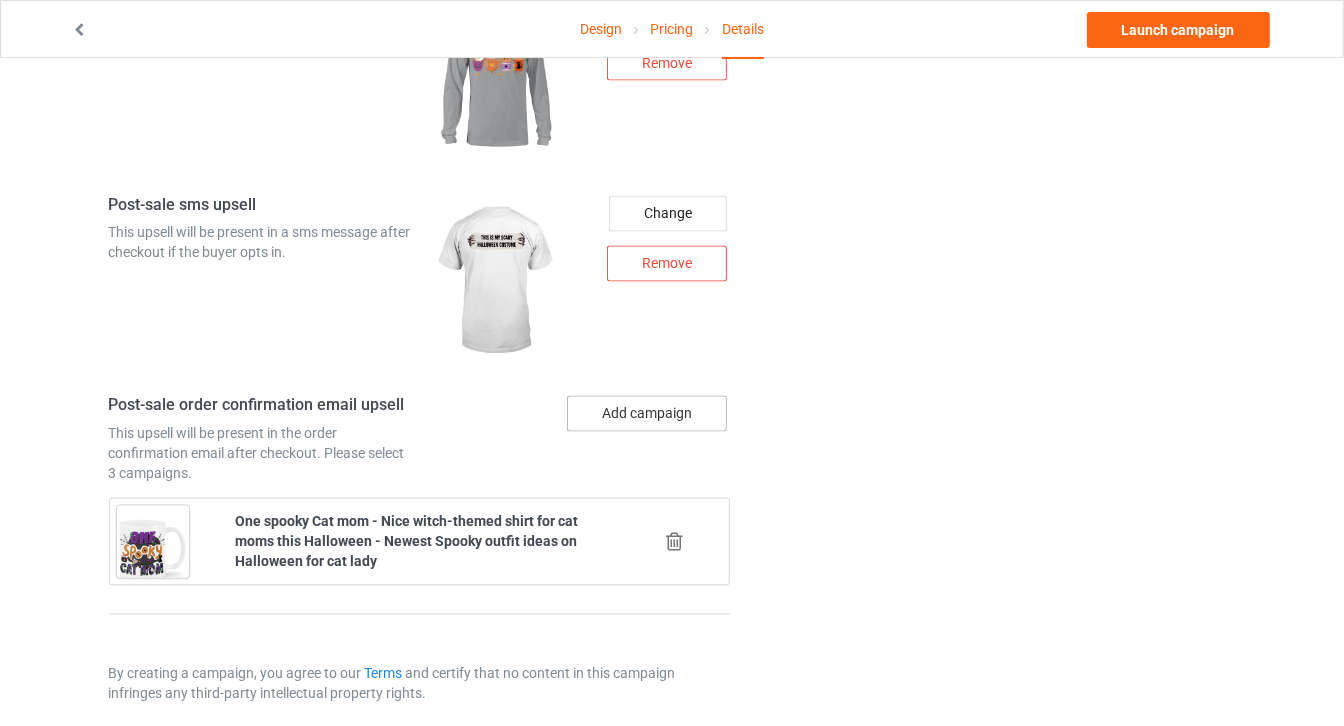 click on "Add campaign" at bounding box center (647, 414) 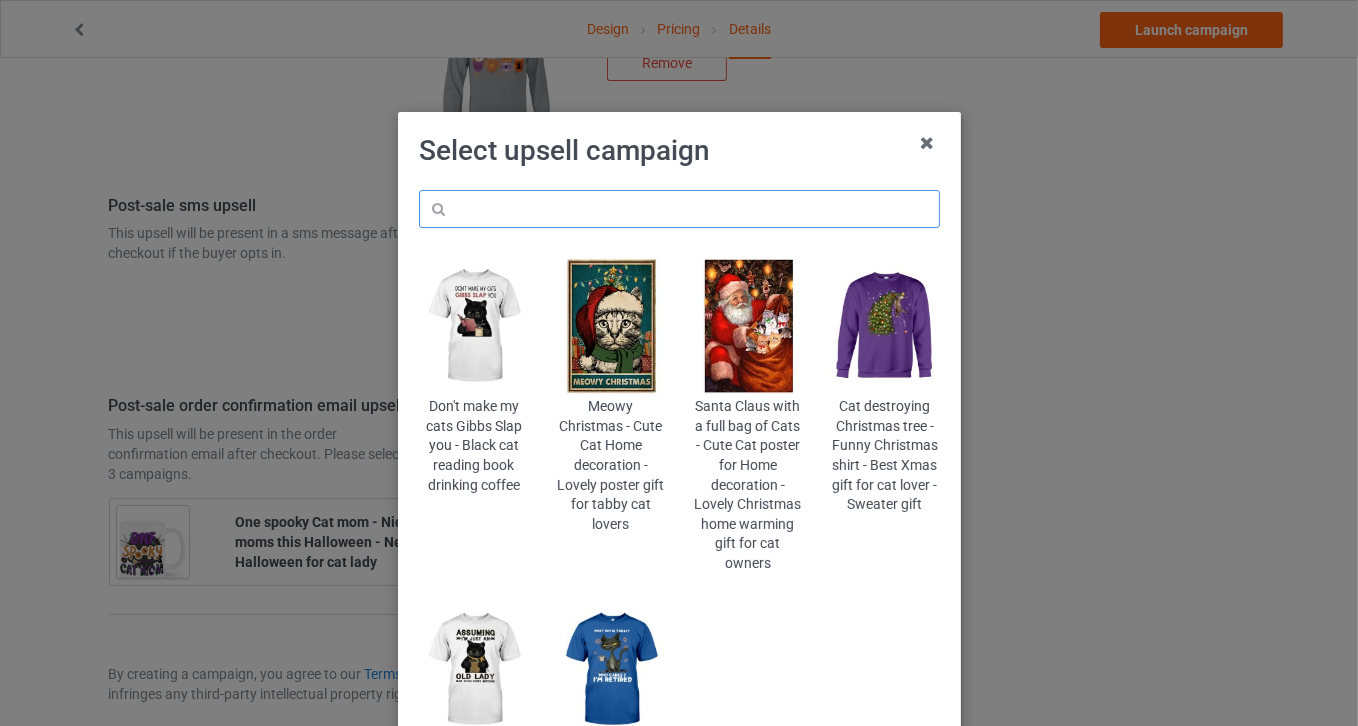 click at bounding box center (679, 209) 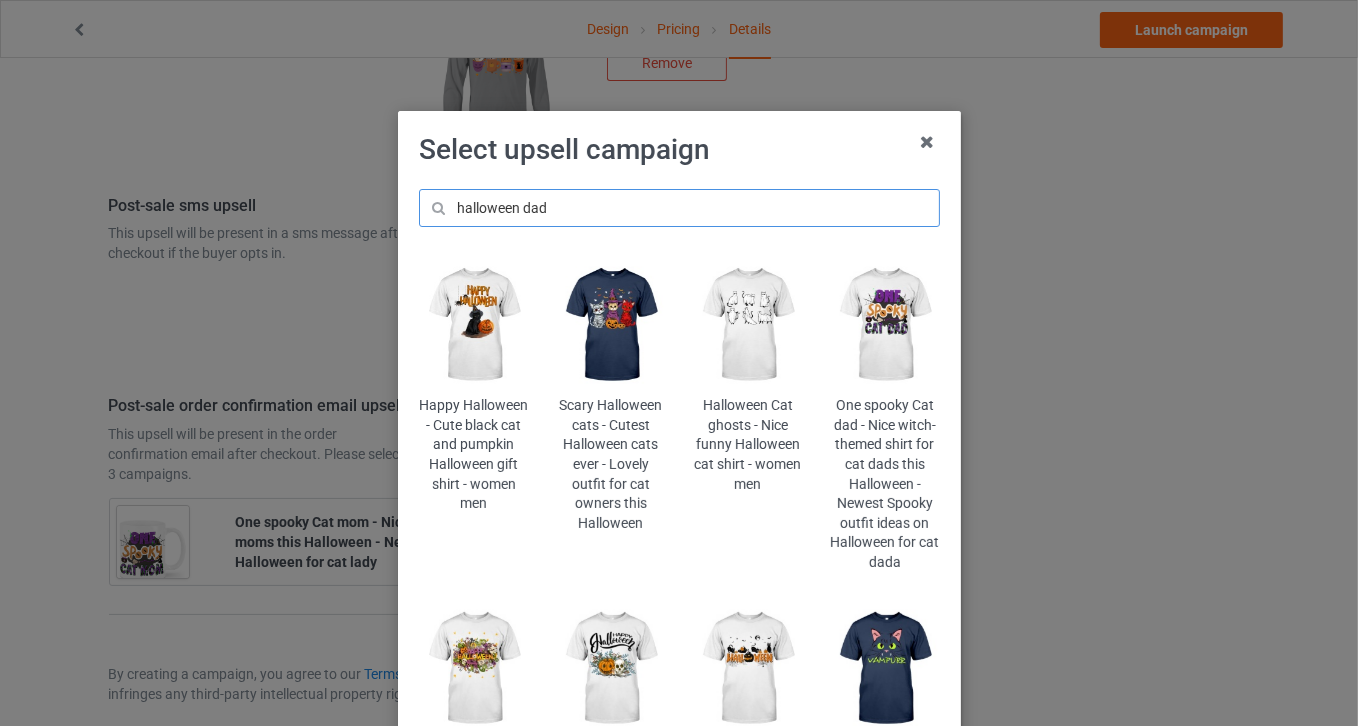 scroll, scrollTop: 0, scrollLeft: 0, axis: both 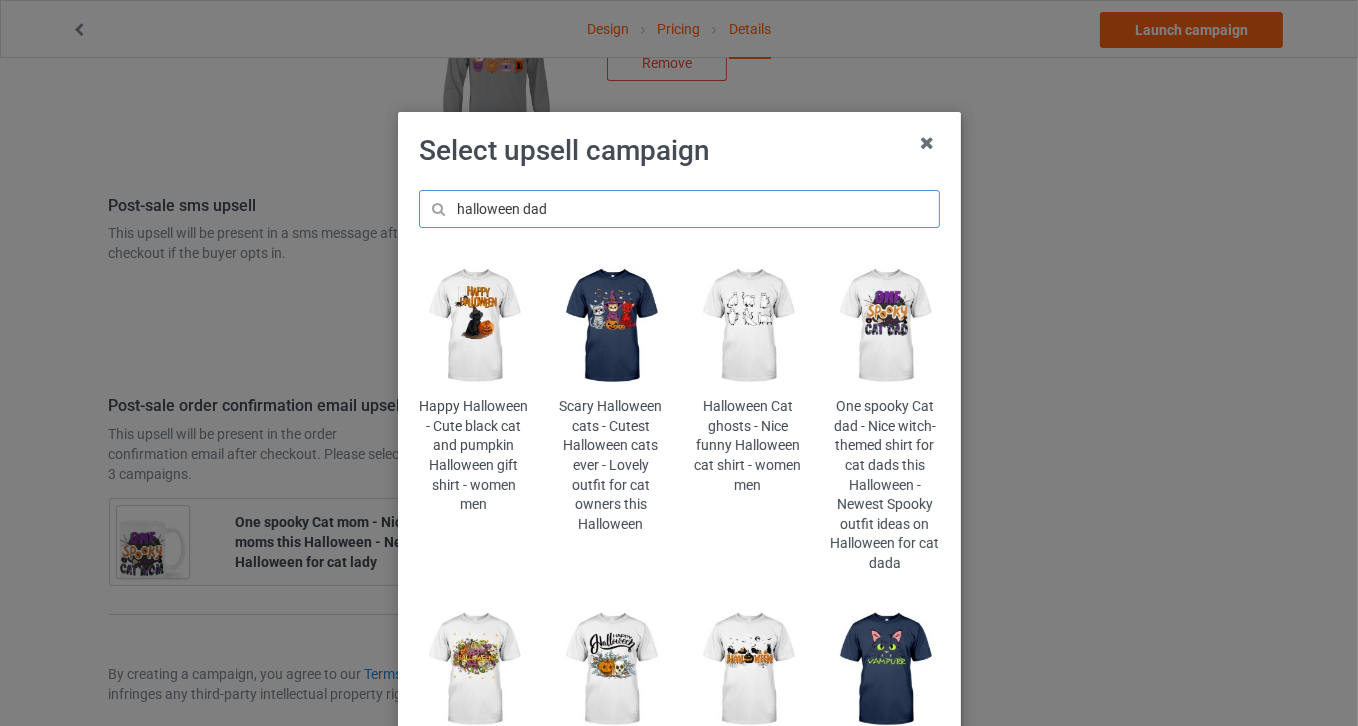 drag, startPoint x: 544, startPoint y: 206, endPoint x: 393, endPoint y: 211, distance: 151.08276 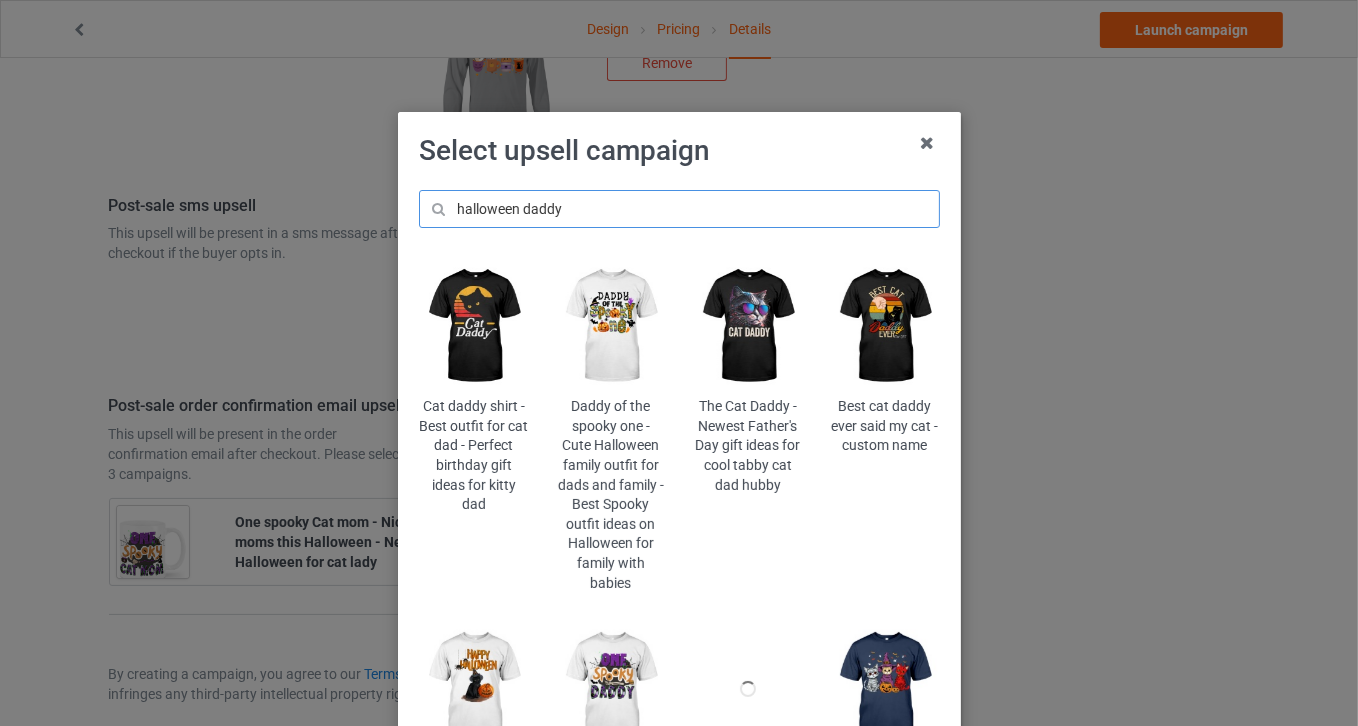 type on "halloween daddy" 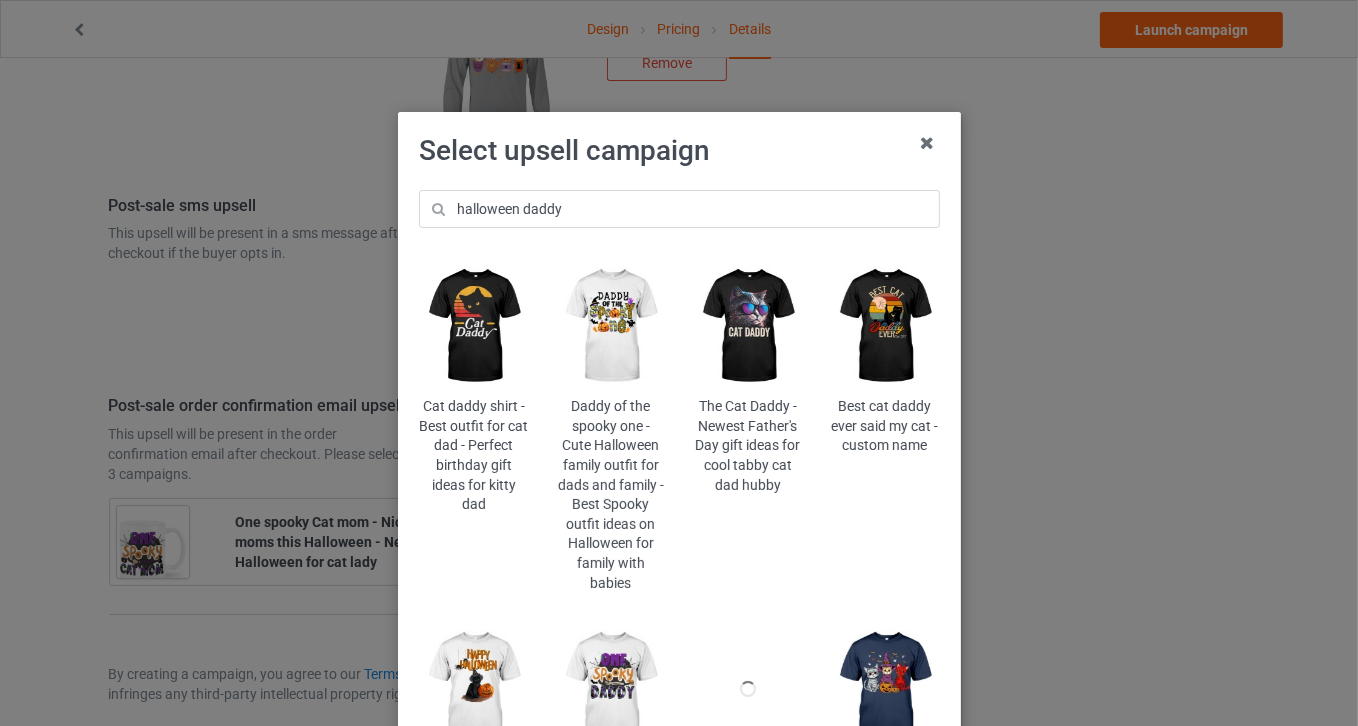 click at bounding box center (610, 326) 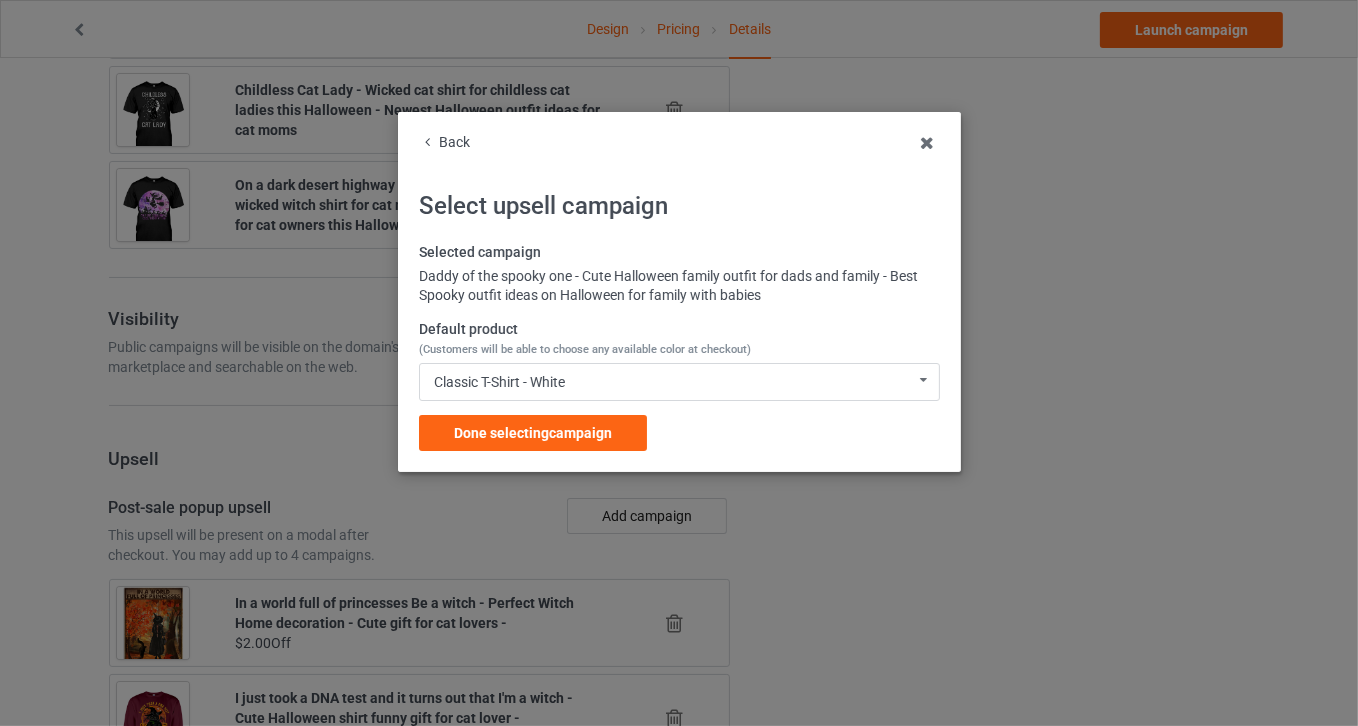 scroll, scrollTop: 2645, scrollLeft: 0, axis: vertical 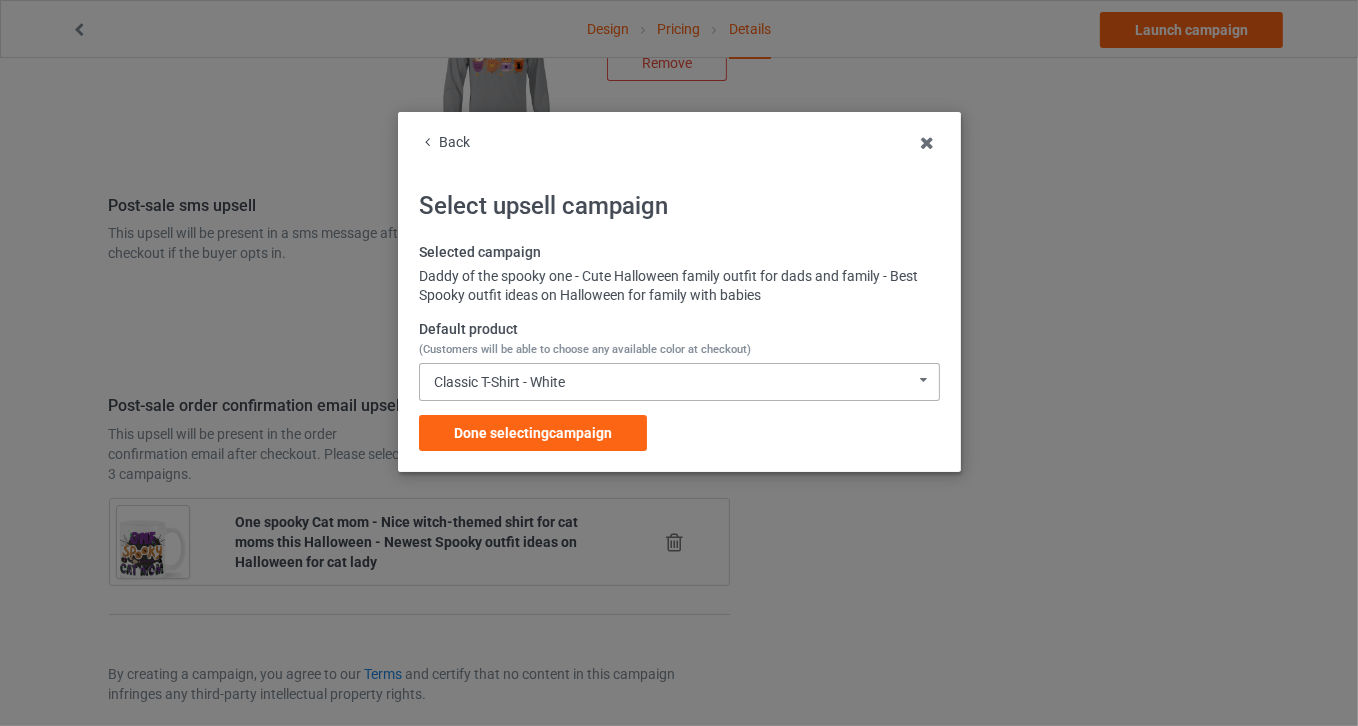 click on "Classic T-Shirt - White Classic T-Shirt - White Classic T-Shirt - Athletic Heather Classic T-Shirt - Classic Pink Classic T-Shirt - Light Blue Ladies T-Shirt - Sports Grey Ladies T-Shirt - White Ladies T-Shirt - Light Pink Ladies T-Shirt - Light Blue Long Sleeve Tee - White Long Sleeve Tee - Sports Grey Long Sleeve Tee - Carolina Blue Long Sleeve Tee - Light Pink Crewneck Sweatshirt - White Crewneck Sweatshirt - Sports Grey Crewneck Sweatshirt - Light Blue Crewneck Sweatshirt - Light Pink Hooded Sweatshirt - White Hooded Sweatshirt - Sports Grey Hooded Sweatshirt - Carolina Blue Hooded Sweatshirt - Light Pink Mug - White Mug - Ash Mug - Light Blue Mug - Classic Pink Color Changing Mug - White Color Changing Mug - Ash Color Changing Mug - Light Blue Color Changing Mug - Classic Pink 64420A82B7B0B6-08AEB9D65F35-GS0-TC0-WHT 64420A82B7B0B6-08AEB9D65F35-GS0-TC0-ATH 64420A82B7B0B6-08AEB9D65F35-GS0-TC0-PNK 64420A82B7B0B6-08AEB9D65F35-GS0-TC0-LTB 64420A82B7B0B6-08AEB9D65F35-GS0-TC5-ATH" at bounding box center (679, 382) 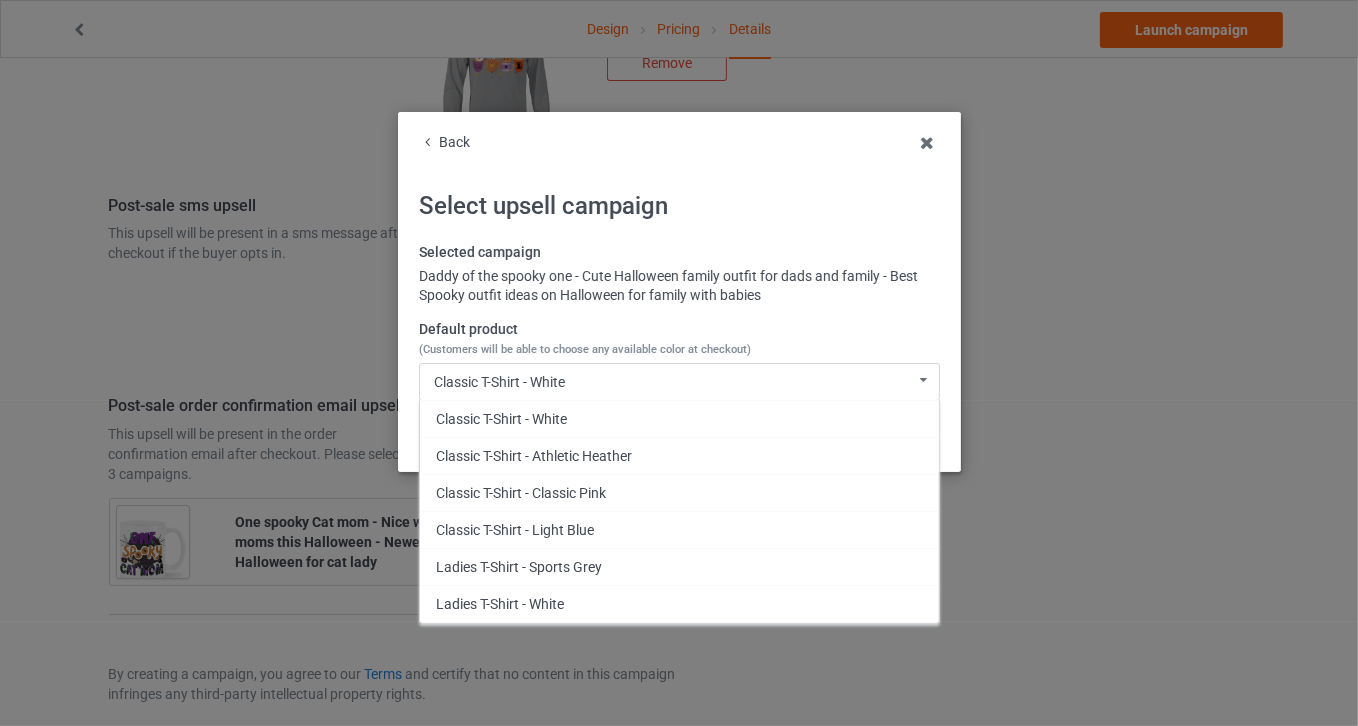 scroll, scrollTop: 638, scrollLeft: 0, axis: vertical 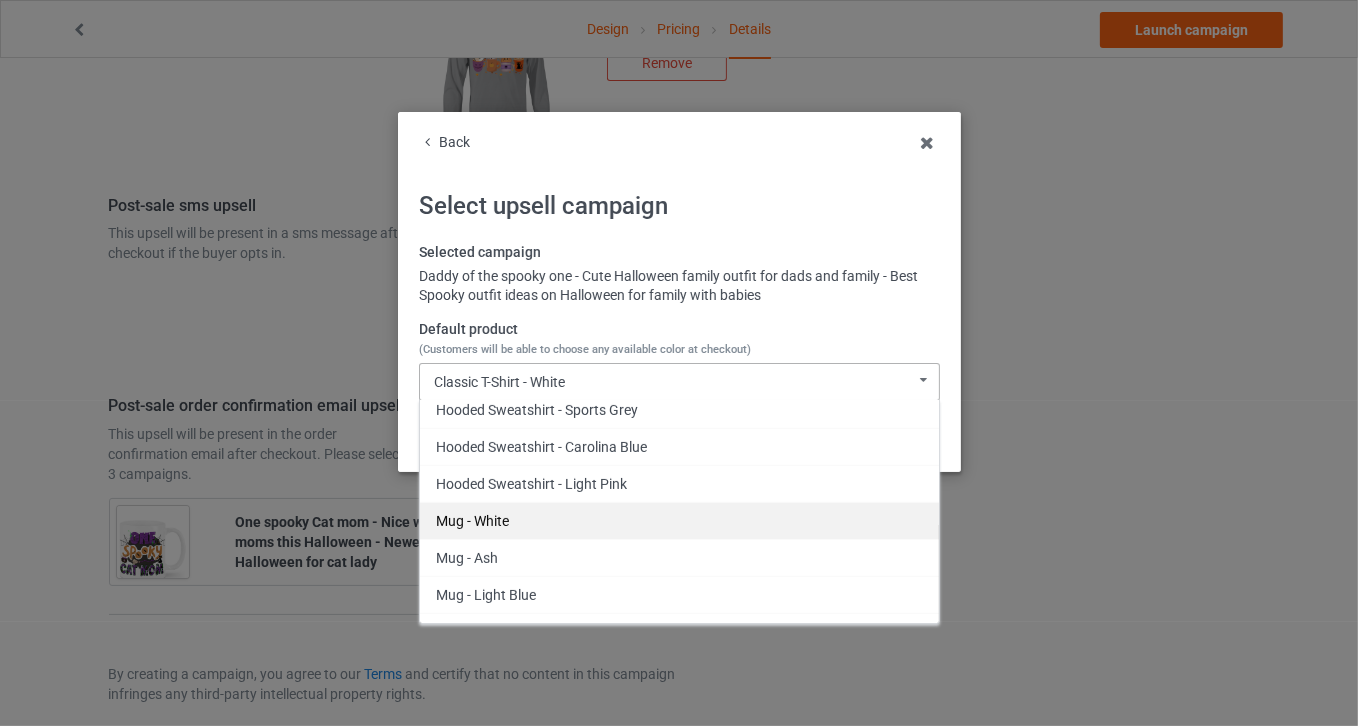drag, startPoint x: 529, startPoint y: 493, endPoint x: 523, endPoint y: 509, distance: 17.088007 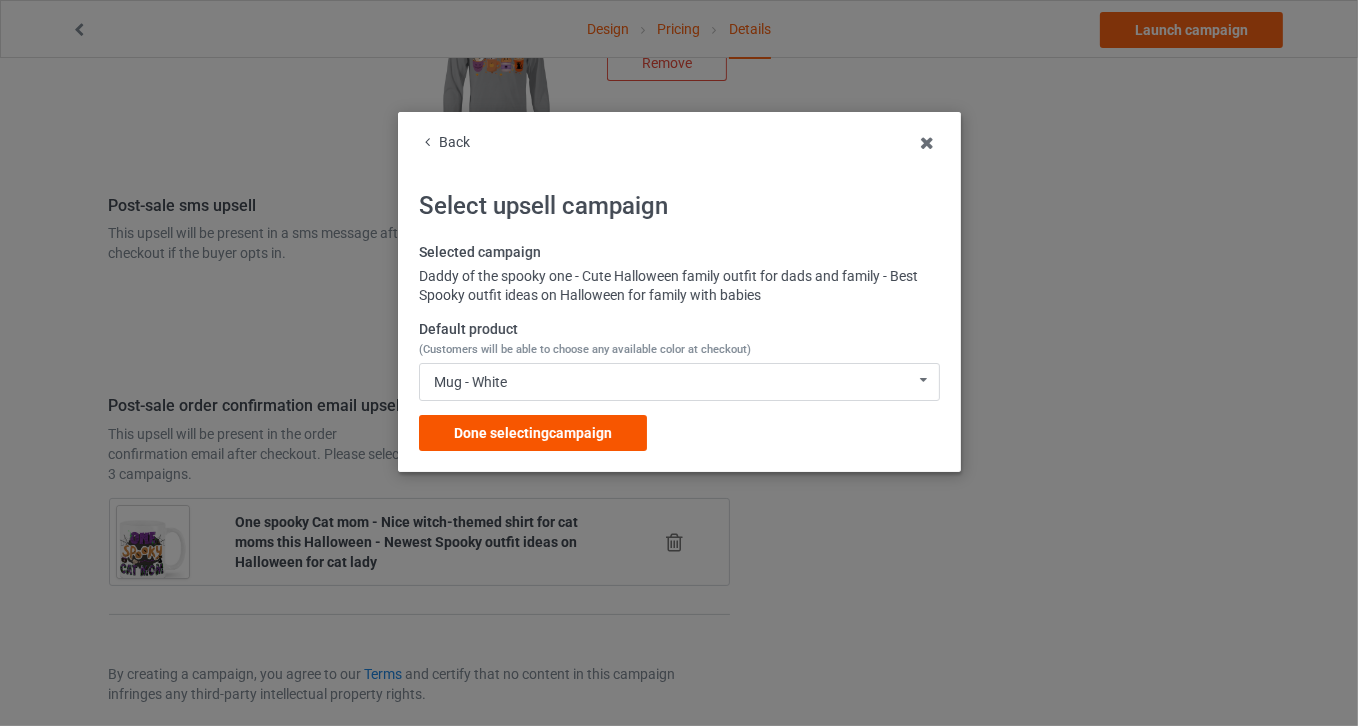 click on "Done selecting  campaign" at bounding box center [533, 433] 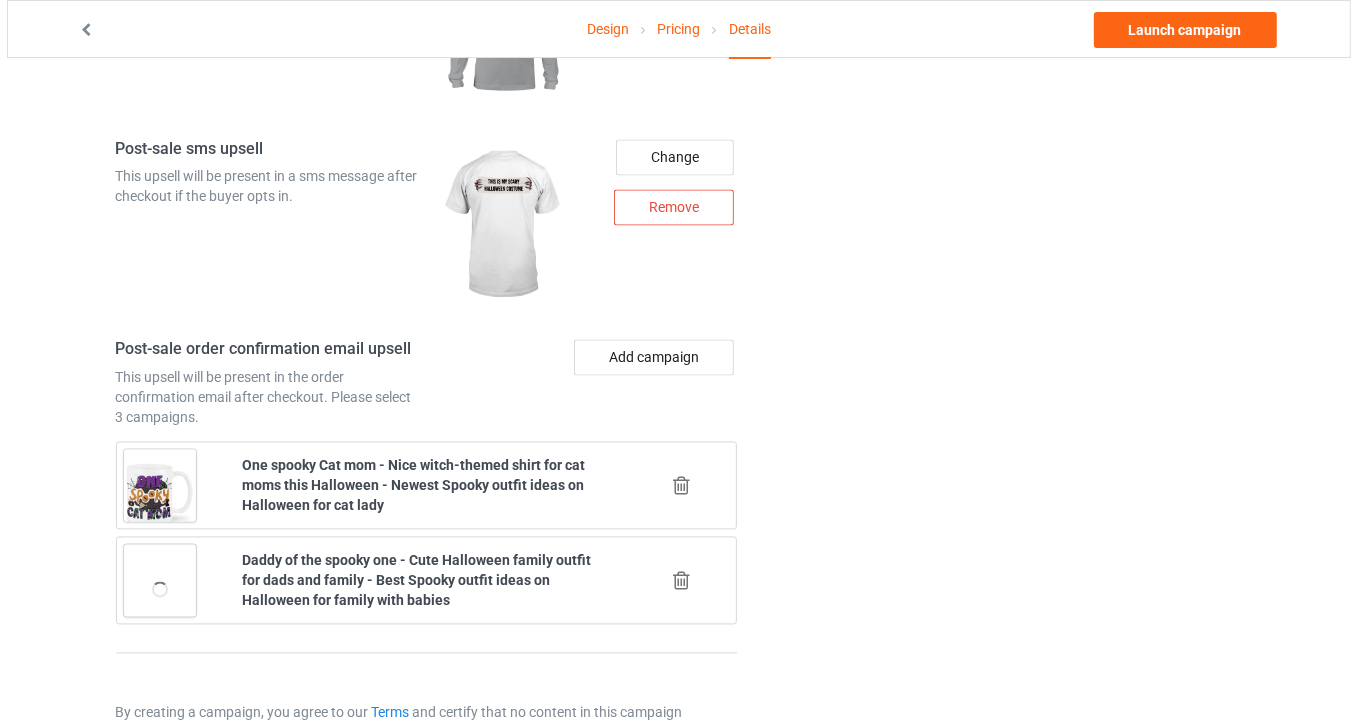 scroll, scrollTop: 2739, scrollLeft: 0, axis: vertical 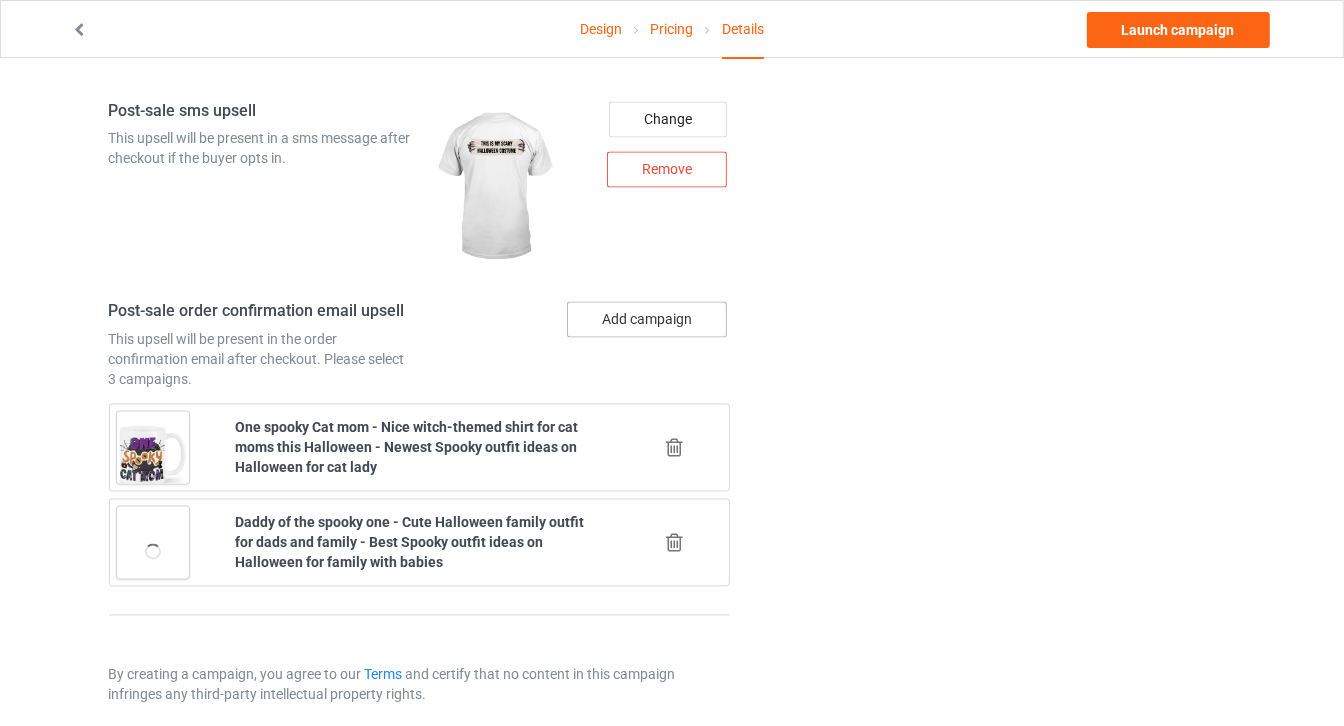 click on "Add campaign" at bounding box center [647, 320] 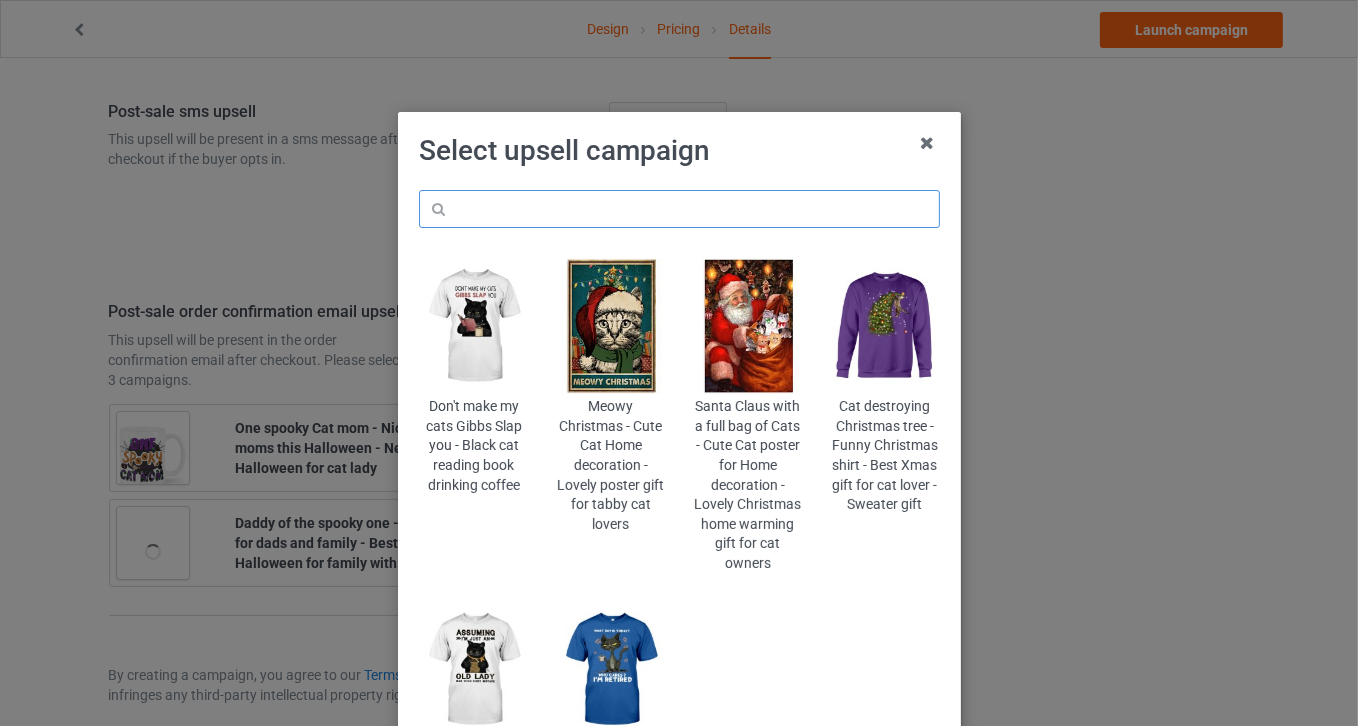 click at bounding box center [679, 209] 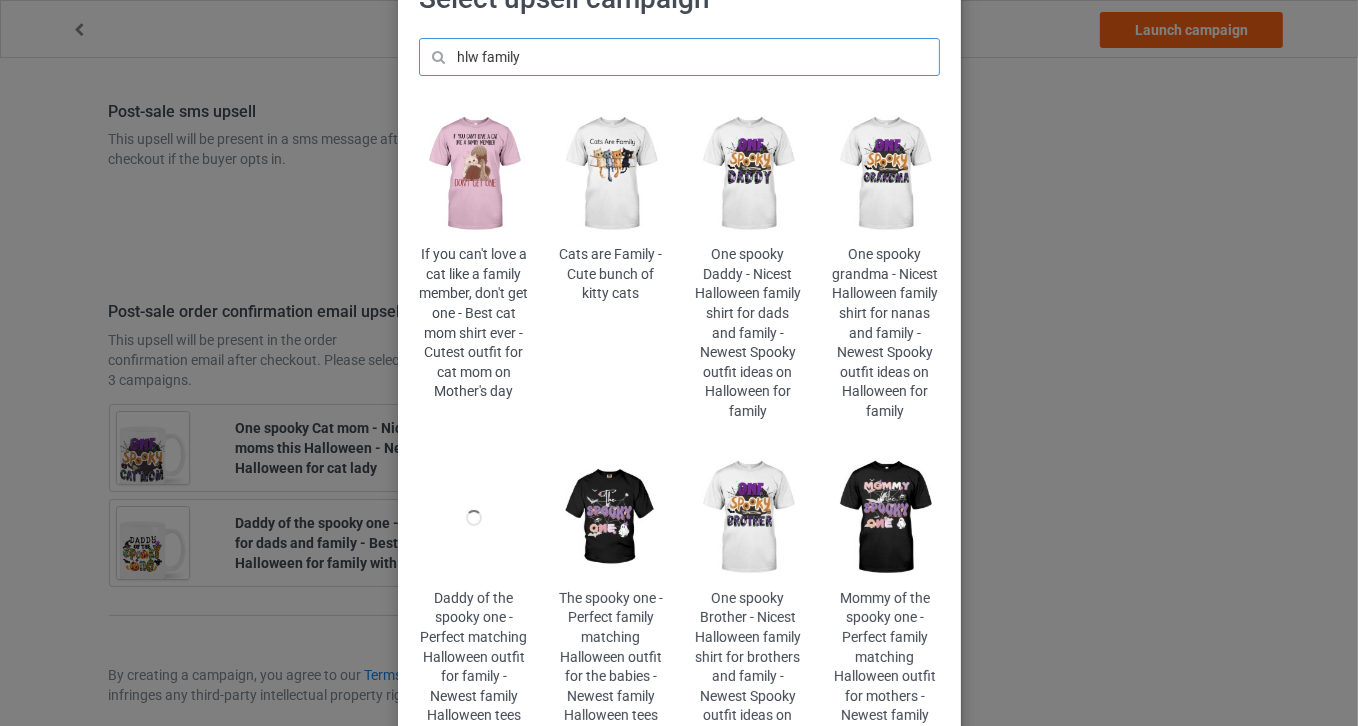 scroll, scrollTop: 181, scrollLeft: 0, axis: vertical 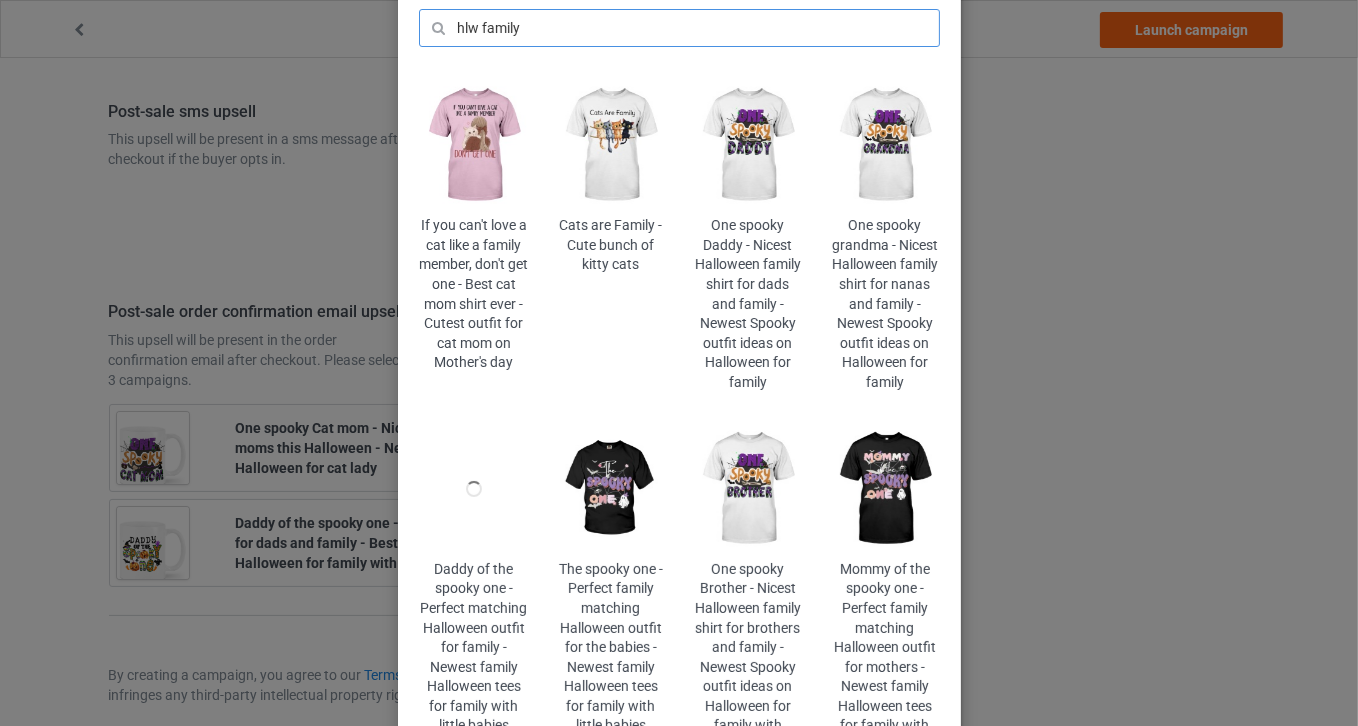 type on "hlw family" 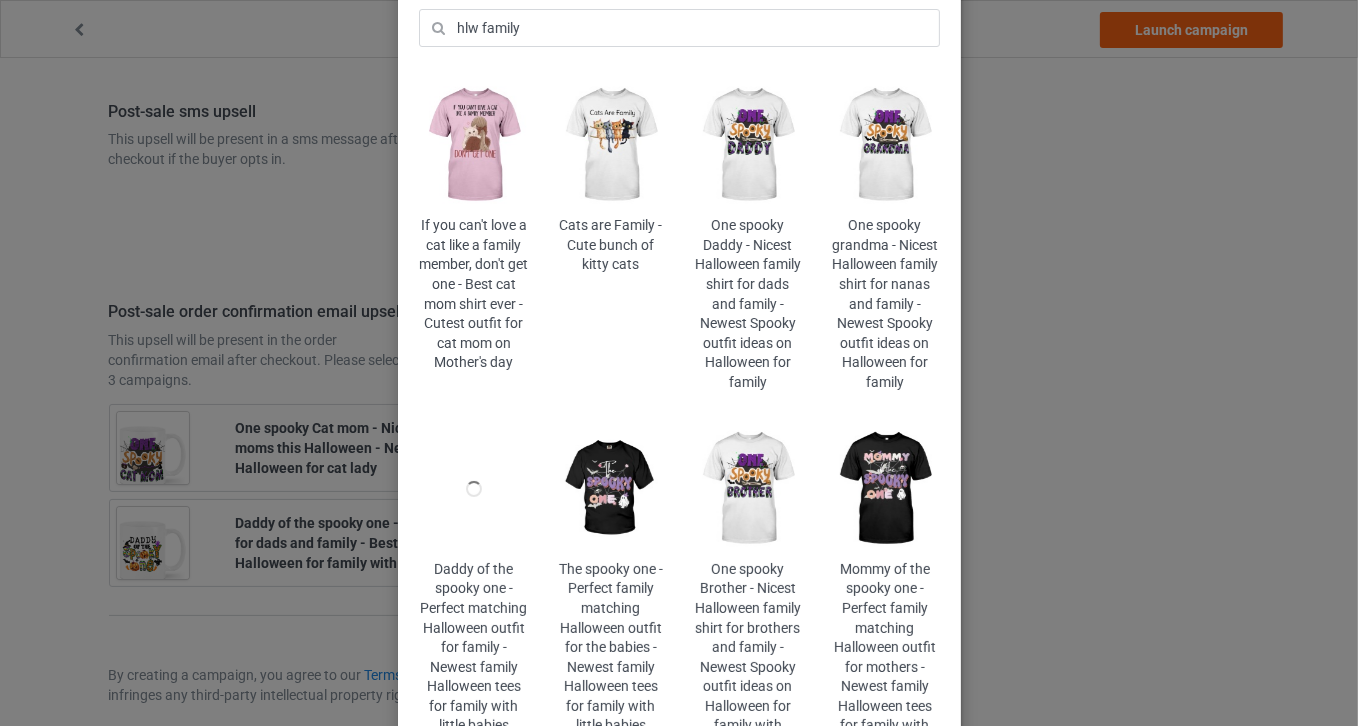 click at bounding box center (884, 489) 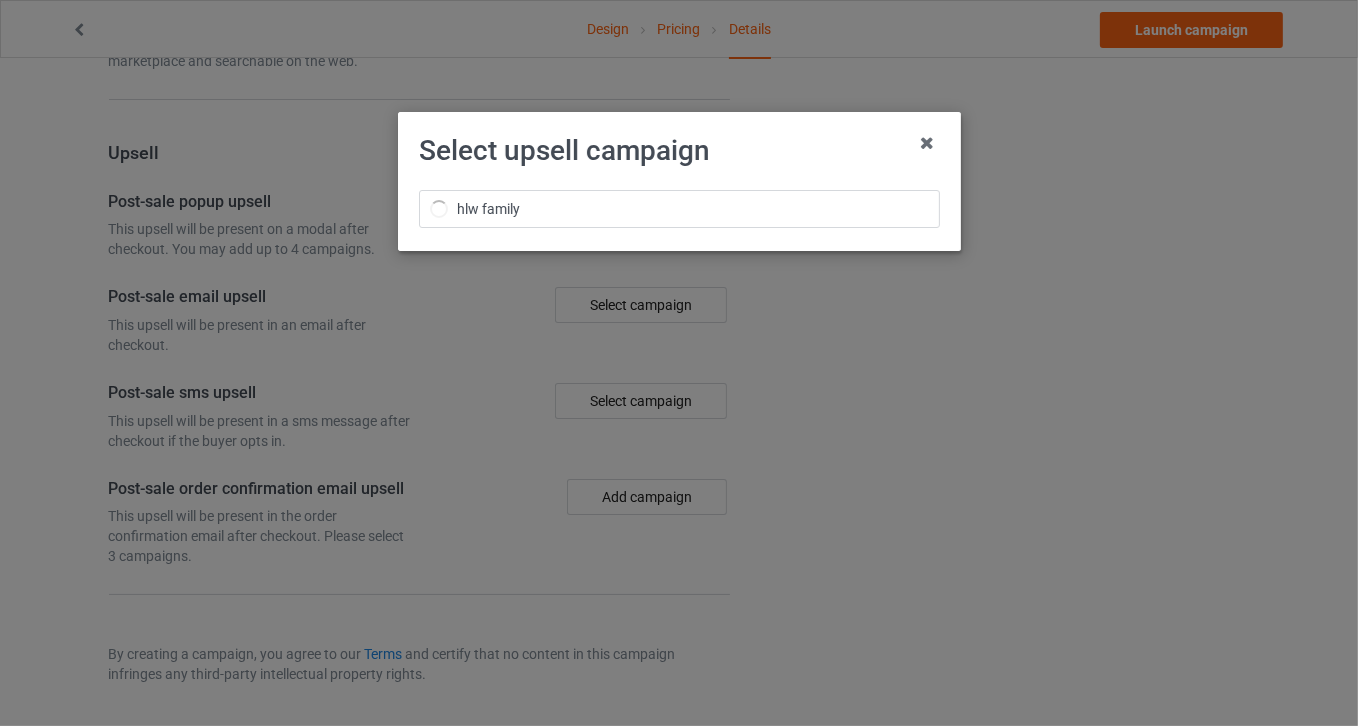 scroll, scrollTop: 0, scrollLeft: 0, axis: both 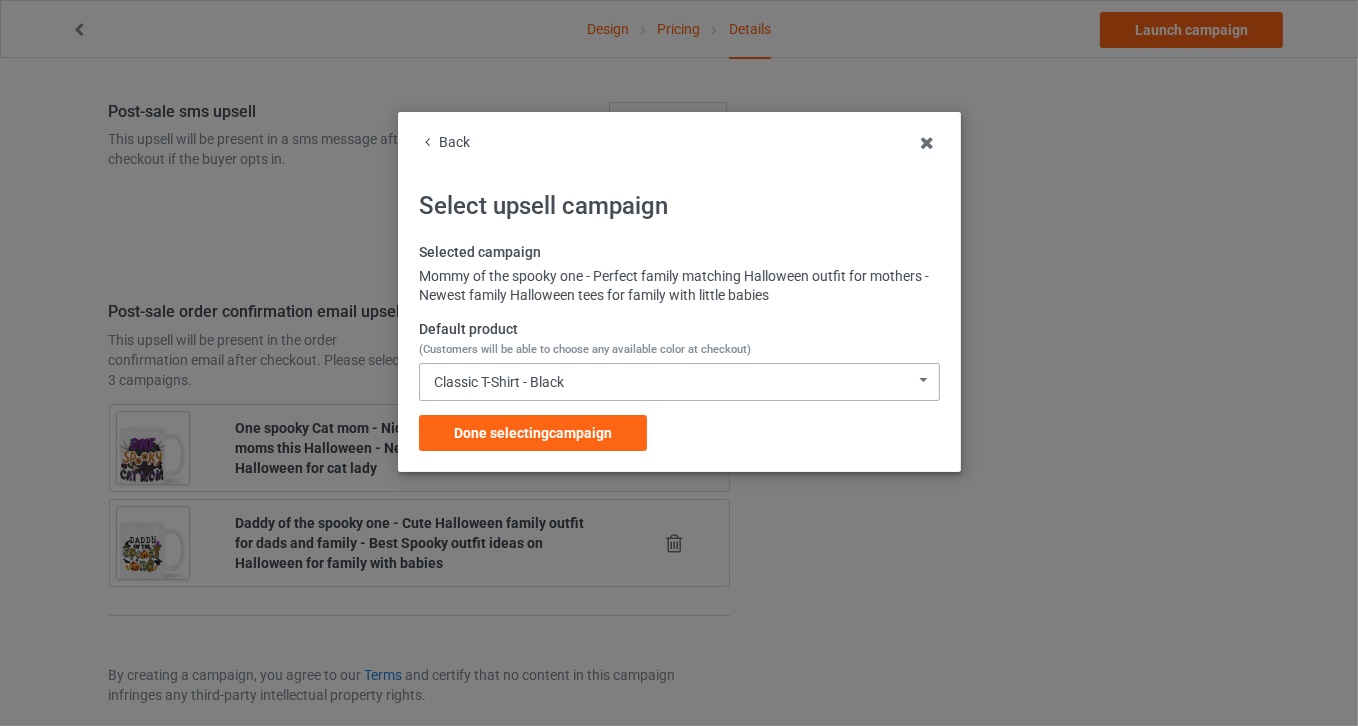 click on "Classic T-Shirt - Black Classic T-Shirt - Black Classic T-Shirt - Forest Green Classic T-Shirt - J Navy Classic T-Shirt - Athletic Heather Ladies T-Shirt - Black Ladies T-Shirt - Forest Green Ladies T-Shirt - Navy Ladies T-Shirt - Sports Grey Long Sleeve Tee - Black Long Sleeve Tee - Navy Long Sleeve Tee - Forest Green Long Sleeve Tee - Sports Grey Crewneck Sweatshirt - Black Crewneck Sweatshirt - Forest Green Crewneck Sweatshirt - Navy Crewneck Sweatshirt - Sports Grey Hooded Sweatshirt - Black Hooded Sweatshirt - Navy Hooded Sweatshirt - Forest Green Hooded Sweatshirt - Sports Grey Mug - Black Mug - Forest Green Mug - J Navy Color Changing Mug - Black Color Changing Mug - Forest Green Color Changing Mug - J Navy 64420A82B7B0B6-D14BAD865A65-GS0-TC0-BLK 64420A82B7B0B6-D14BAD865A65-GS0-TC0-FGR 64420A82B7B0B6-D14BAD865A65-GS0-TC0-NAV 64420A82B7B0B6-D14BAD865A65-GS0-TC0-ATH 64420A82B7B0B6-D14BAD865A65-GS0-TC5-BLK 64420A82B7B0B6-D14BAD865A65-GS0-TC5-FGR 64420A82B7B0B6-D14BAD865A65-GS0-TC5-NAV" at bounding box center (679, 382) 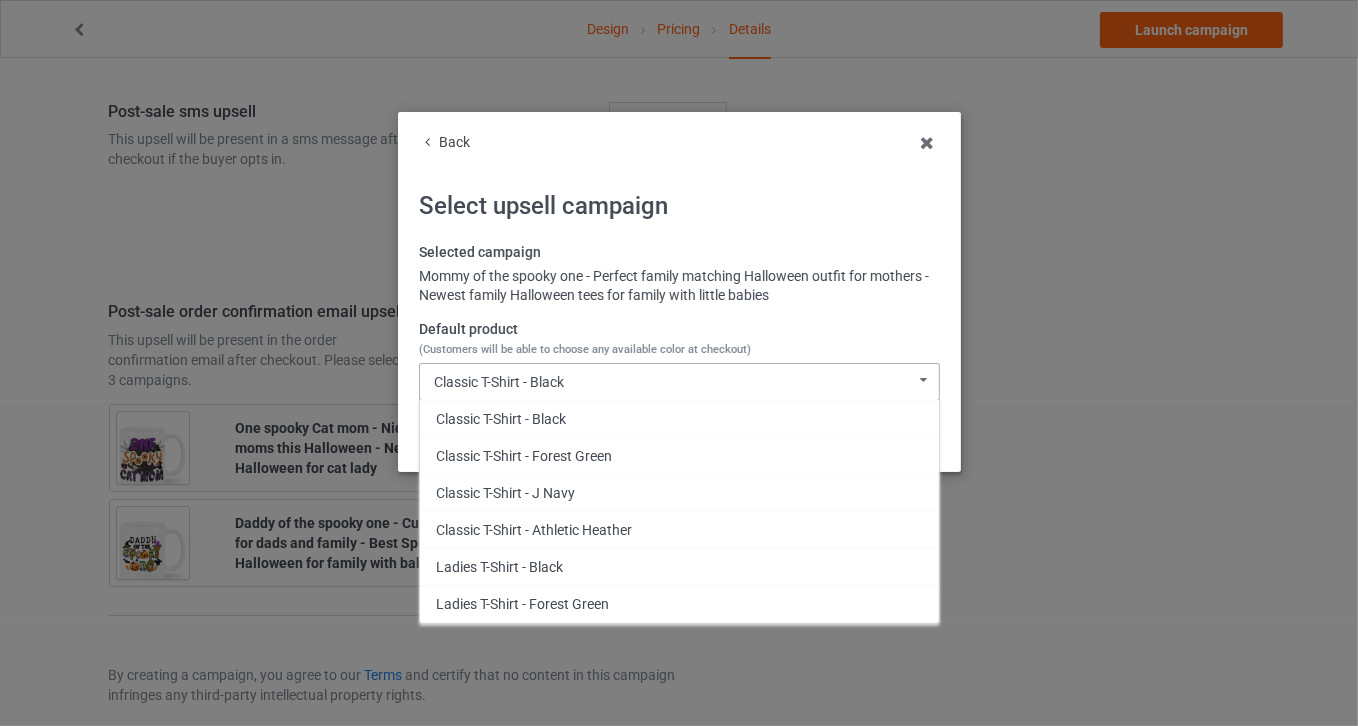 scroll, scrollTop: 638, scrollLeft: 0, axis: vertical 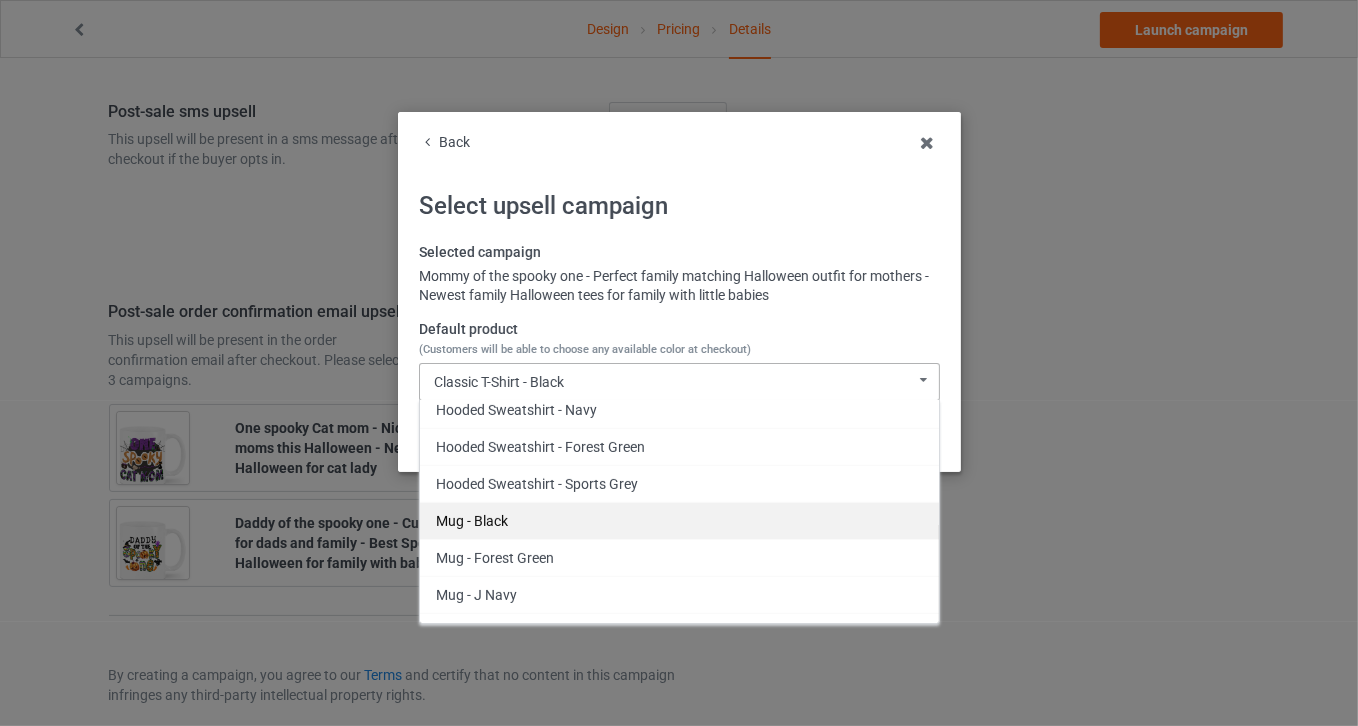 click on "Mug - Black" at bounding box center [679, 520] 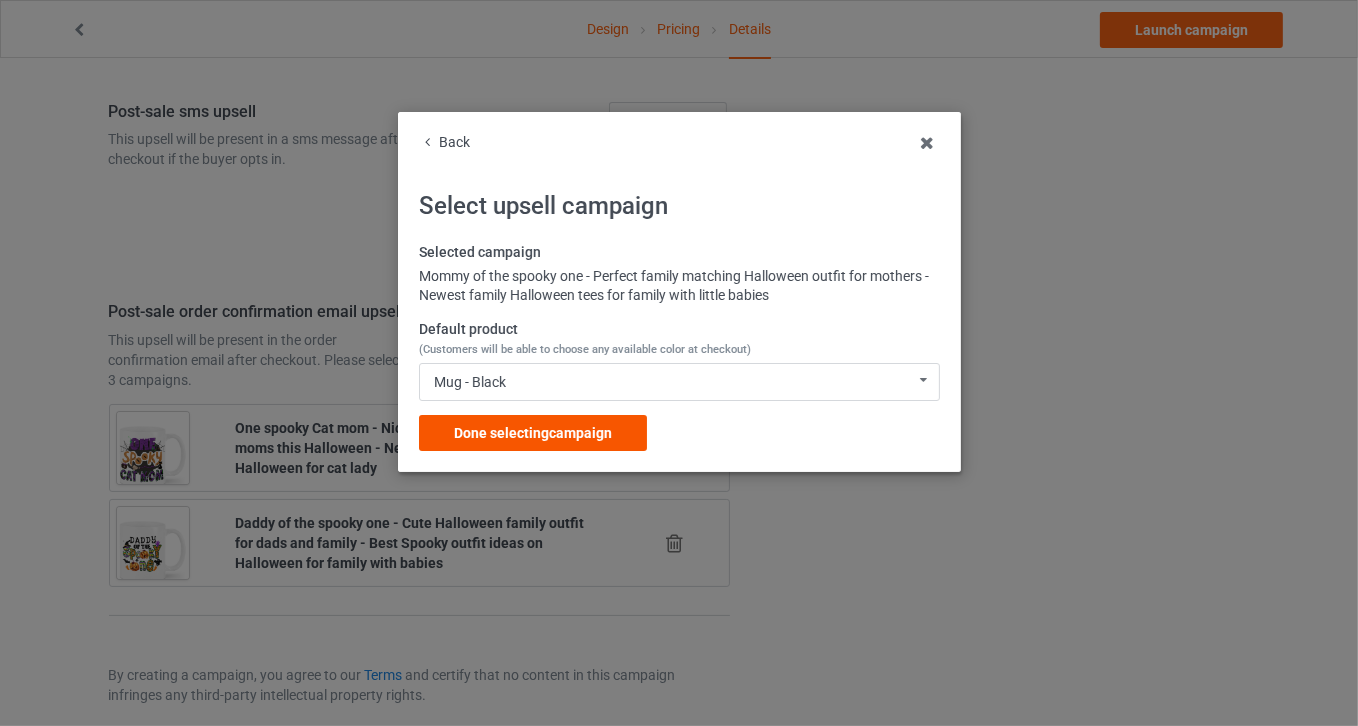 click on "Done selecting  campaign" at bounding box center (533, 433) 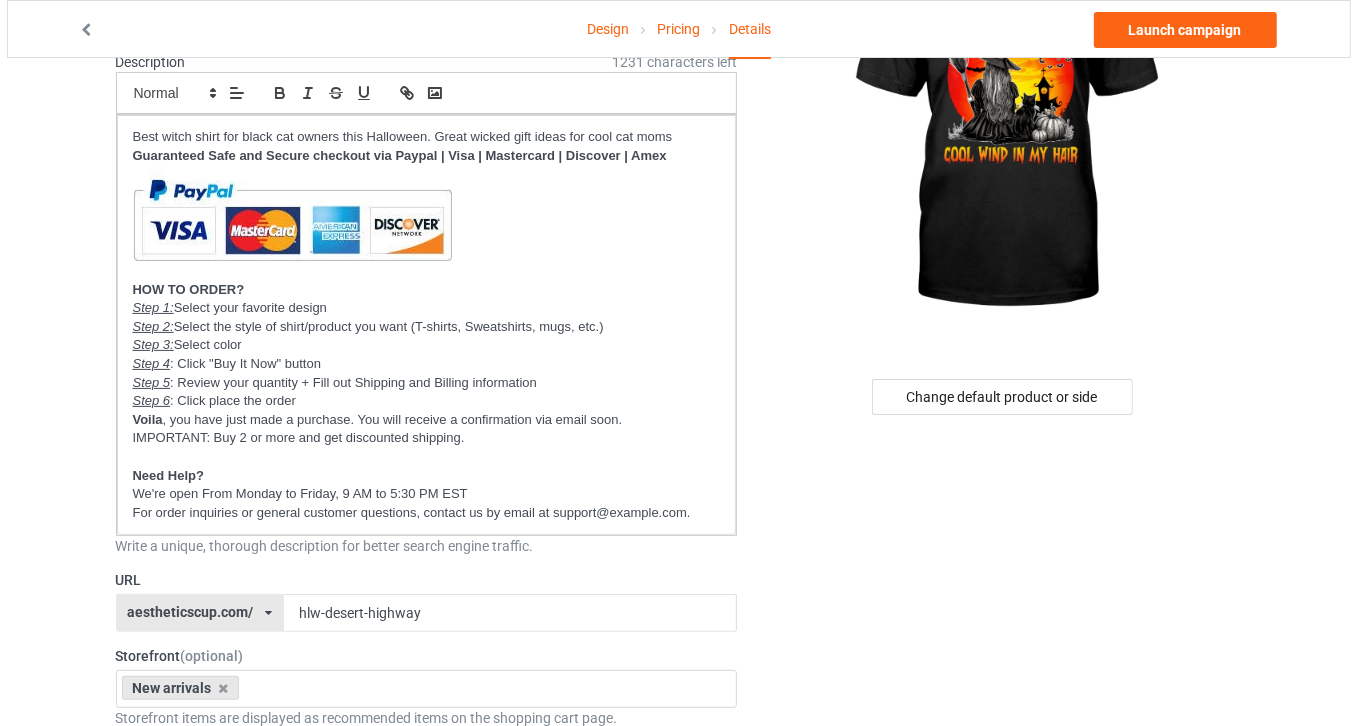 scroll, scrollTop: 0, scrollLeft: 0, axis: both 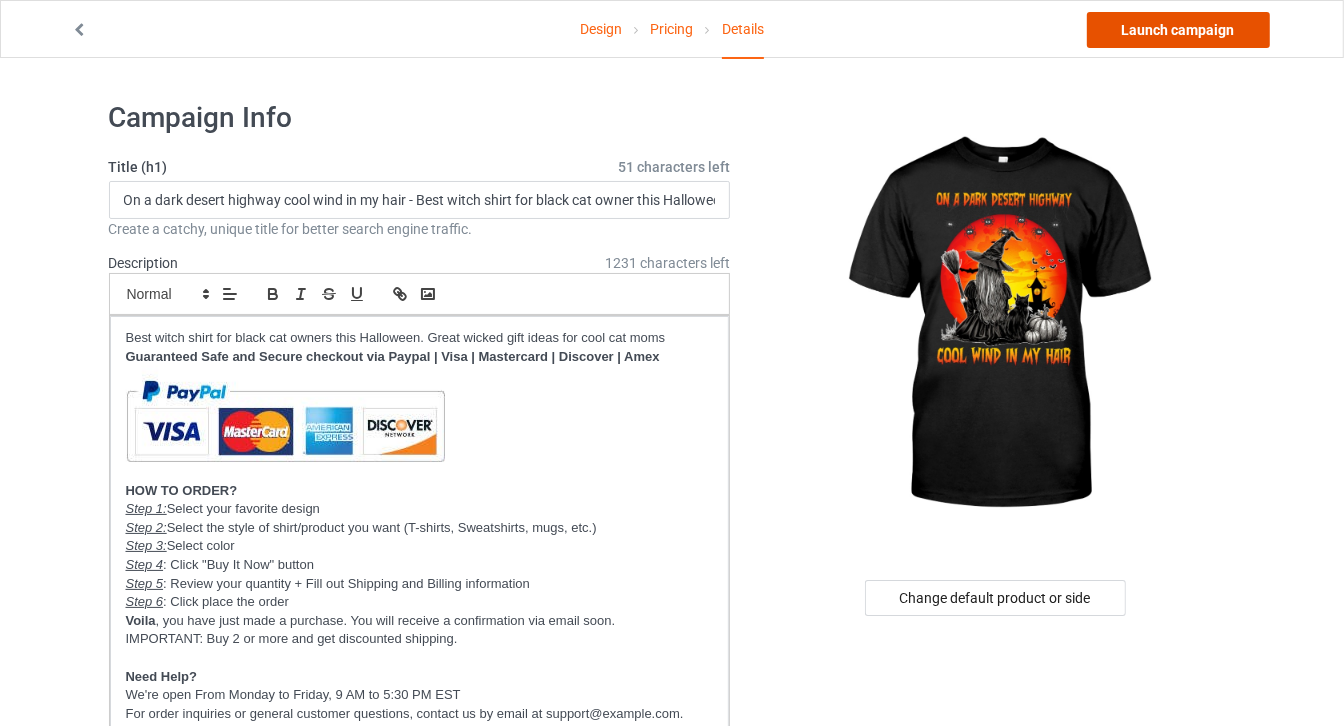 click on "Launch campaign" at bounding box center (1178, 30) 